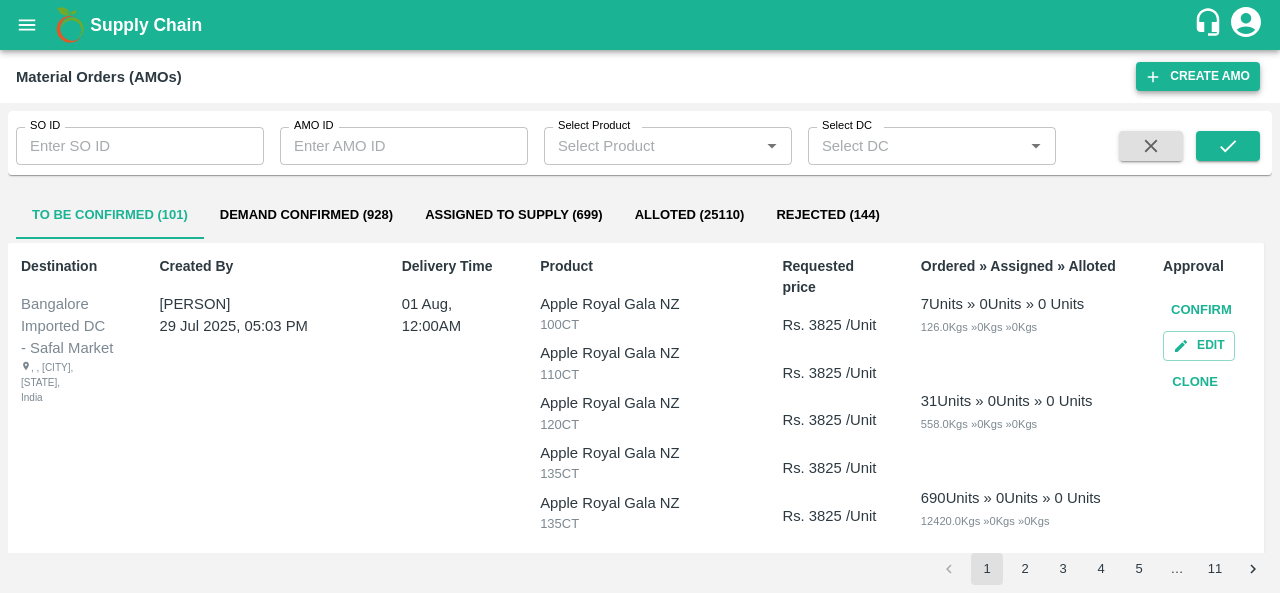 scroll, scrollTop: 0, scrollLeft: 0, axis: both 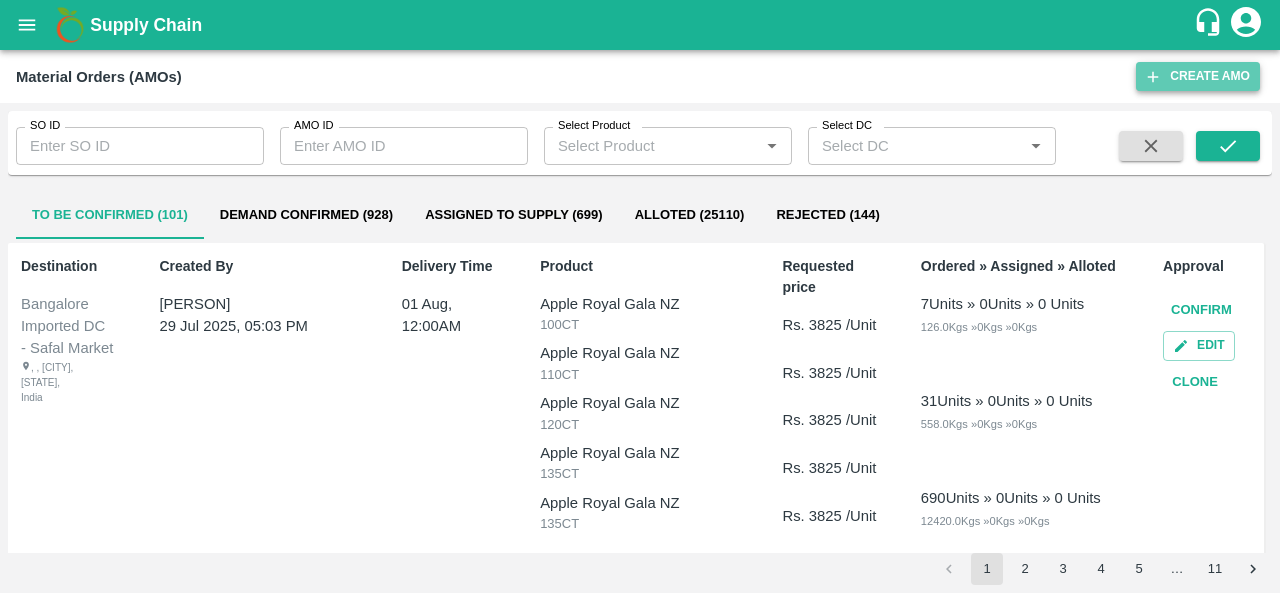 click on "Create AMO" at bounding box center (1198, 76) 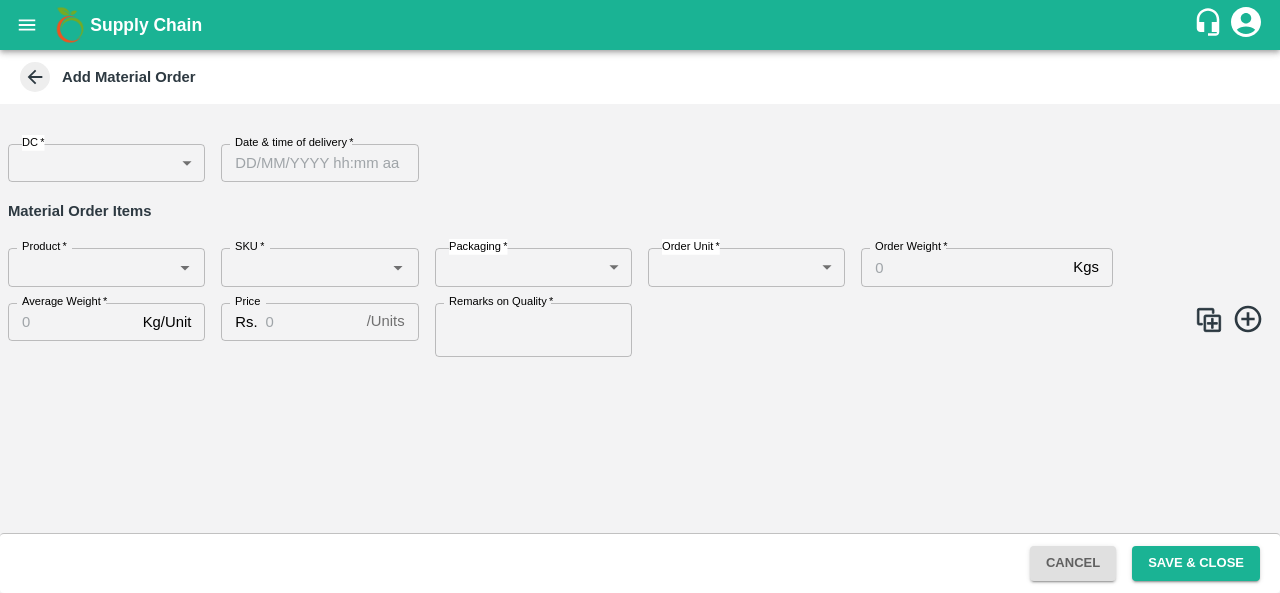 click on "Supply Chain Add Material Order DC   * ​ DC Date & time of delivery   * Date & time of delivery Material Order Items Product   * Product   * SKU   * SKU   * Packaging   * ​ Packaging Order Unit   * ​ Order Unit Order Weight   * Kgs Order Weight Average Weight   * Kg/Unit Average Weight Price Rs. / Units Price Remarks on Quality   * Remarks on Quality Cancel Save & Close FXD LMD DC Direct Customer FruitX Bangalore FruitX Delhi FruitX Parala Mandi Anil Kumar Logout" at bounding box center (640, 296) 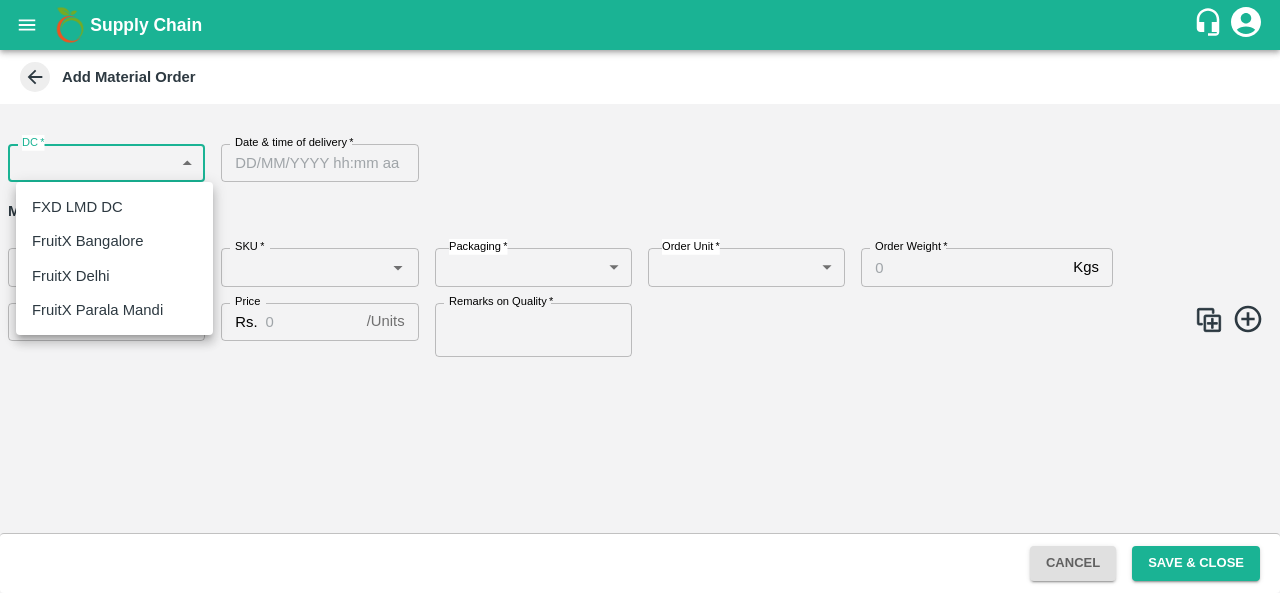 click on "FruitX Bangalore" at bounding box center (87, 241) 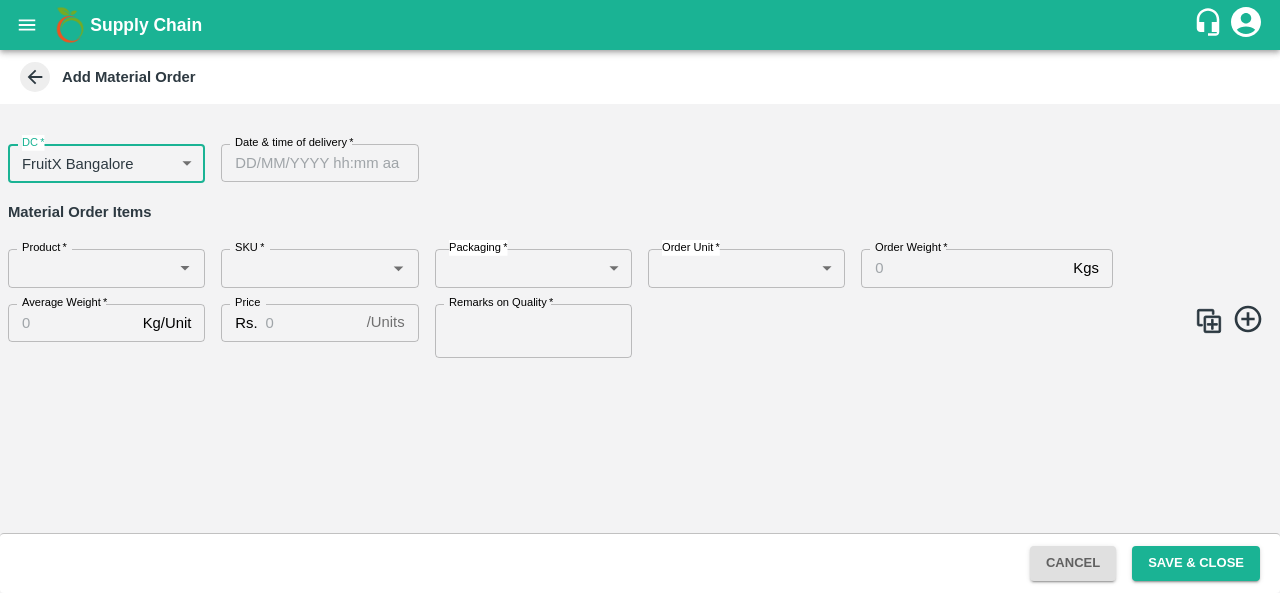 type on "DD/MM/YYYY hh:mm aa" 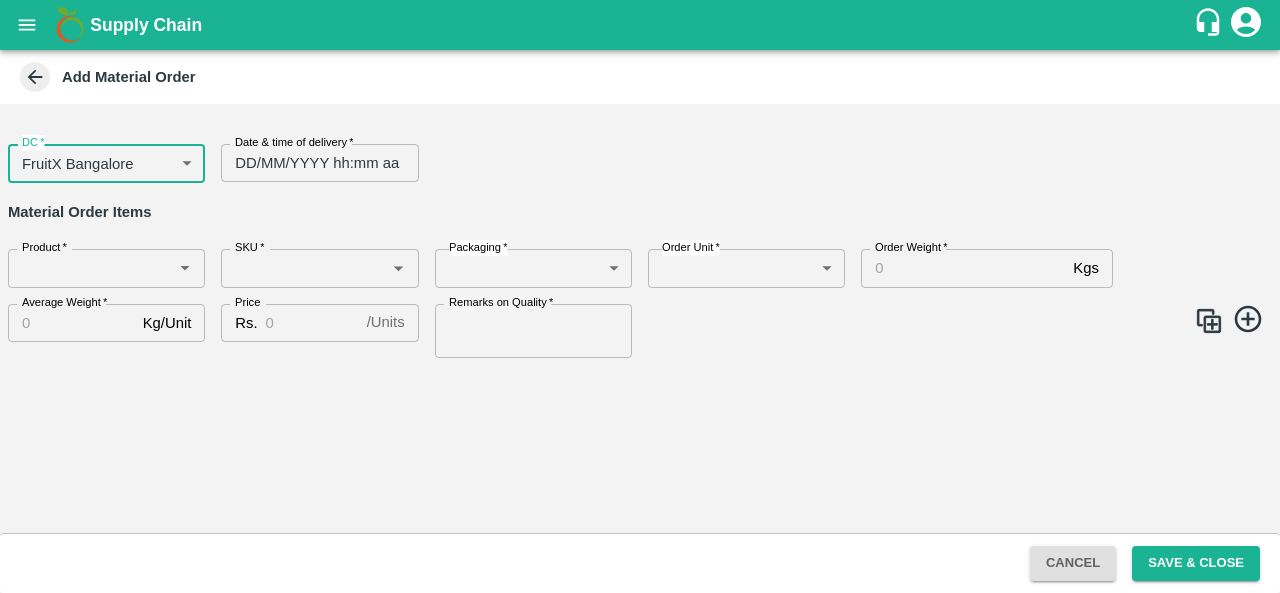 click on "DD/MM/YYYY hh:mm aa" at bounding box center [312, 163] 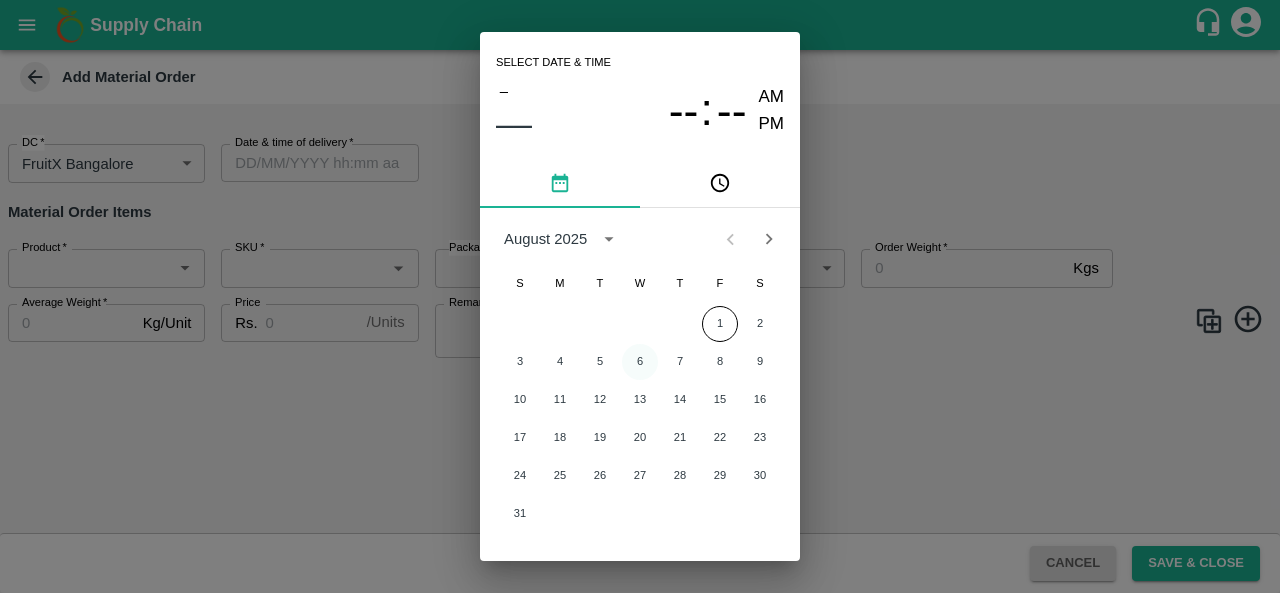 click on "6" at bounding box center (640, 362) 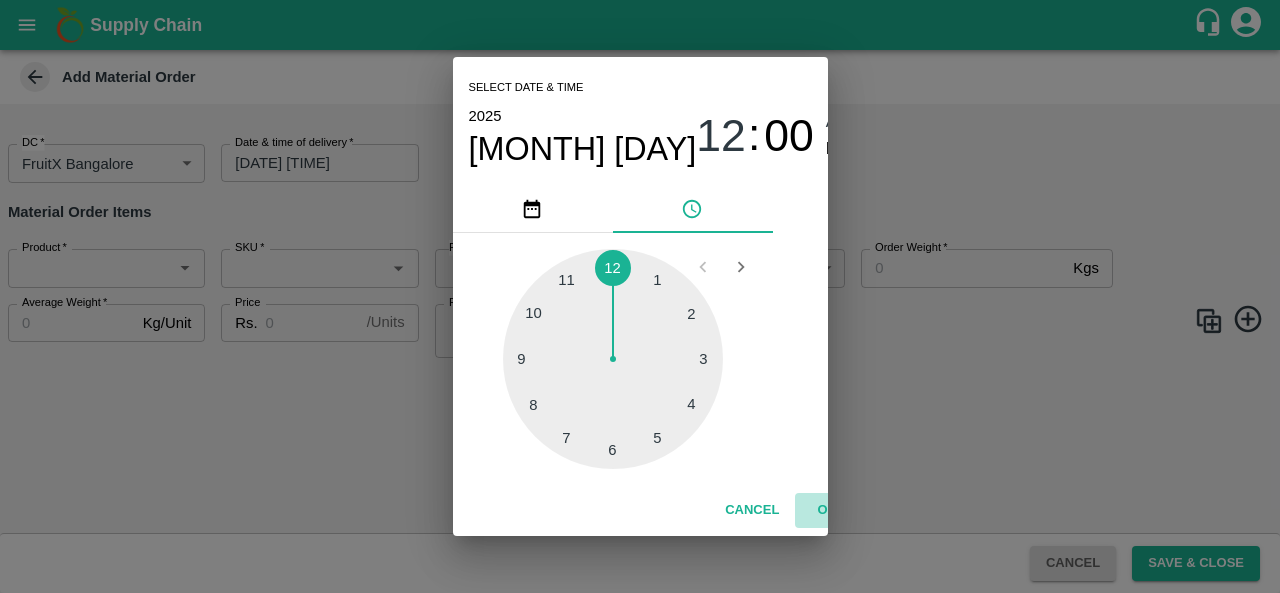click on "OK" at bounding box center [827, 510] 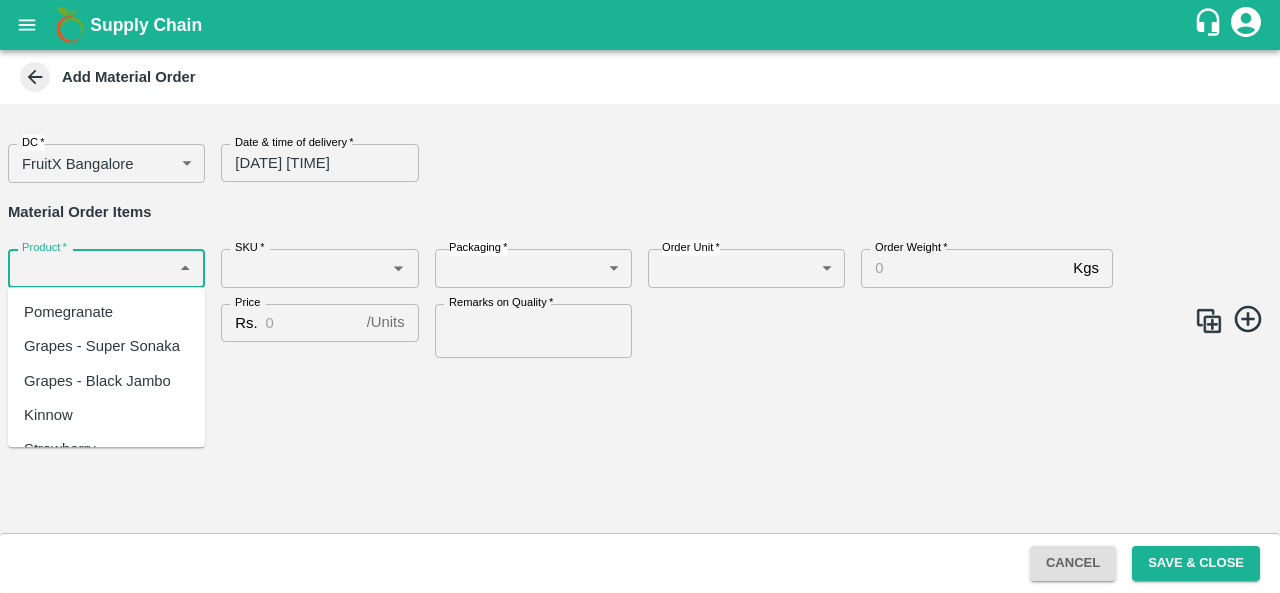 click on "Product   *" at bounding box center (90, 268) 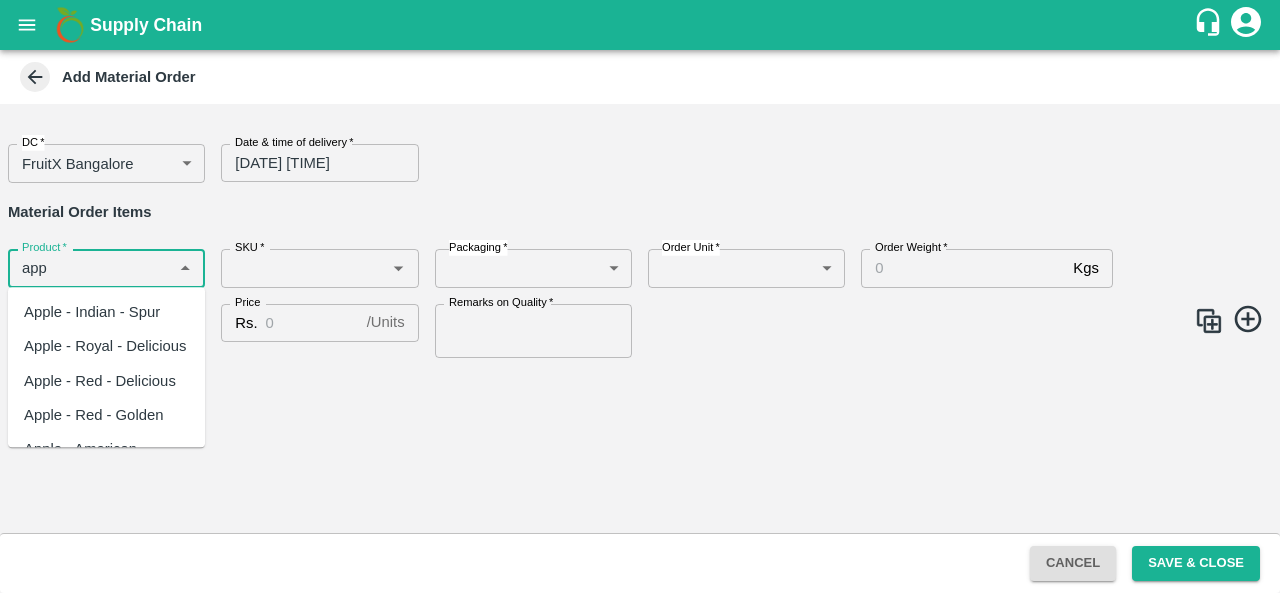 click on "Apple - Royal - Delicious" at bounding box center (105, 347) 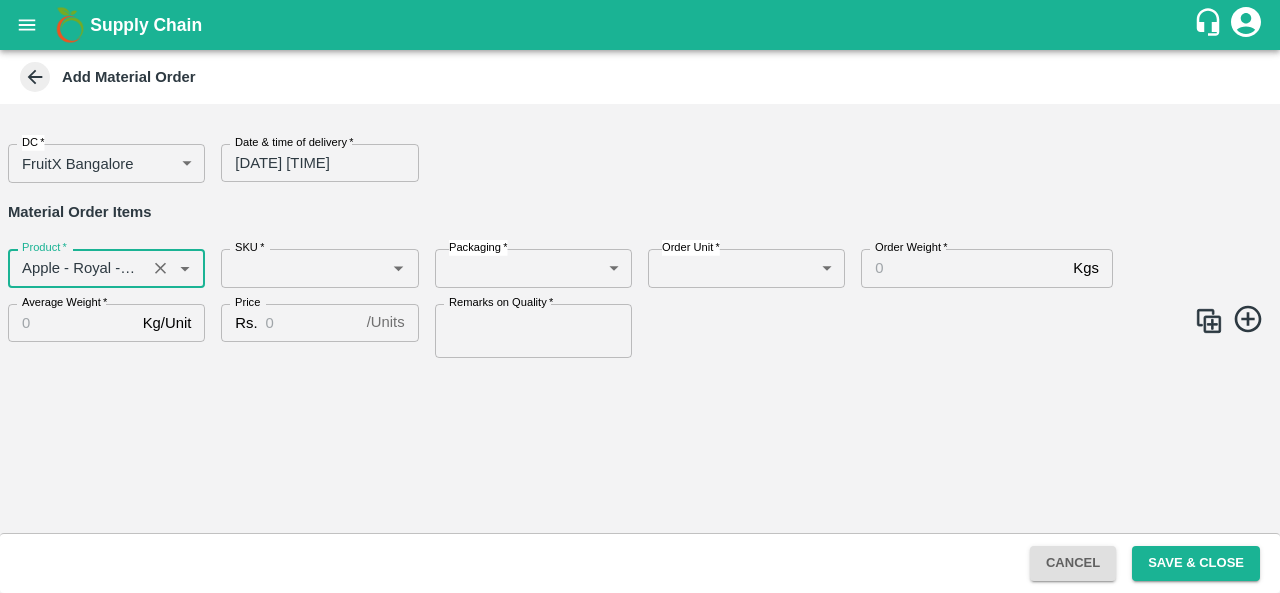 type on "Apple - Royal - Delicious" 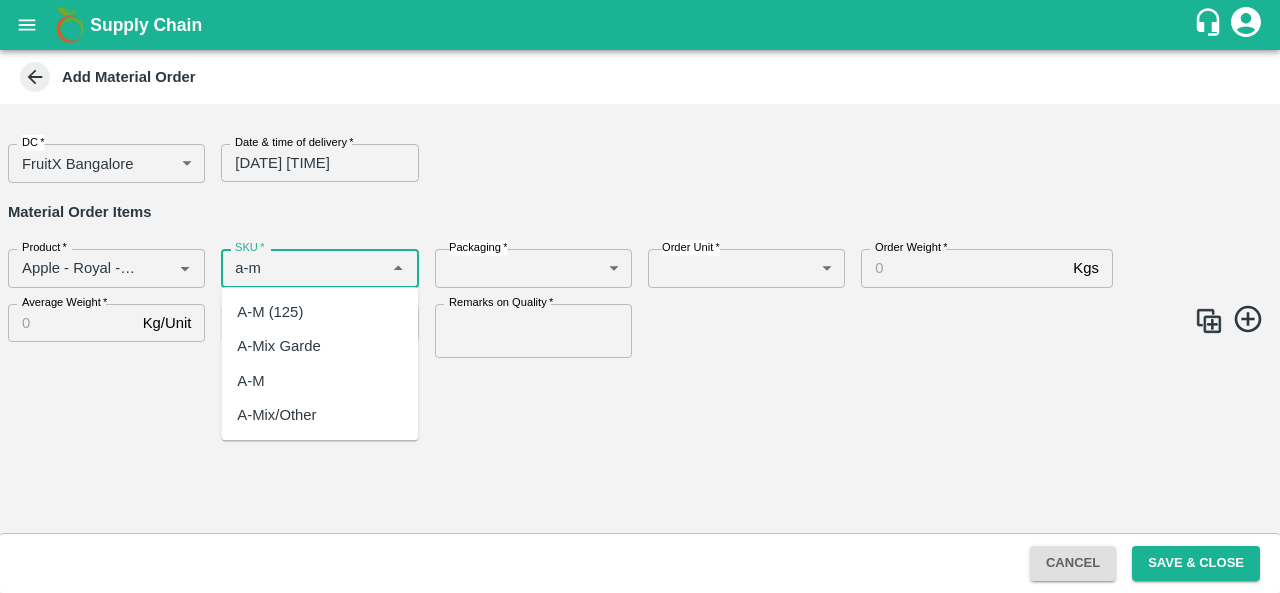 click on "A-M (125)" at bounding box center [270, 312] 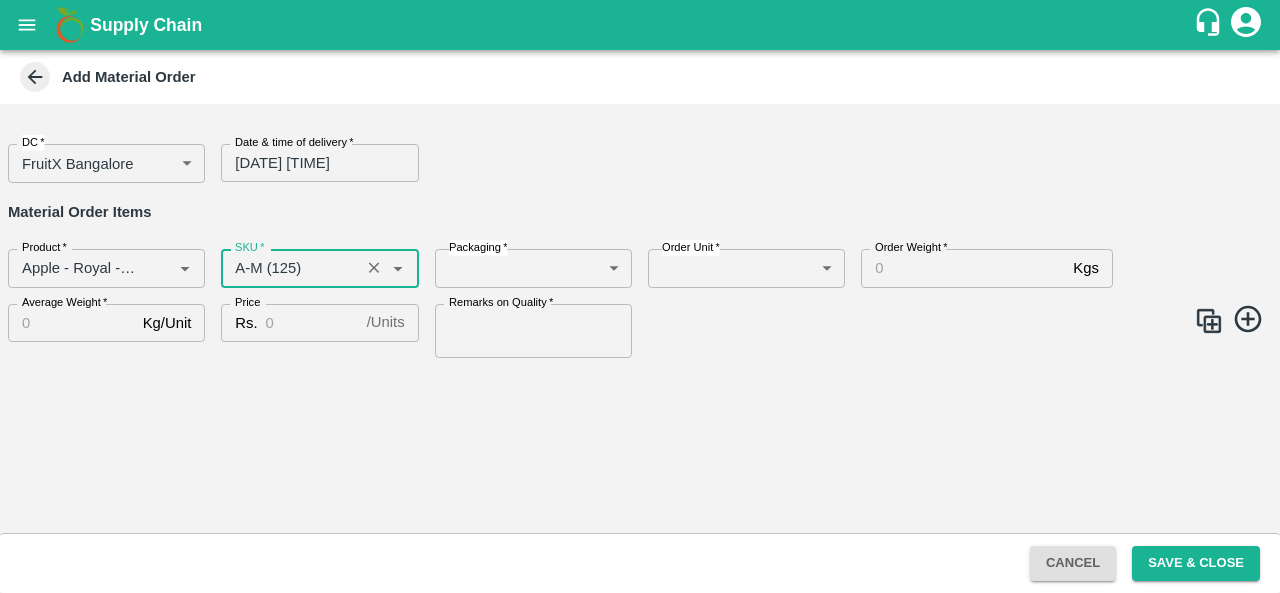 type on "A-M (125)" 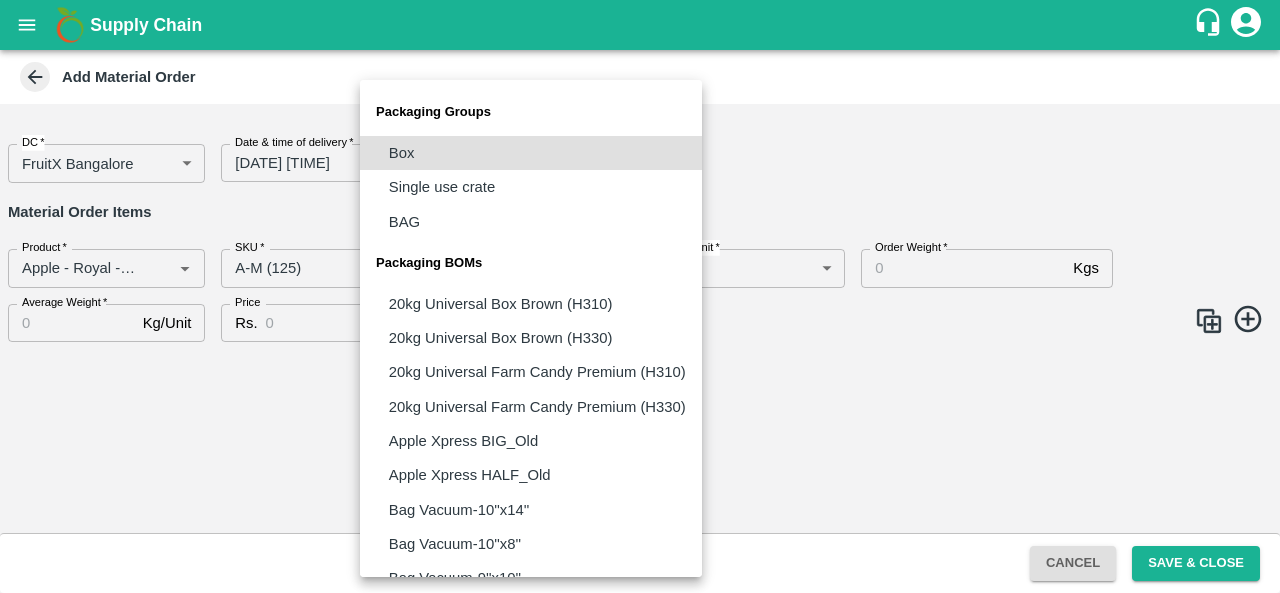 type 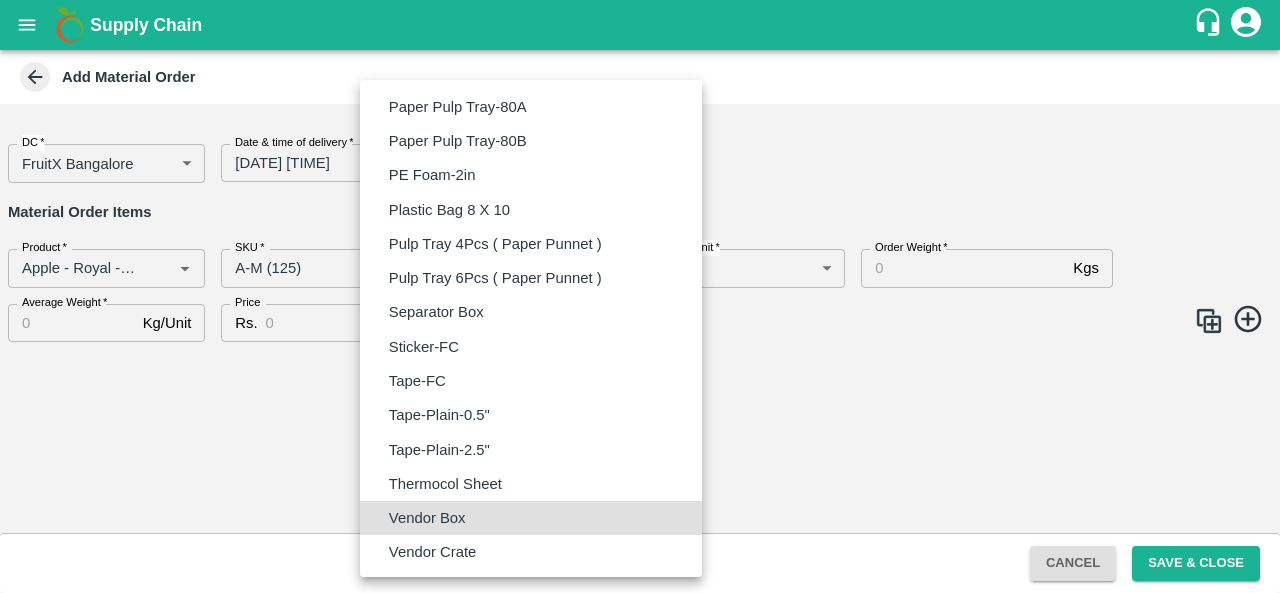 type on "BOM/276" 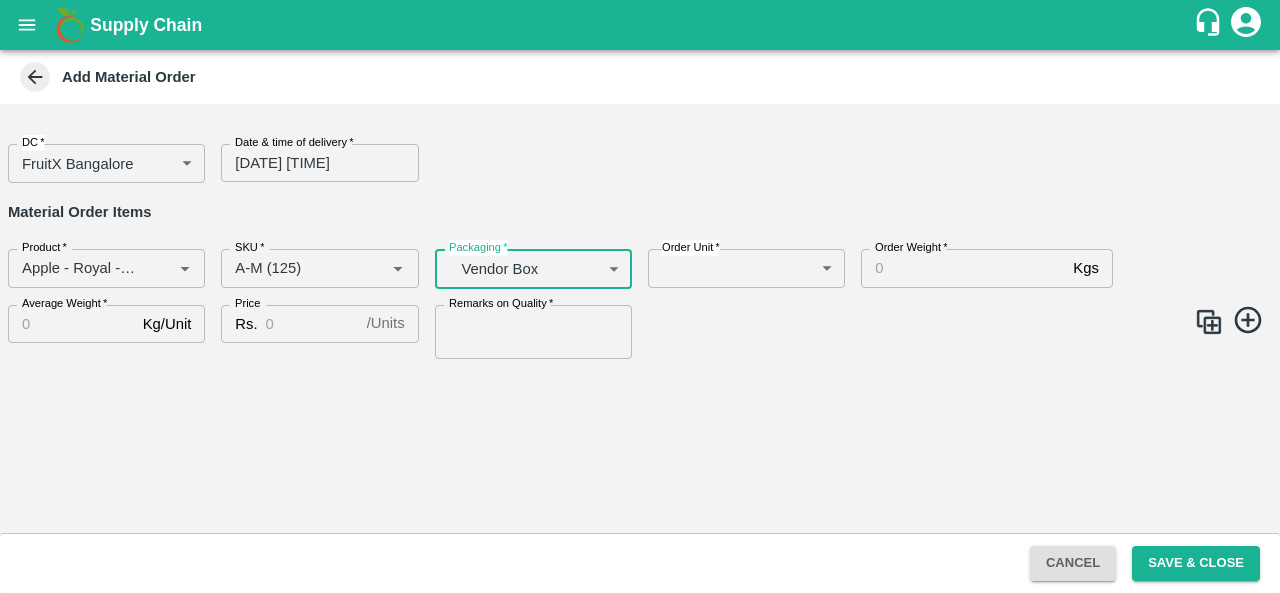 click on "Supply Chain Add Material Order DC   * FruitX Bangalore 147 DC Date & time of delivery   * 06/08/2025 12:00 AM Date & time of delivery Material Order Items Product   * Product   * SKU   * SKU   * Packaging   * Vendor Box BOM/276 Packaging Order Unit   * ​ Order Unit Order Weight   * Kgs Order Weight Average Weight   * Kg/Unit Average Weight Price Rs. / Units Price Remarks on Quality   * Remarks on Quality Cancel Save & Close FXD LMD DC Direct Customer FruitX Bangalore FruitX Delhi FruitX Parala Mandi Anil Kumar Logout" at bounding box center [640, 296] 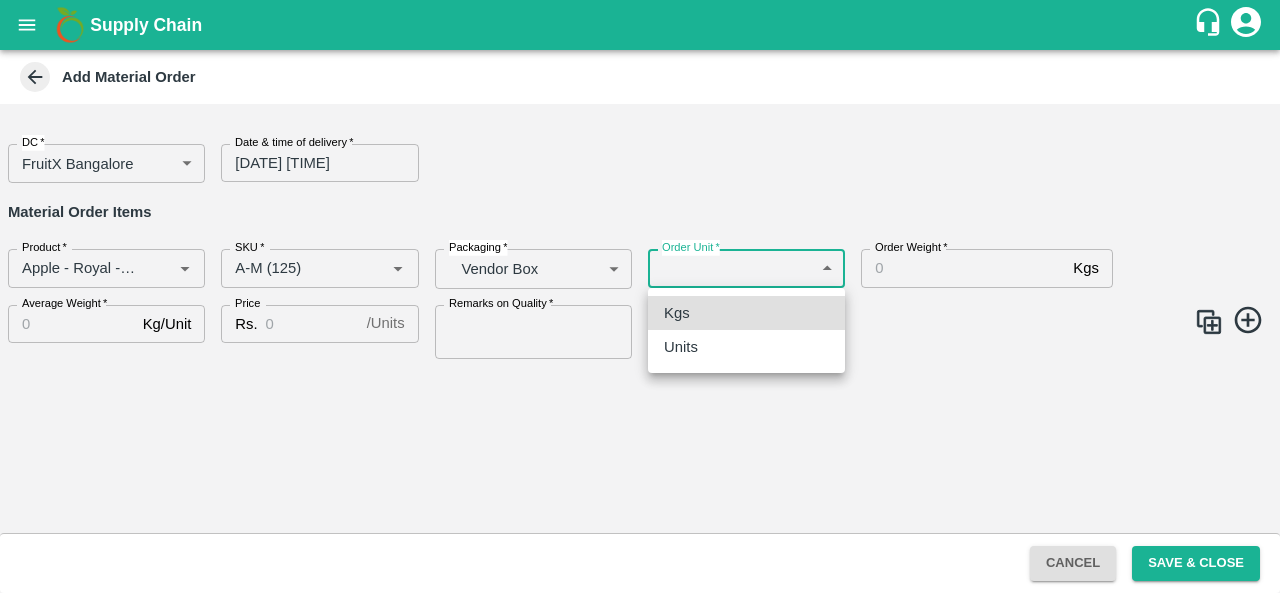 click on "Units" at bounding box center (681, 347) 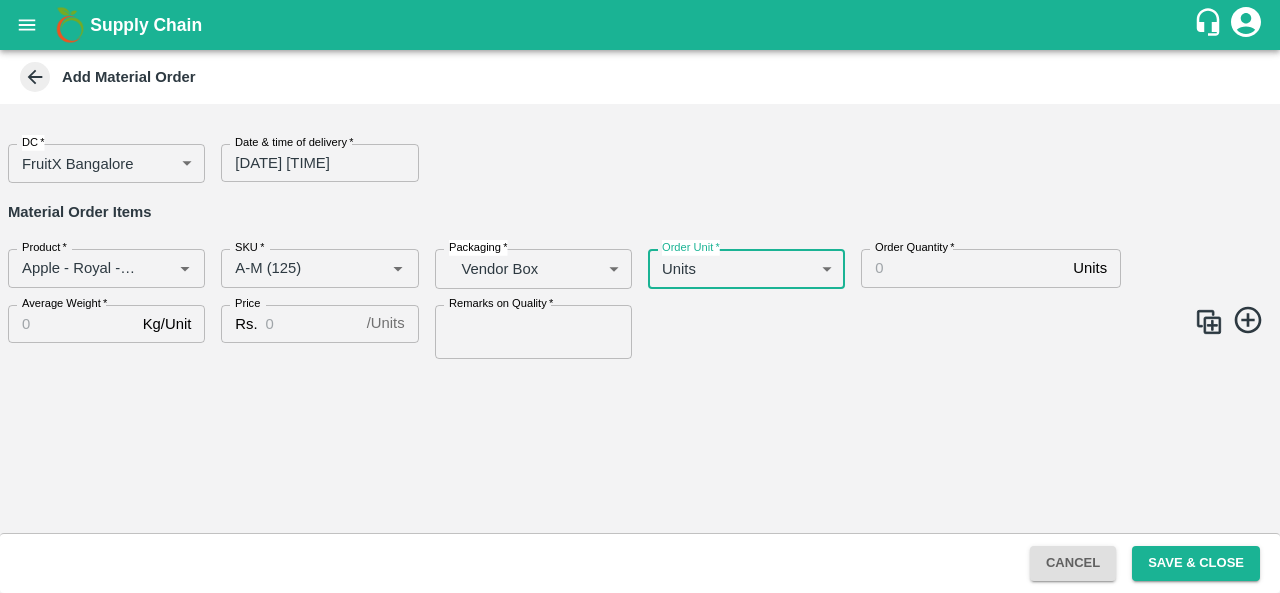 click on "Order Quantity   *" at bounding box center (963, 268) 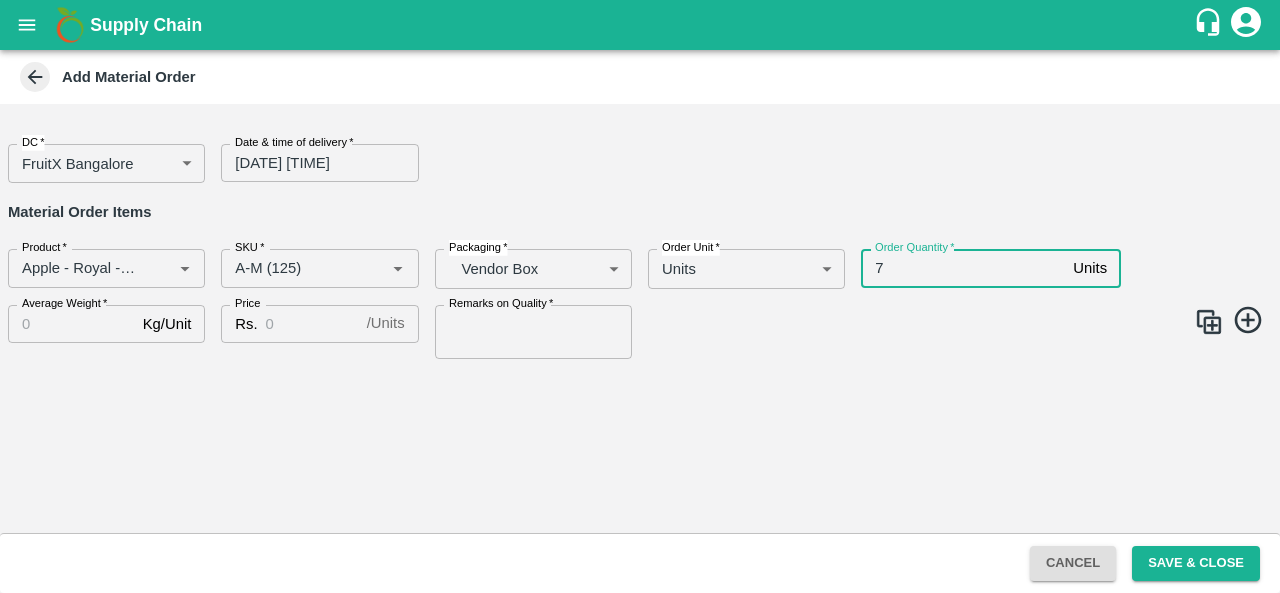 type on "7" 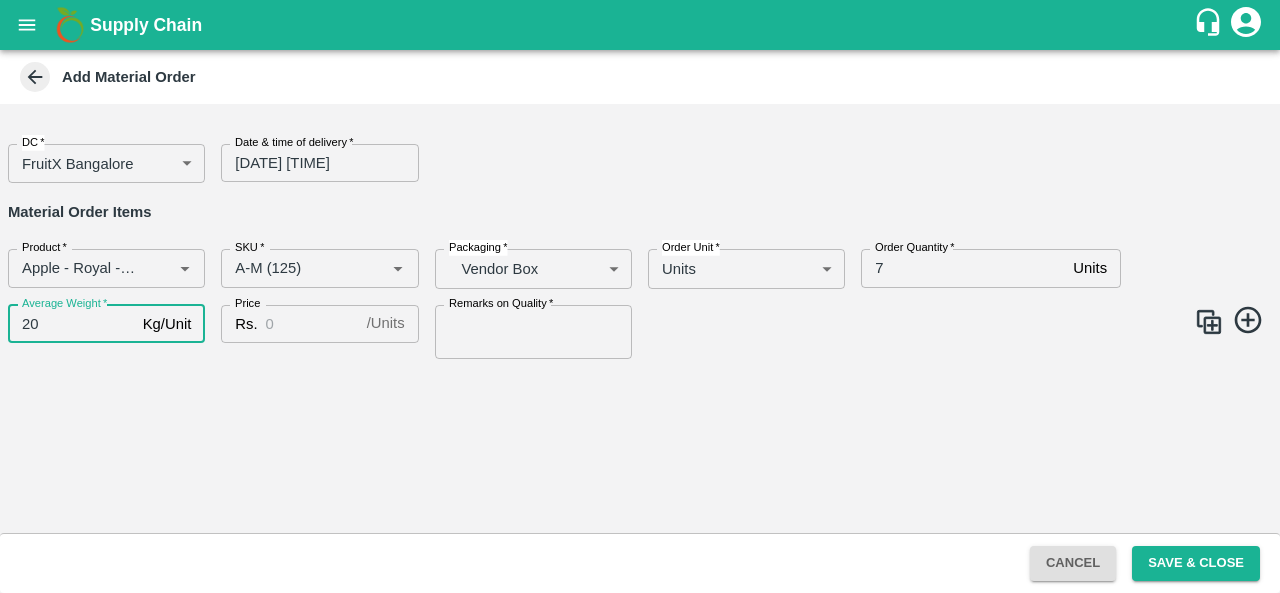 type on "20" 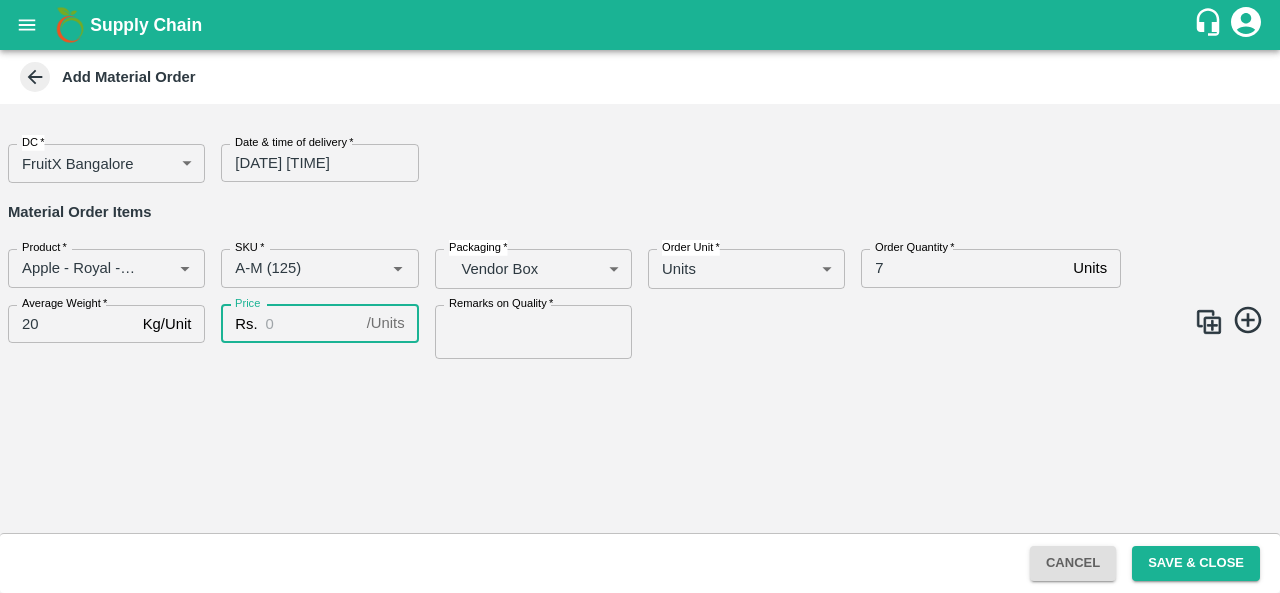 click on "Price" at bounding box center (312, 324) 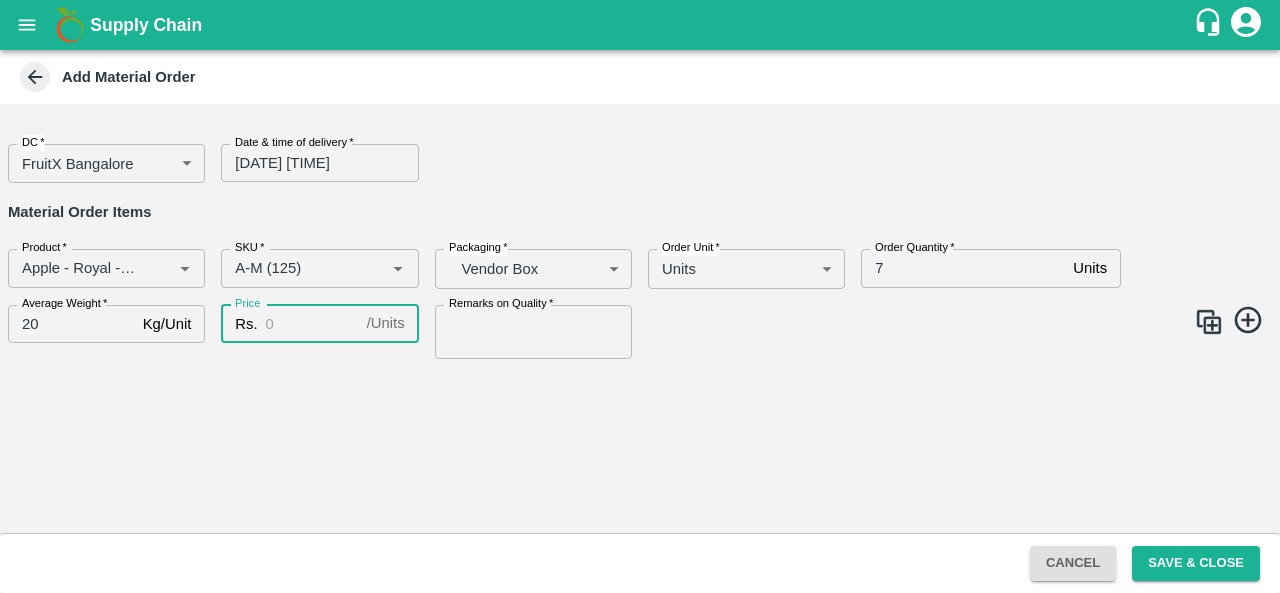 type on "2100" 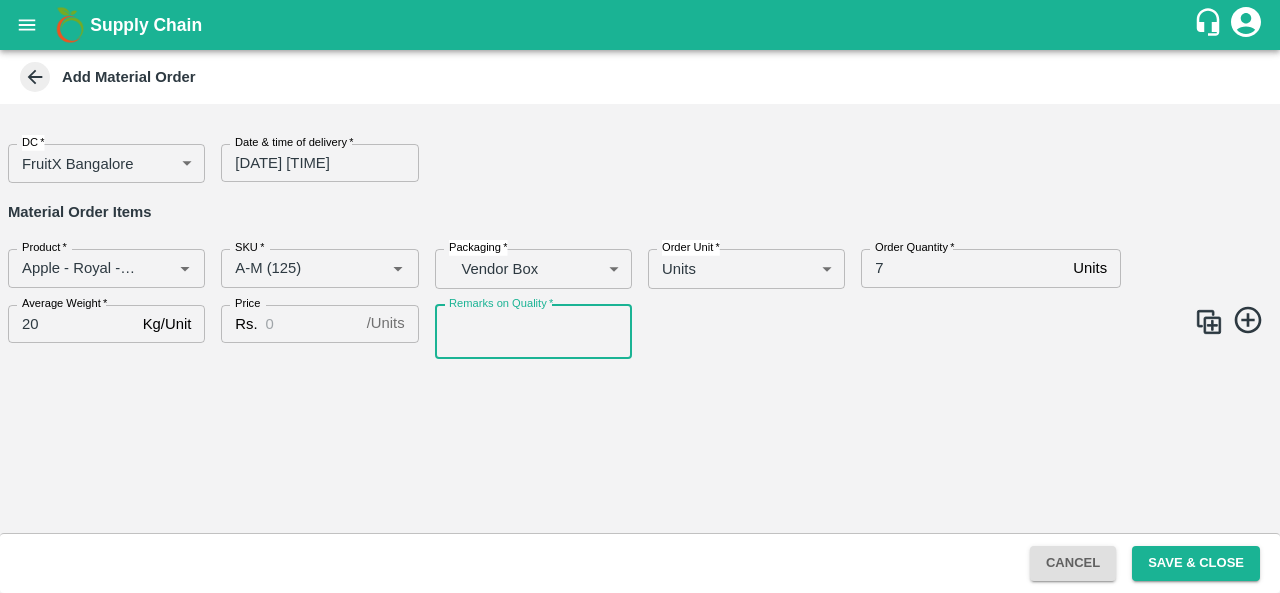 click on "Remarks on Quality   *" at bounding box center (533, 332) 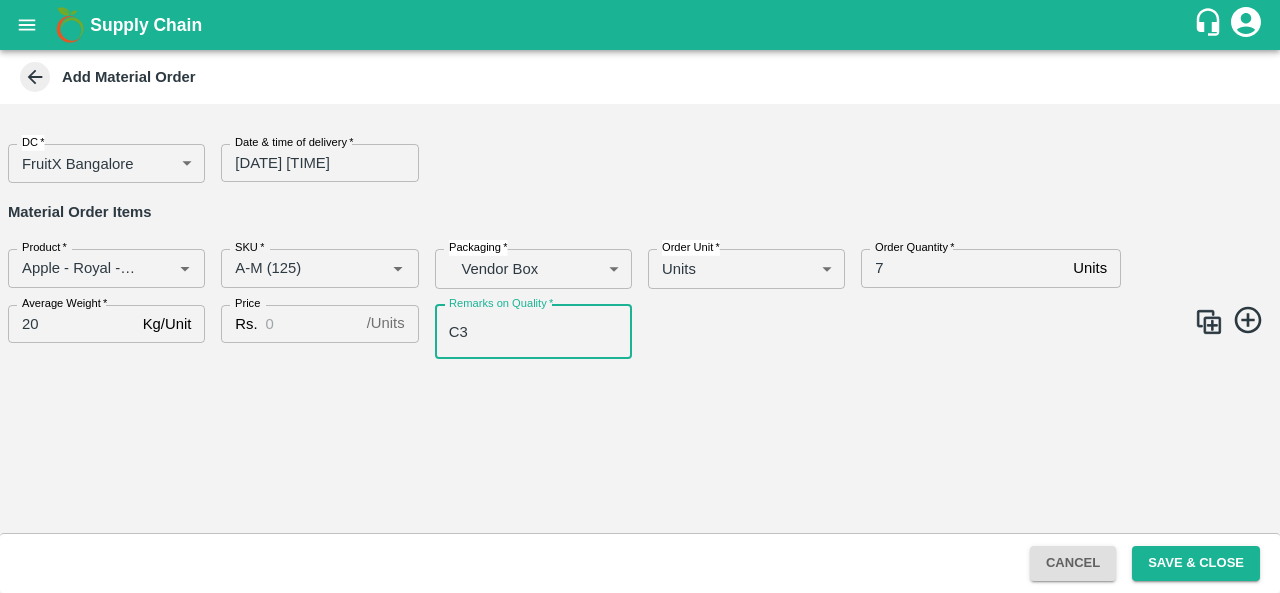 type on "C3" 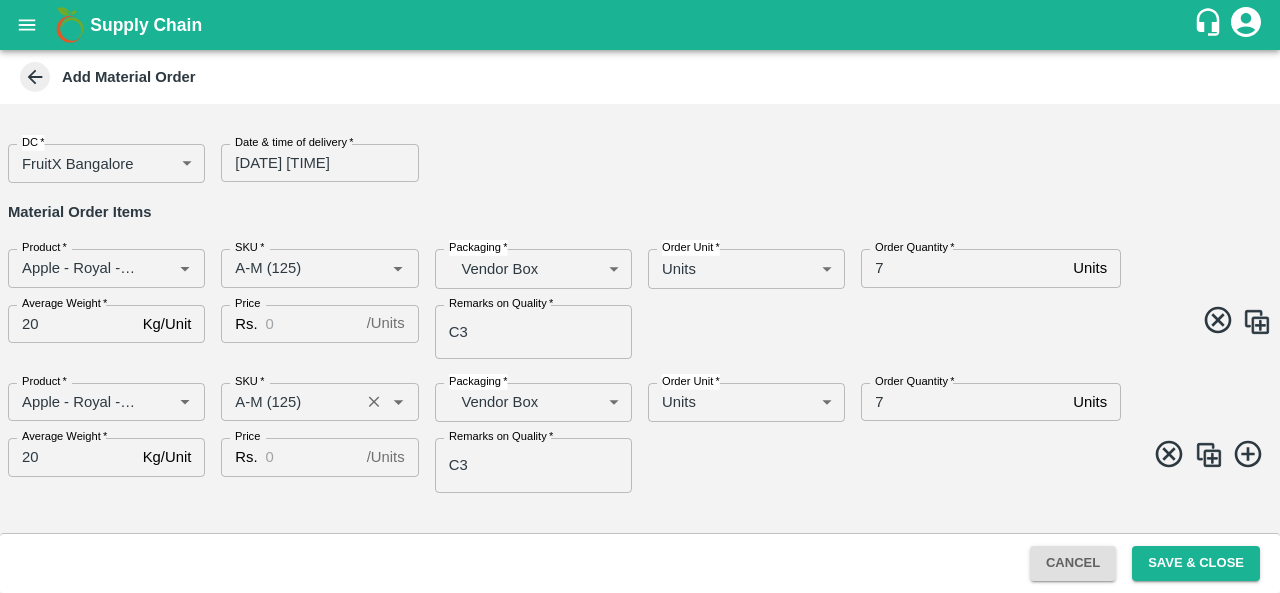 click on "SKU   *" at bounding box center (290, 402) 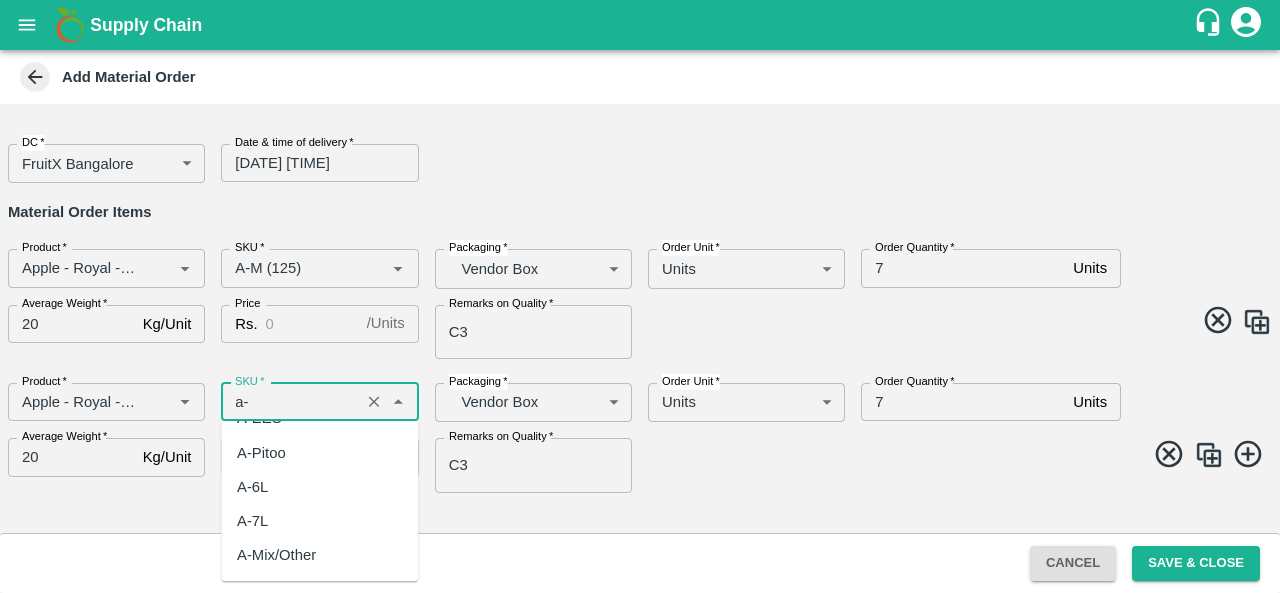 scroll, scrollTop: 0, scrollLeft: 0, axis: both 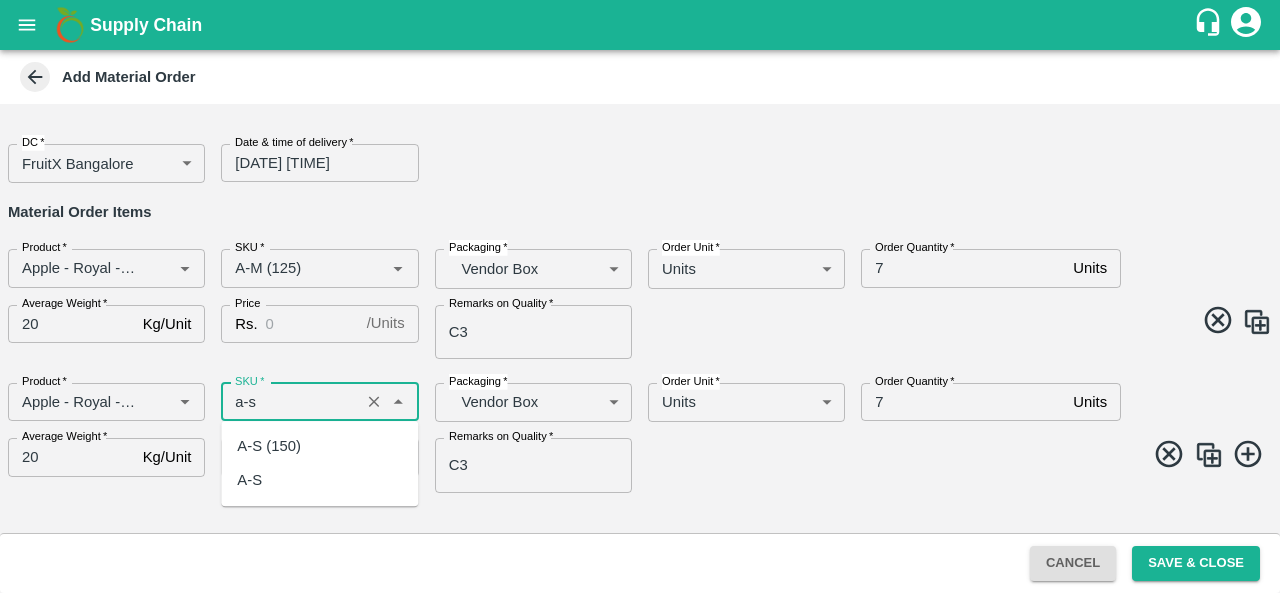 click on "A-S (150)" at bounding box center (269, 446) 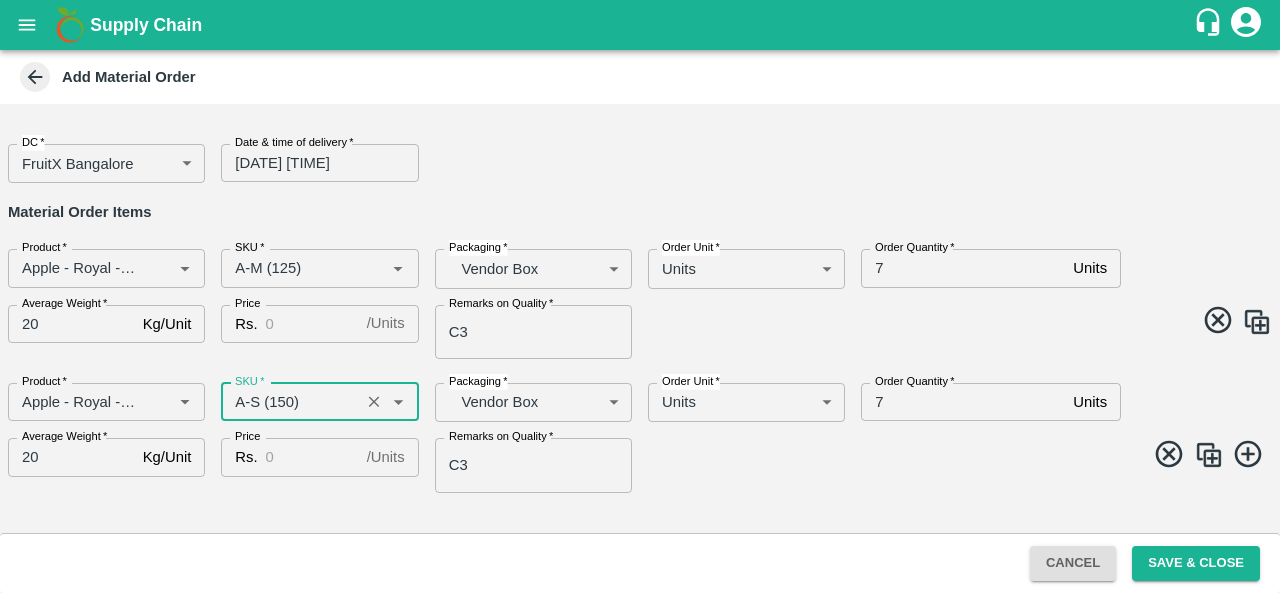 type on "A-S (150)" 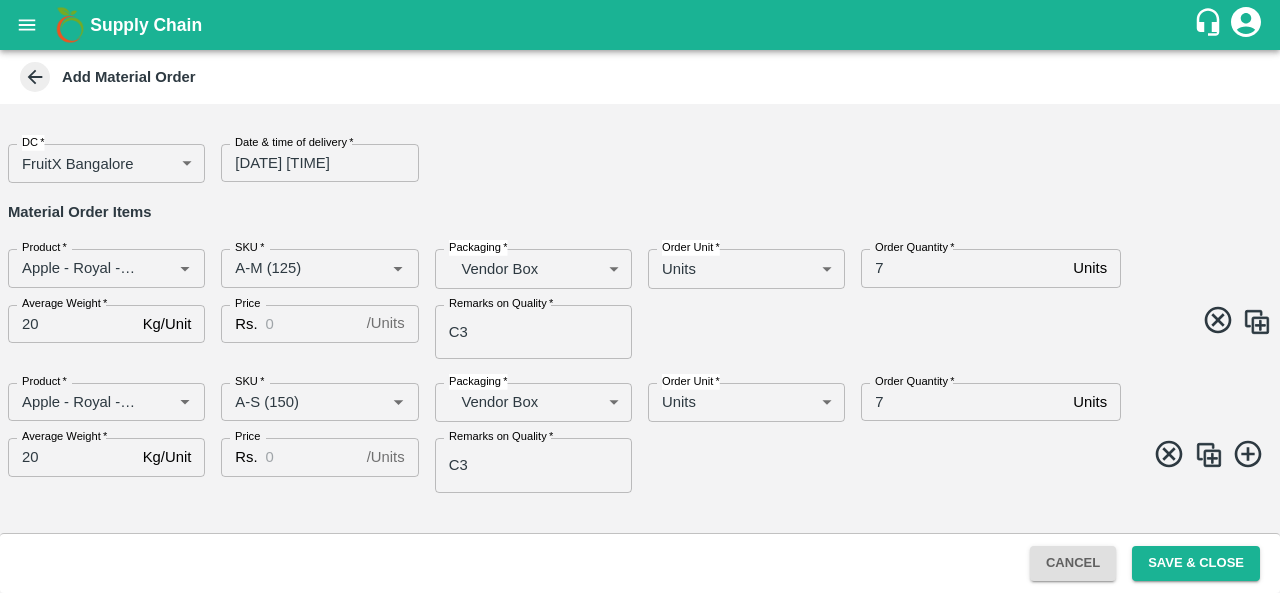 click at bounding box center [1209, 455] 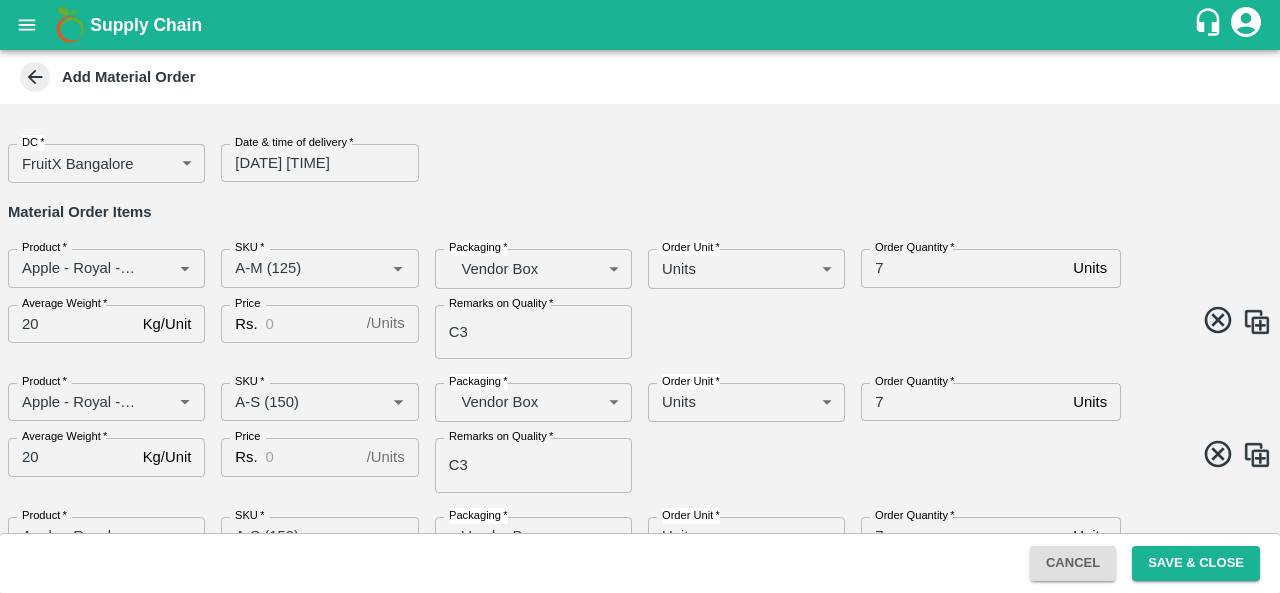 scroll, scrollTop: 100, scrollLeft: 0, axis: vertical 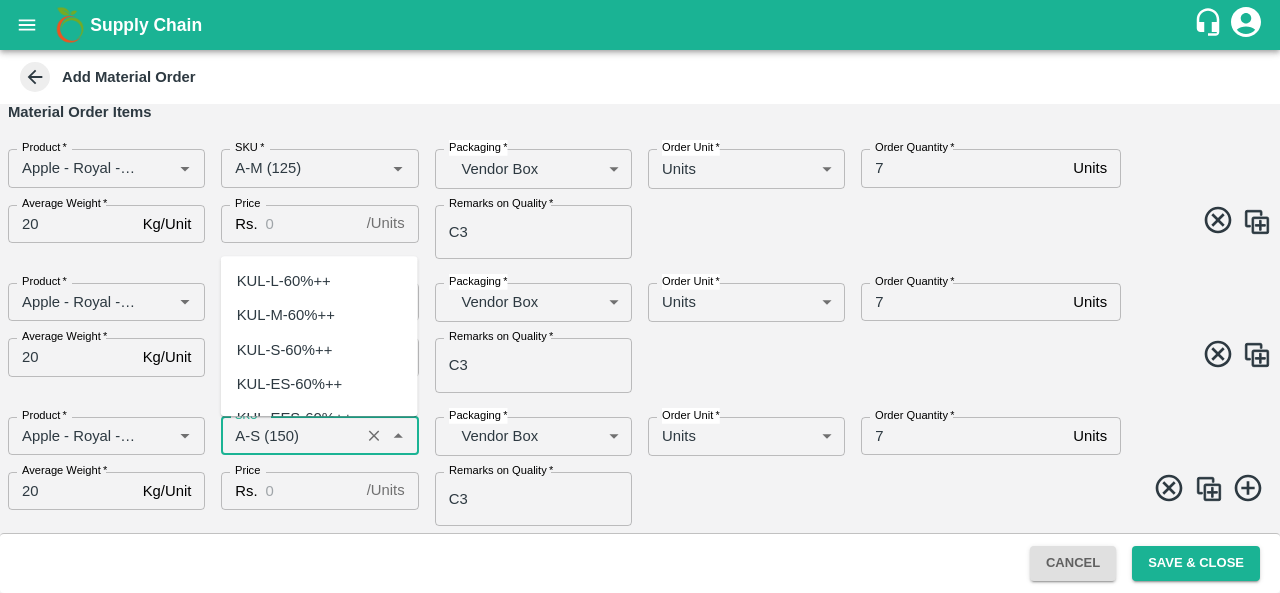 click on "SKU   *" at bounding box center [290, 436] 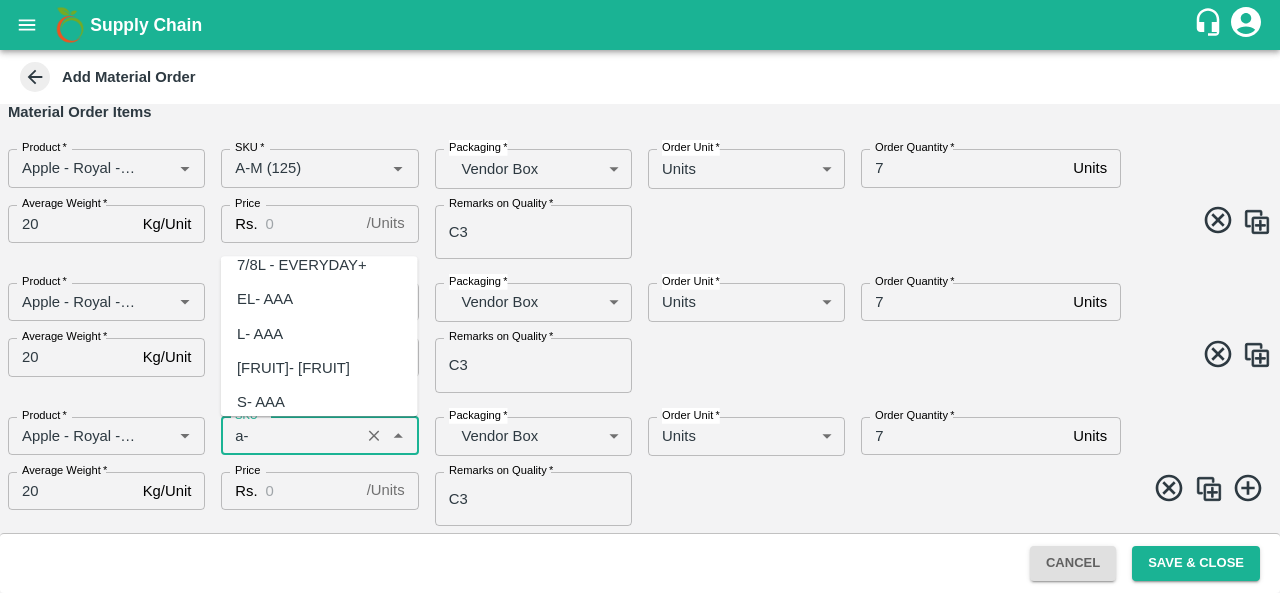 scroll, scrollTop: 0, scrollLeft: 0, axis: both 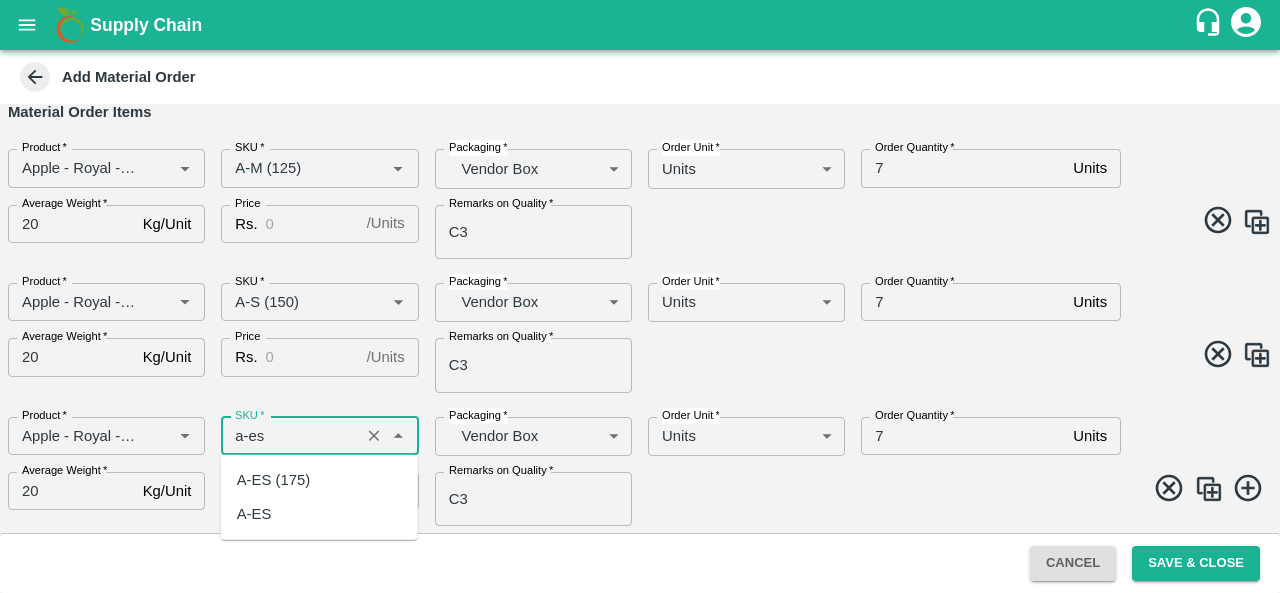click on "A-ES (175)" at bounding box center [273, 480] 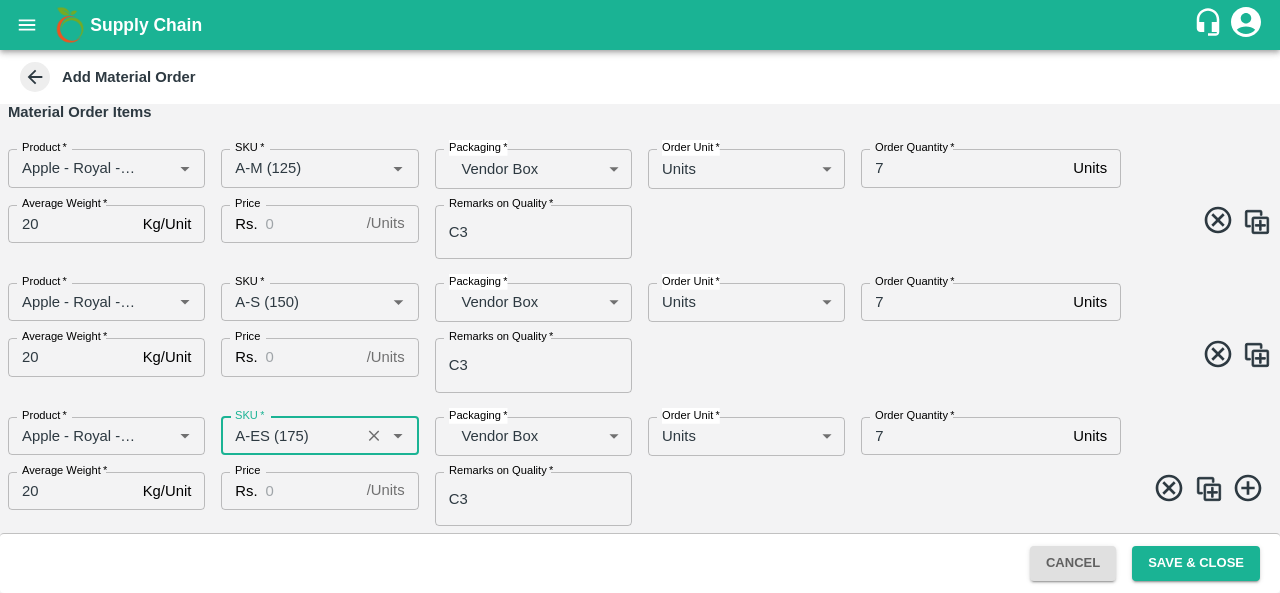 type on "A-ES (175)" 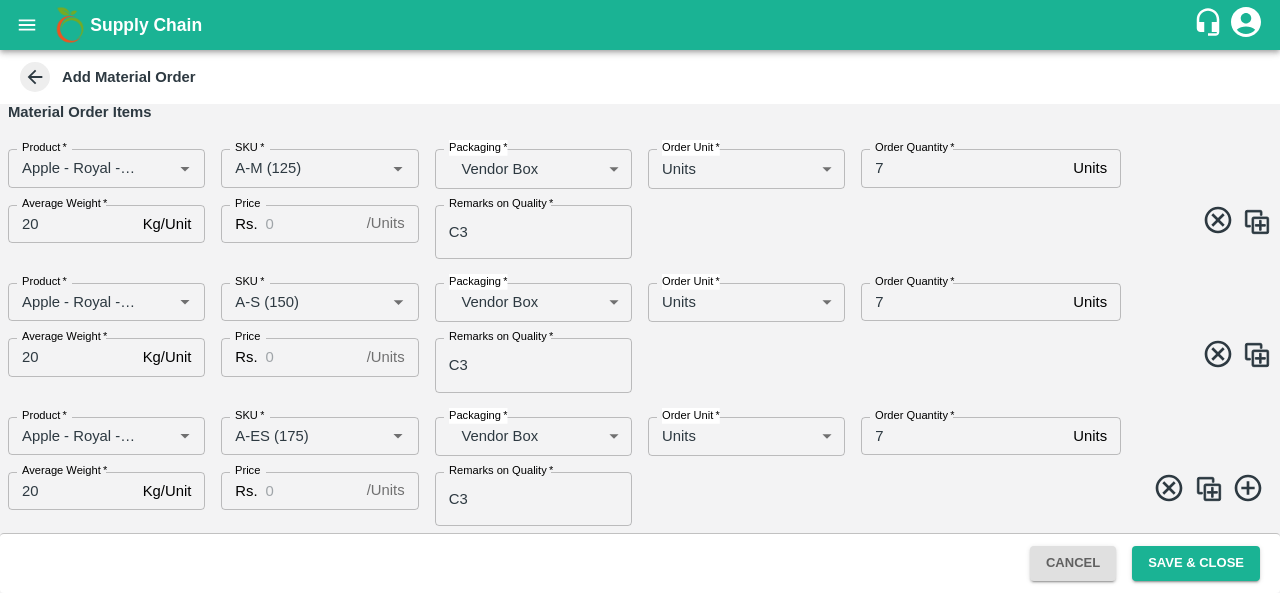 click at bounding box center (1209, 489) 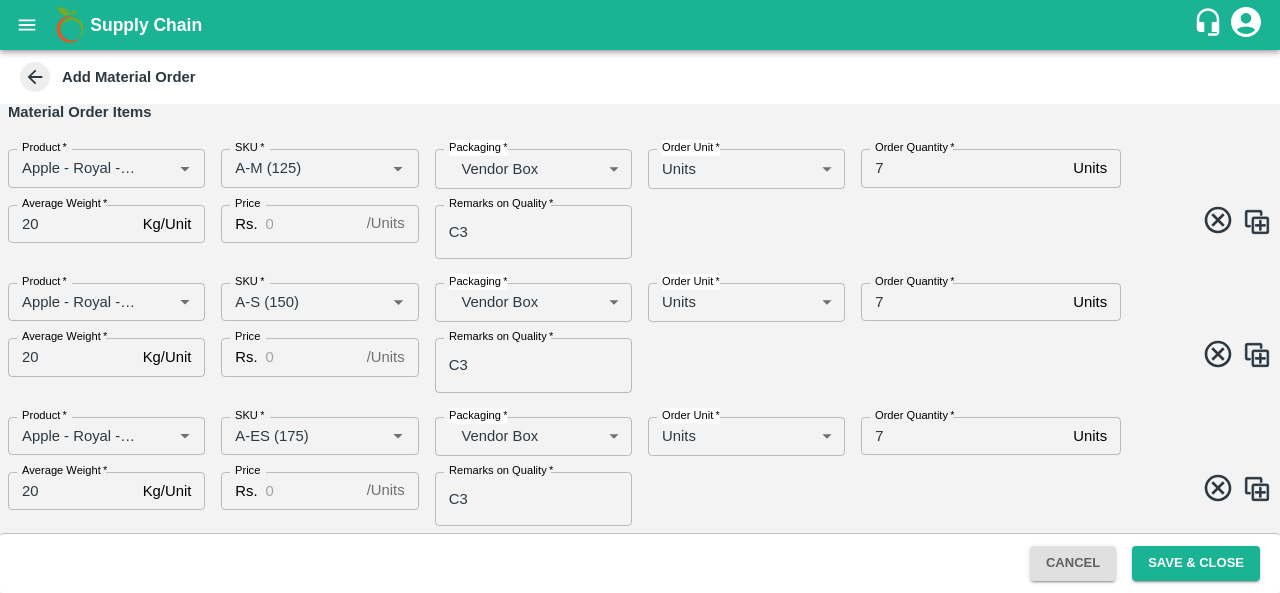 scroll, scrollTop: 234, scrollLeft: 0, axis: vertical 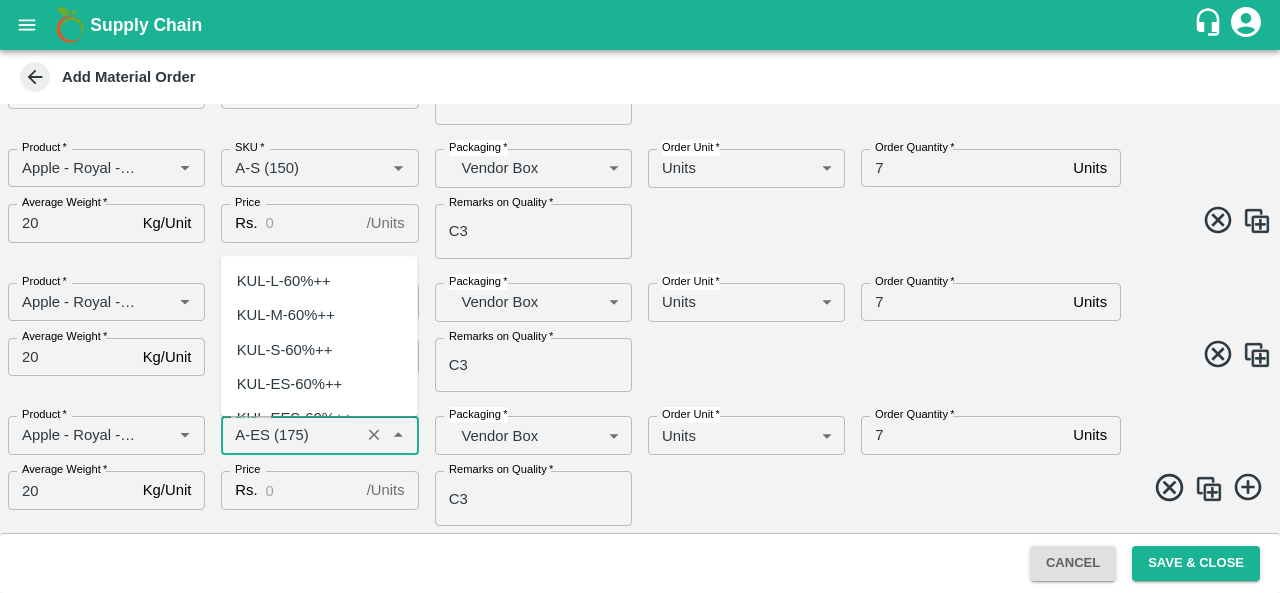 click on "SKU   *" at bounding box center [290, 435] 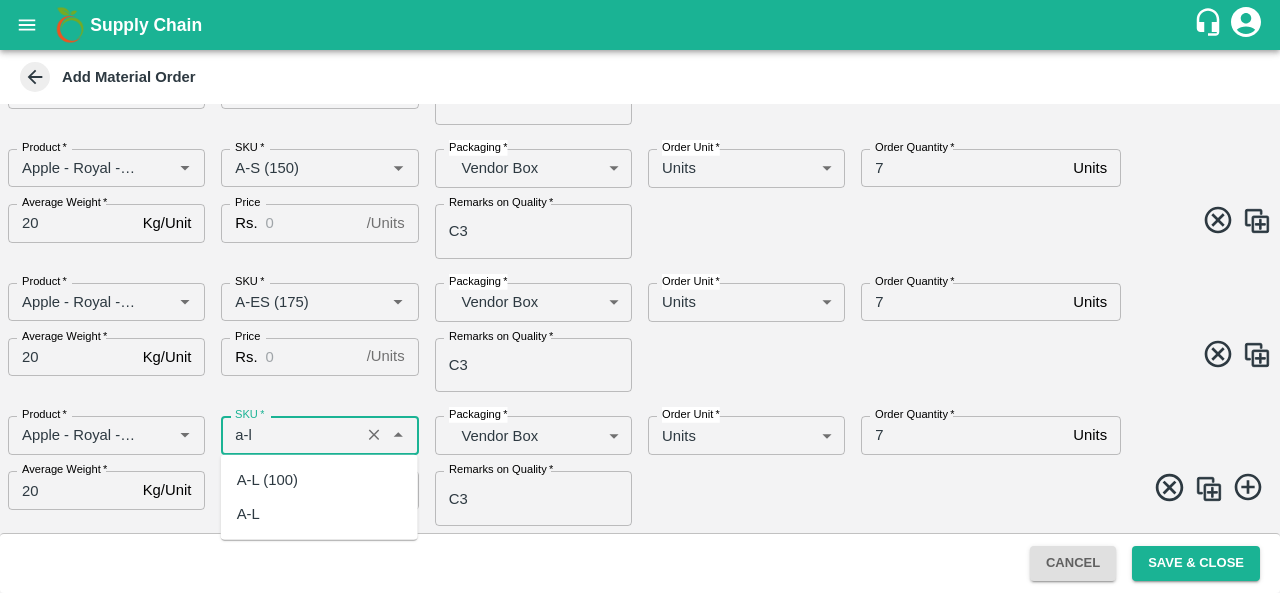 scroll, scrollTop: 0, scrollLeft: 0, axis: both 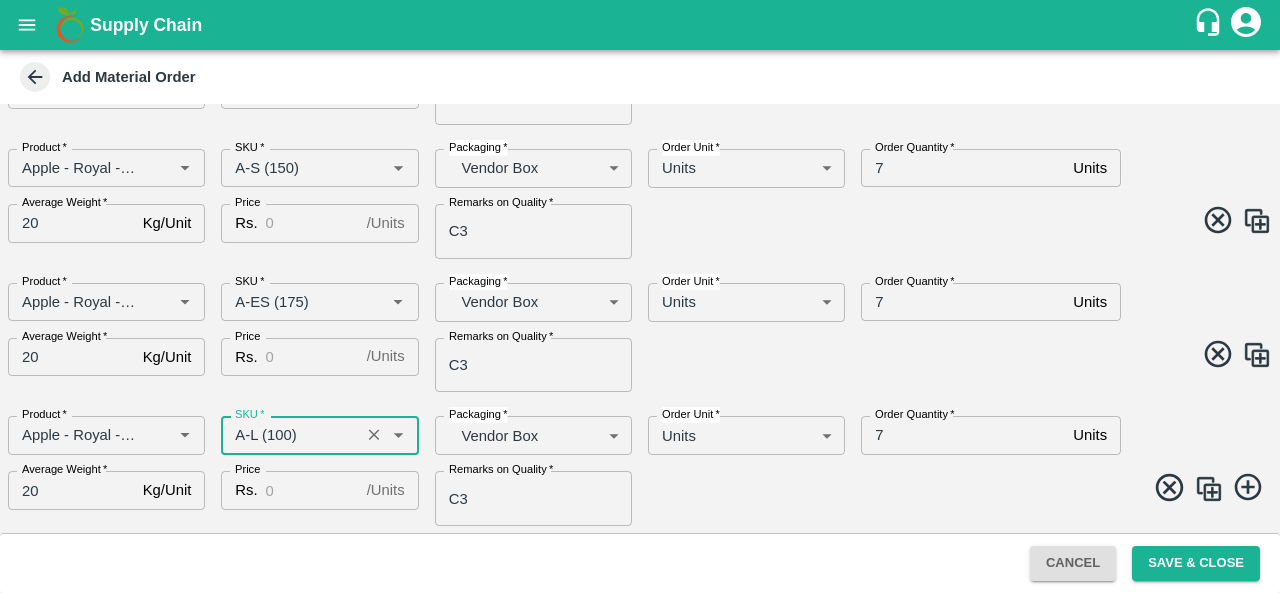 type on "A-L (100)" 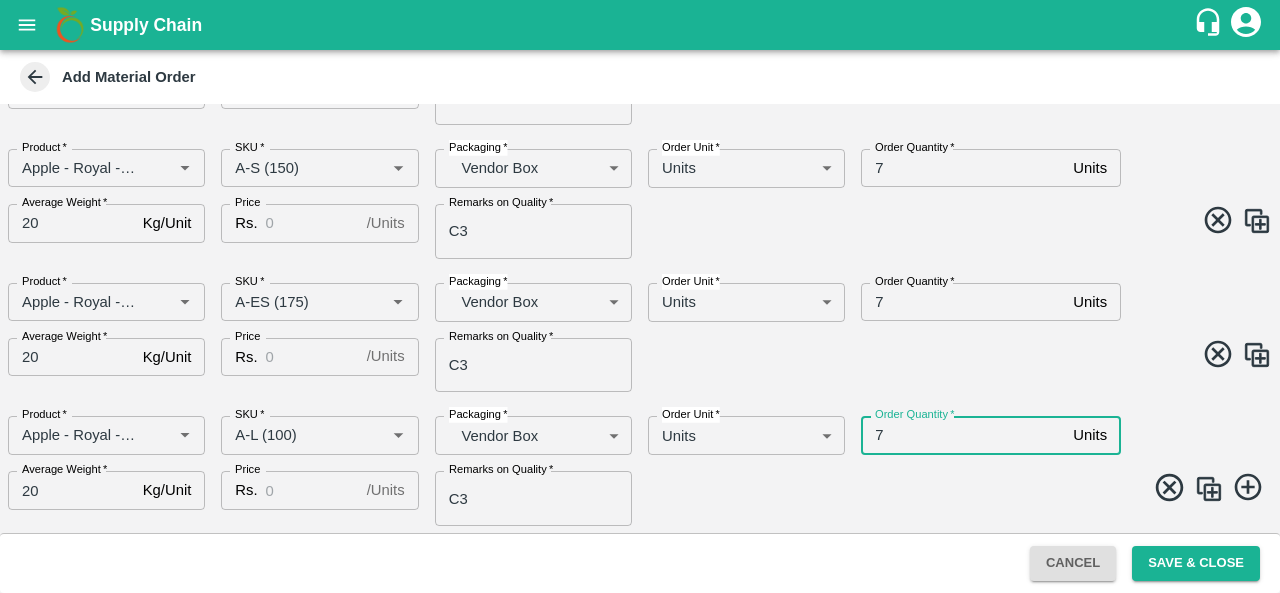 click on "7" at bounding box center [963, 435] 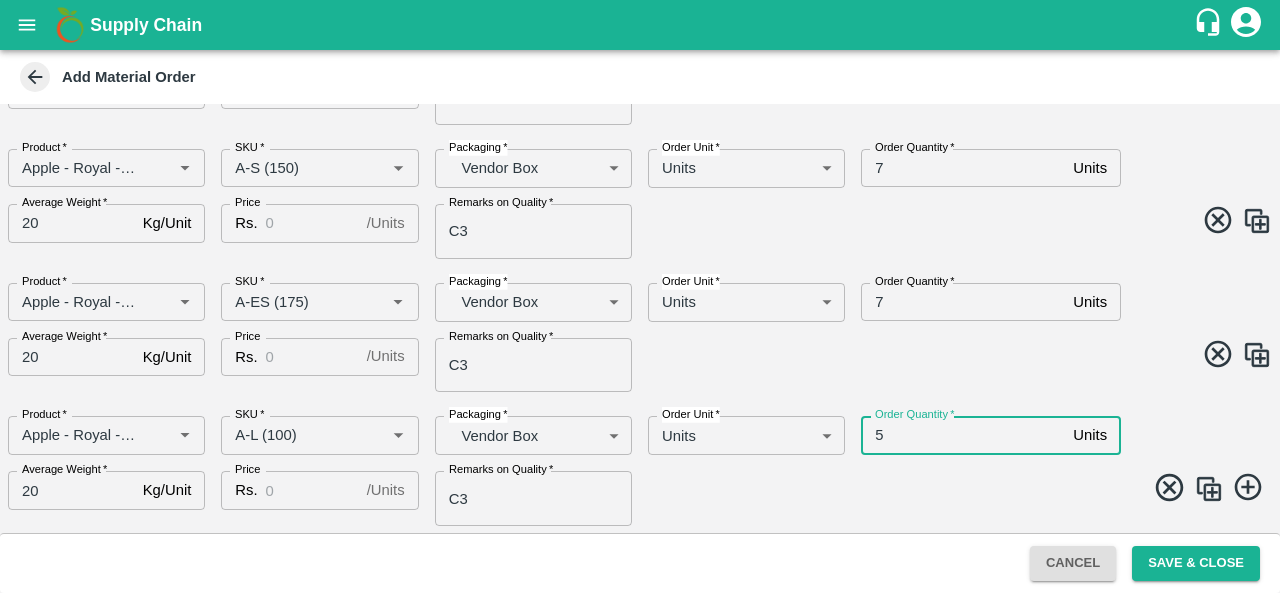 type on "5" 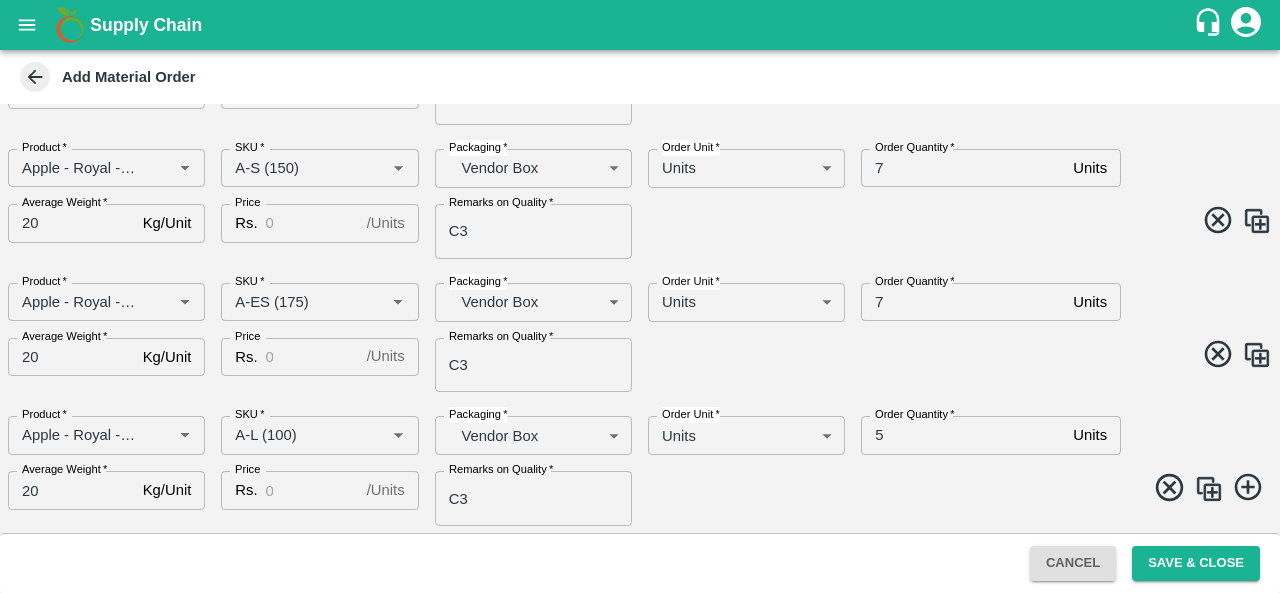 click at bounding box center [1209, 489] 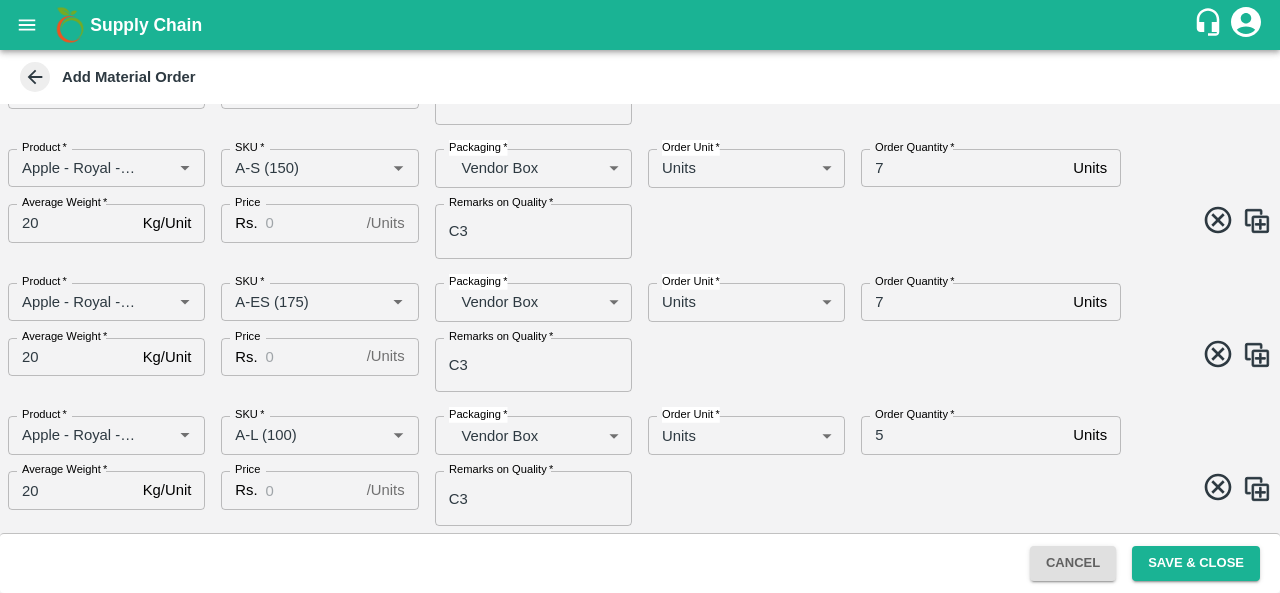 scroll, scrollTop: 367, scrollLeft: 0, axis: vertical 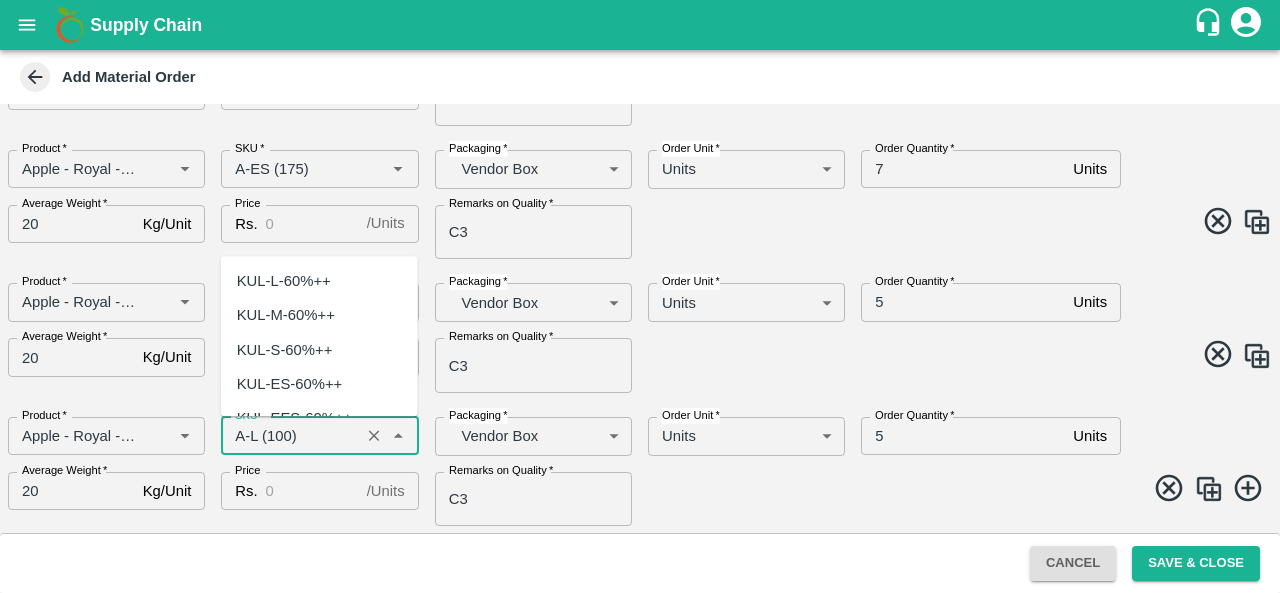 click on "SKU   *" at bounding box center [290, 436] 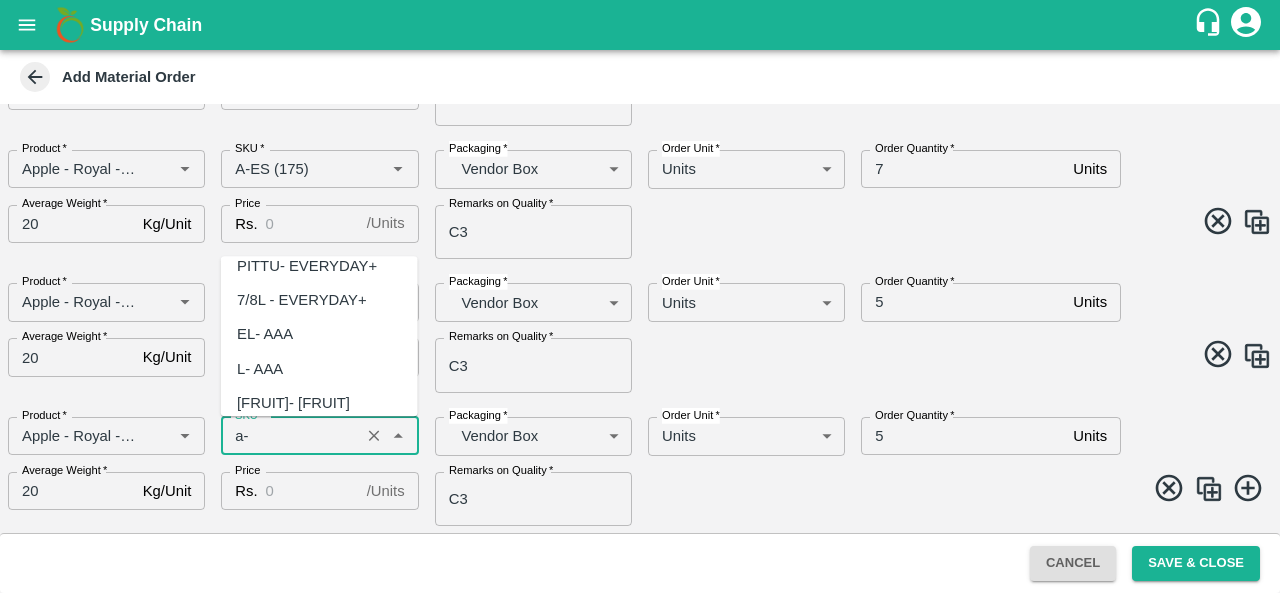 scroll, scrollTop: 0, scrollLeft: 0, axis: both 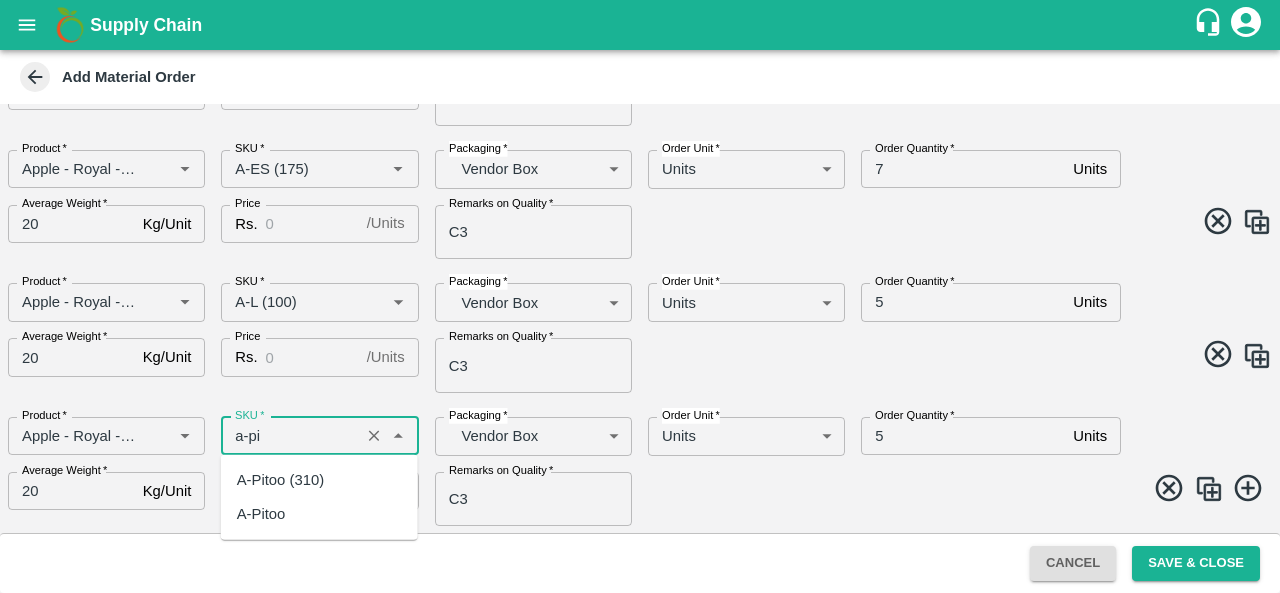 click on "A-Pitoo (310)" at bounding box center (280, 480) 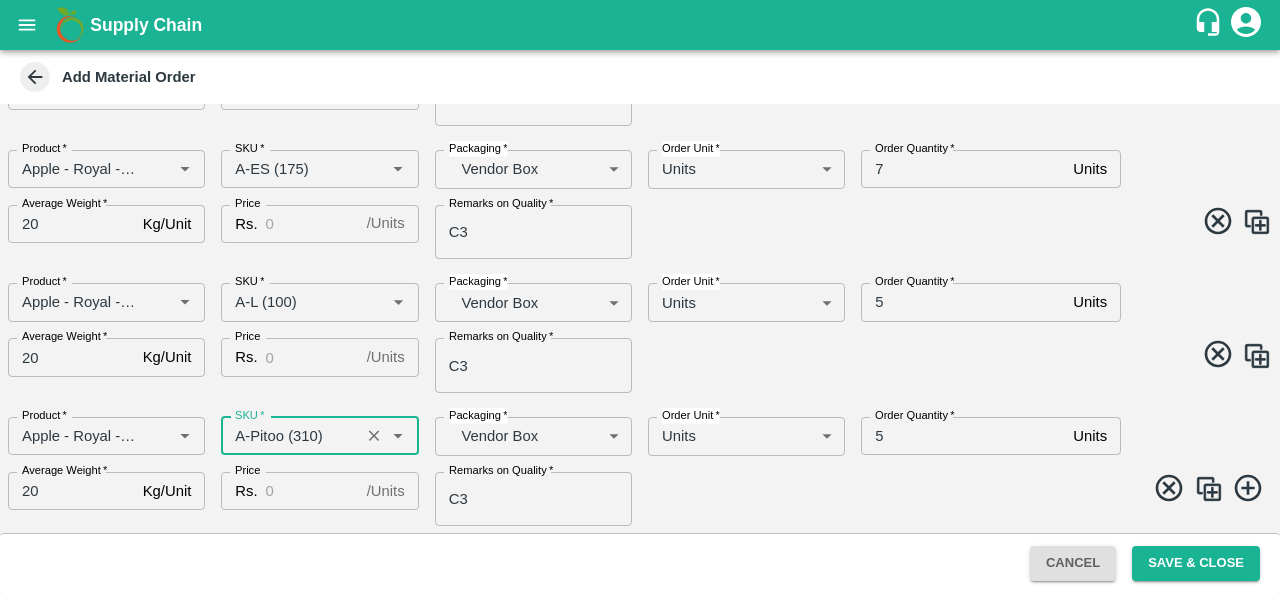 type on "A-Pitoo (310)" 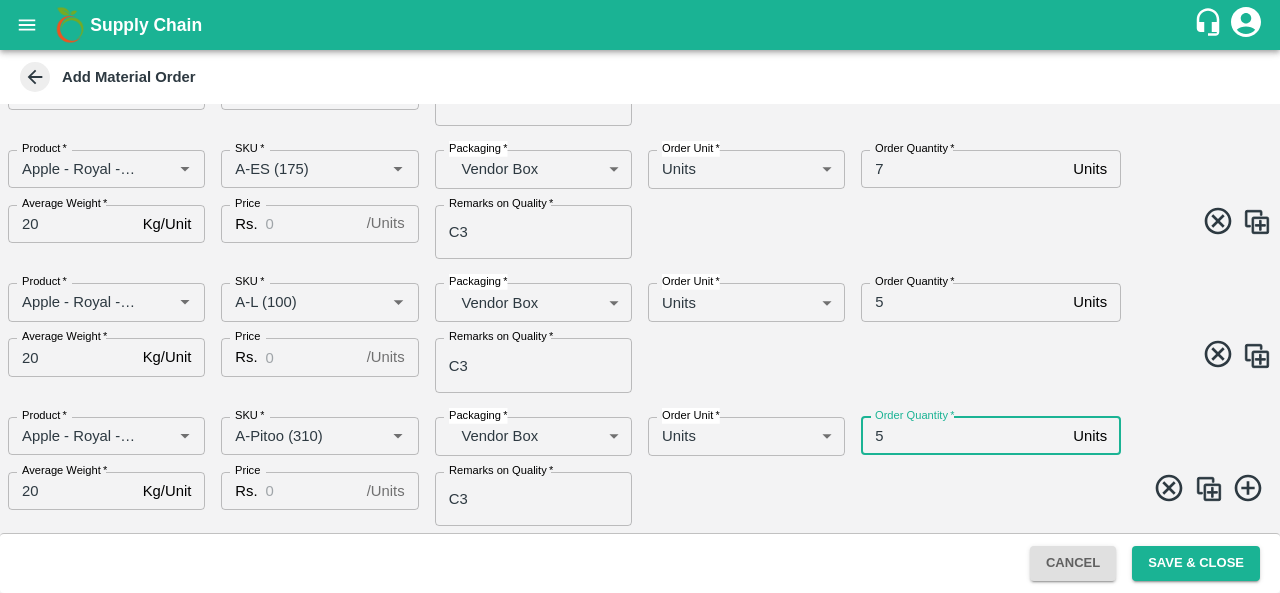 click on "5" at bounding box center (963, 436) 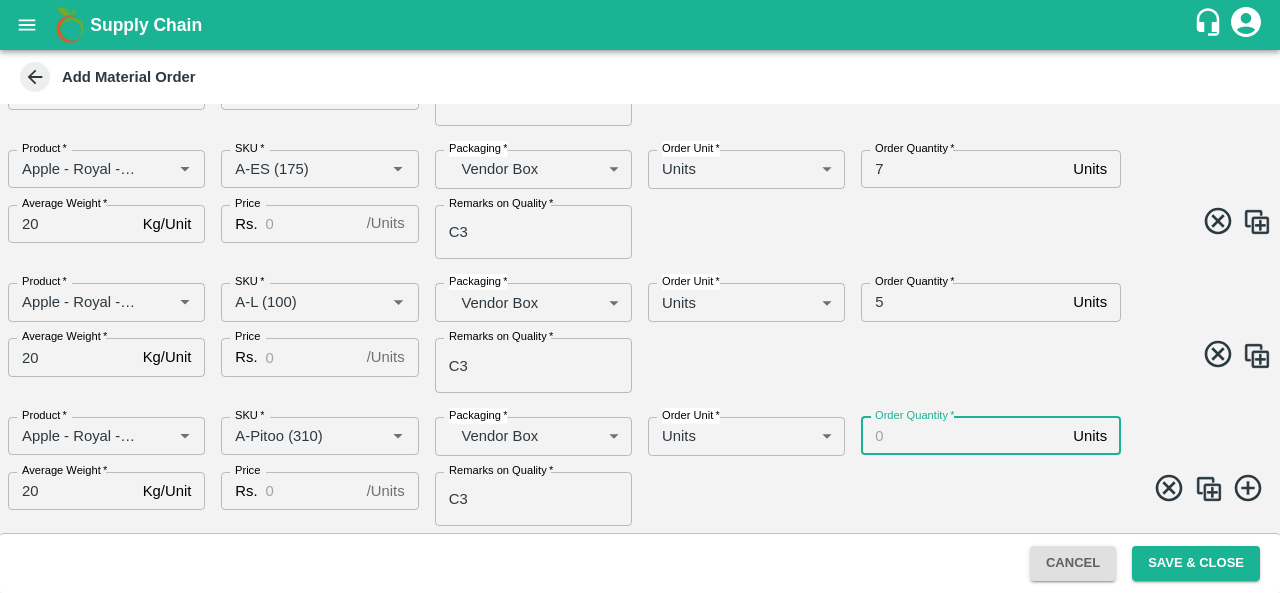 type on "5" 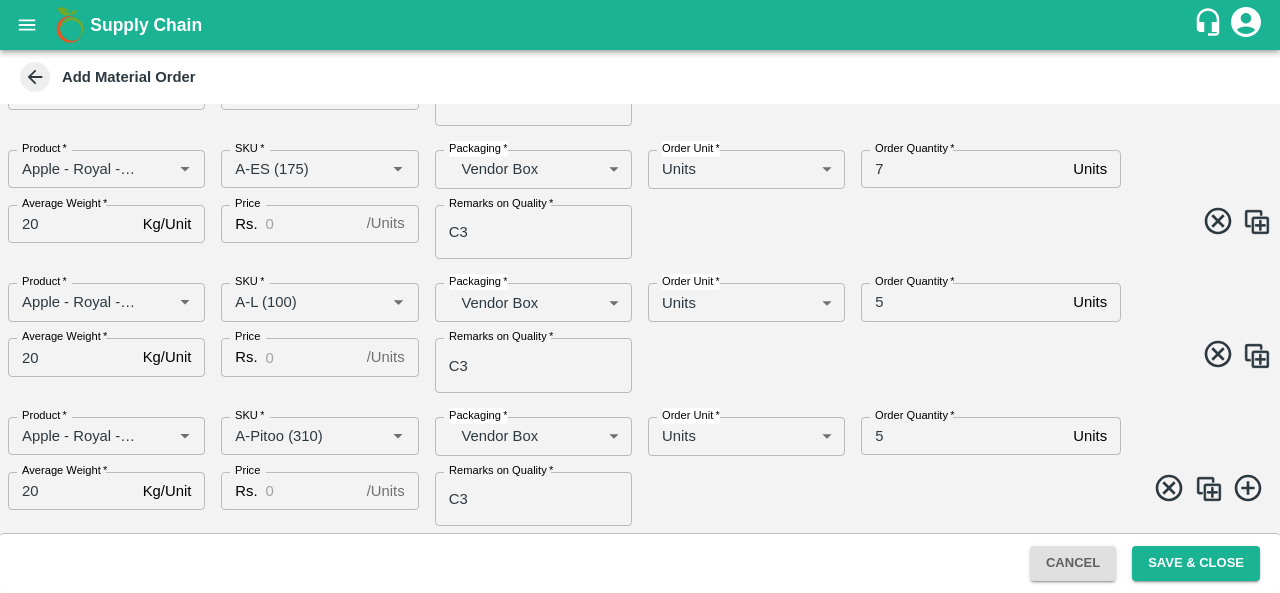 click at bounding box center (1209, 489) 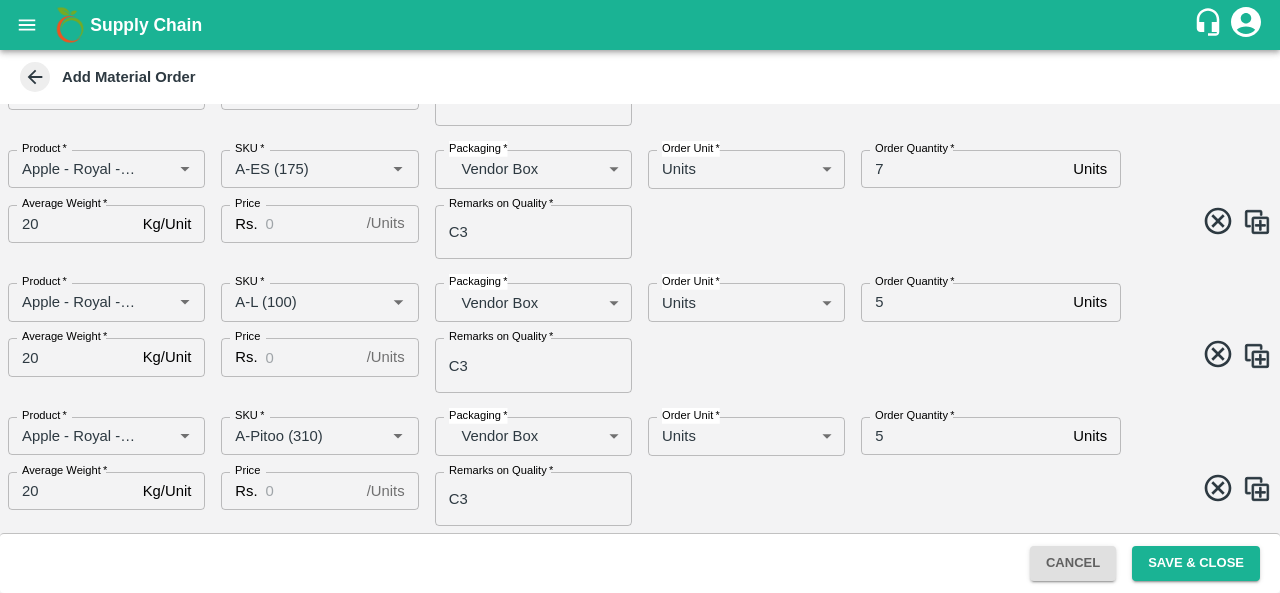 scroll, scrollTop: 501, scrollLeft: 0, axis: vertical 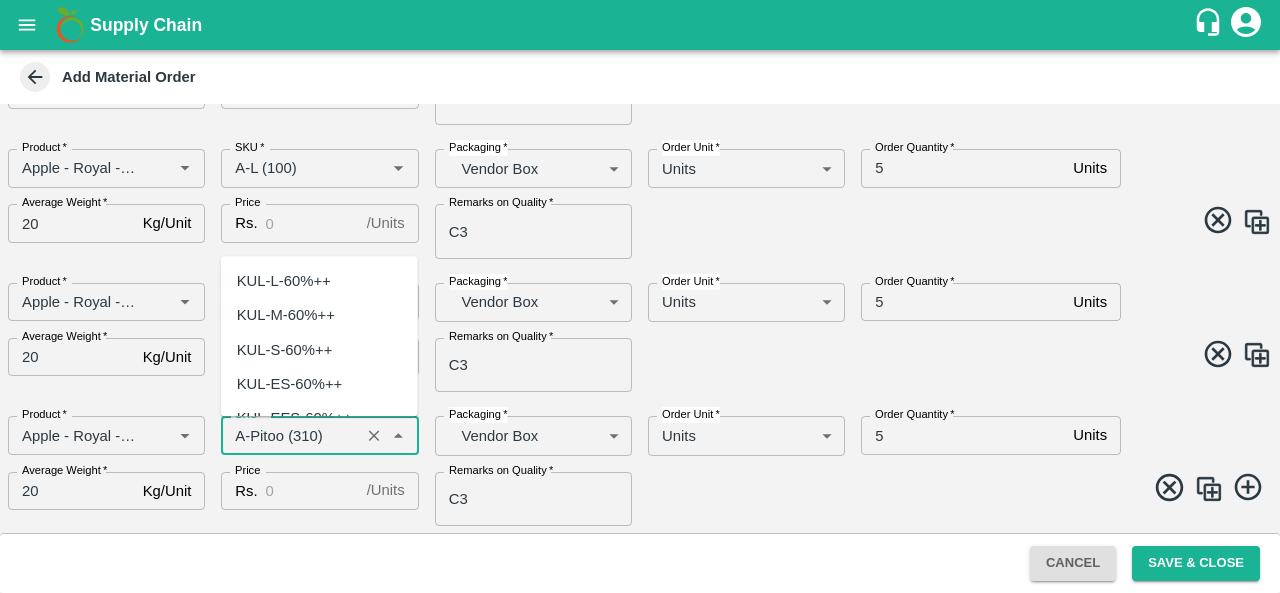 click on "SKU   *" at bounding box center [290, 435] 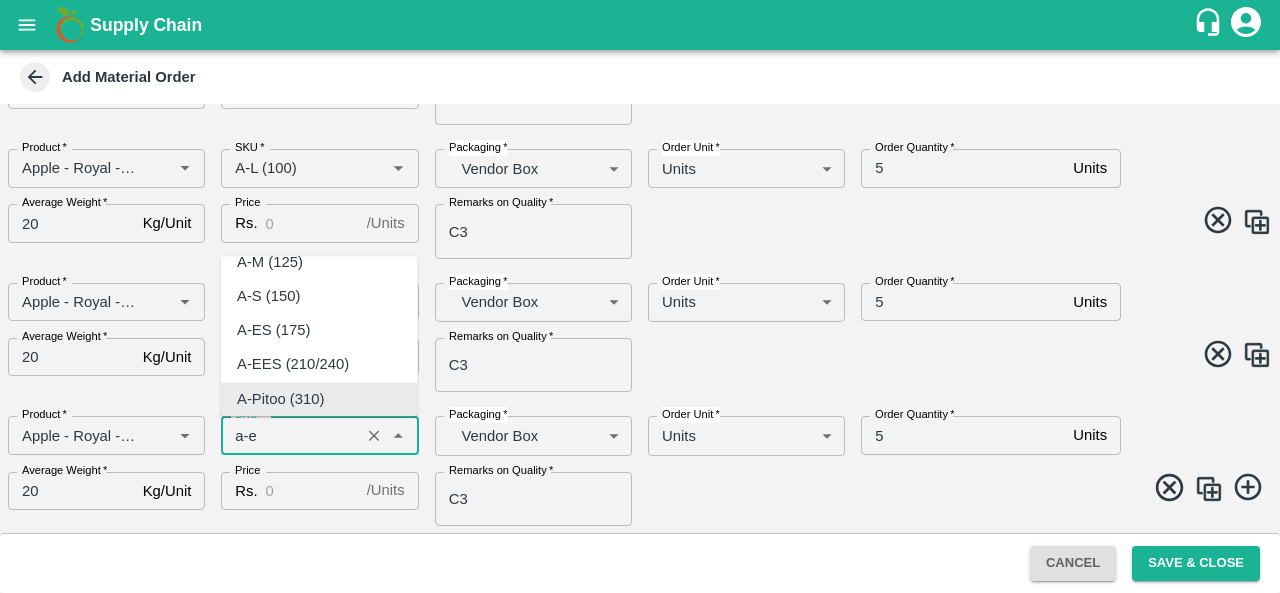 scroll, scrollTop: 0, scrollLeft: 0, axis: both 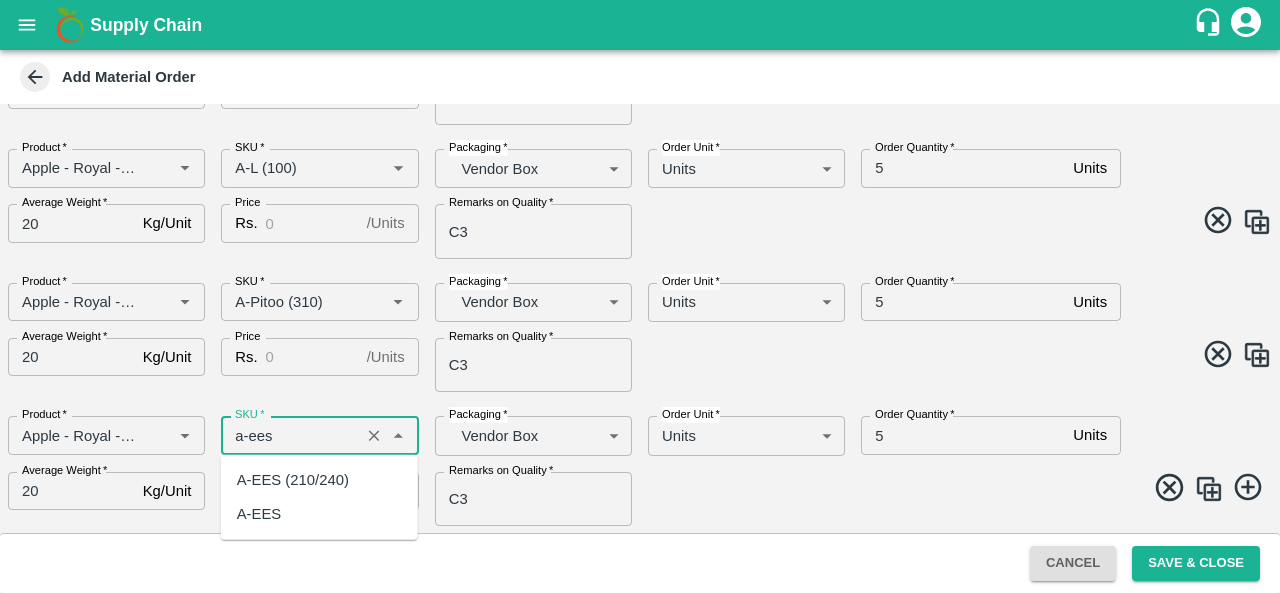 click on "A-EES (210/240)" at bounding box center [293, 480] 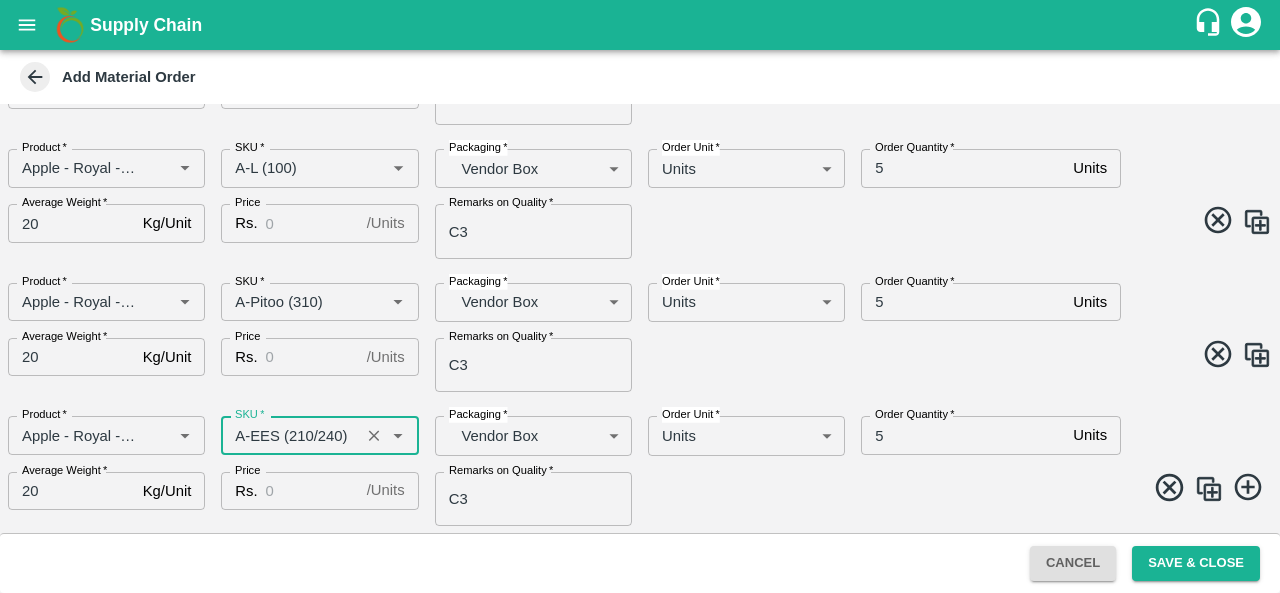 type on "A-EES (210/240)" 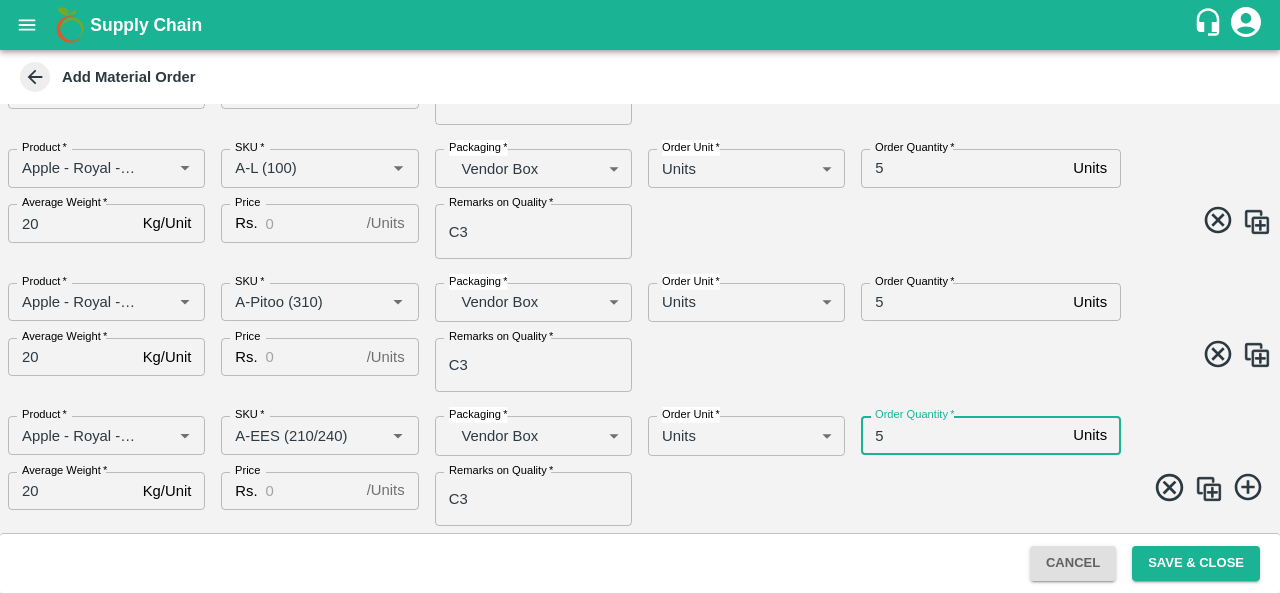 click on "5" at bounding box center (963, 435) 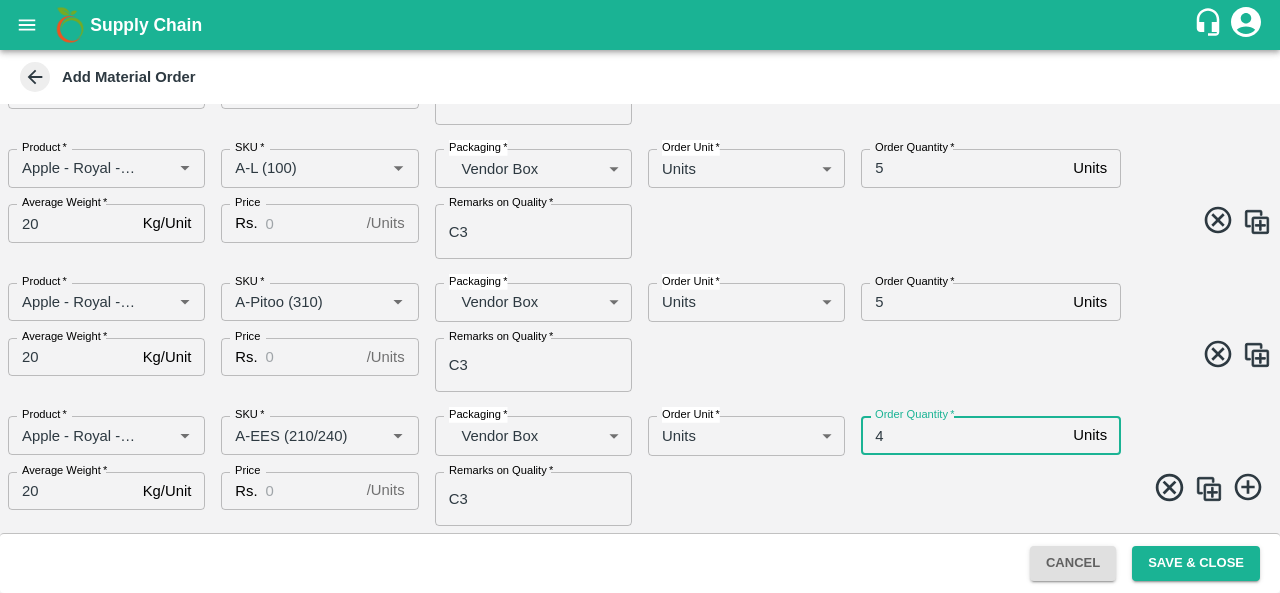 type on "4" 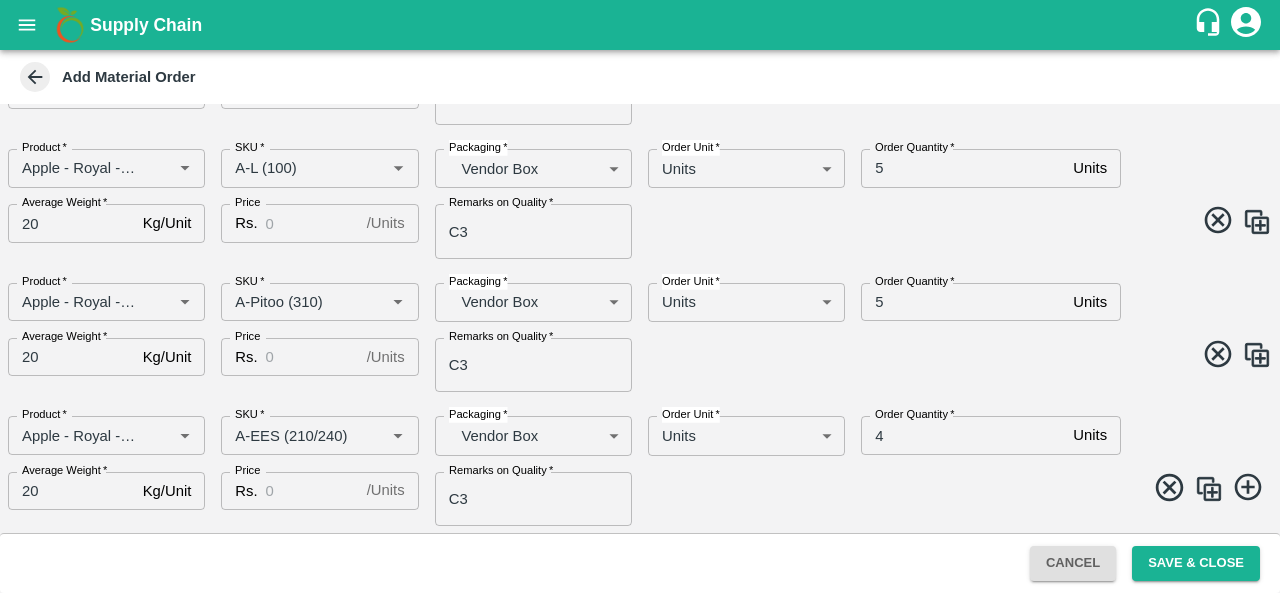 click at bounding box center [1209, 489] 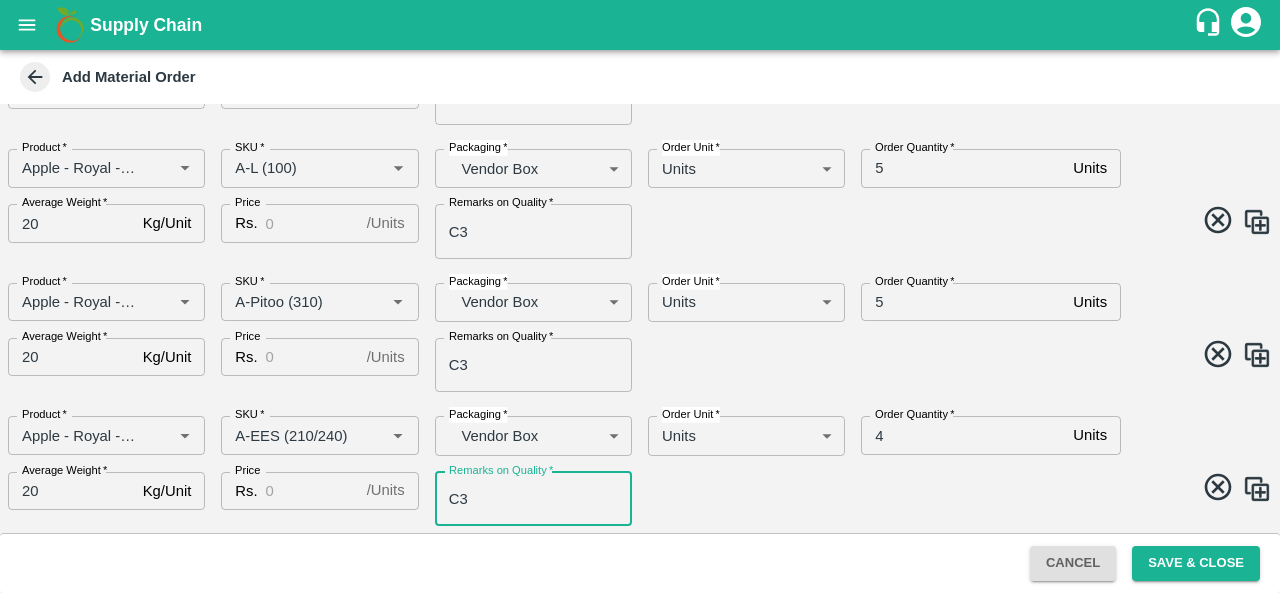 click on "C3" at bounding box center [533, 499] 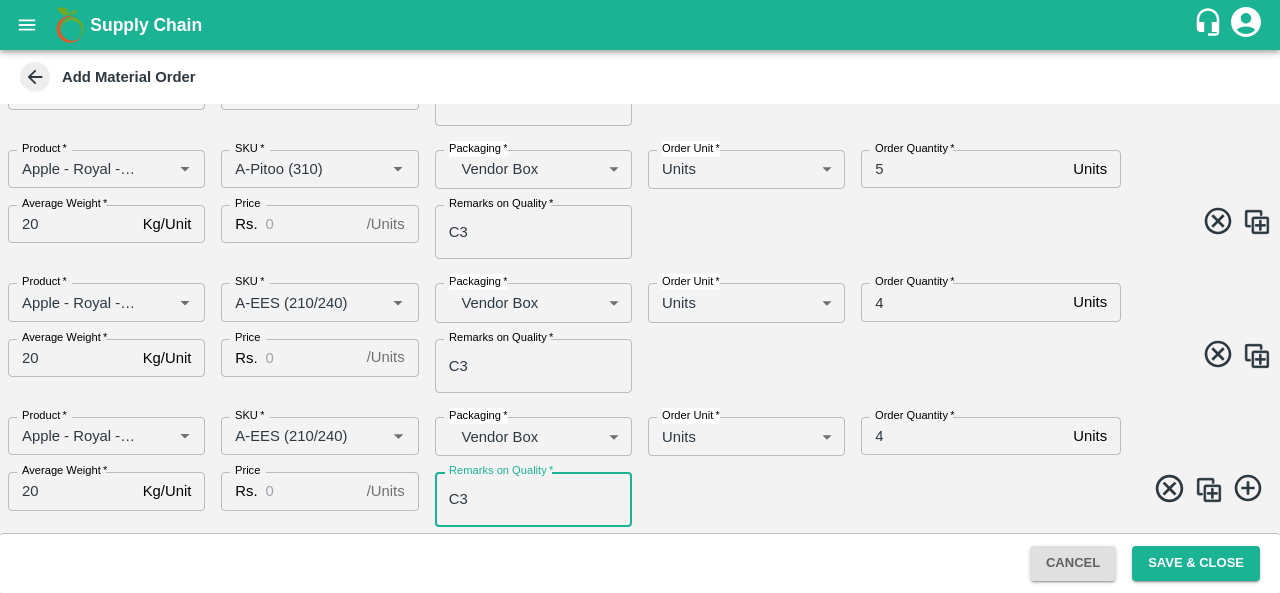 click on "C3" at bounding box center [533, 499] 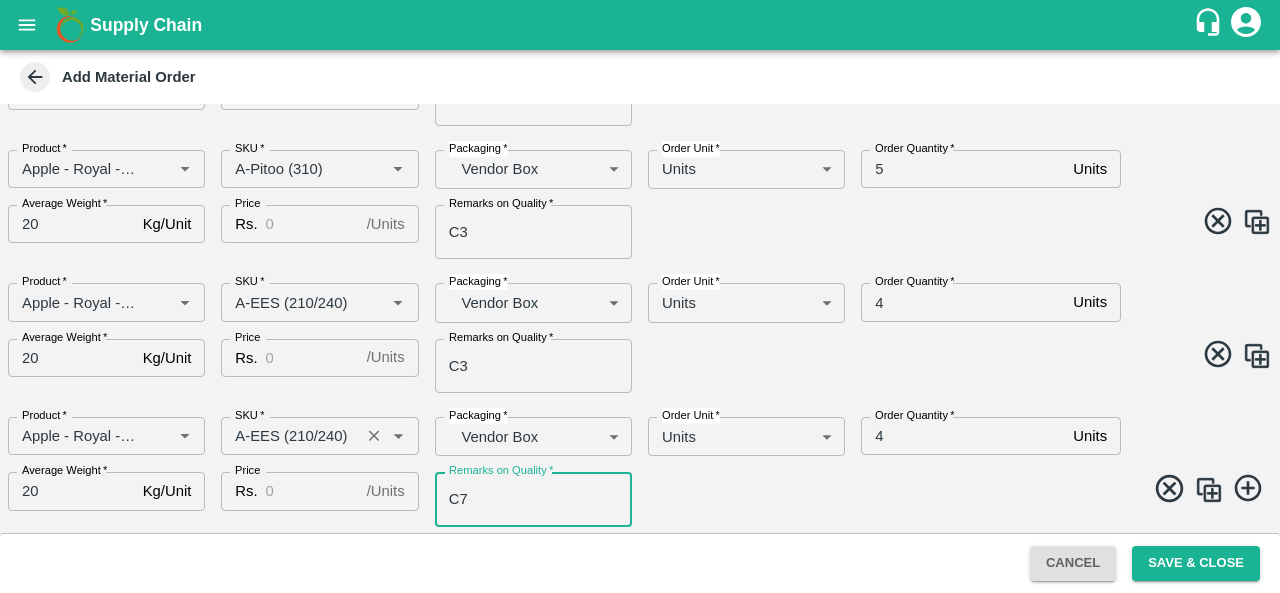 type on "C7" 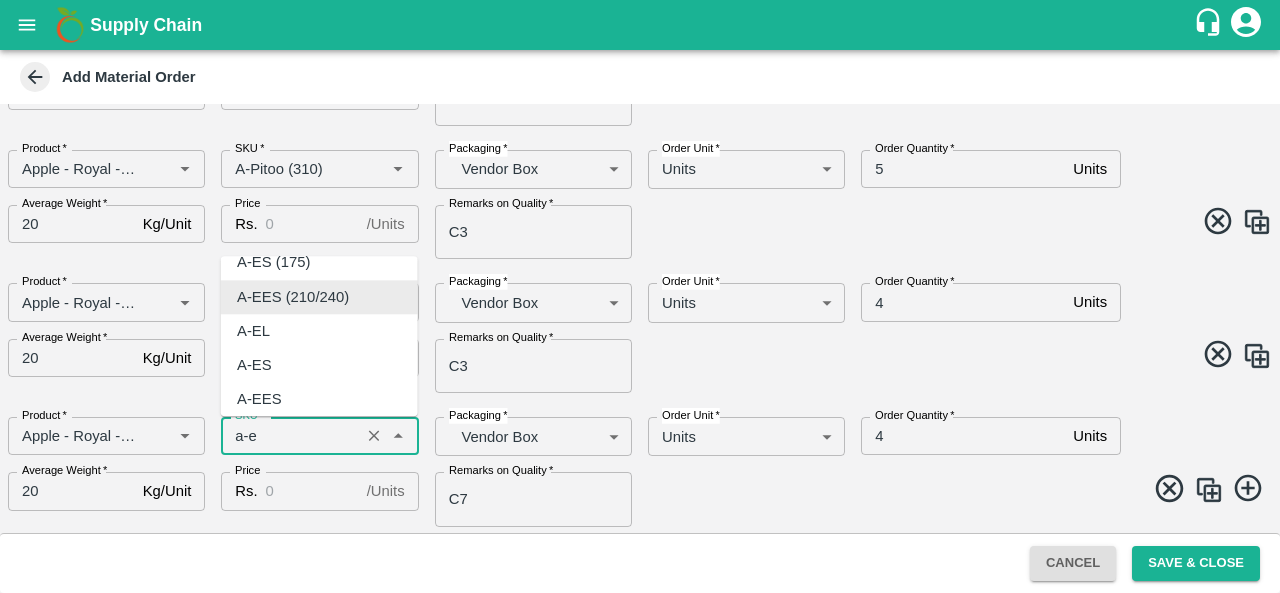scroll, scrollTop: 0, scrollLeft: 0, axis: both 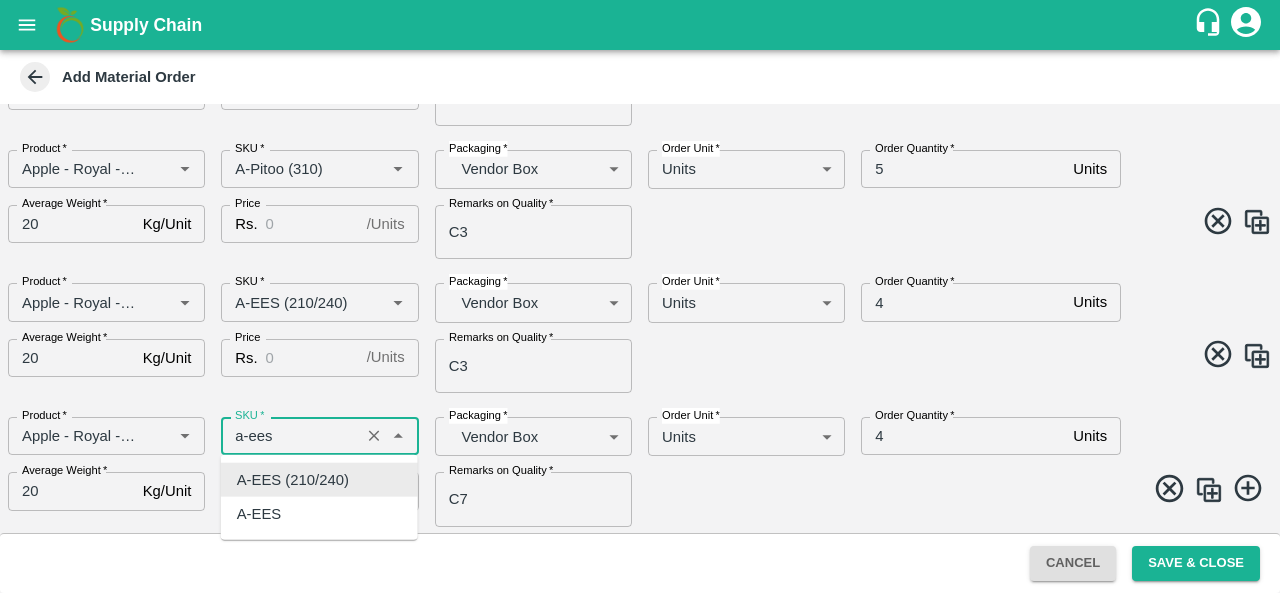 click on "A-EES (210/240)" at bounding box center (293, 480) 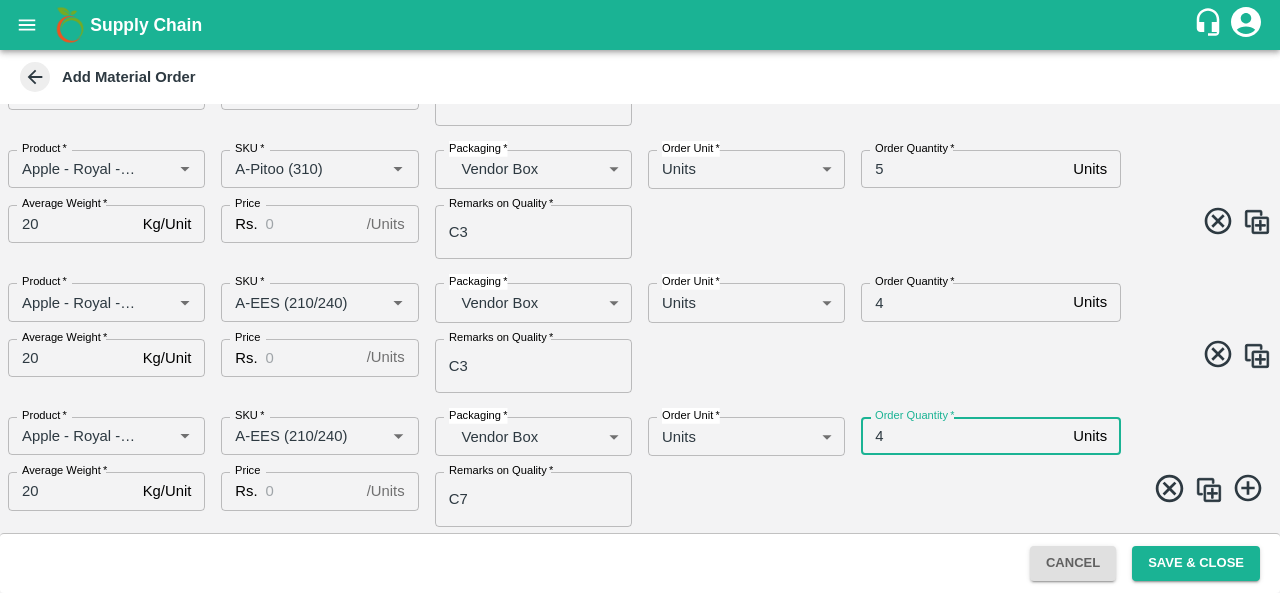 click on "4" at bounding box center [963, 436] 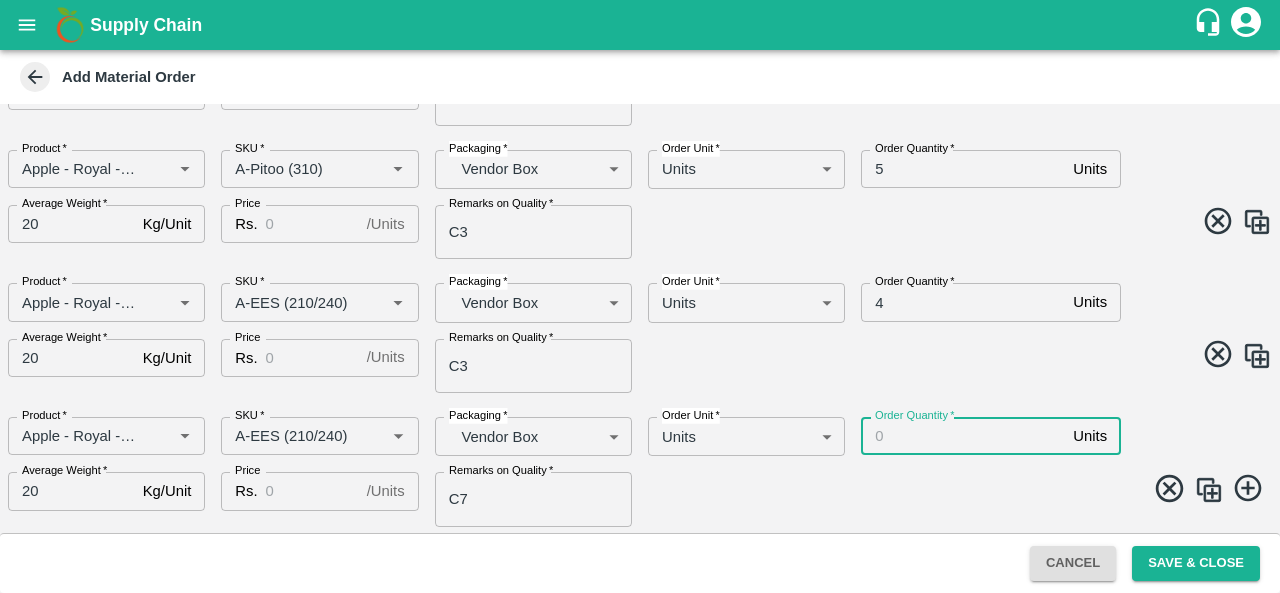 type on "0" 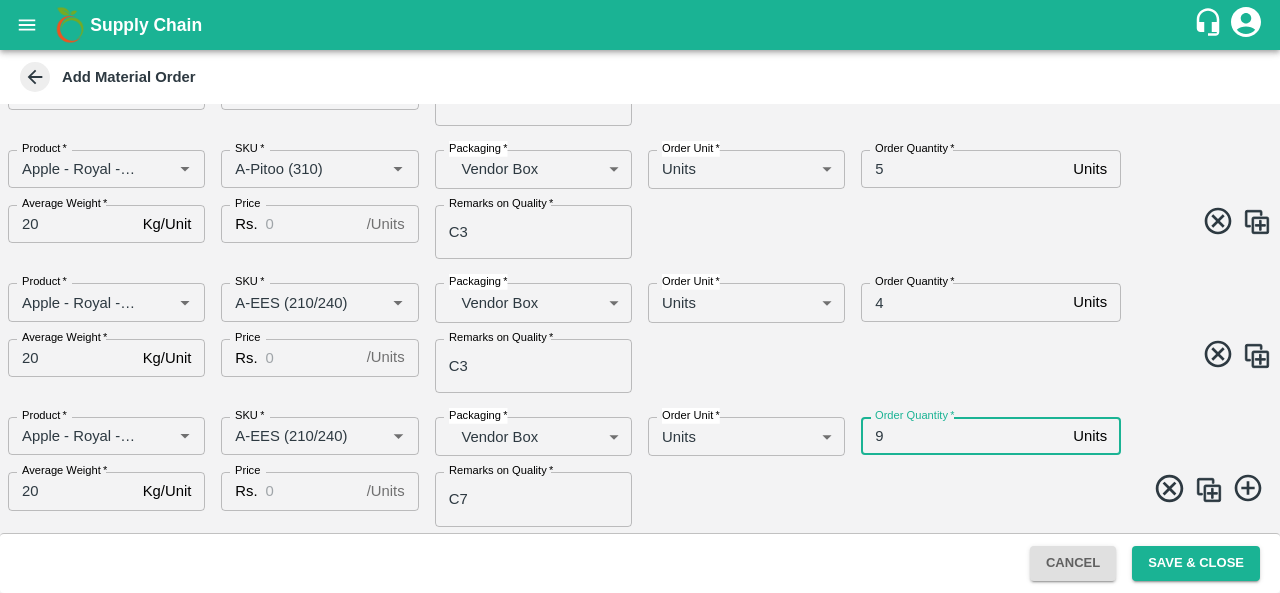type on "9" 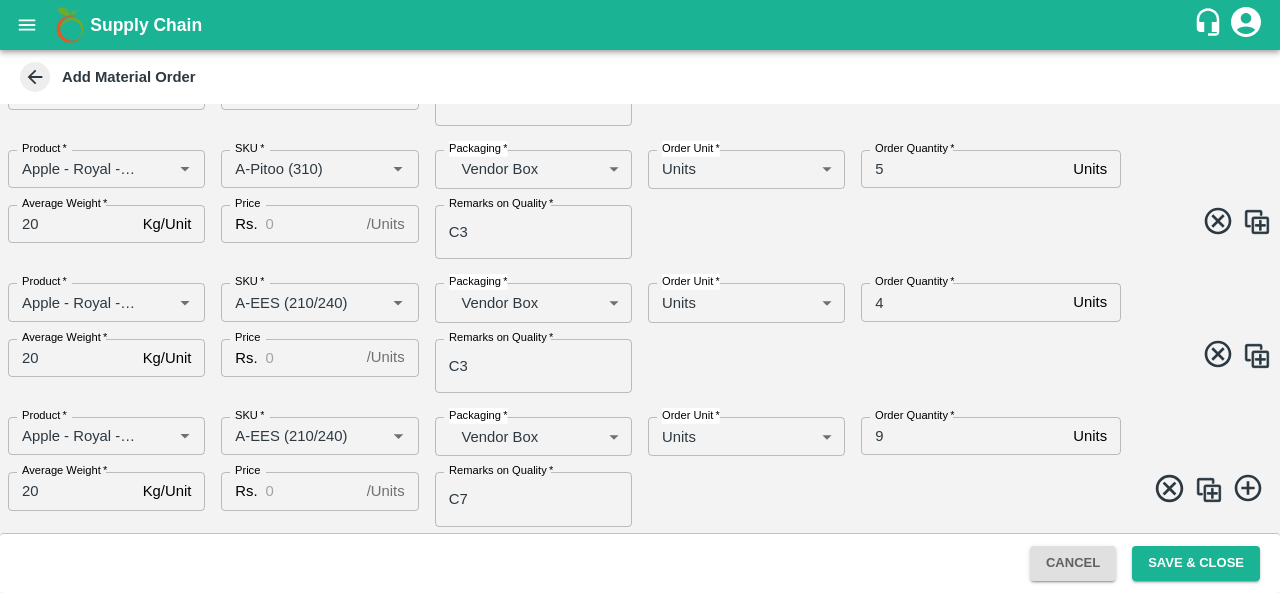 click at bounding box center (1209, 490) 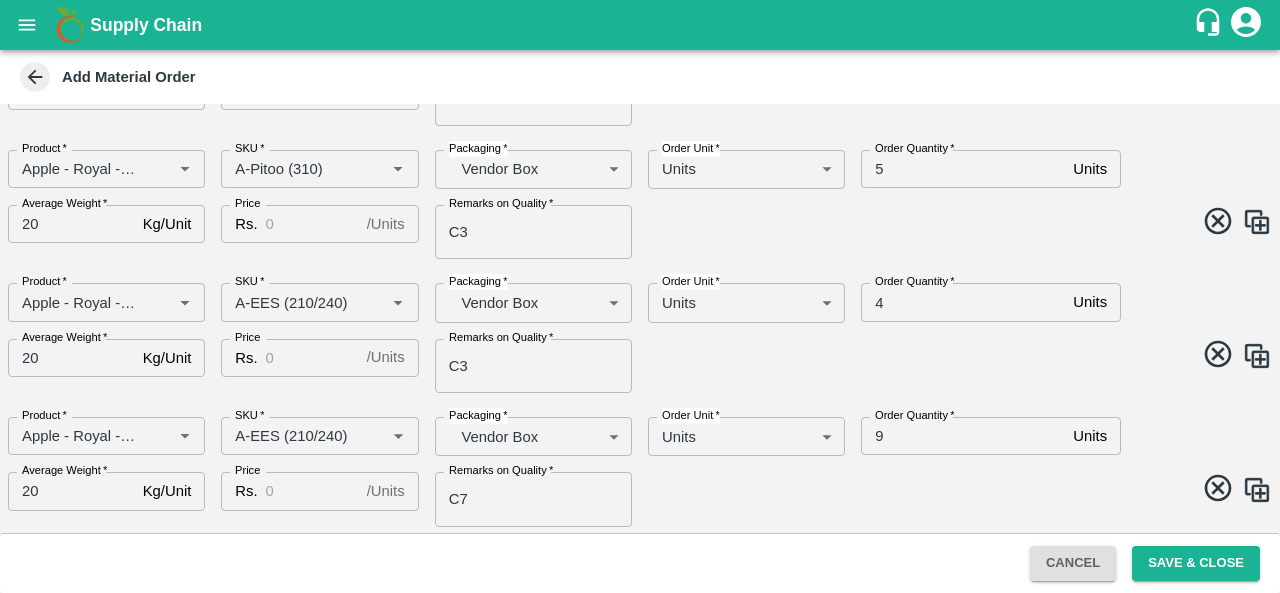scroll, scrollTop: 768, scrollLeft: 0, axis: vertical 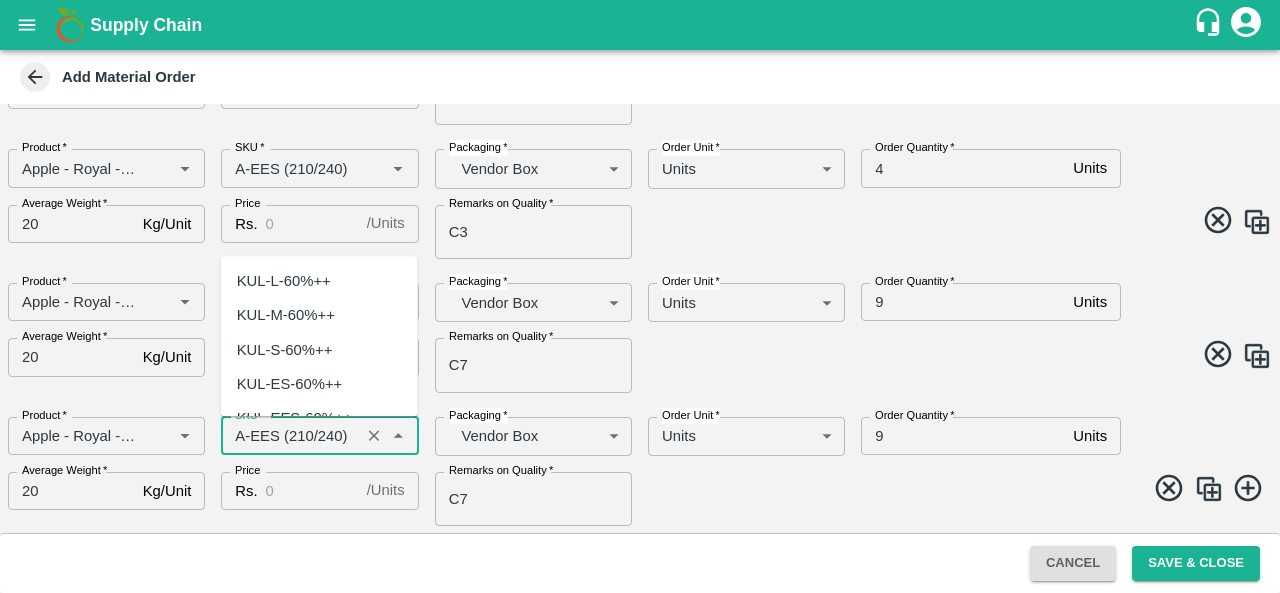click on "SKU   *" at bounding box center (290, 436) 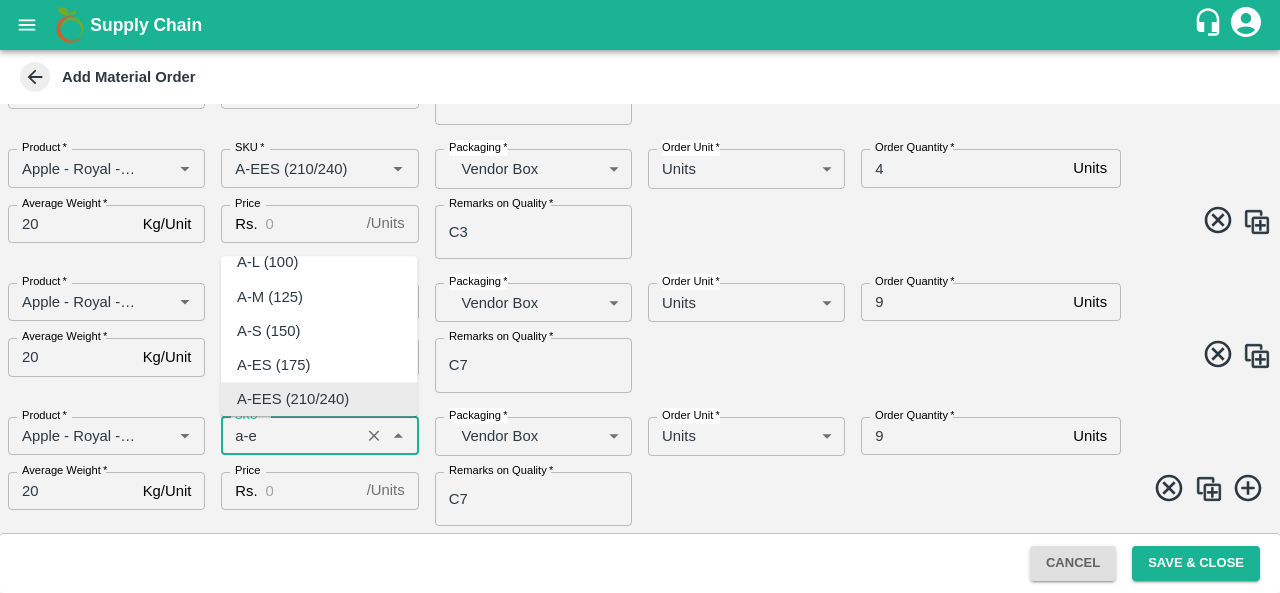 scroll, scrollTop: 0, scrollLeft: 0, axis: both 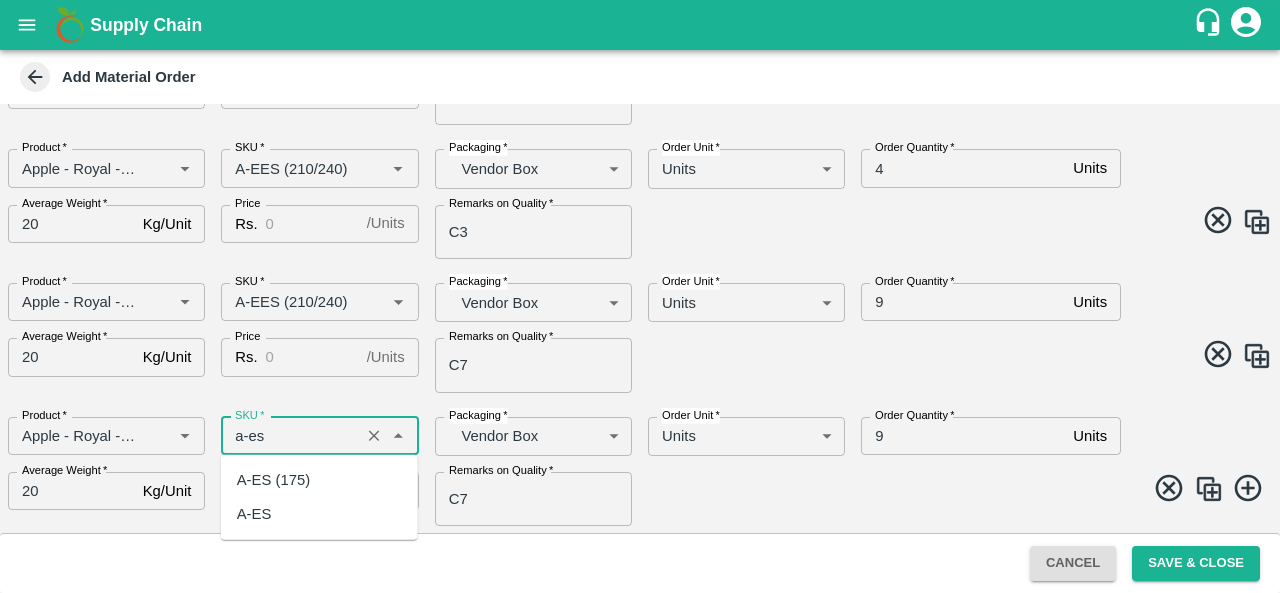 click on "A-ES (175)" at bounding box center (273, 480) 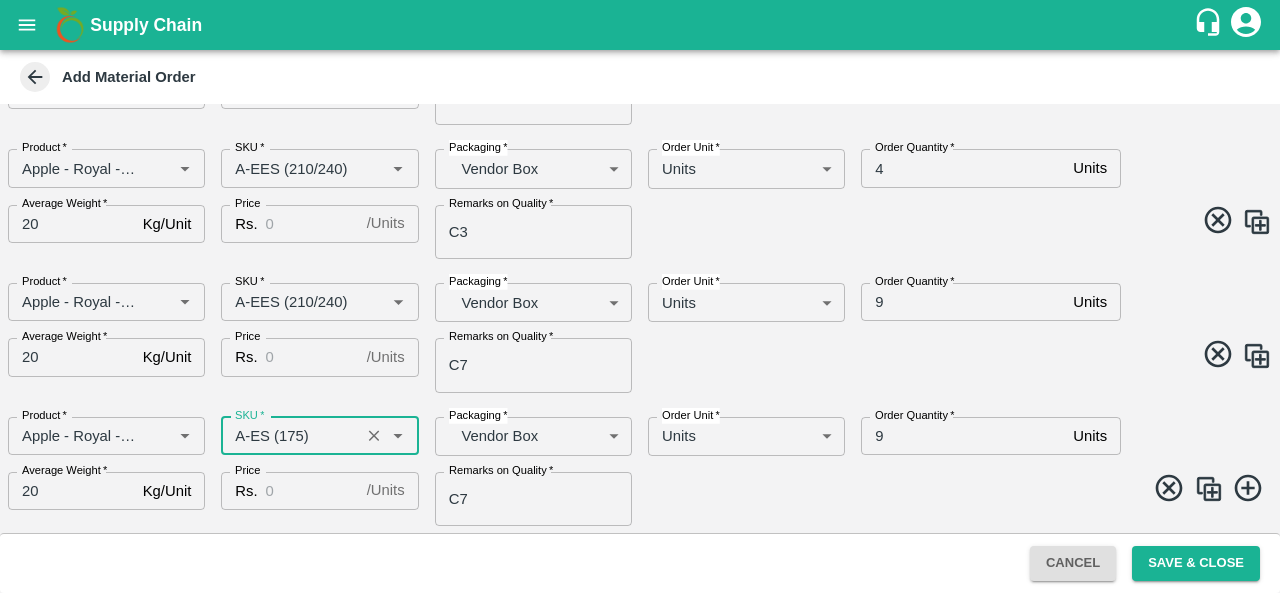 type on "A-ES (175)" 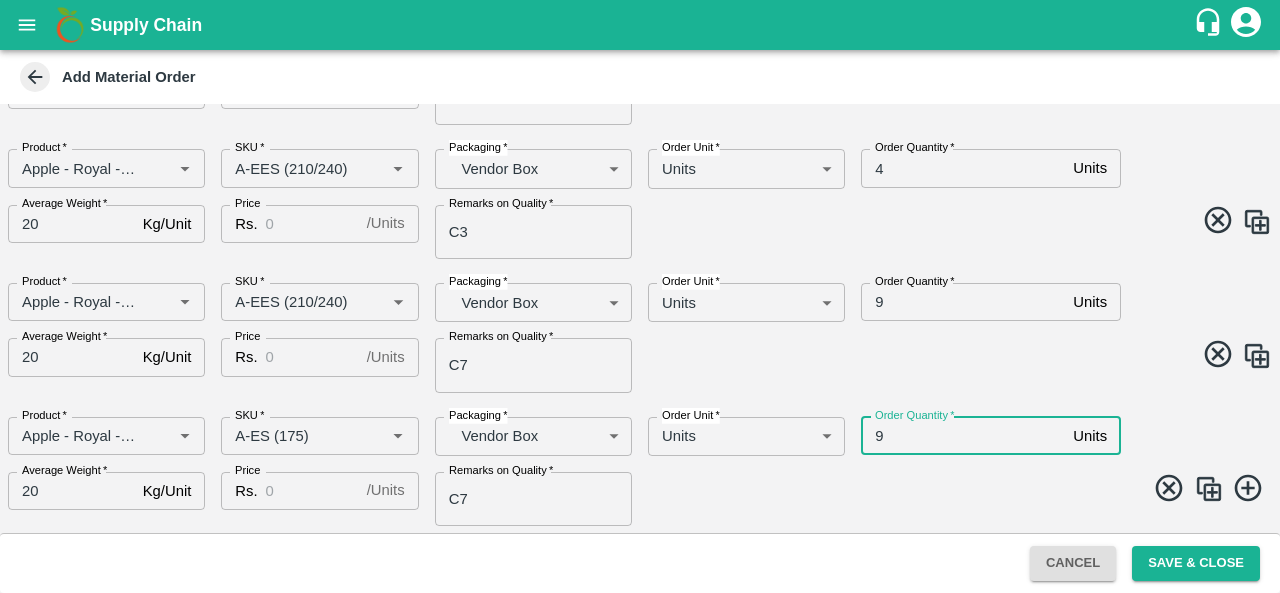 click on "9" at bounding box center [963, 436] 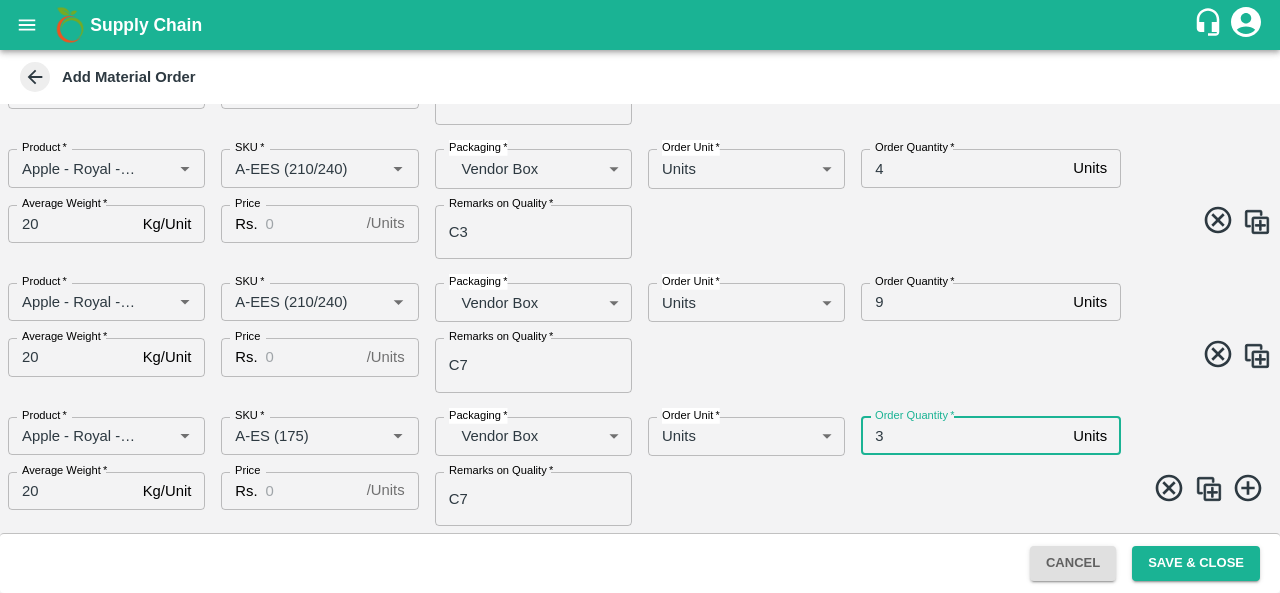 type on "3" 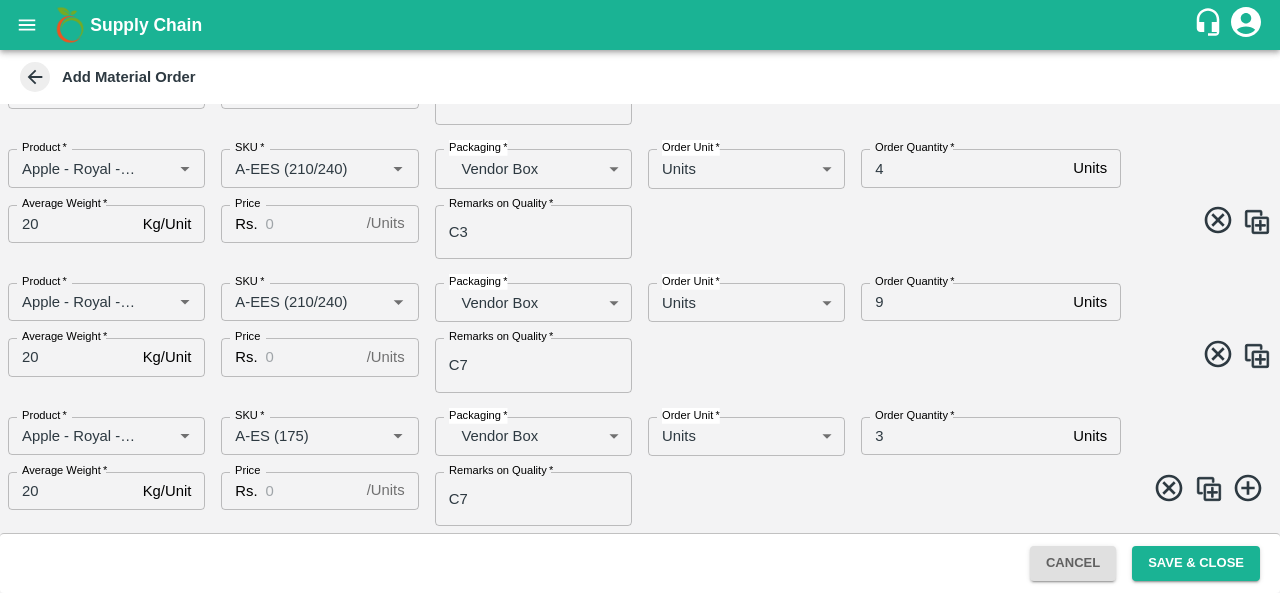 click at bounding box center [1209, 489] 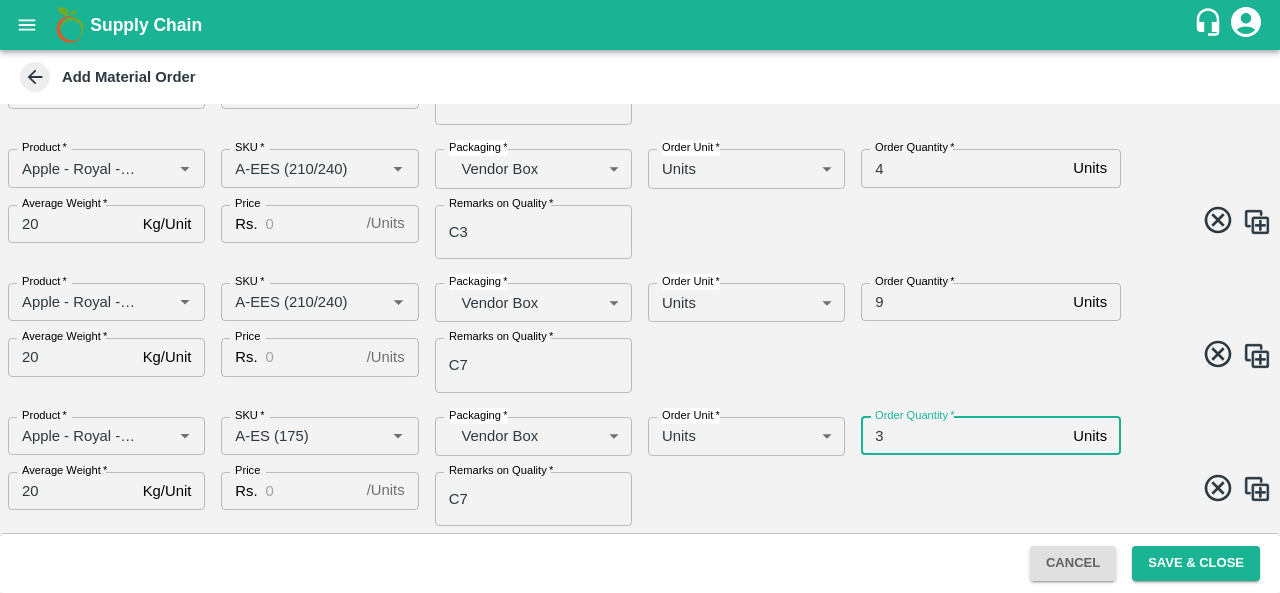 click on "3" at bounding box center (963, 436) 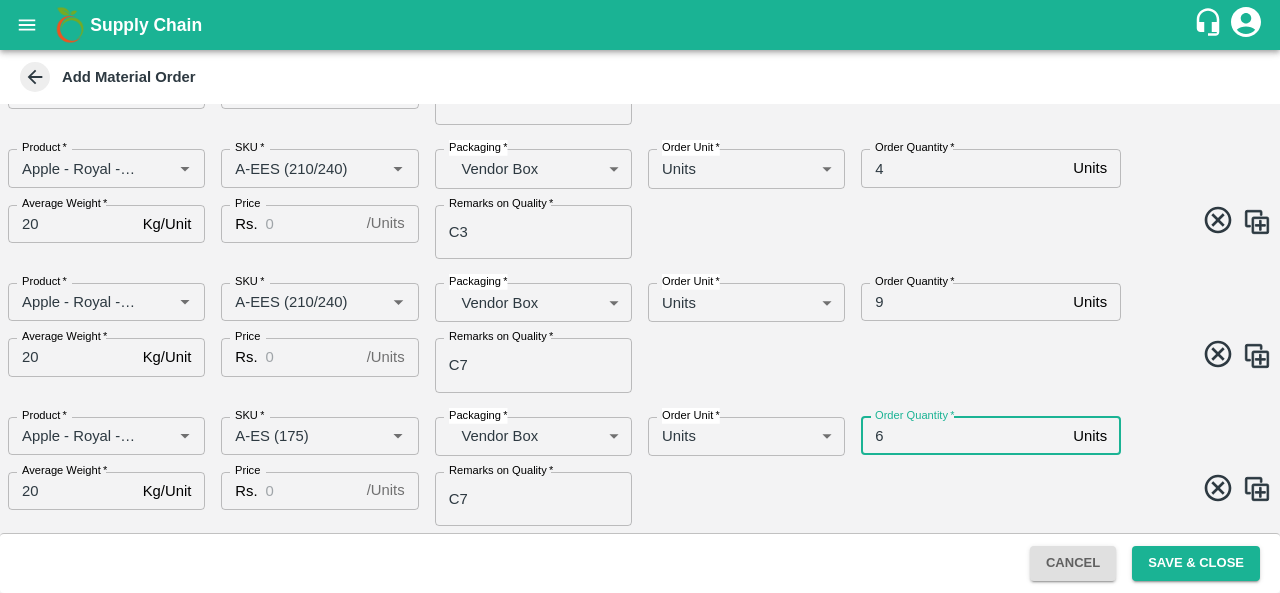 scroll, scrollTop: 902, scrollLeft: 0, axis: vertical 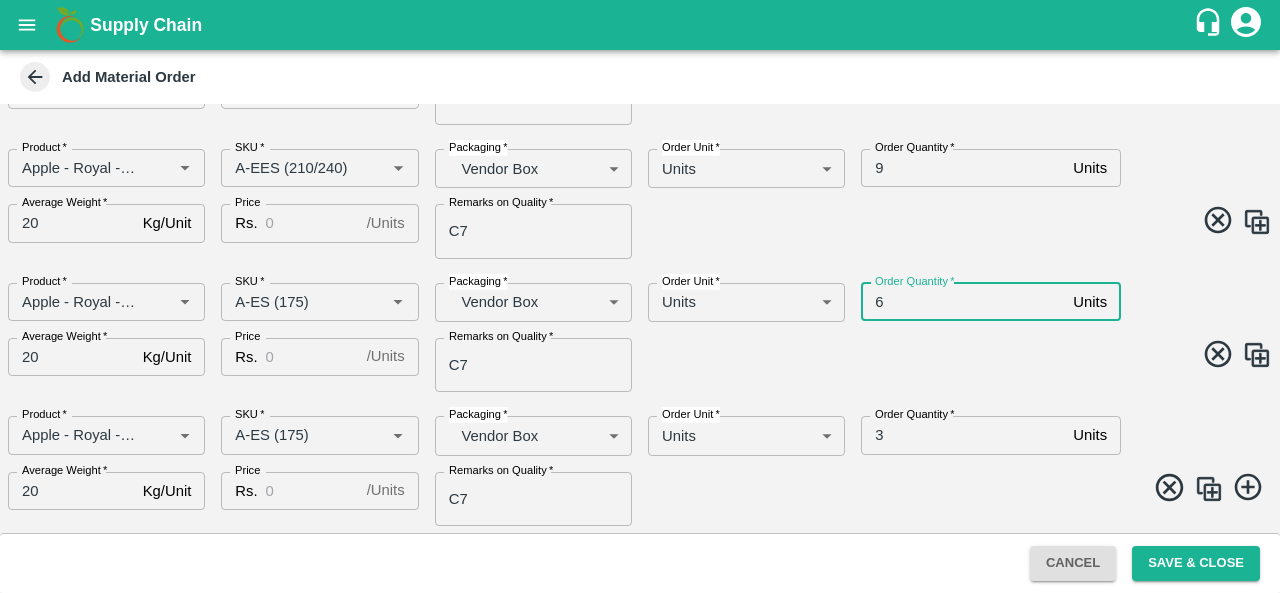 type on "6" 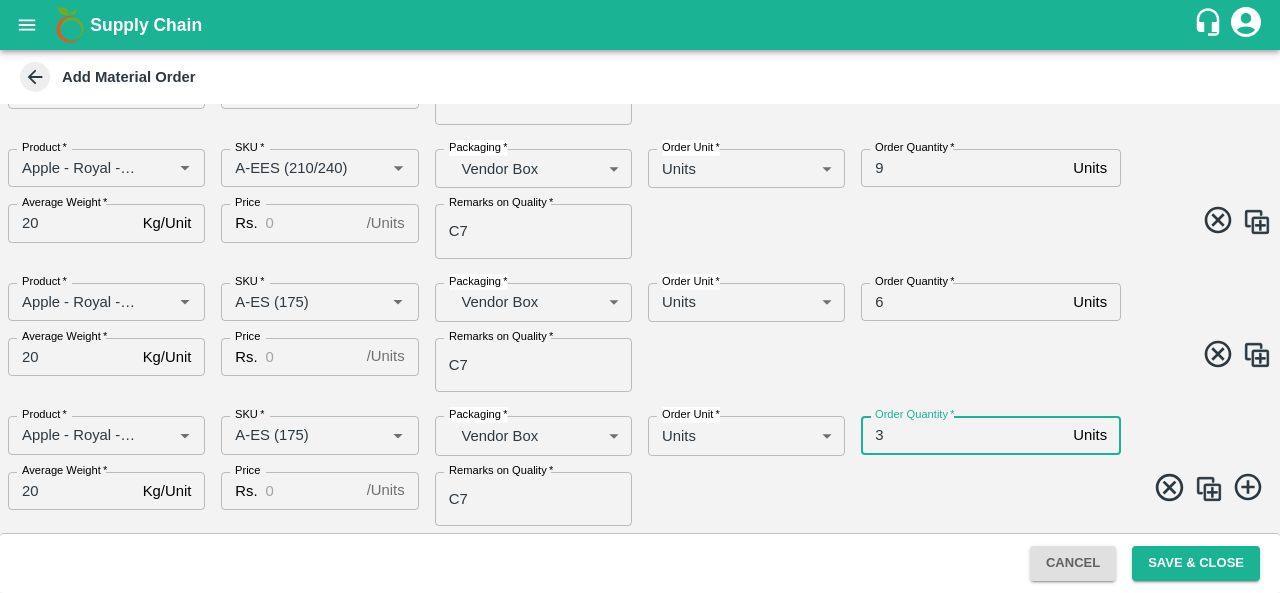 click on "3" at bounding box center [963, 435] 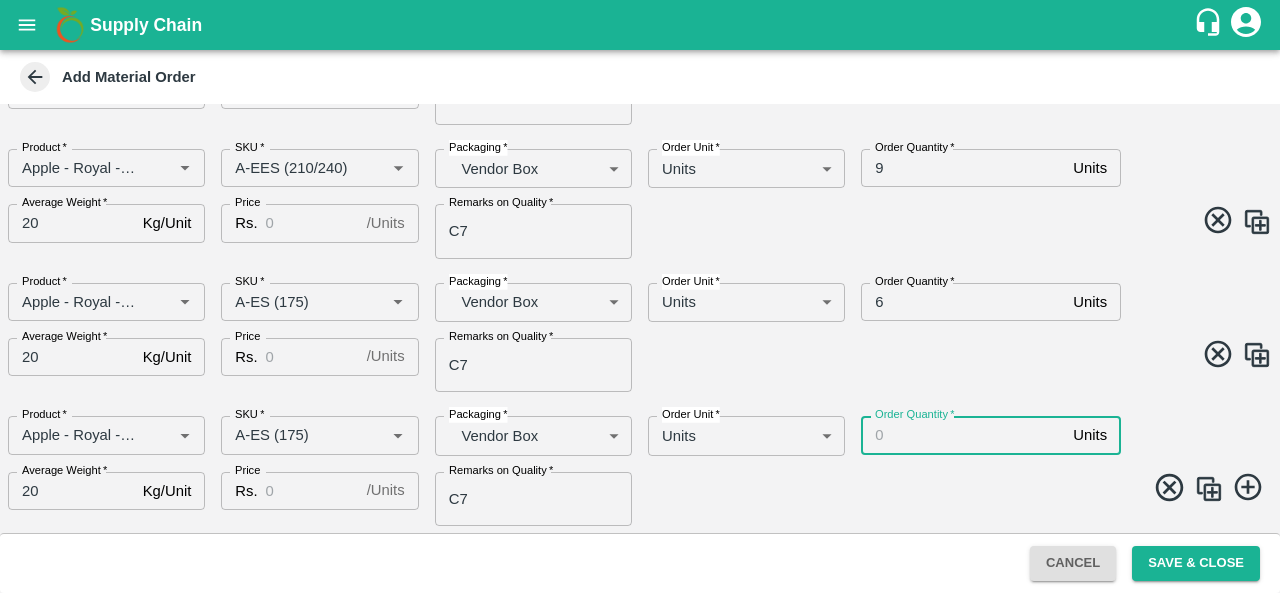 type on "5" 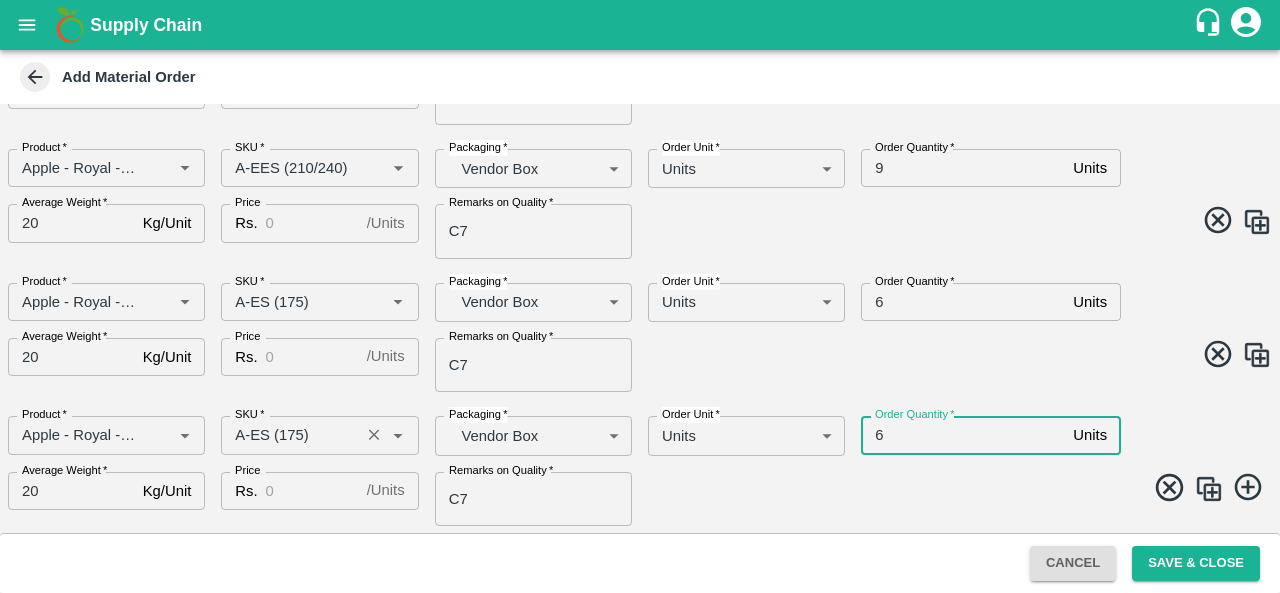 type on "6" 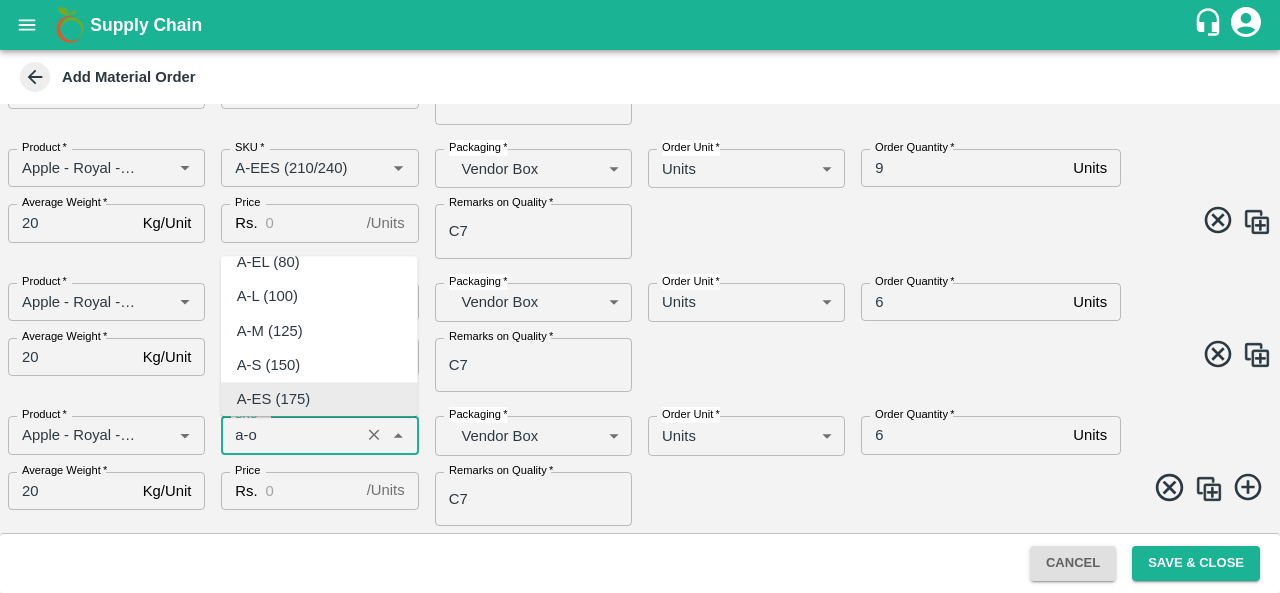 scroll, scrollTop: 0, scrollLeft: 0, axis: both 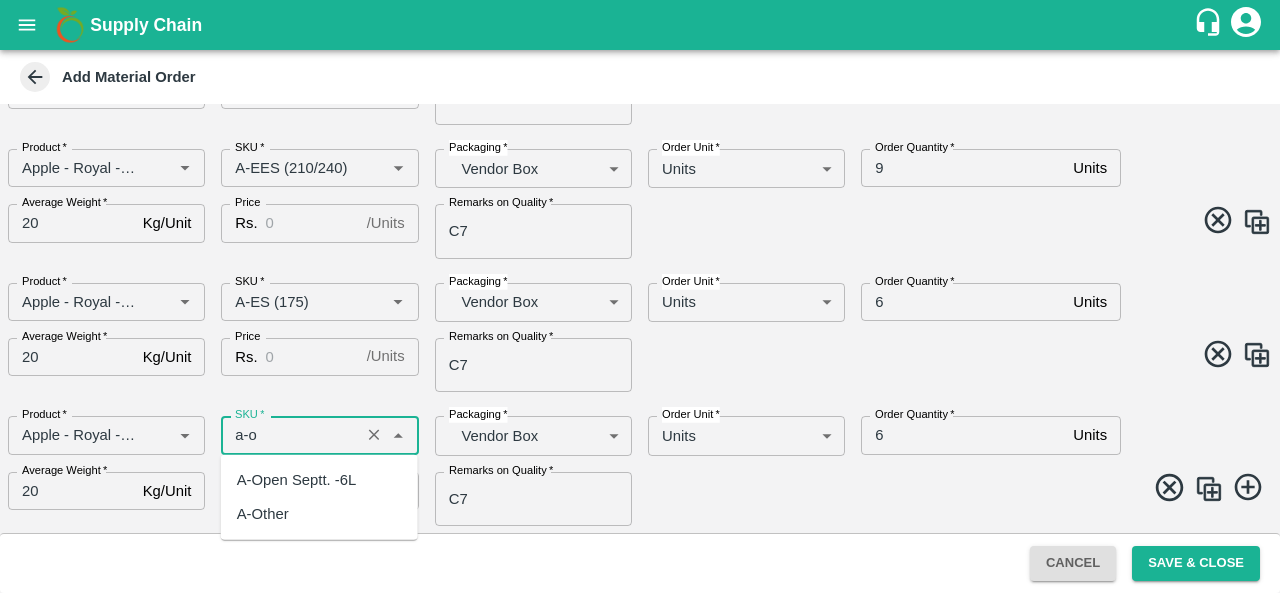 click on "A-Open Septt. -6L" at bounding box center (297, 480) 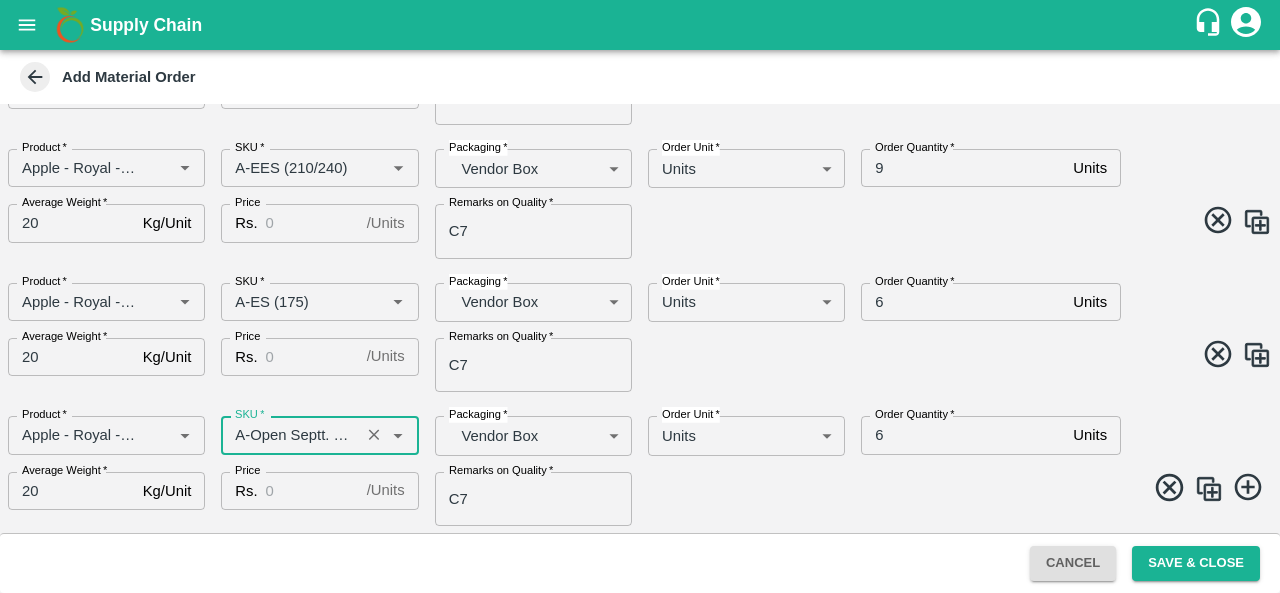 type on "A-Open Septt. -6L" 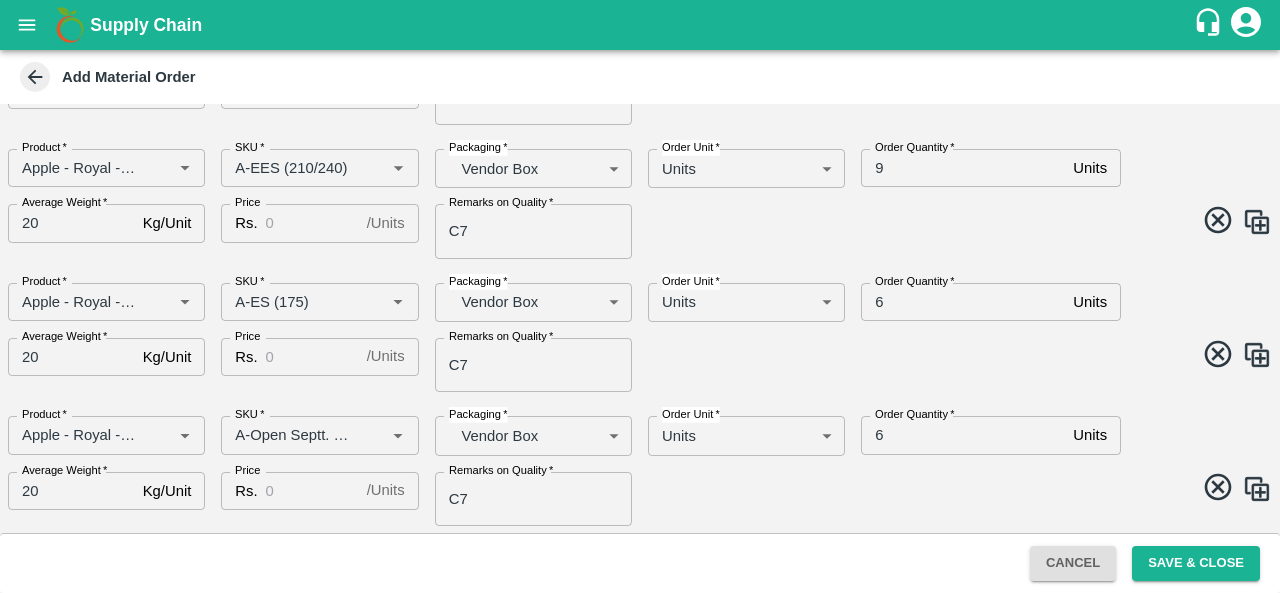 type on "Apple - Royal - Delicious" 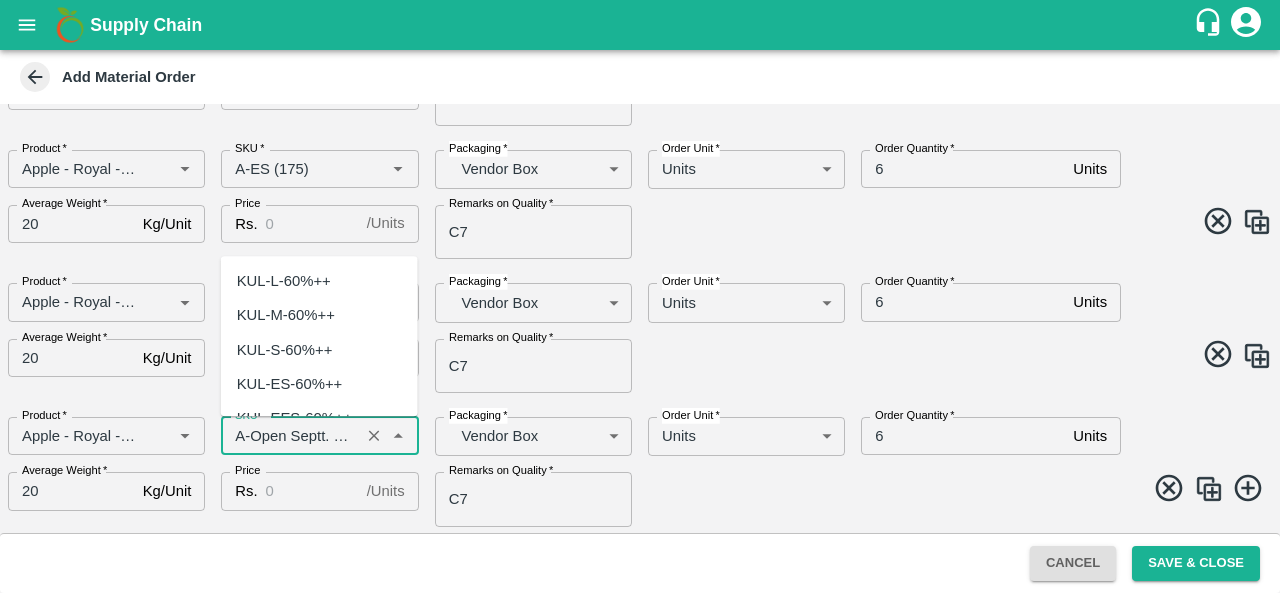 click on "SKU   *" at bounding box center [290, 436] 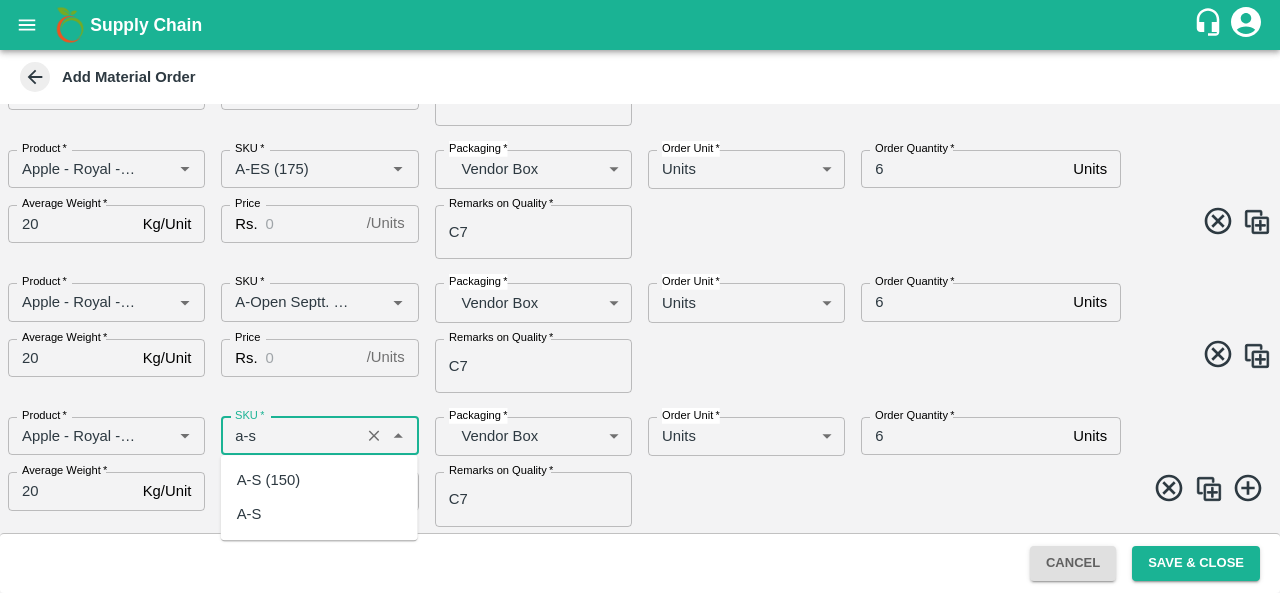 scroll, scrollTop: 0, scrollLeft: 0, axis: both 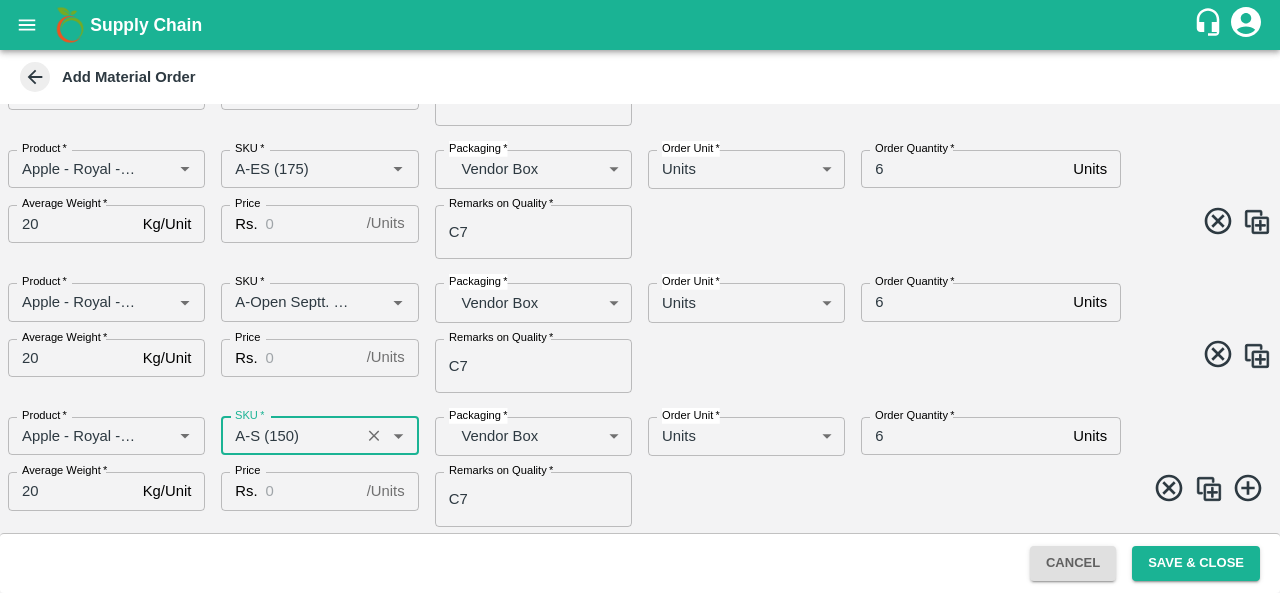 type on "A-S (150)" 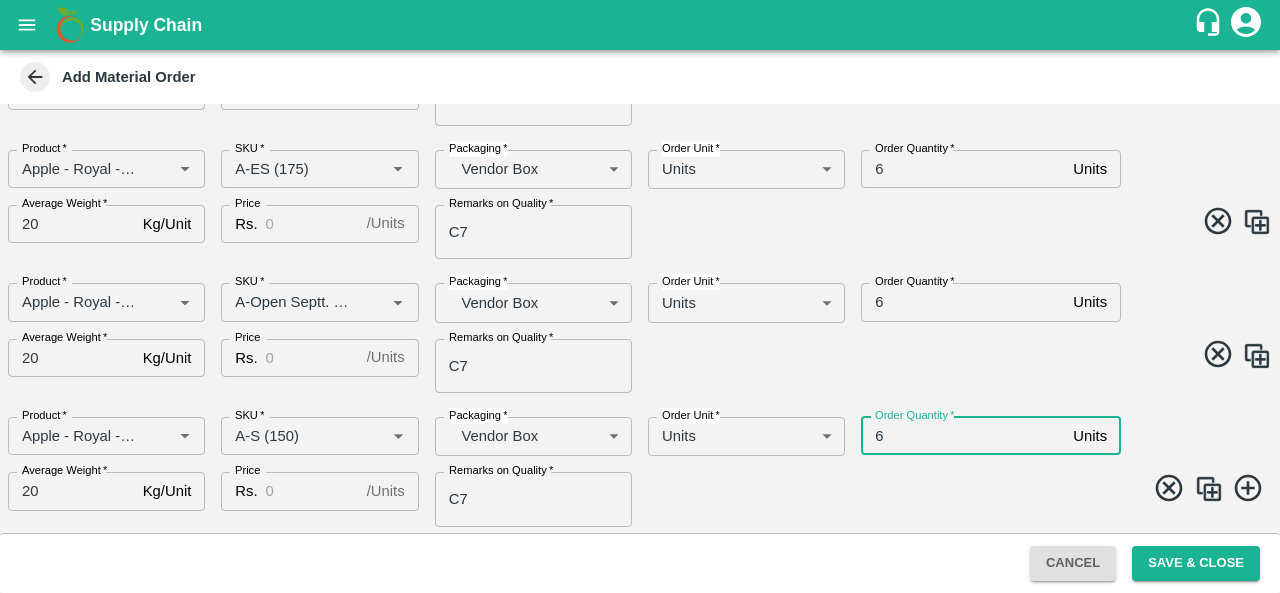 click on "6" at bounding box center (963, 436) 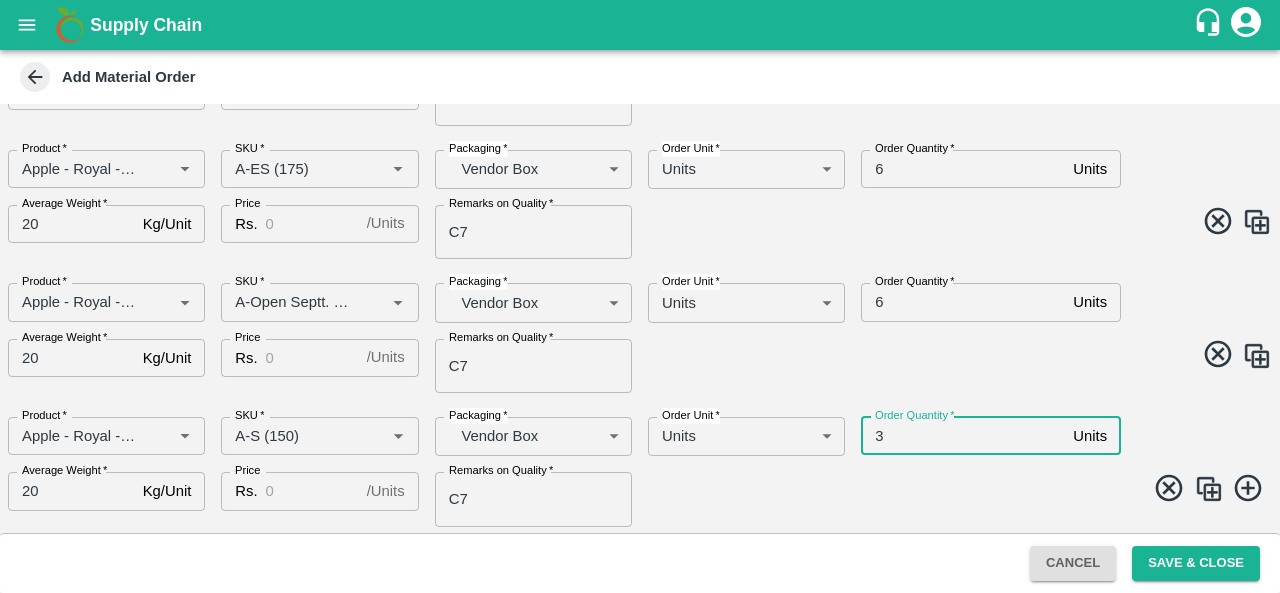 type on "3" 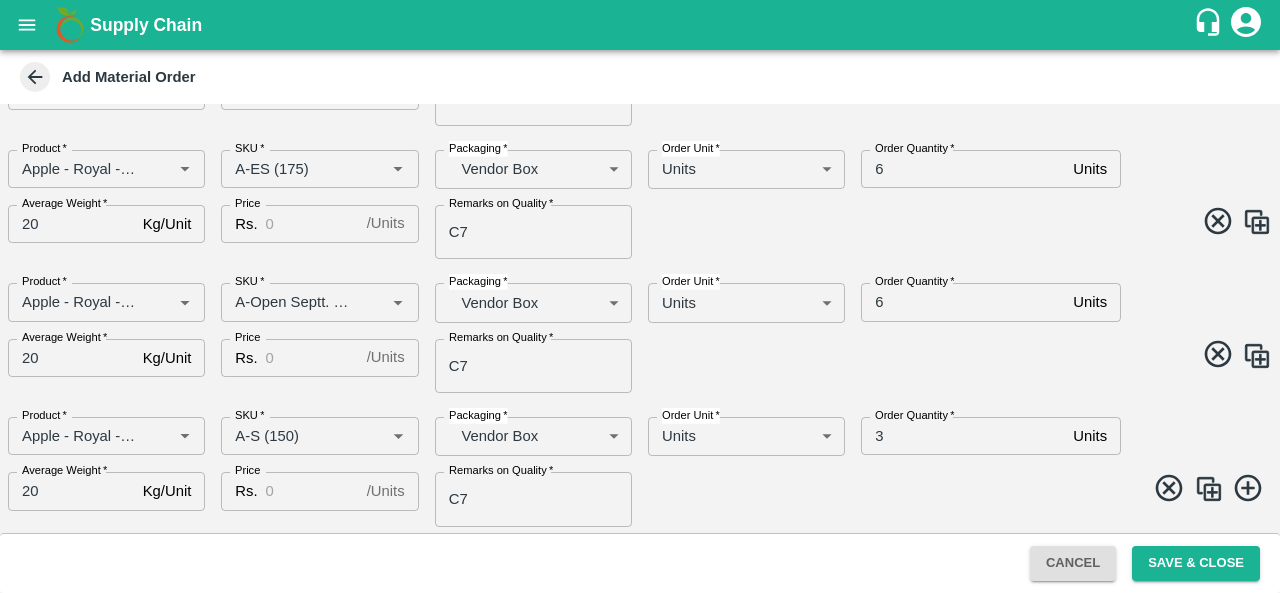 click at bounding box center (1209, 489) 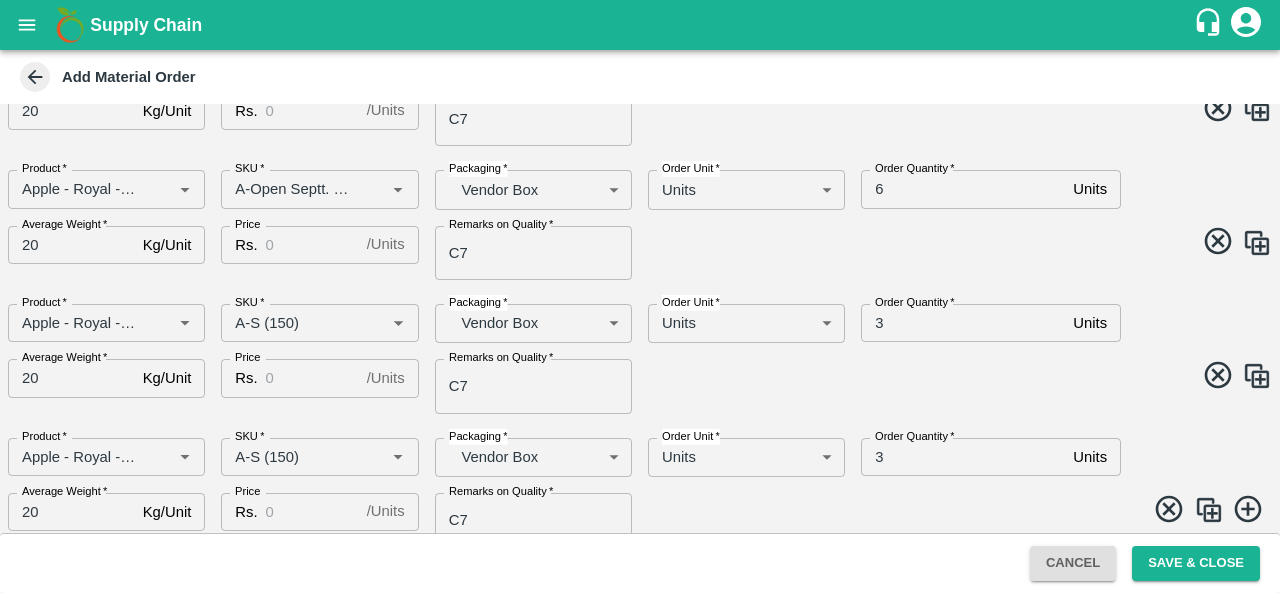 scroll, scrollTop: 1169, scrollLeft: 0, axis: vertical 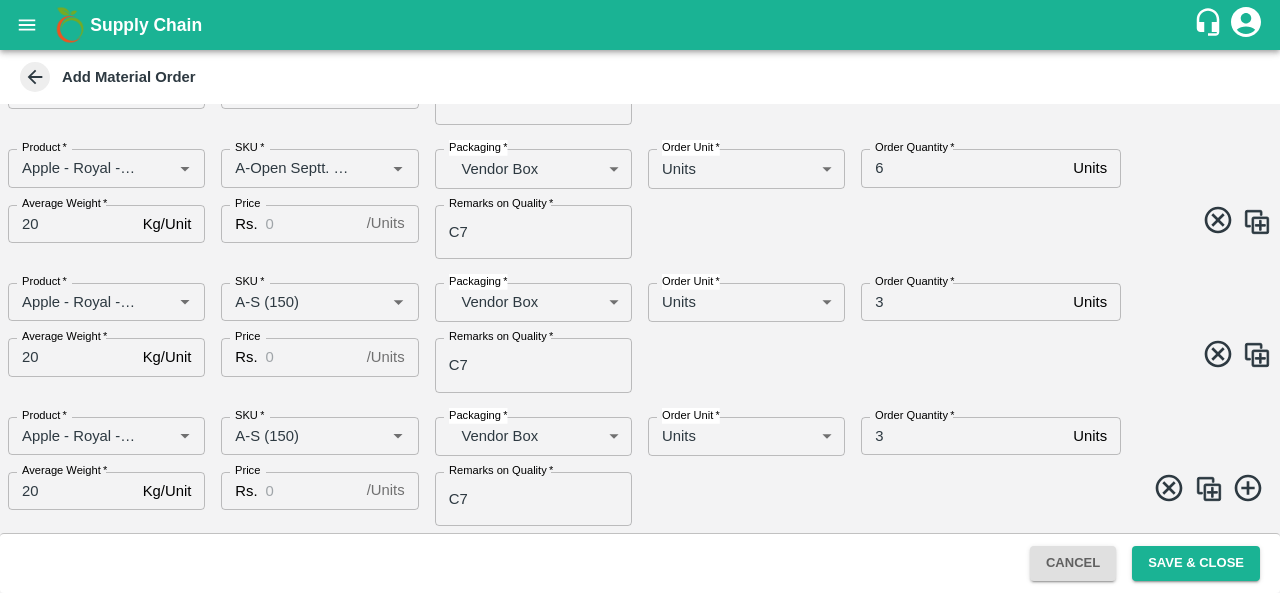 click on "3" at bounding box center [963, 436] 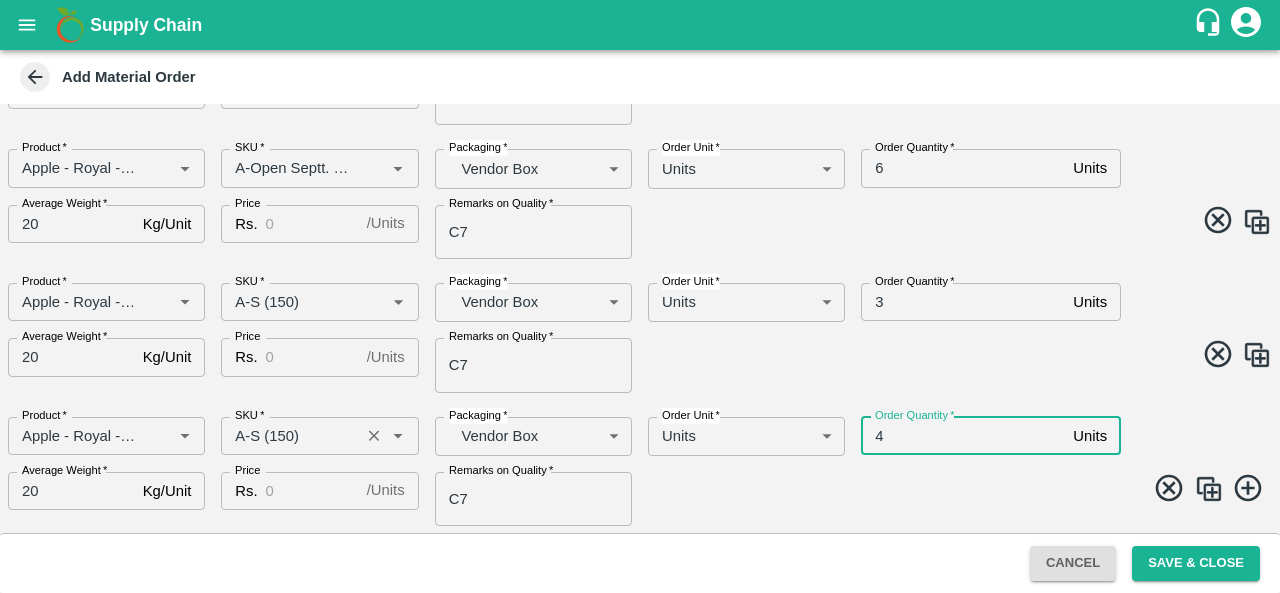 type on "4" 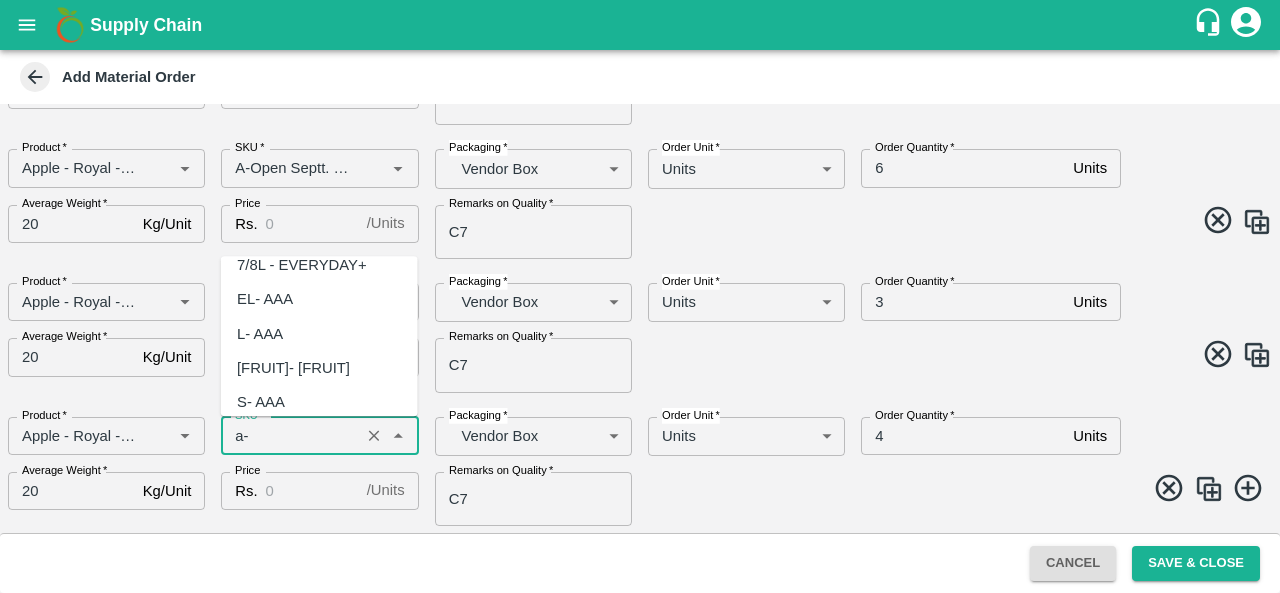 scroll, scrollTop: 0, scrollLeft: 0, axis: both 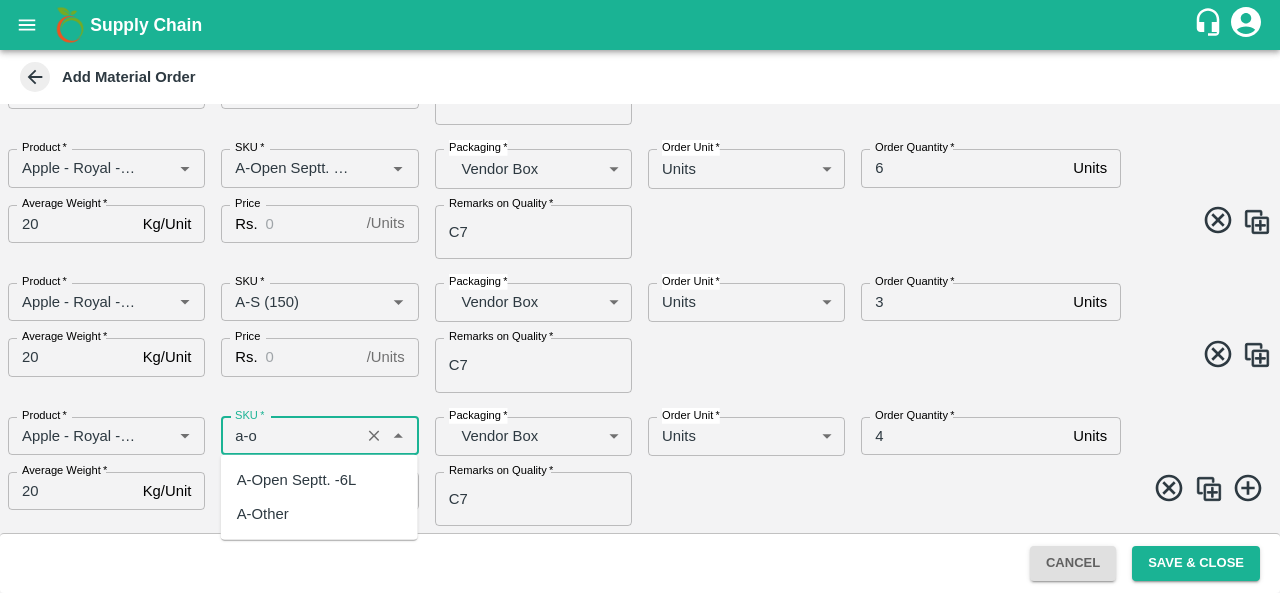 click on "A-Open Septt. -6L" at bounding box center (297, 480) 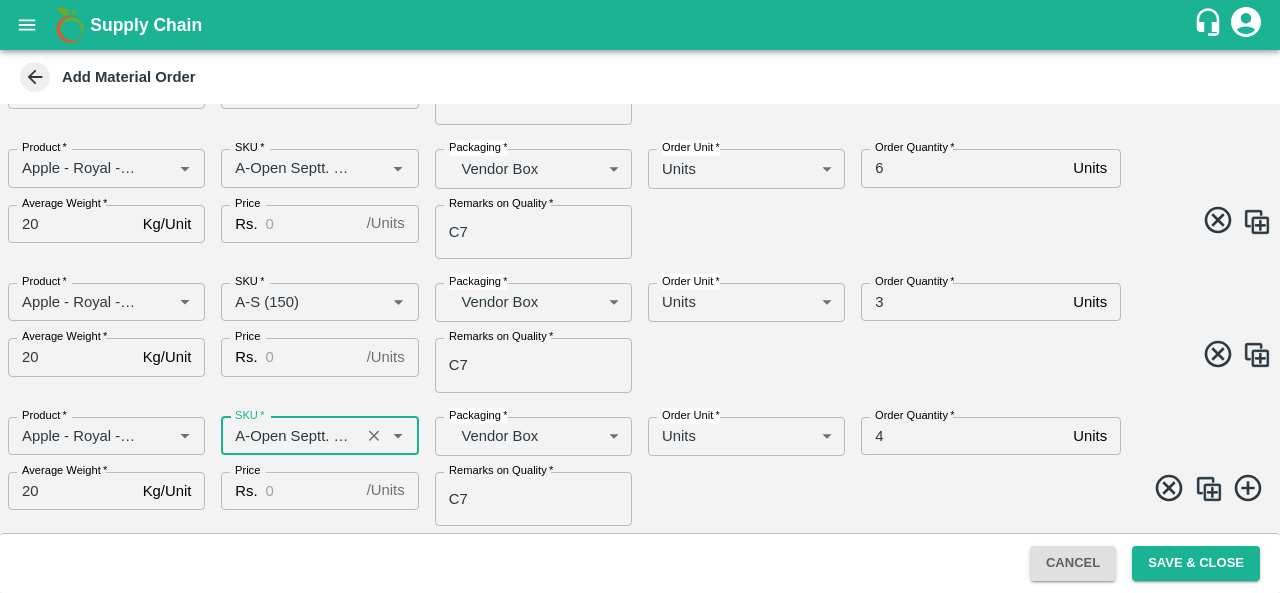 type on "A-Open Septt. -6L" 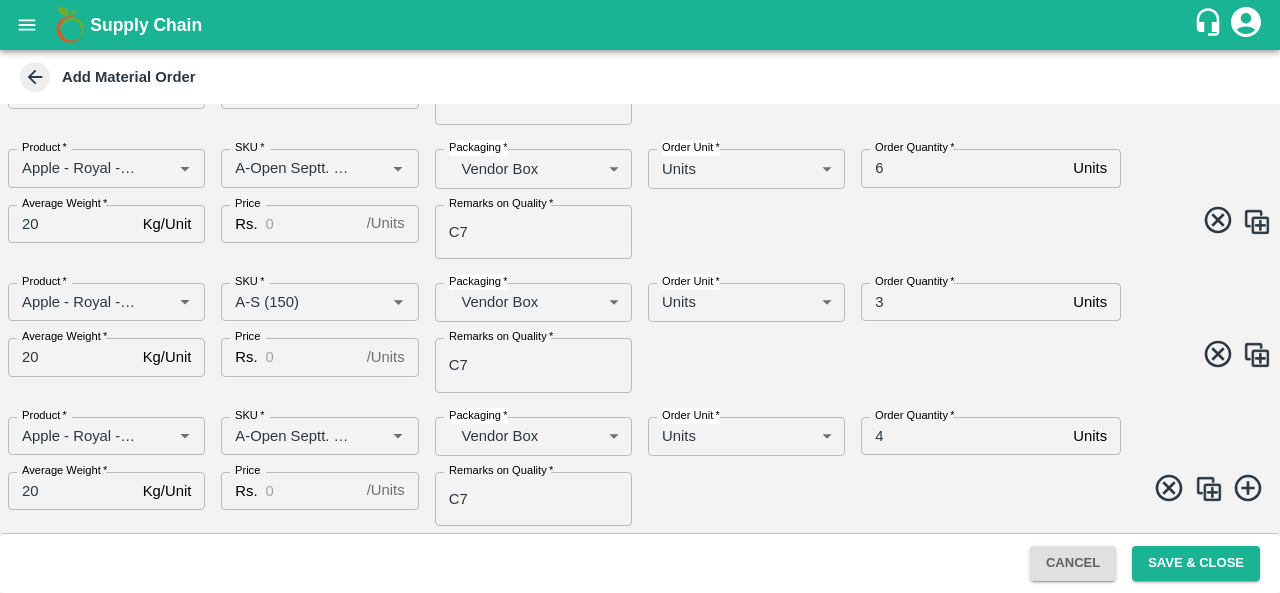 click at bounding box center [1209, 489] 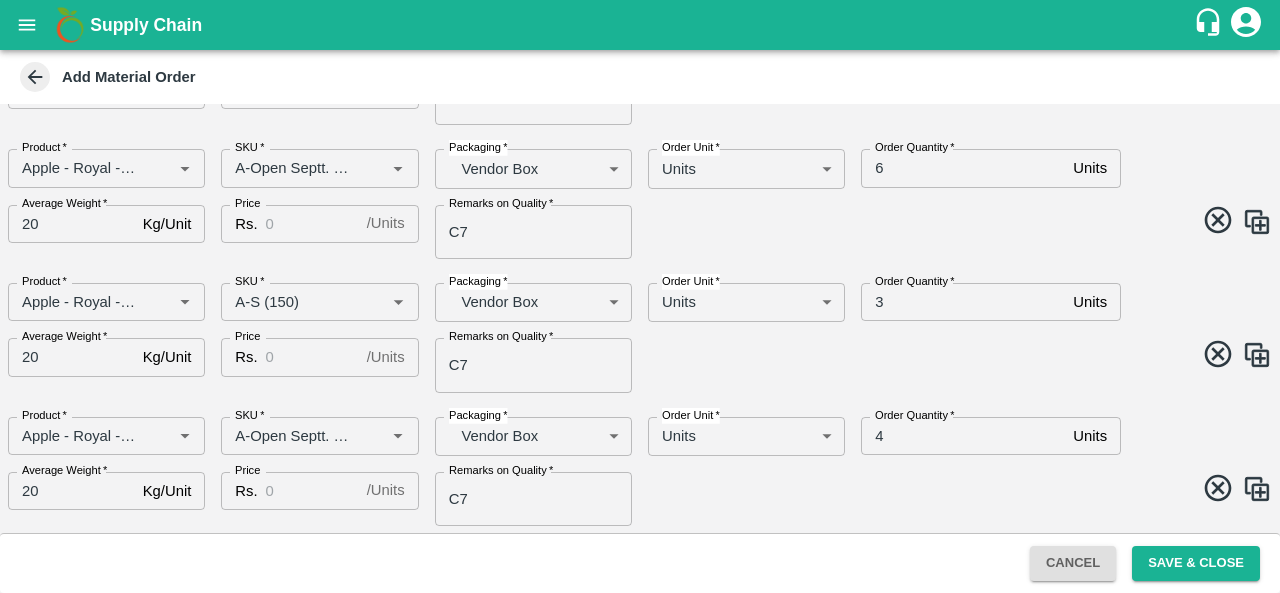 scroll, scrollTop: 1302, scrollLeft: 0, axis: vertical 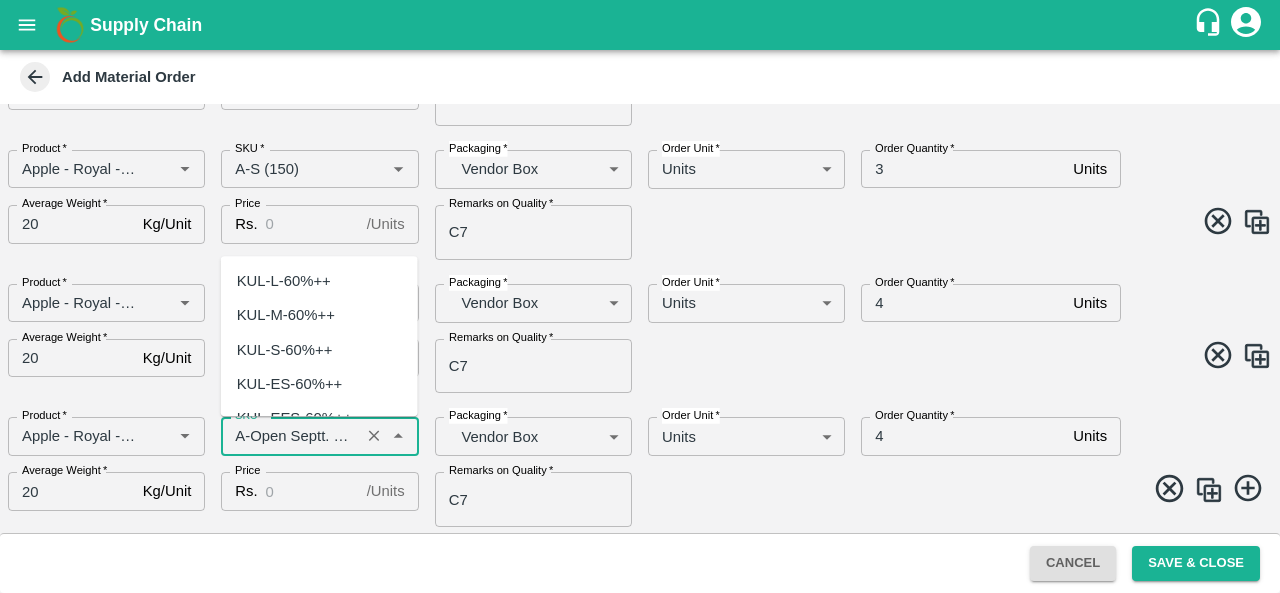 click on "SKU   *" at bounding box center [290, 436] 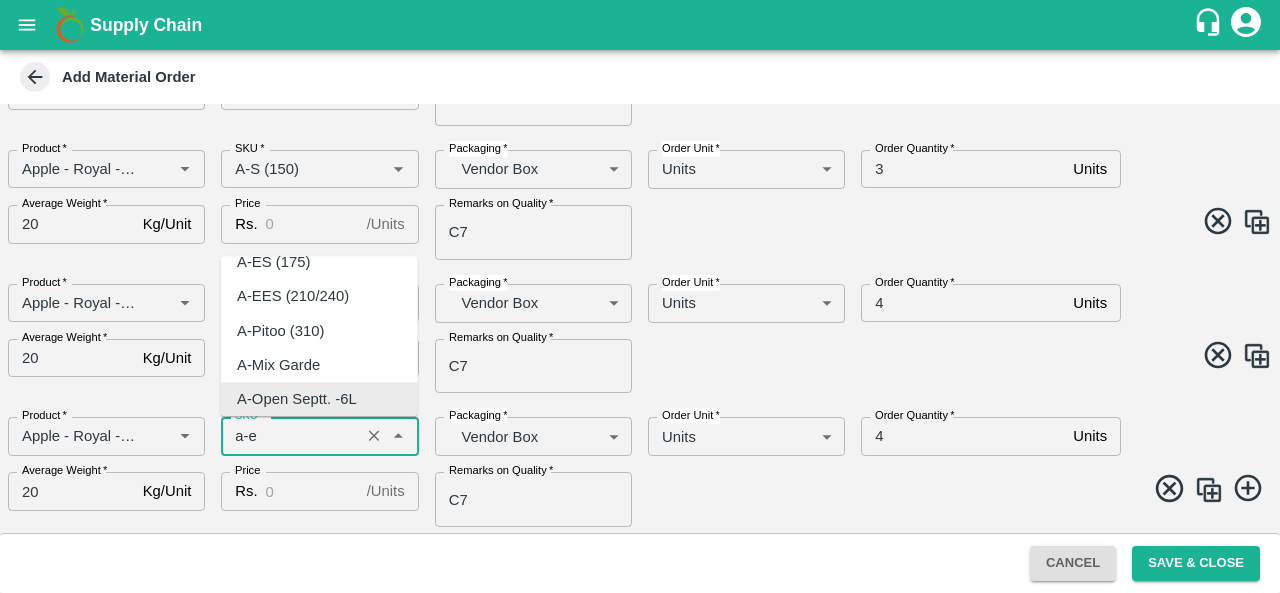 scroll, scrollTop: 0, scrollLeft: 0, axis: both 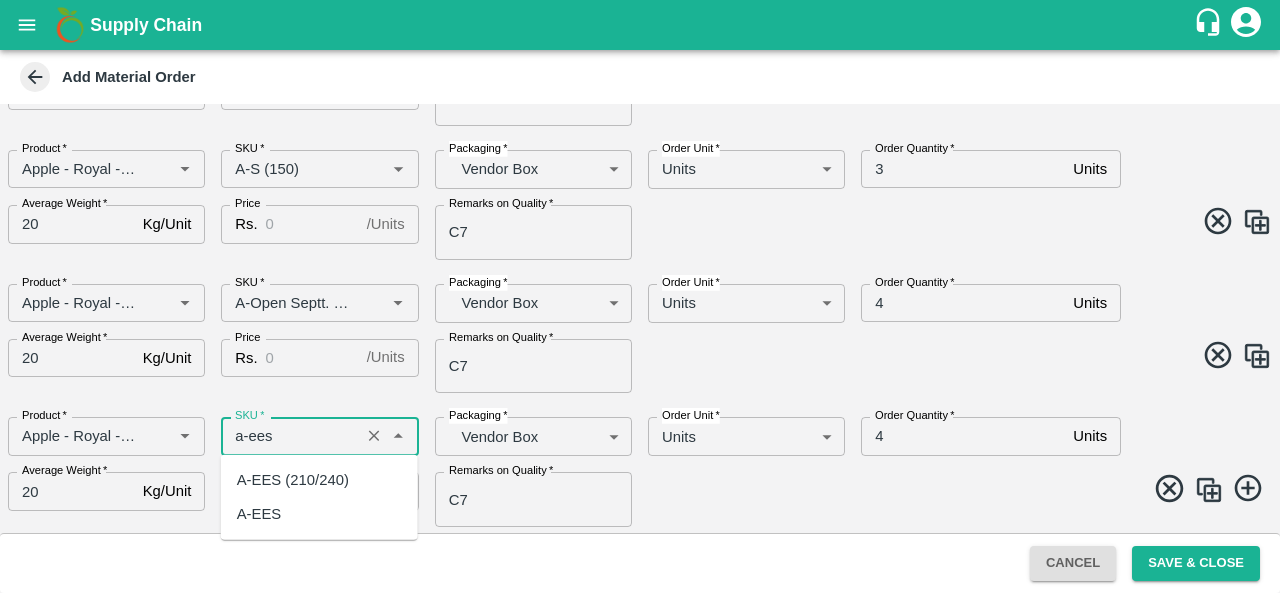 click on "A-EES (210/240)" at bounding box center (293, 480) 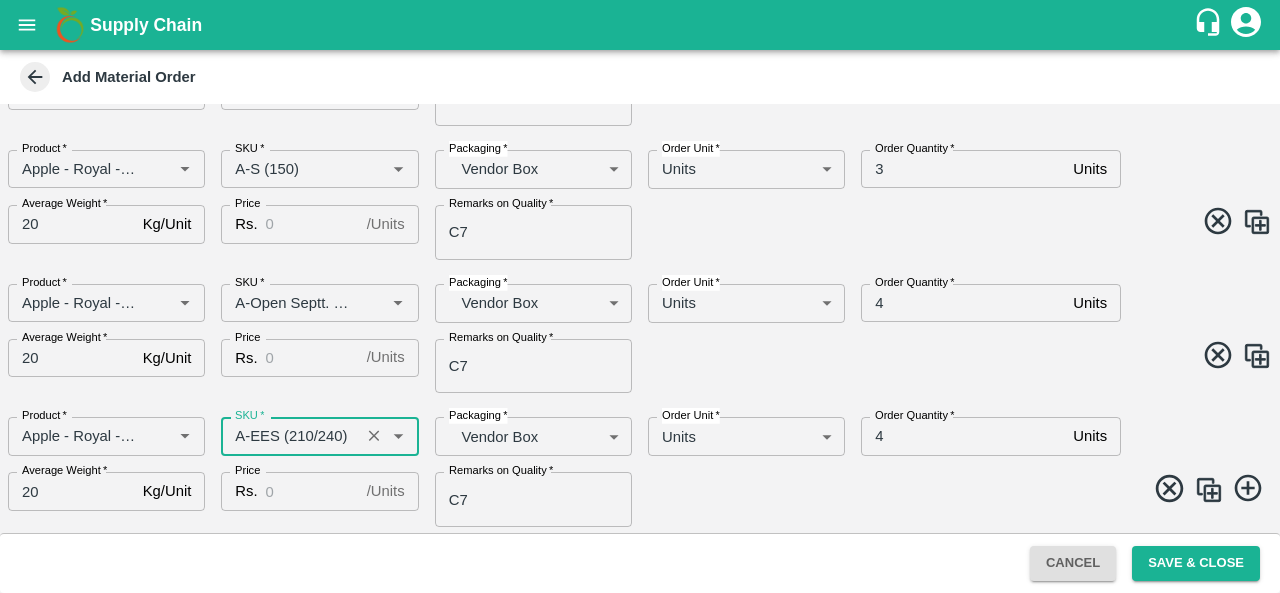 type on "A-EES (210/240)" 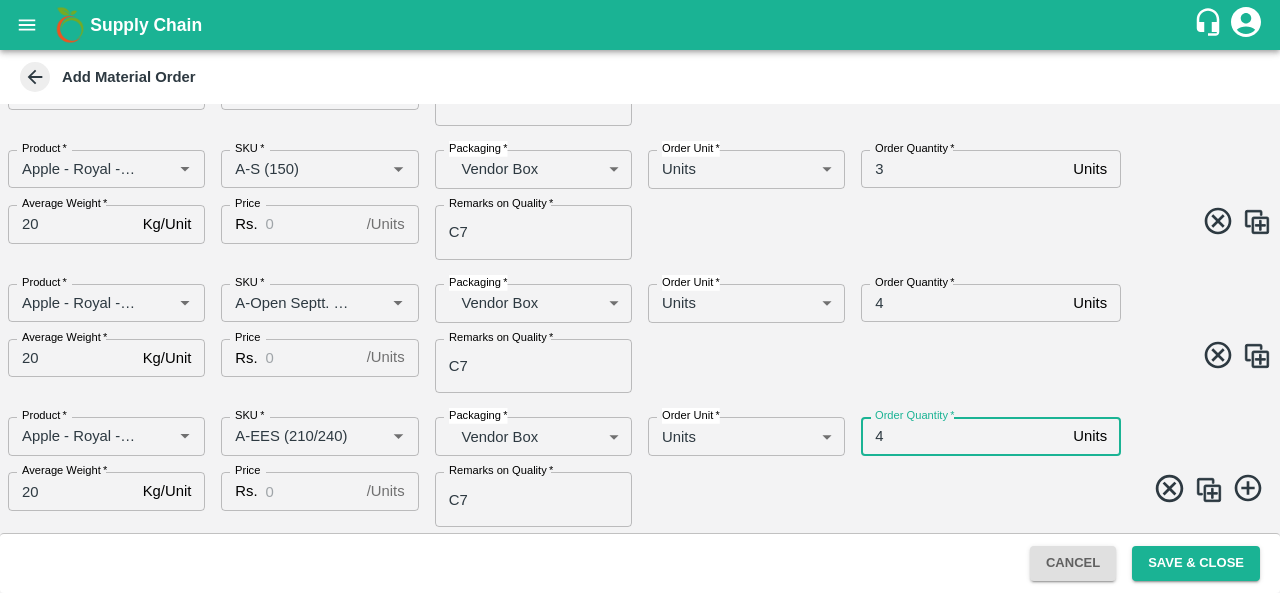 click on "4" at bounding box center [963, 436] 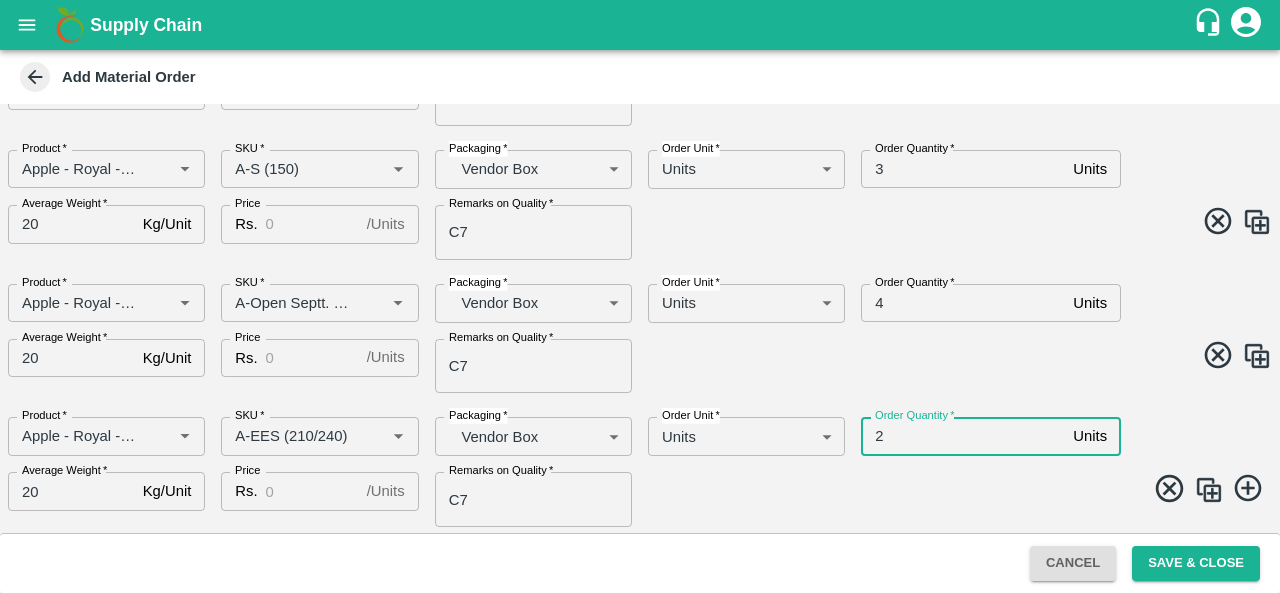 type on "2" 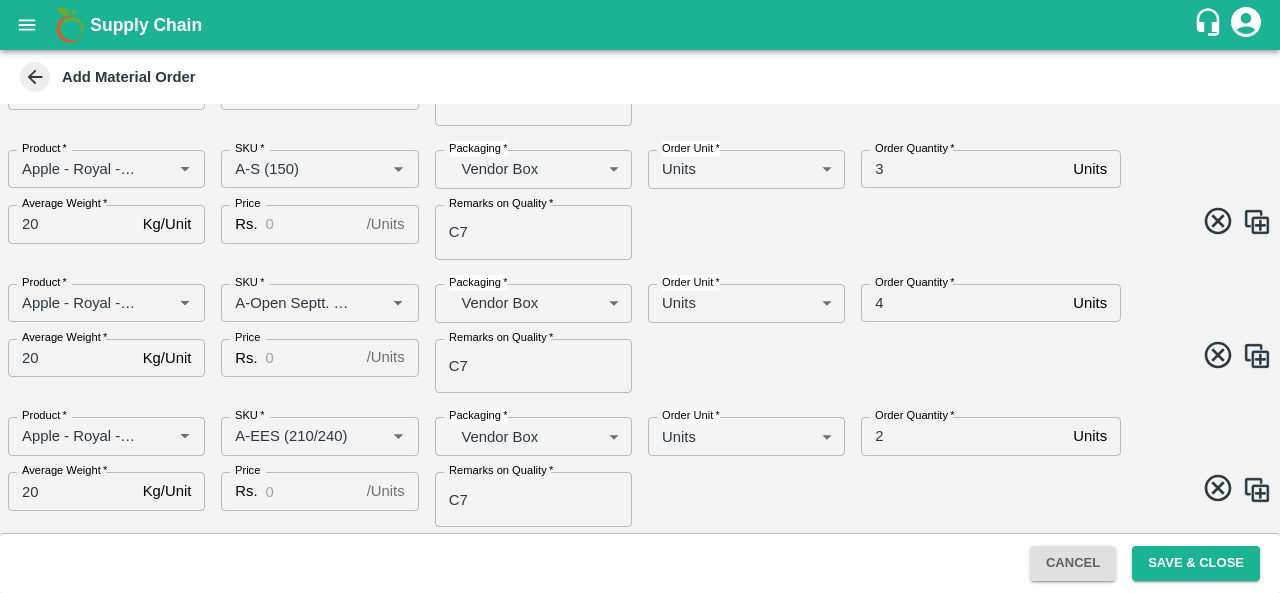 scroll, scrollTop: 1436, scrollLeft: 0, axis: vertical 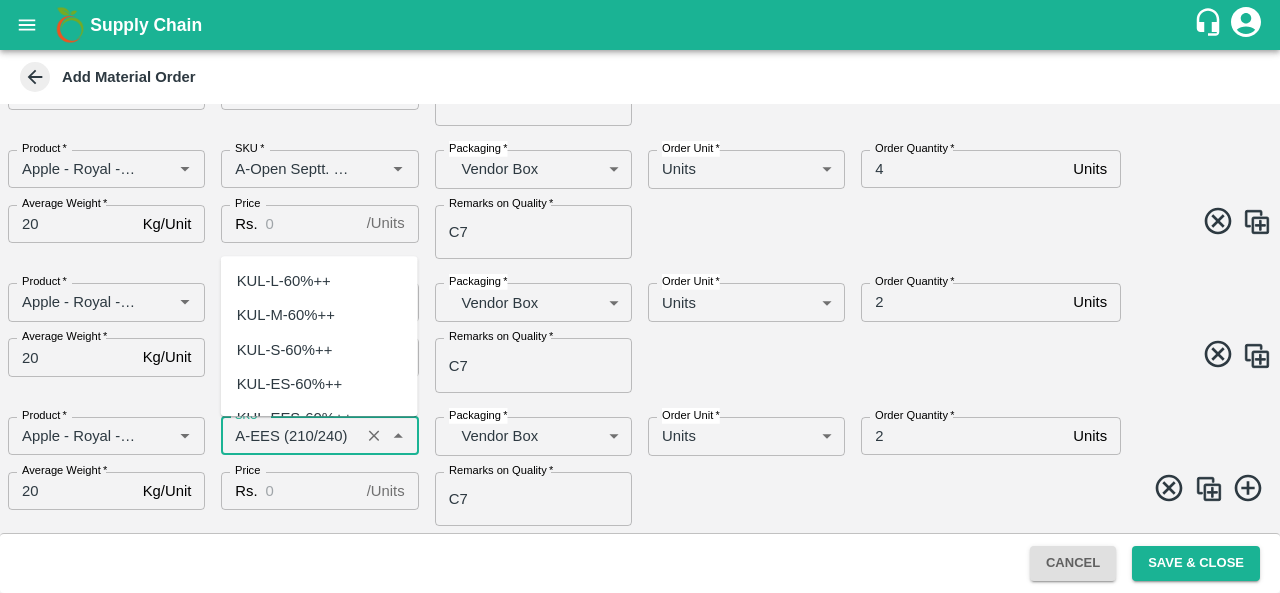 click on "SKU   *" at bounding box center [290, 436] 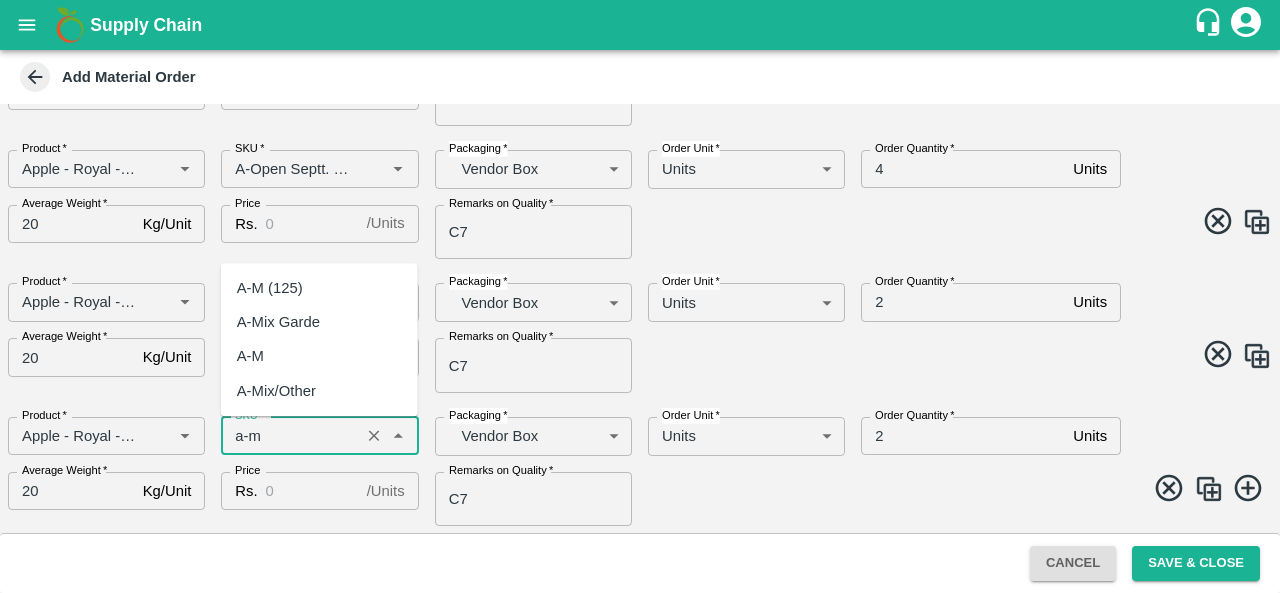 scroll, scrollTop: 0, scrollLeft: 0, axis: both 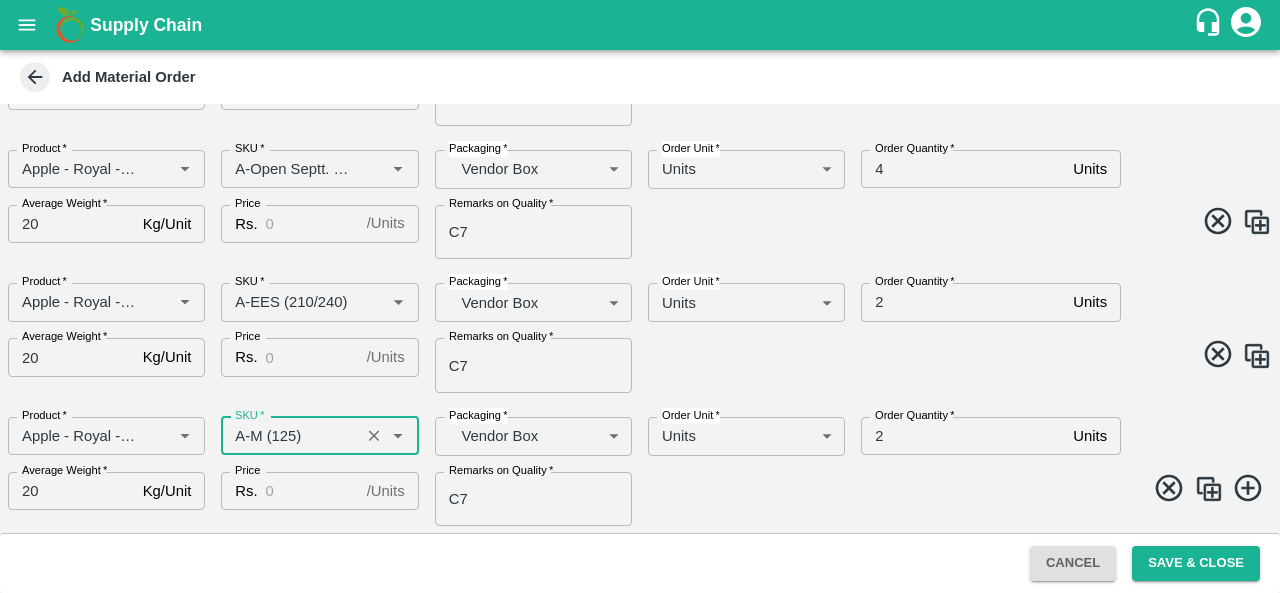 type on "A-M (125)" 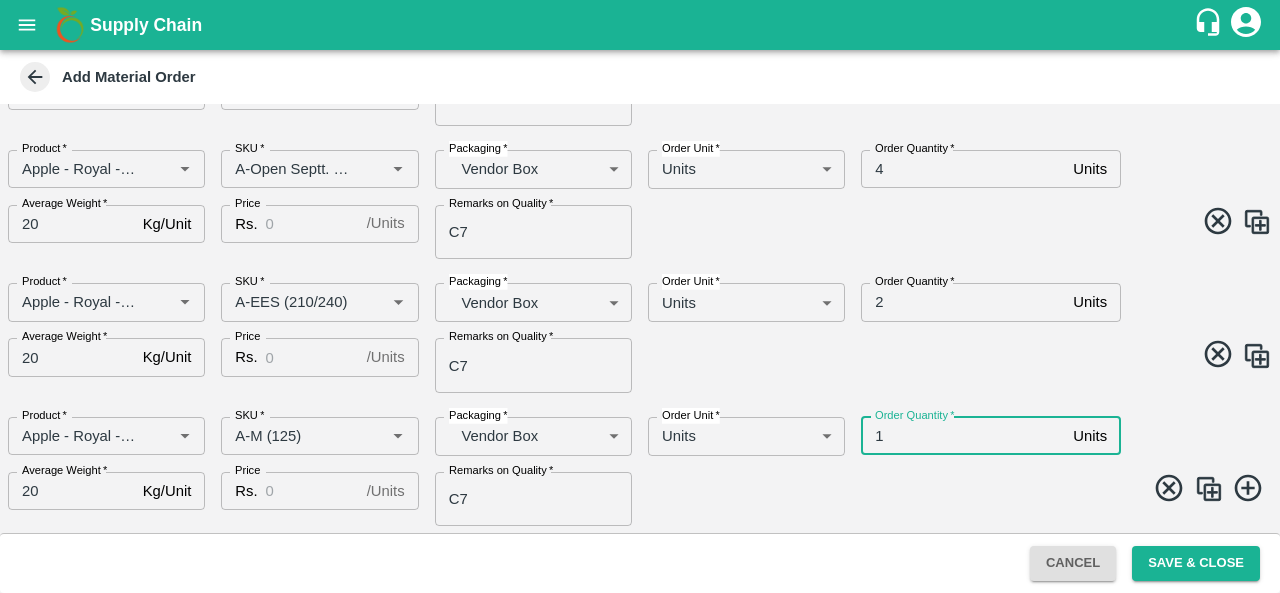 type on "1" 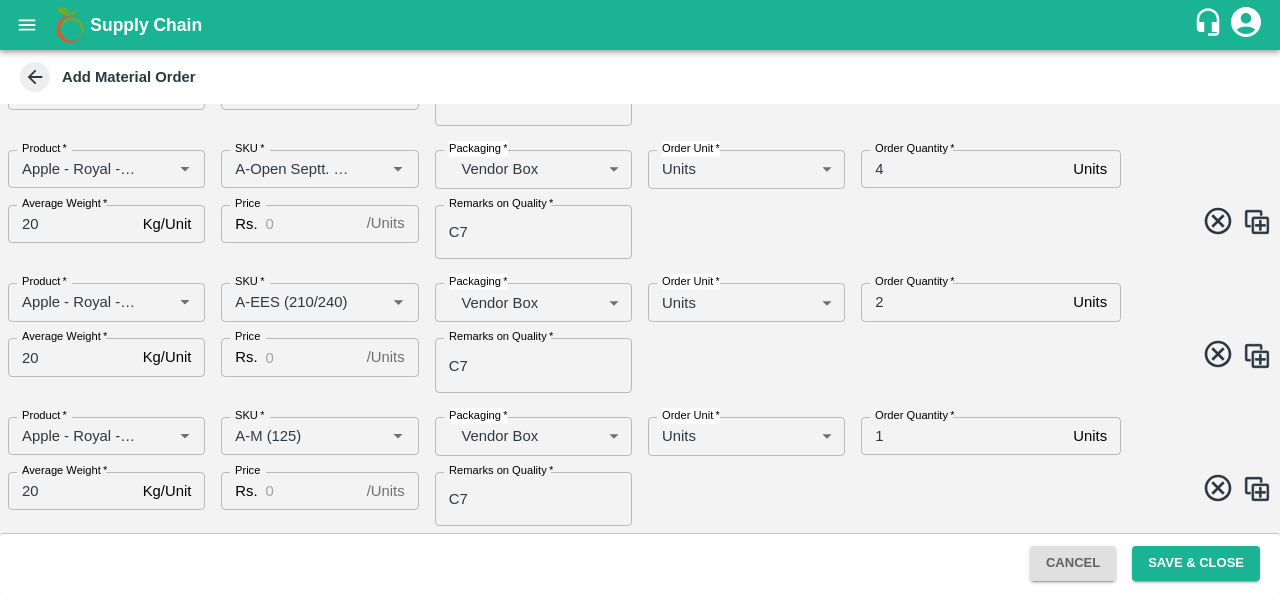 scroll, scrollTop: 1570, scrollLeft: 0, axis: vertical 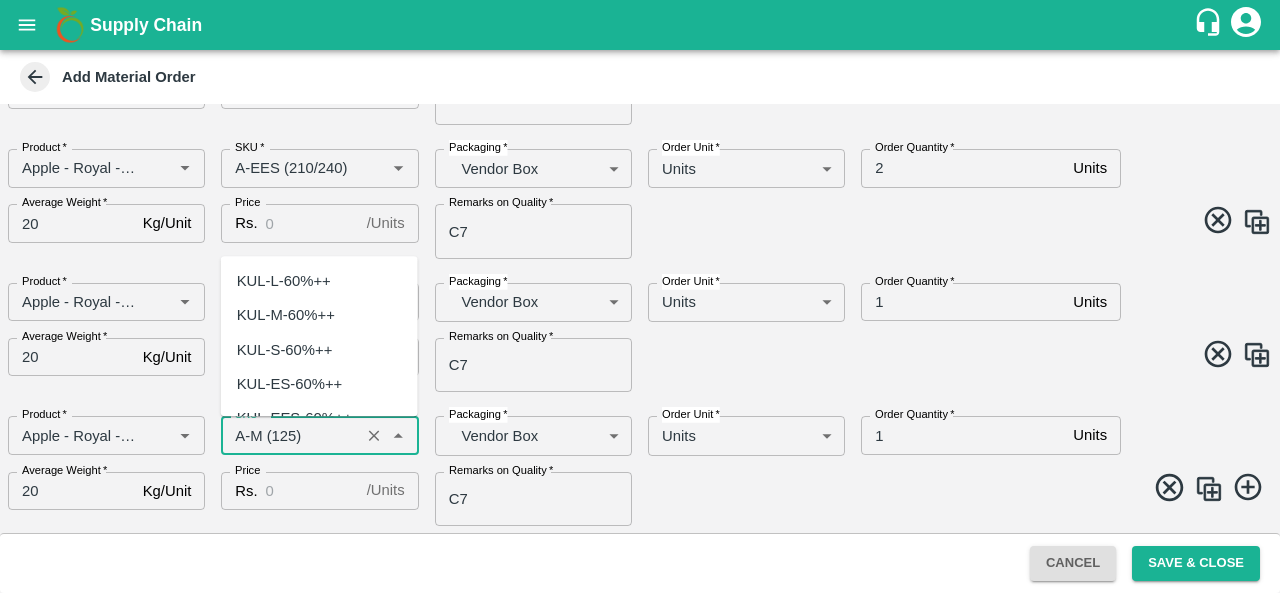 click on "SKU   *" at bounding box center (290, 435) 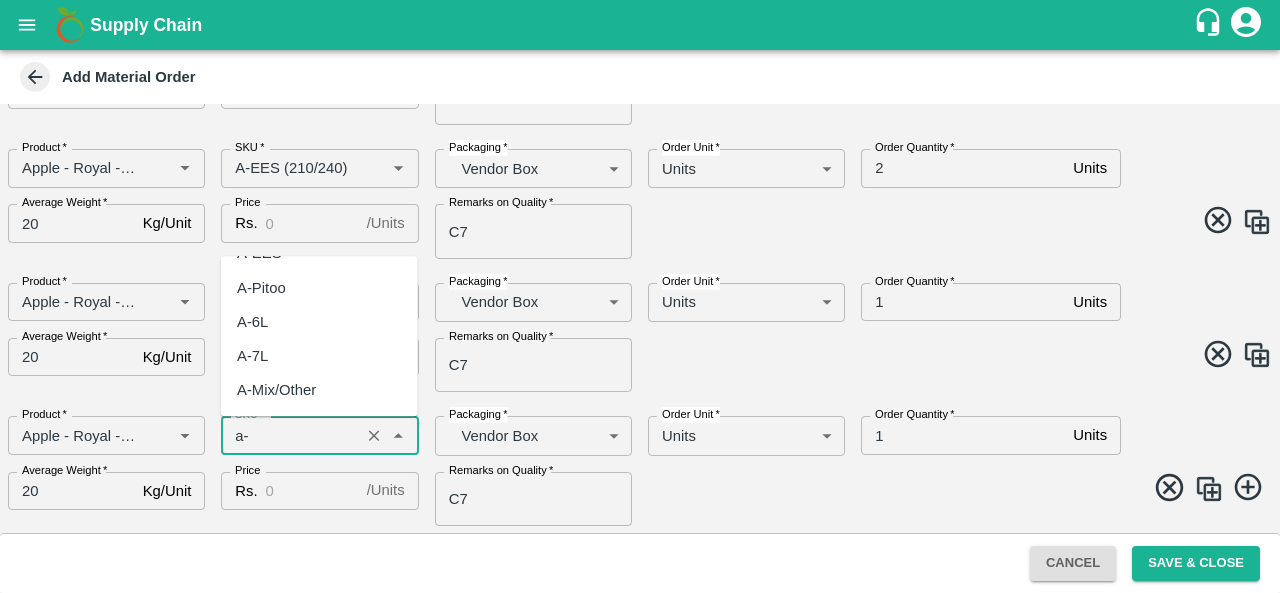 scroll, scrollTop: 0, scrollLeft: 0, axis: both 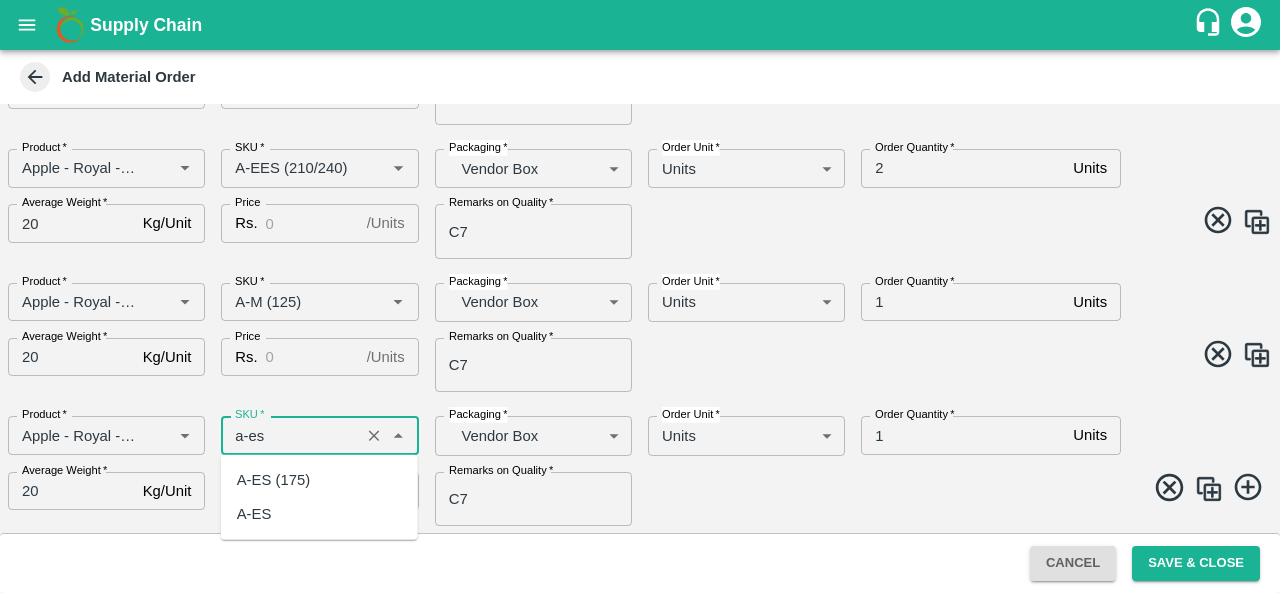 click on "A-ES (175)" at bounding box center [273, 480] 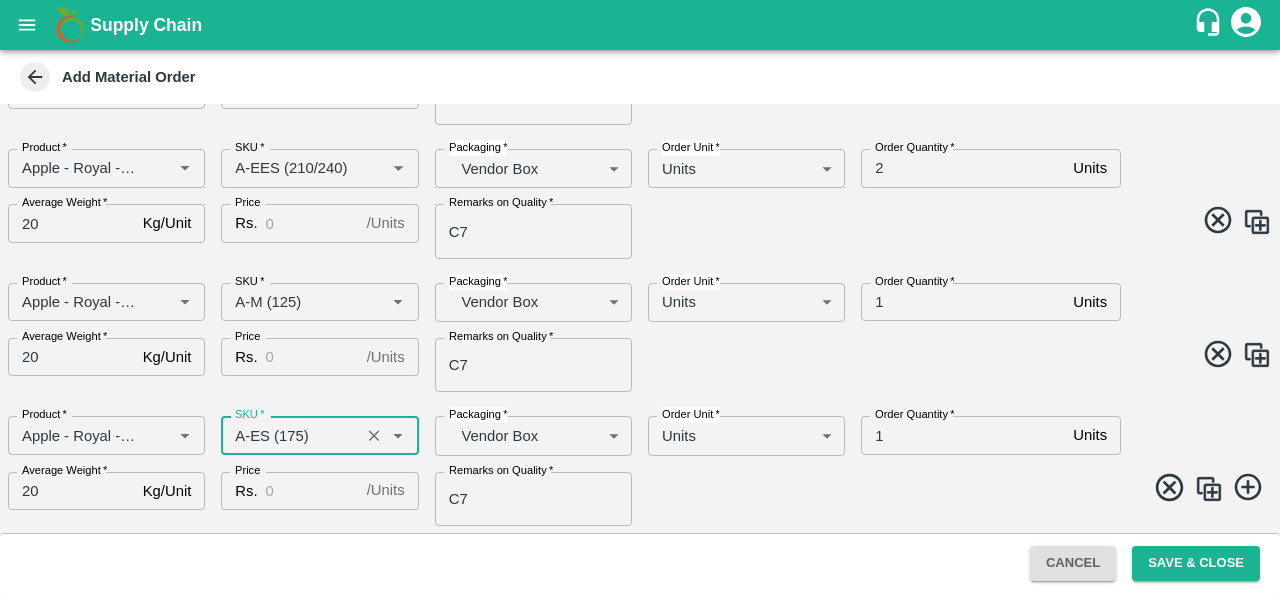 type on "A-ES (175)" 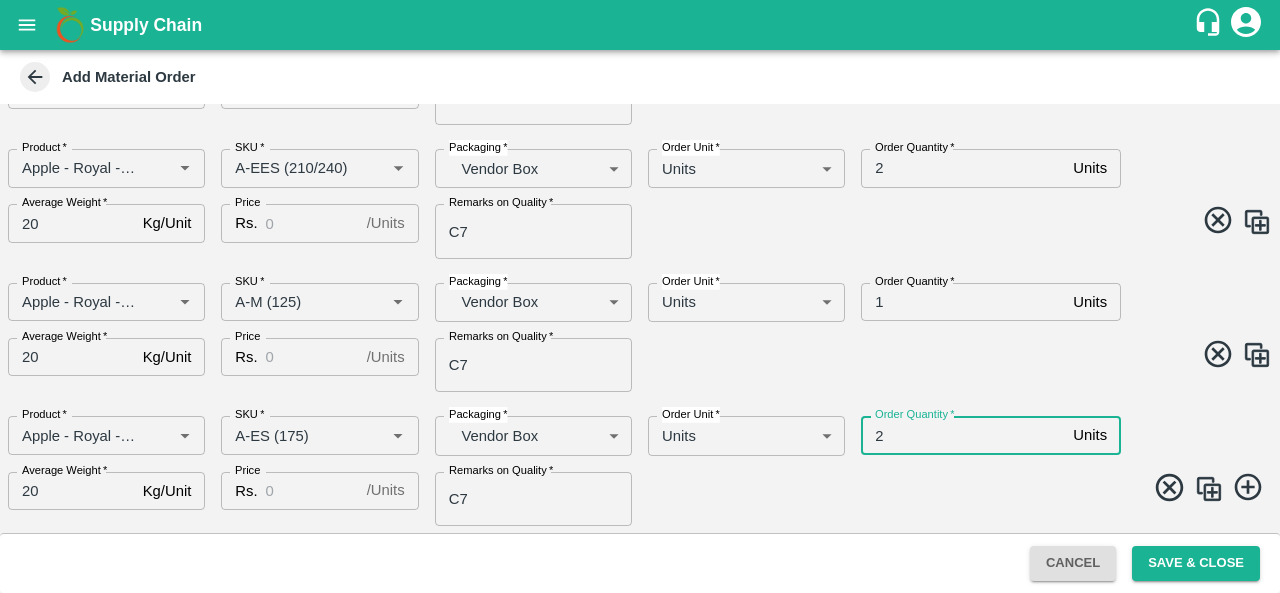 type on "2" 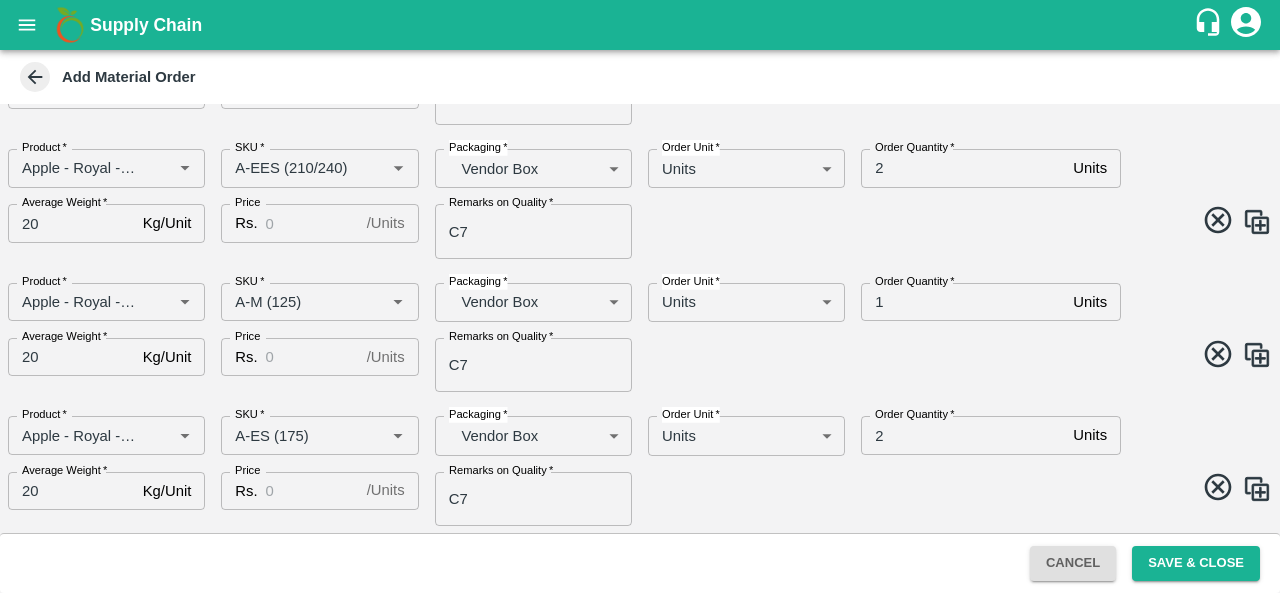 scroll, scrollTop: 1704, scrollLeft: 0, axis: vertical 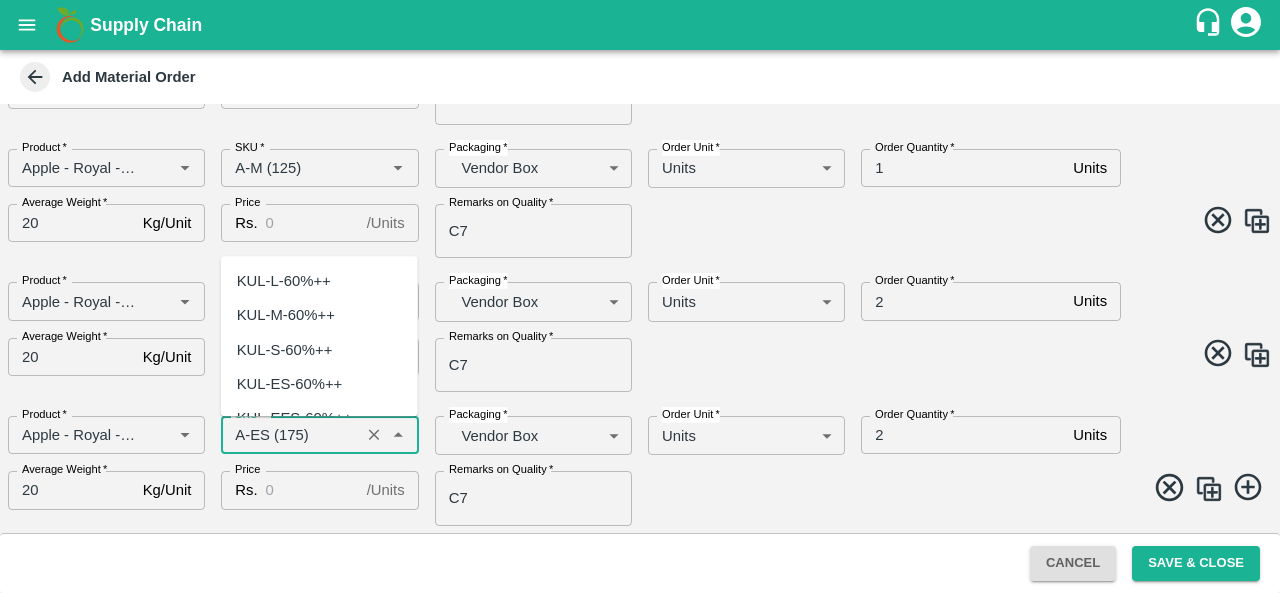 click on "SKU   *" at bounding box center [290, 435] 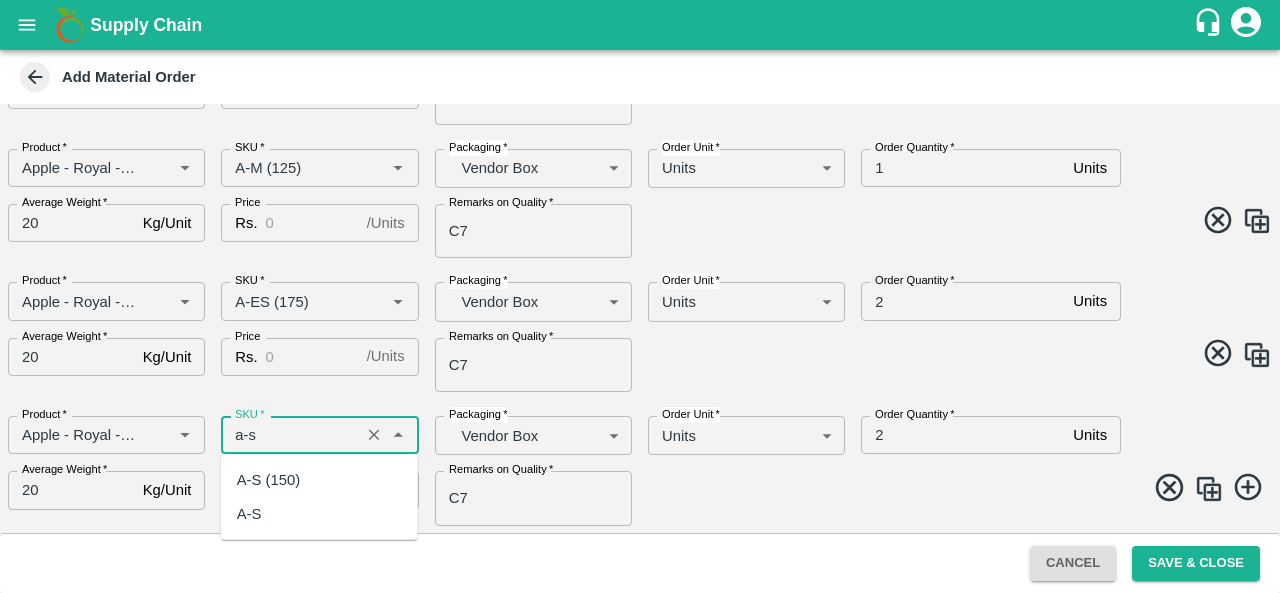scroll, scrollTop: 0, scrollLeft: 0, axis: both 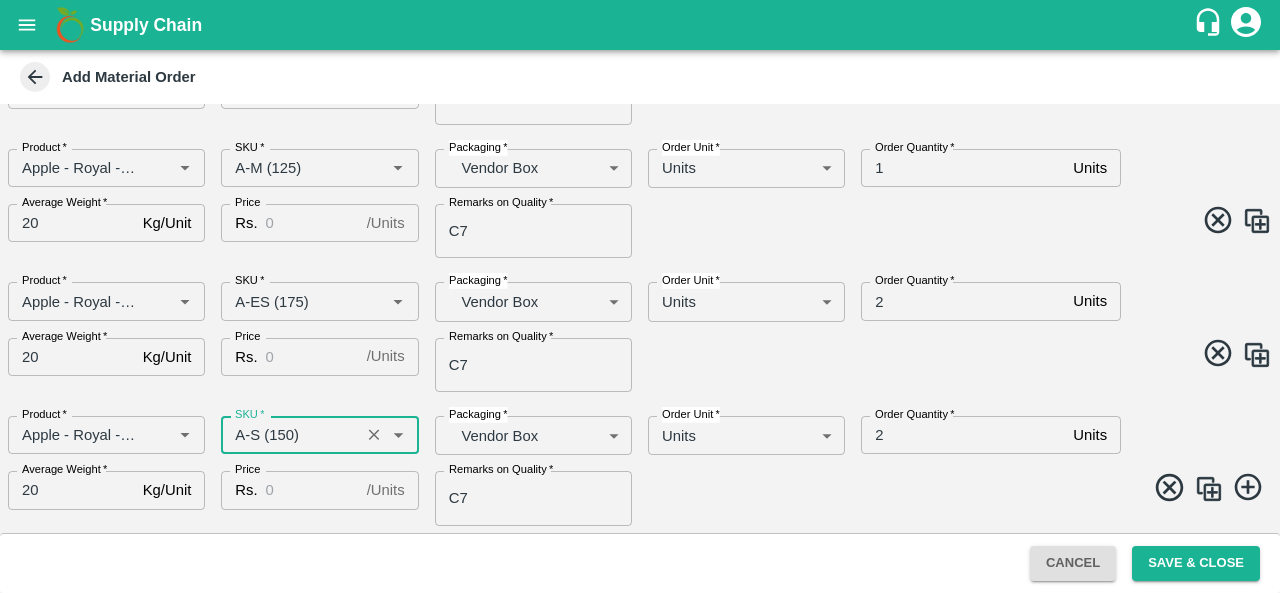 type on "A-S (150)" 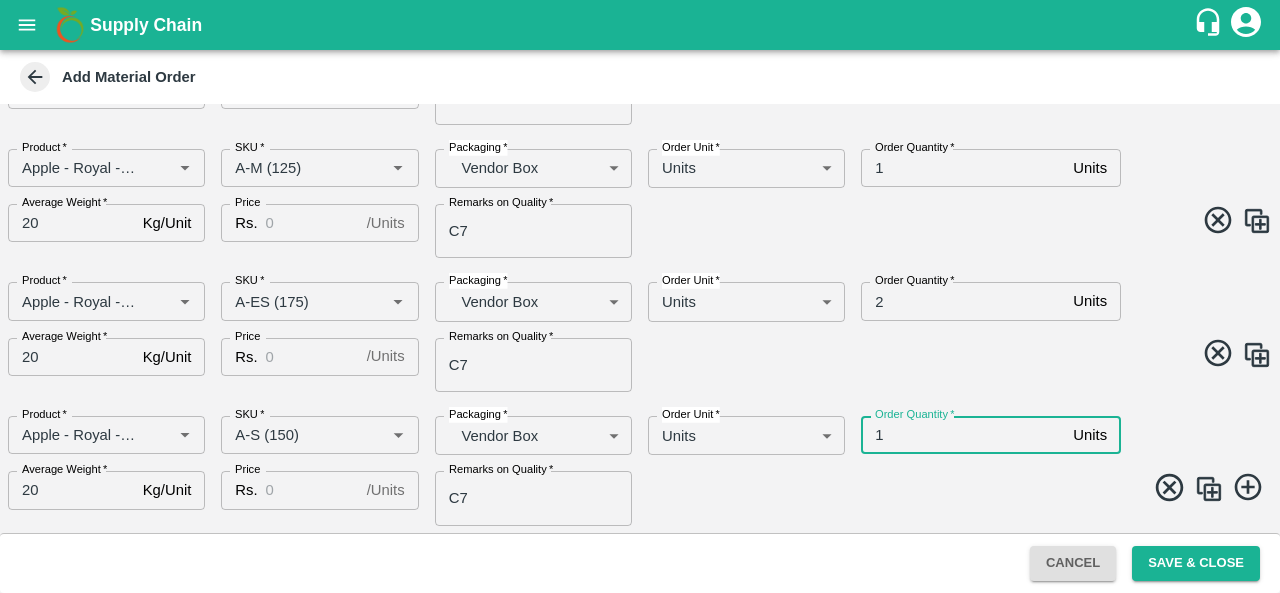 type on "1" 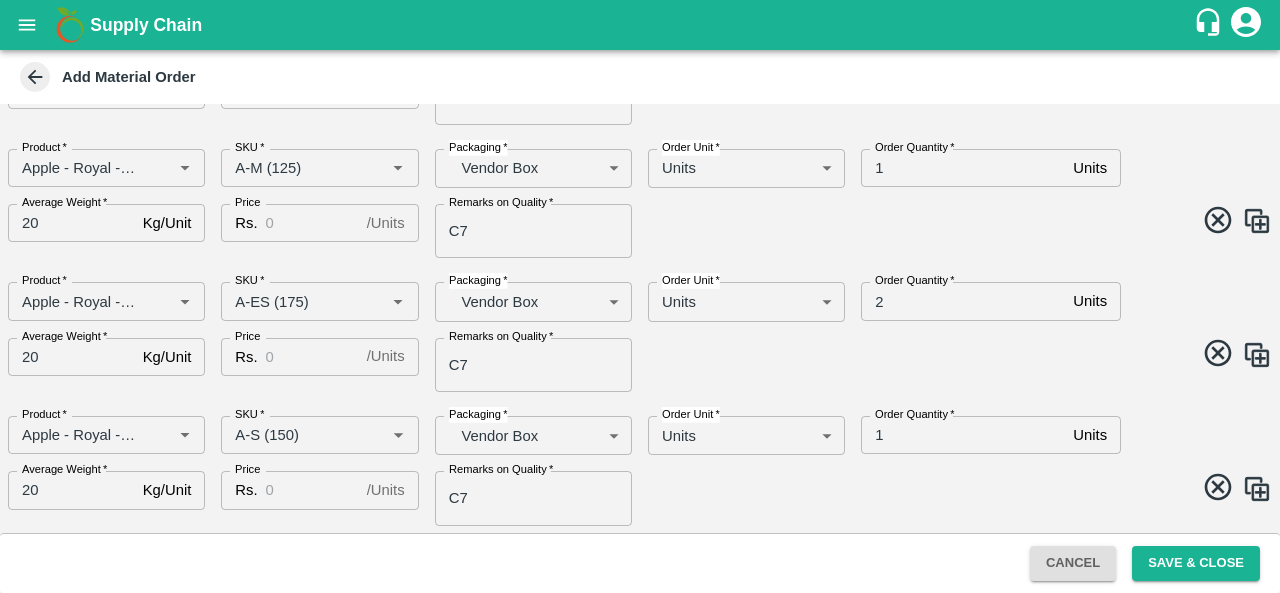 scroll, scrollTop: 1837, scrollLeft: 0, axis: vertical 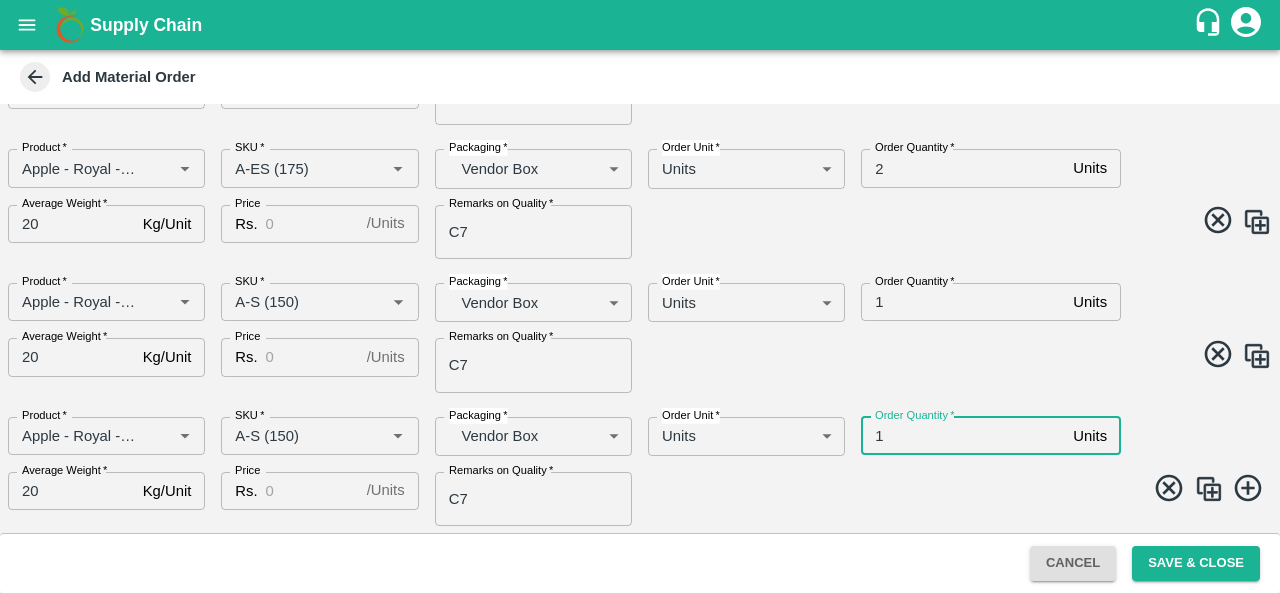 click on "1" at bounding box center [963, 436] 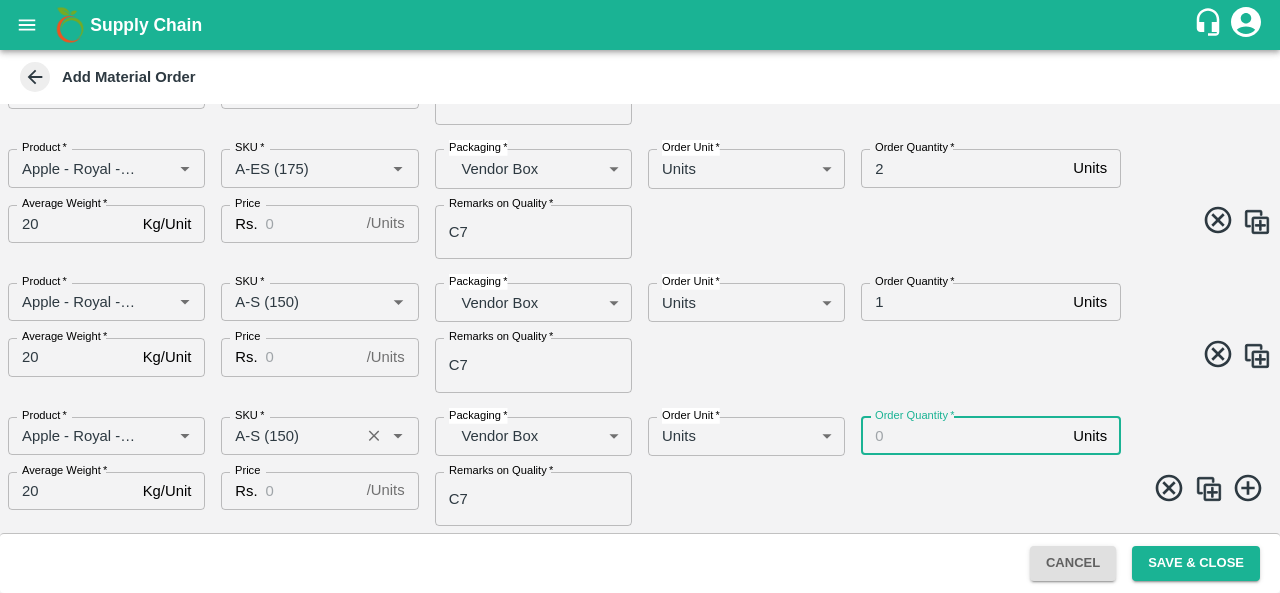 type 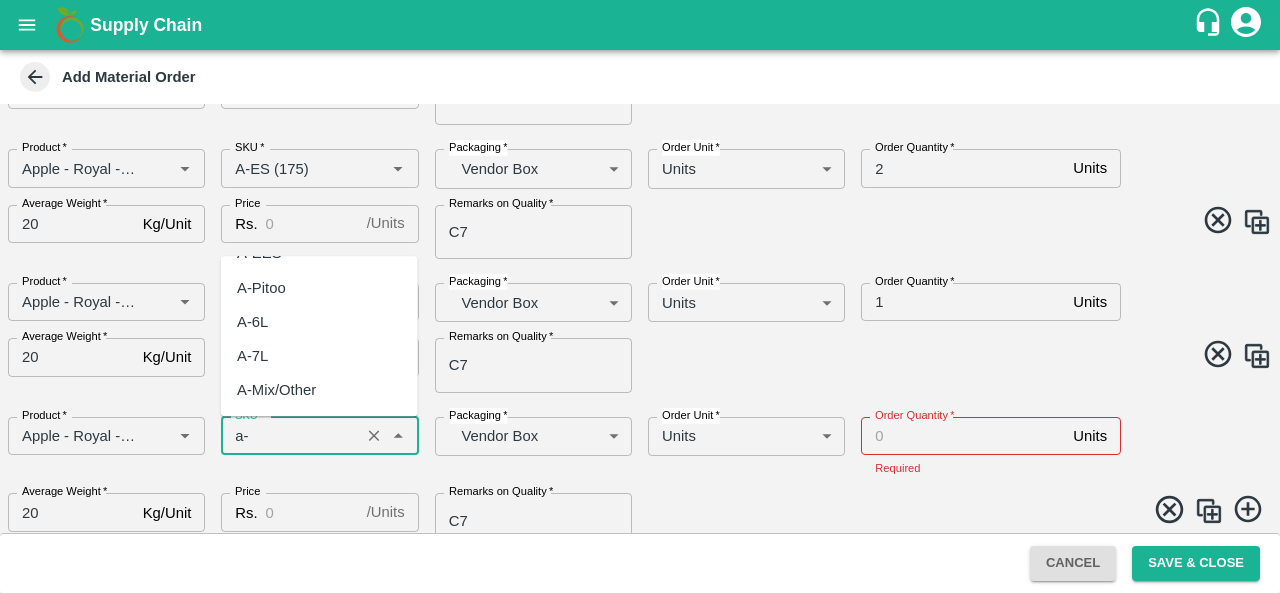 scroll, scrollTop: 0, scrollLeft: 0, axis: both 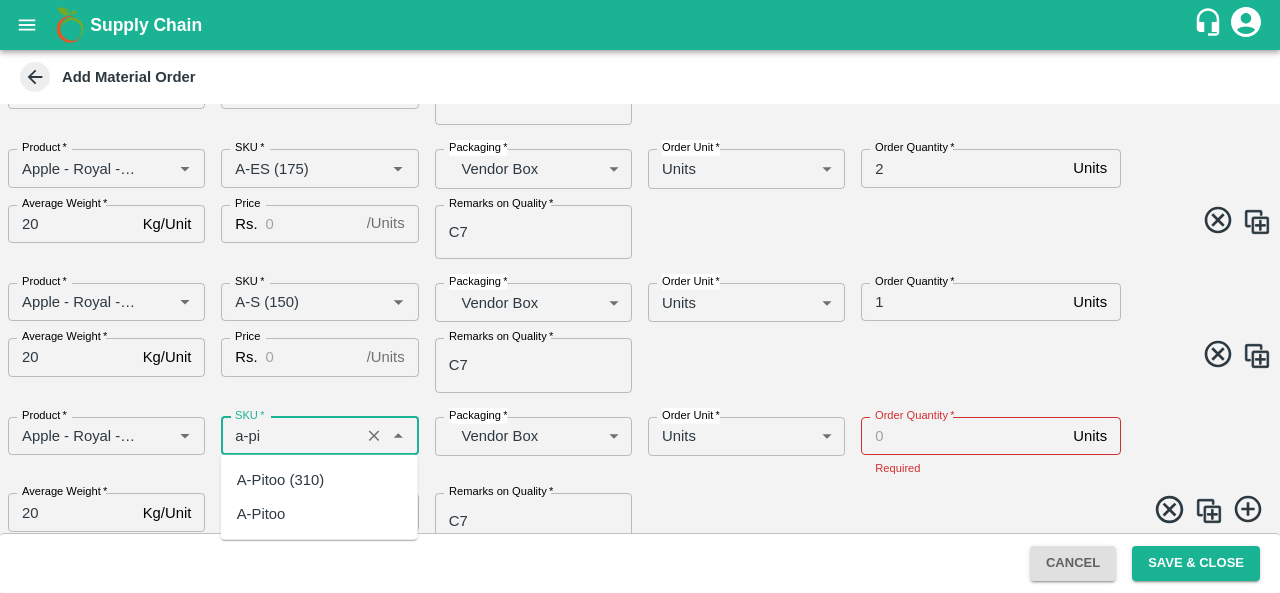 click on "A-Pitoo (310)" at bounding box center (280, 480) 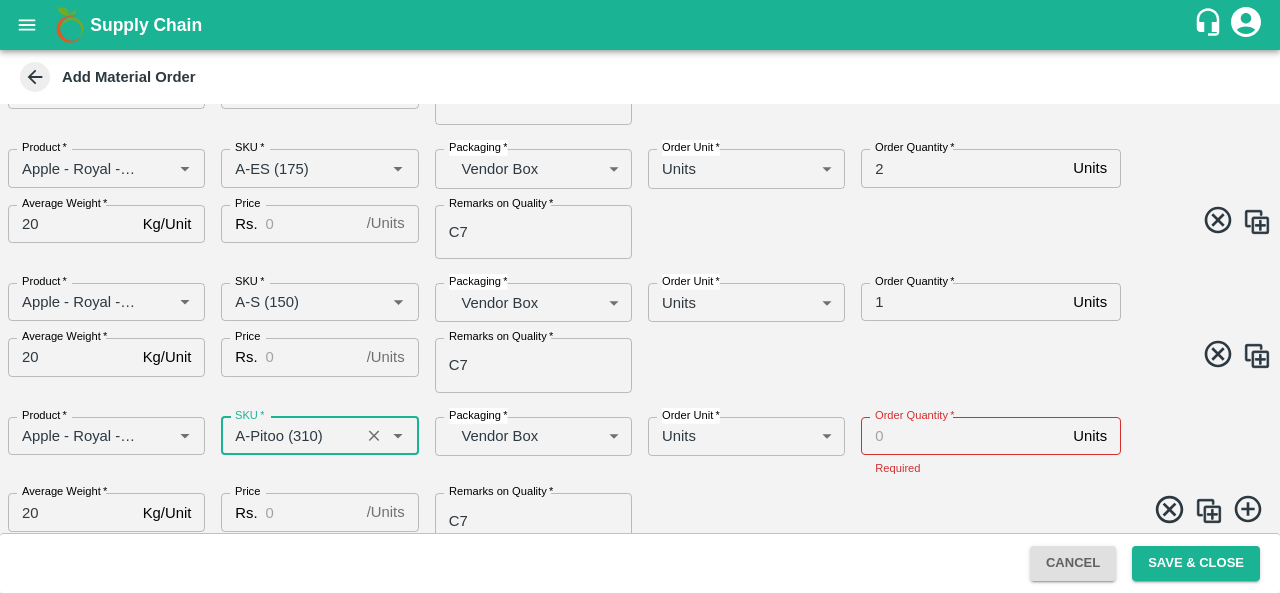 type on "A-Pitoo (310)" 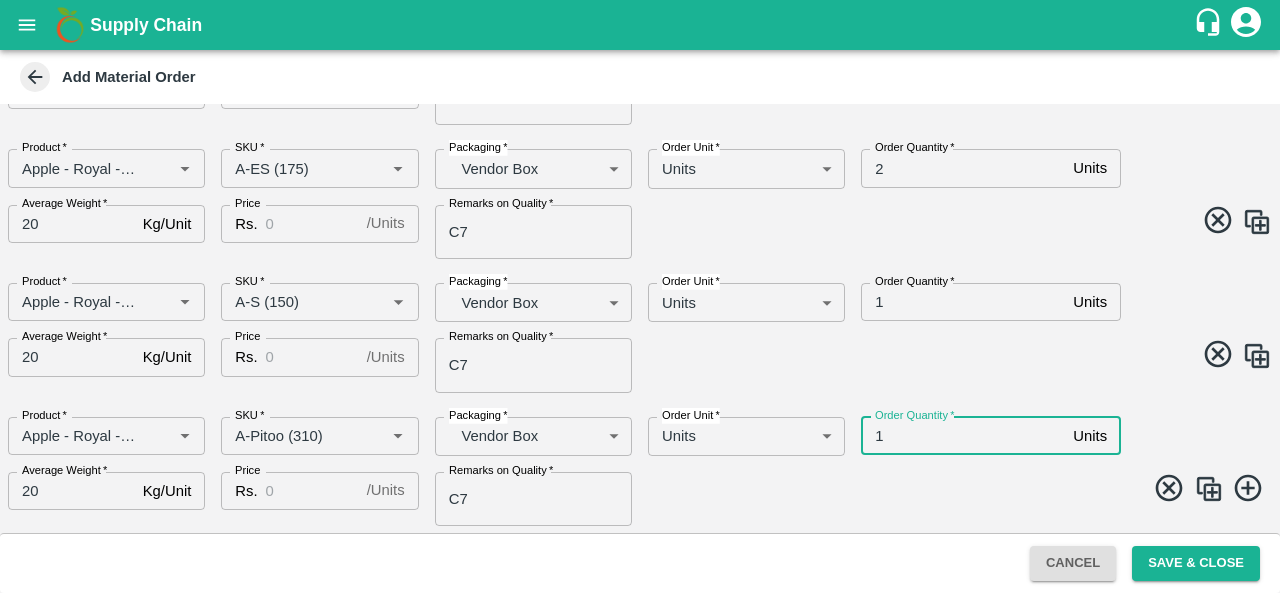 type on "1" 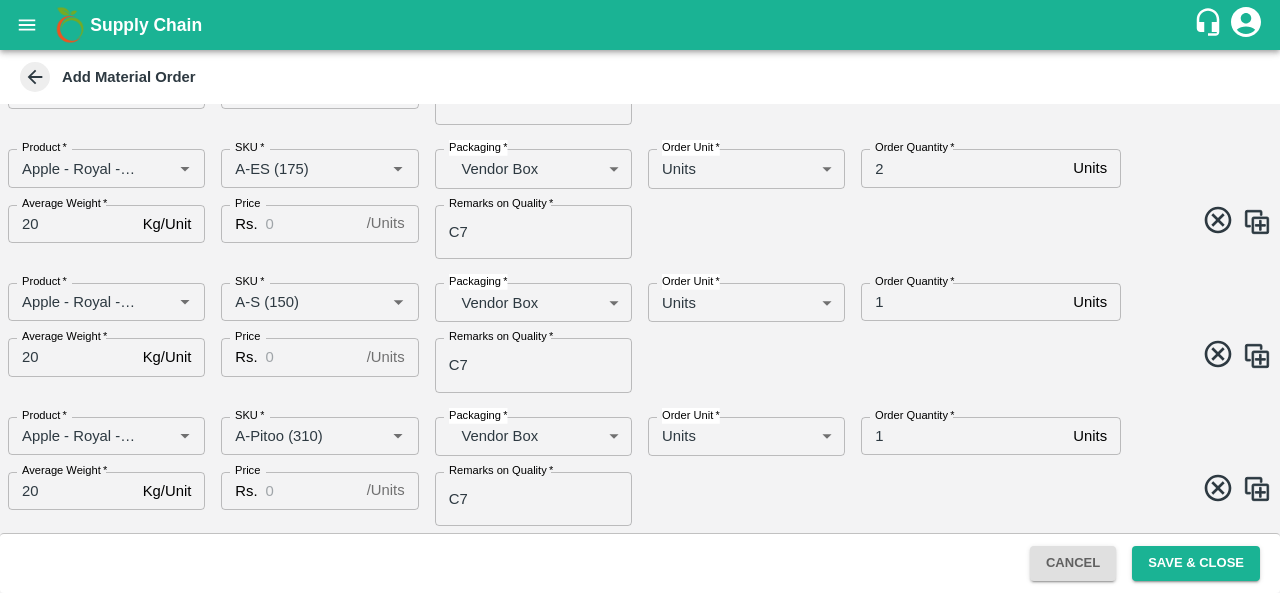 scroll, scrollTop: 1971, scrollLeft: 0, axis: vertical 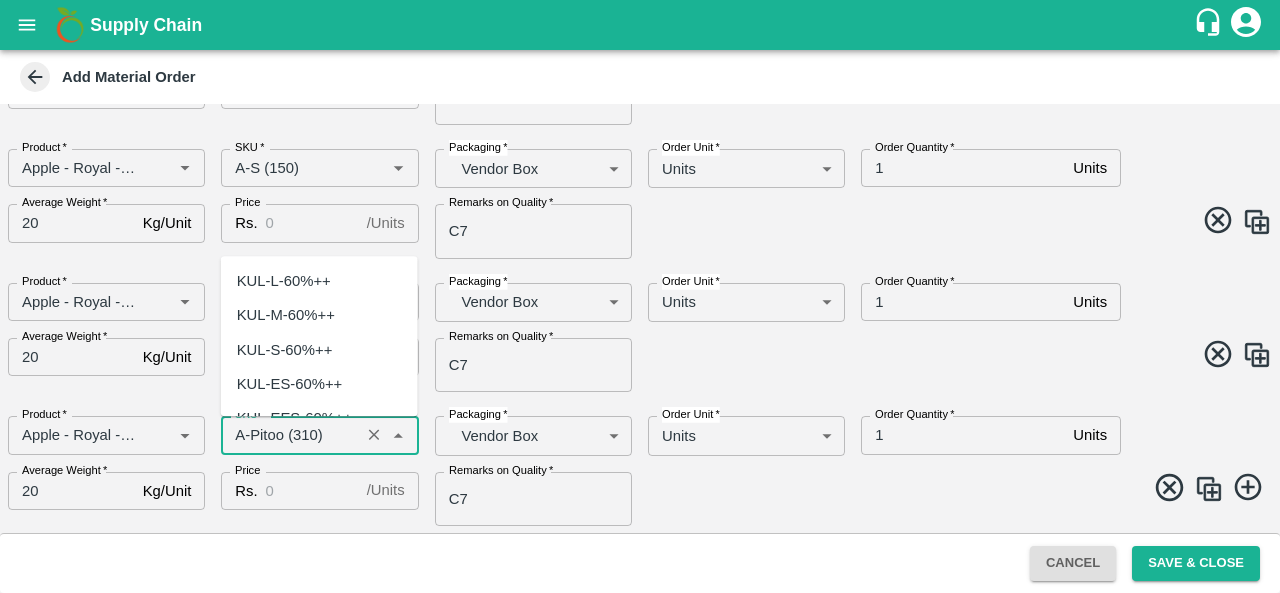 click on "SKU   *" at bounding box center [290, 435] 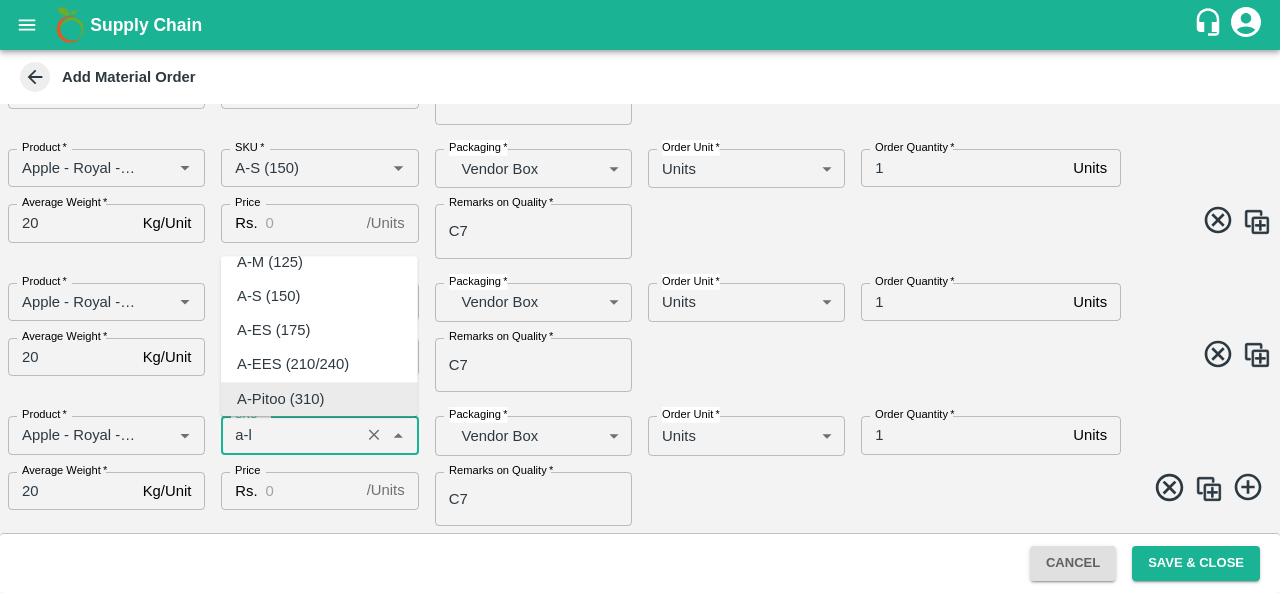scroll, scrollTop: 0, scrollLeft: 0, axis: both 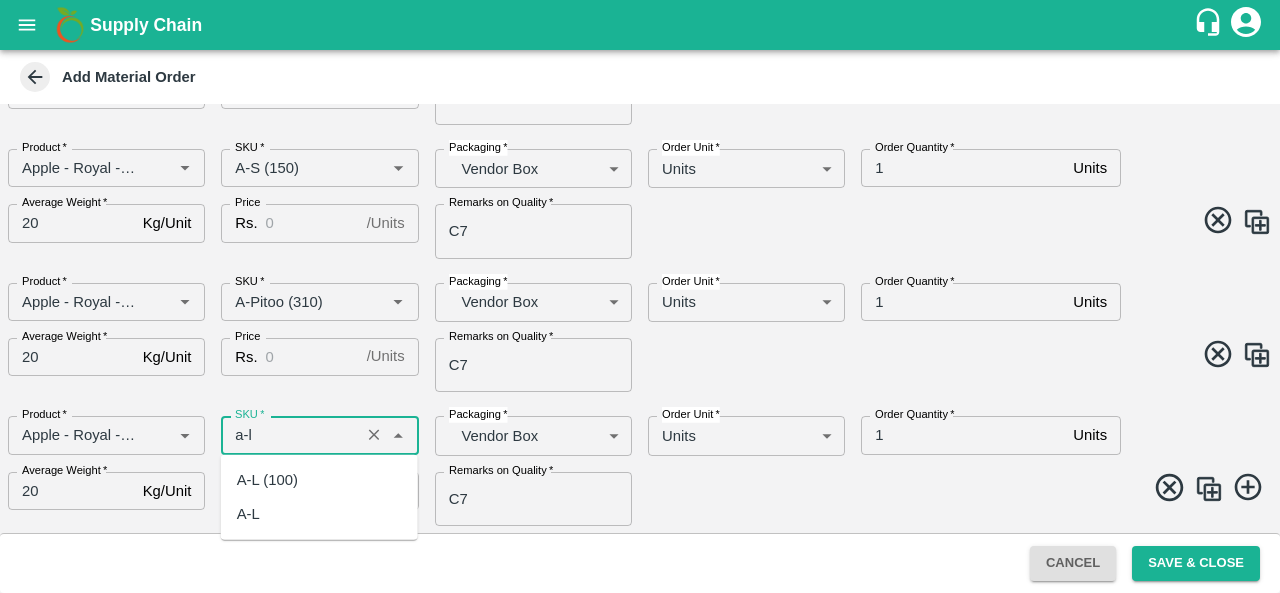click on "A-L (100)" at bounding box center (319, 480) 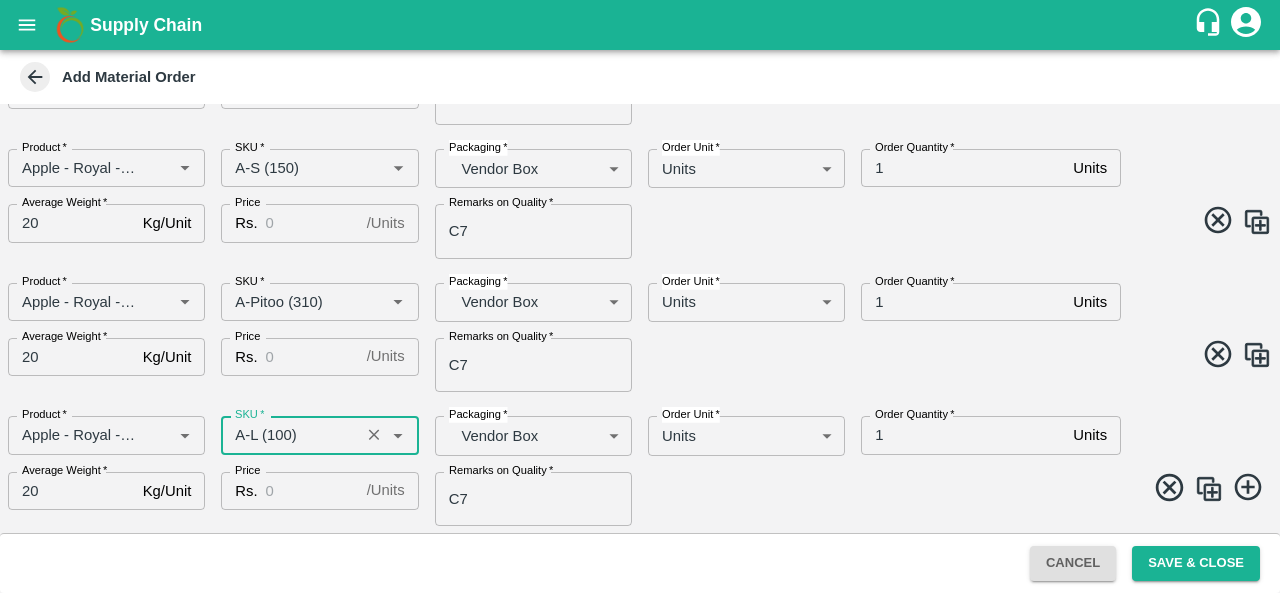 type on "A-L (100)" 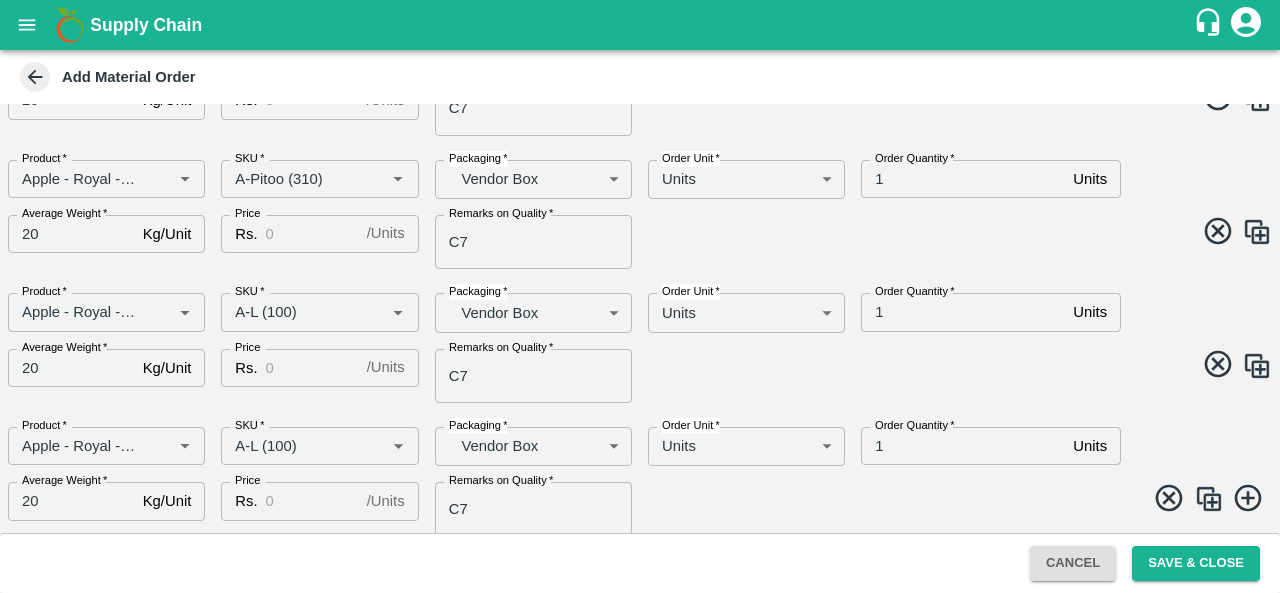 scroll, scrollTop: 2104, scrollLeft: 0, axis: vertical 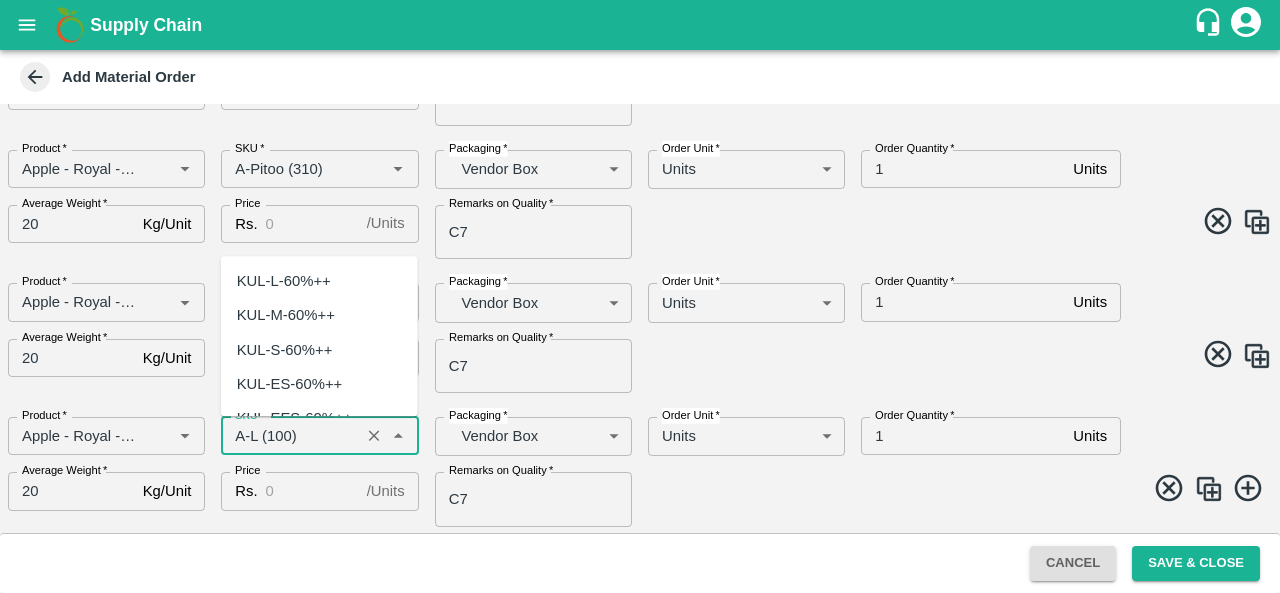 click on "SKU   *" at bounding box center [290, 436] 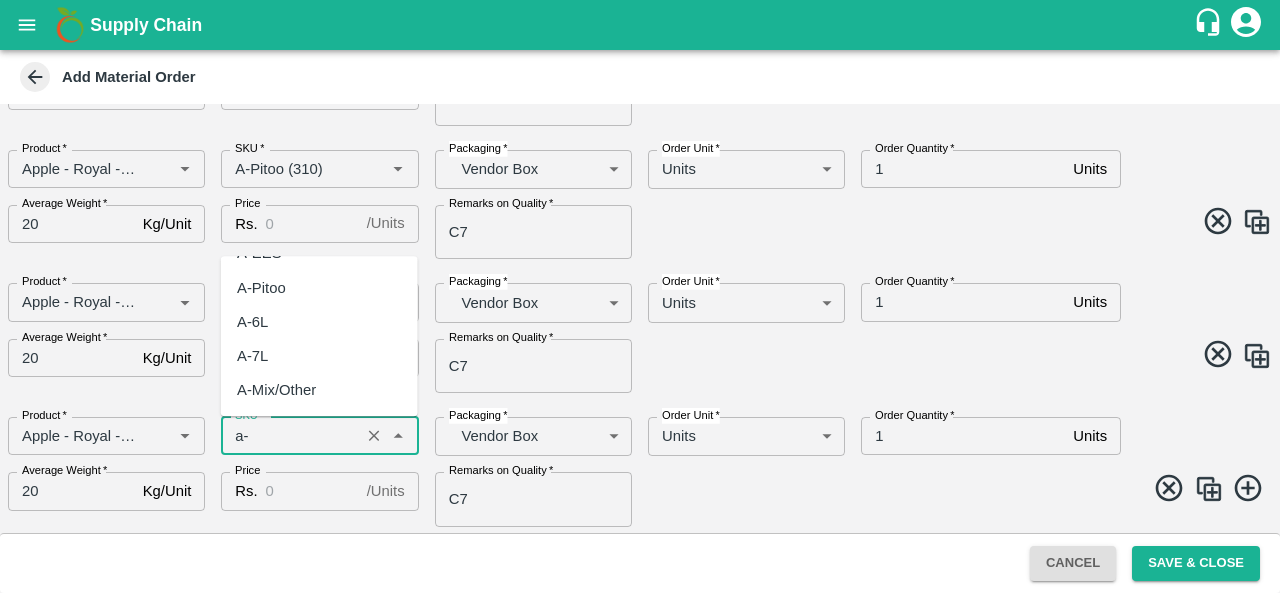 scroll, scrollTop: 0, scrollLeft: 0, axis: both 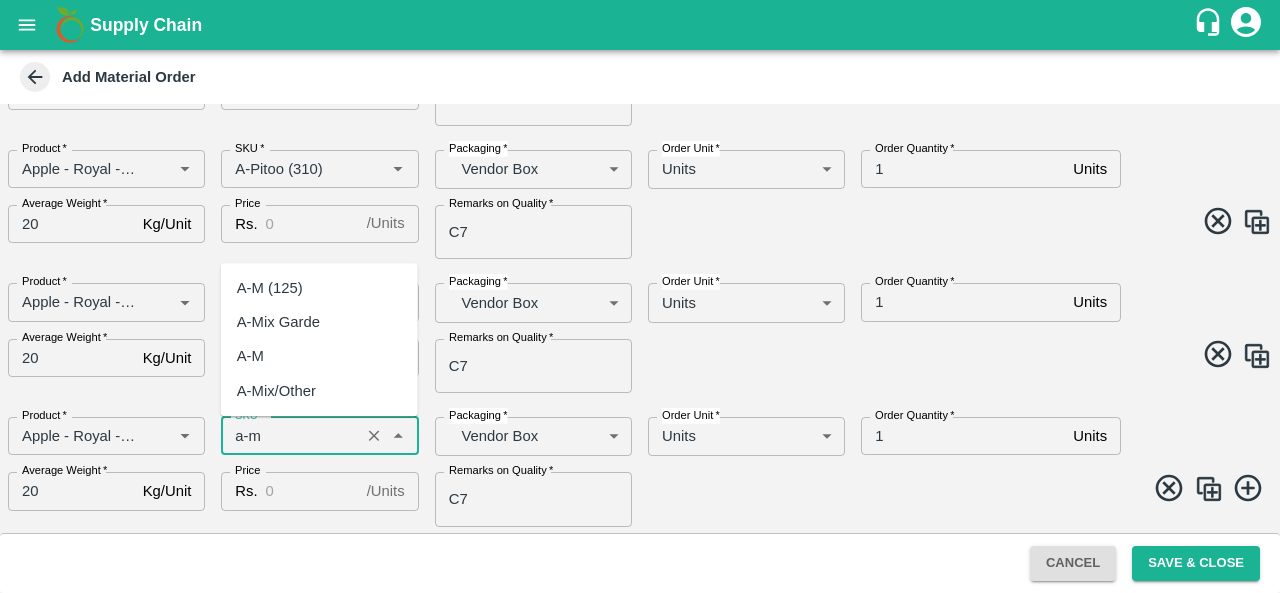 click on "A-M (125)" at bounding box center [270, 288] 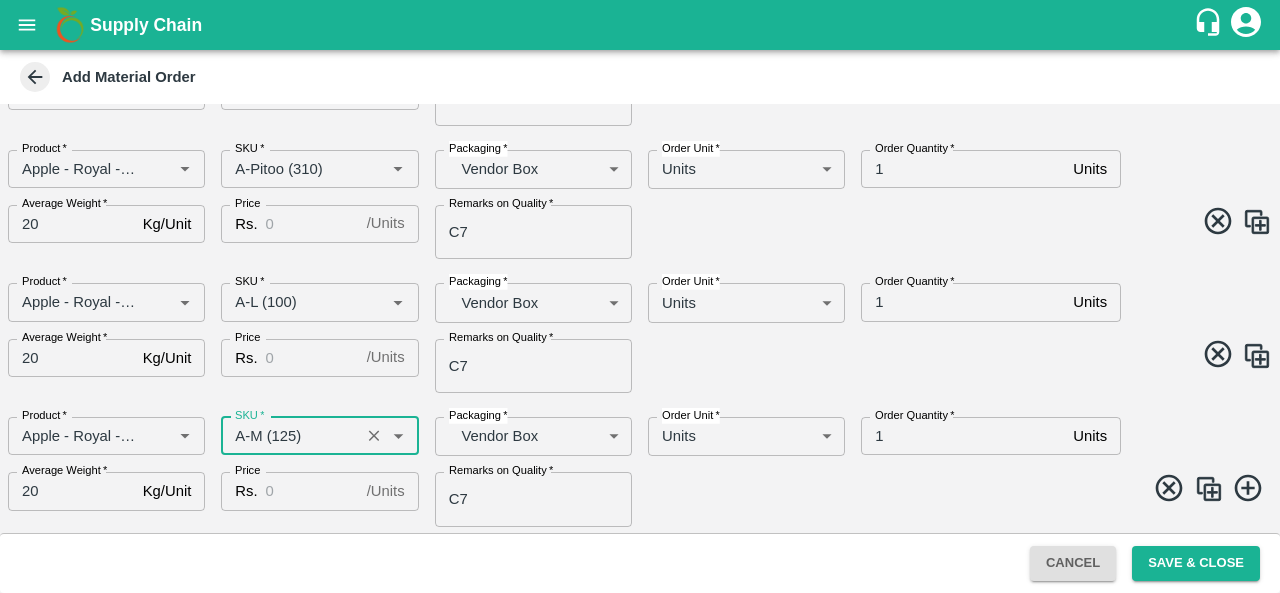 type on "A-M (125)" 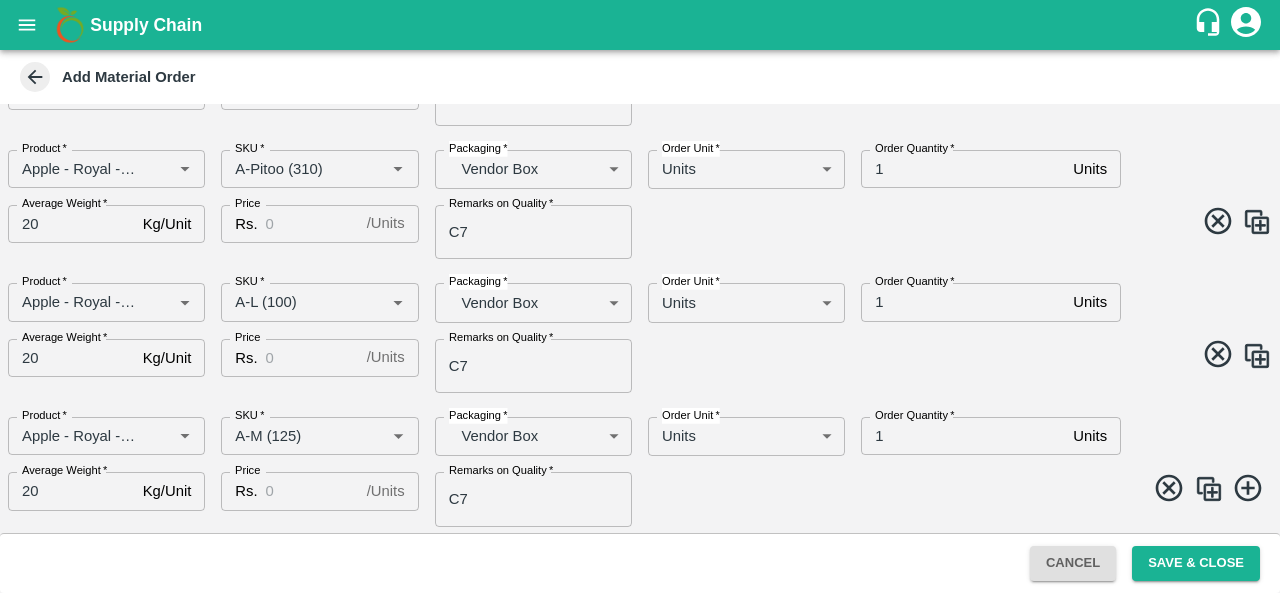 click at bounding box center (1209, 489) 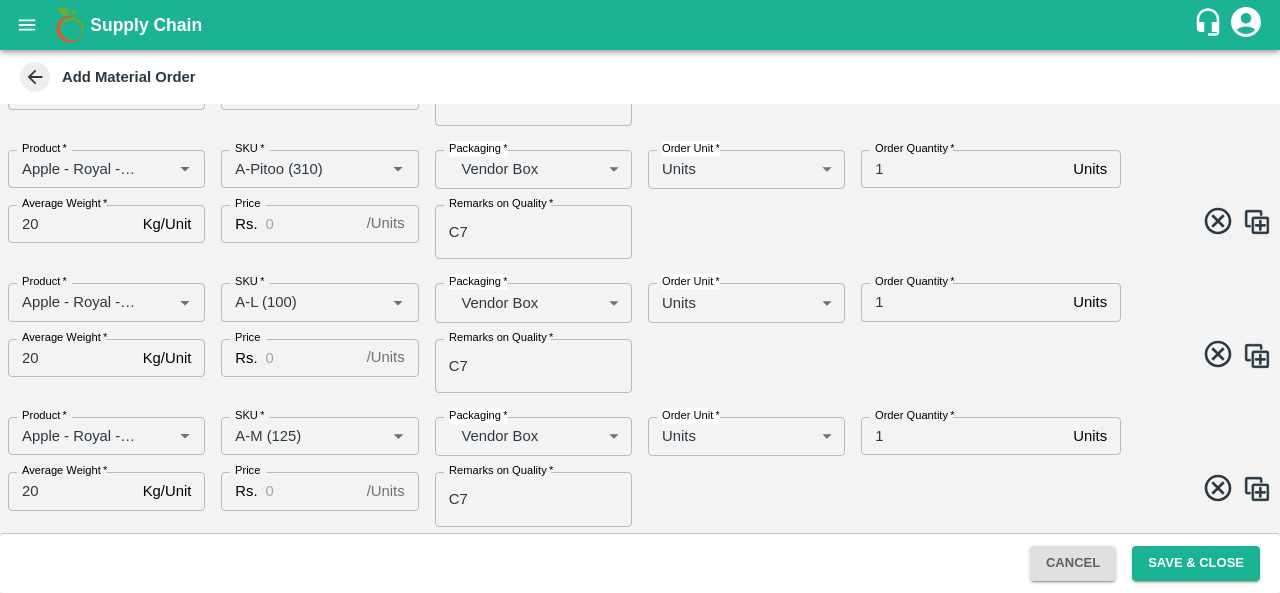 scroll, scrollTop: 2238, scrollLeft: 0, axis: vertical 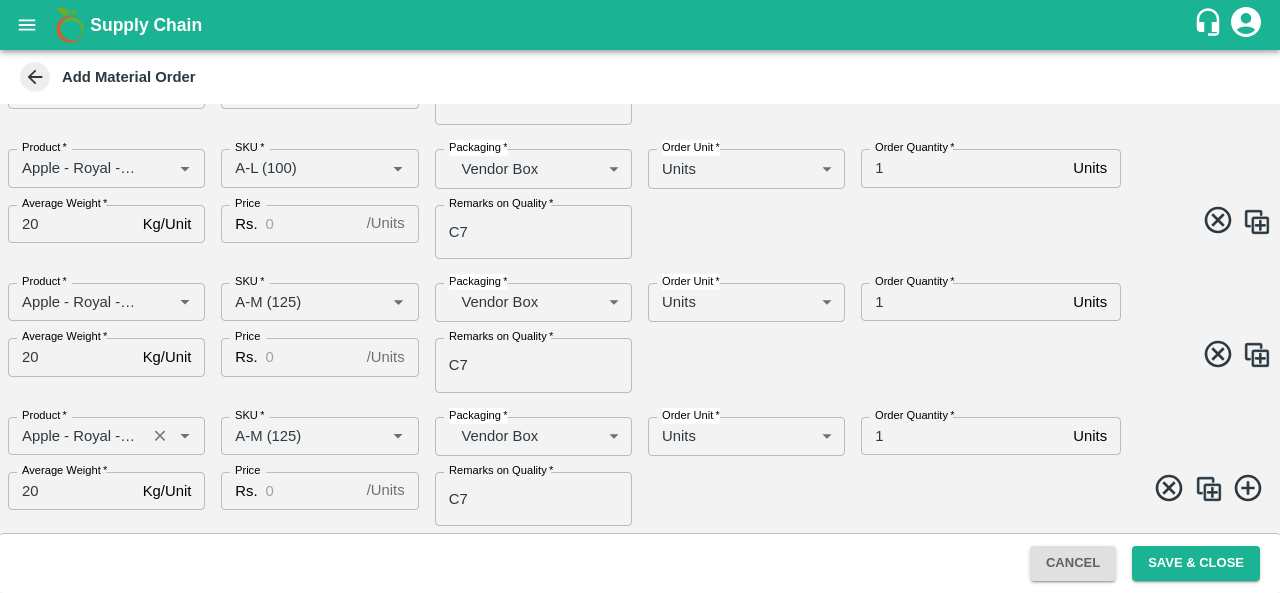 click on "Product   *" at bounding box center [77, 436] 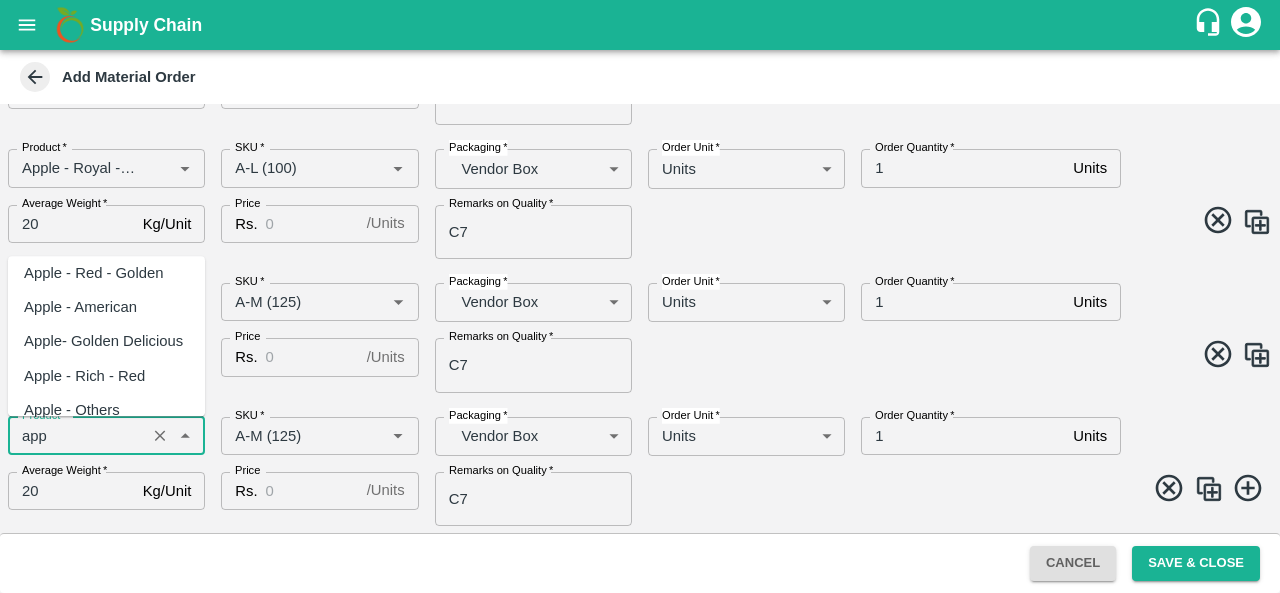 scroll, scrollTop: 0, scrollLeft: 0, axis: both 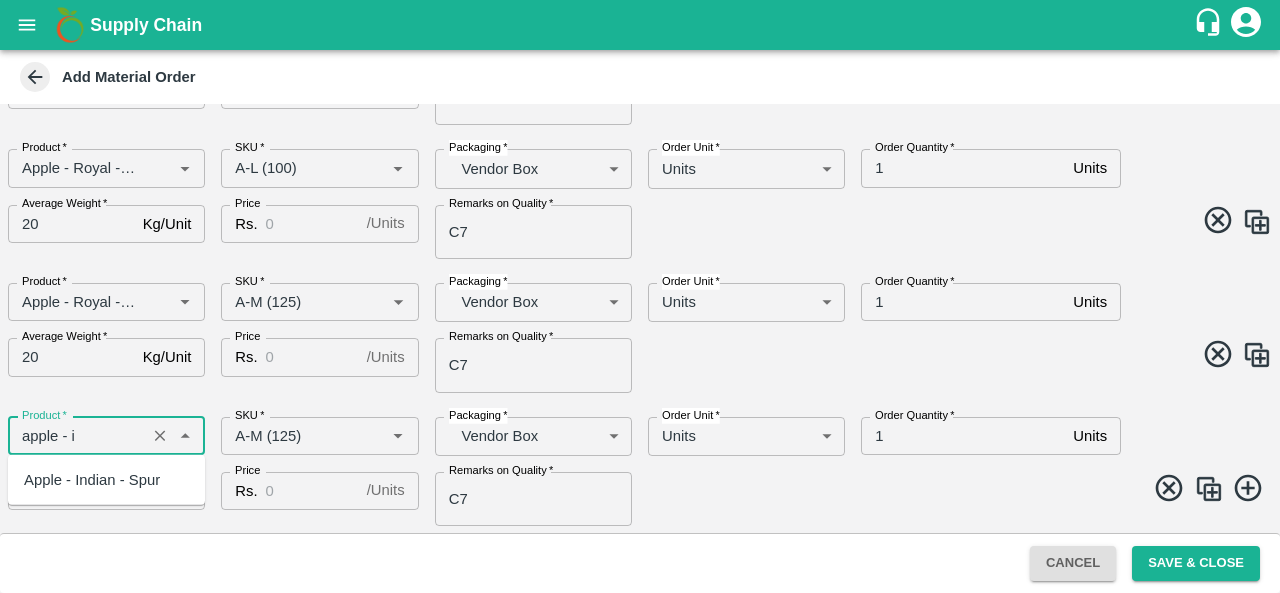 click on "Apple - Indian - Spur" at bounding box center [92, 480] 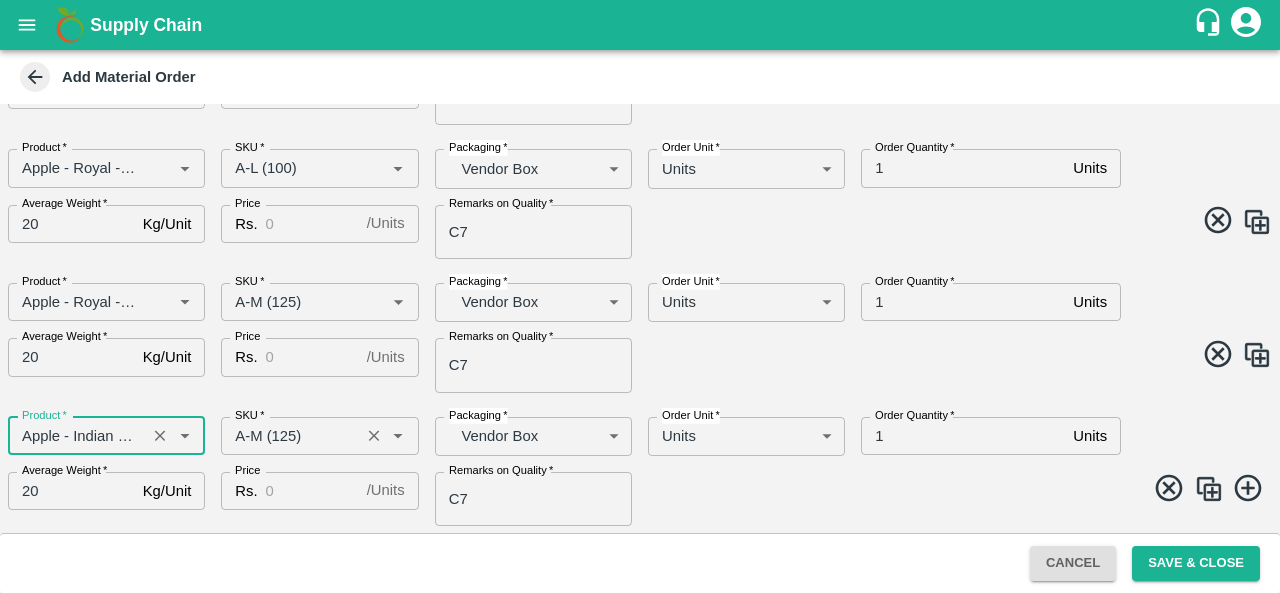type on "Apple - Indian - Spur" 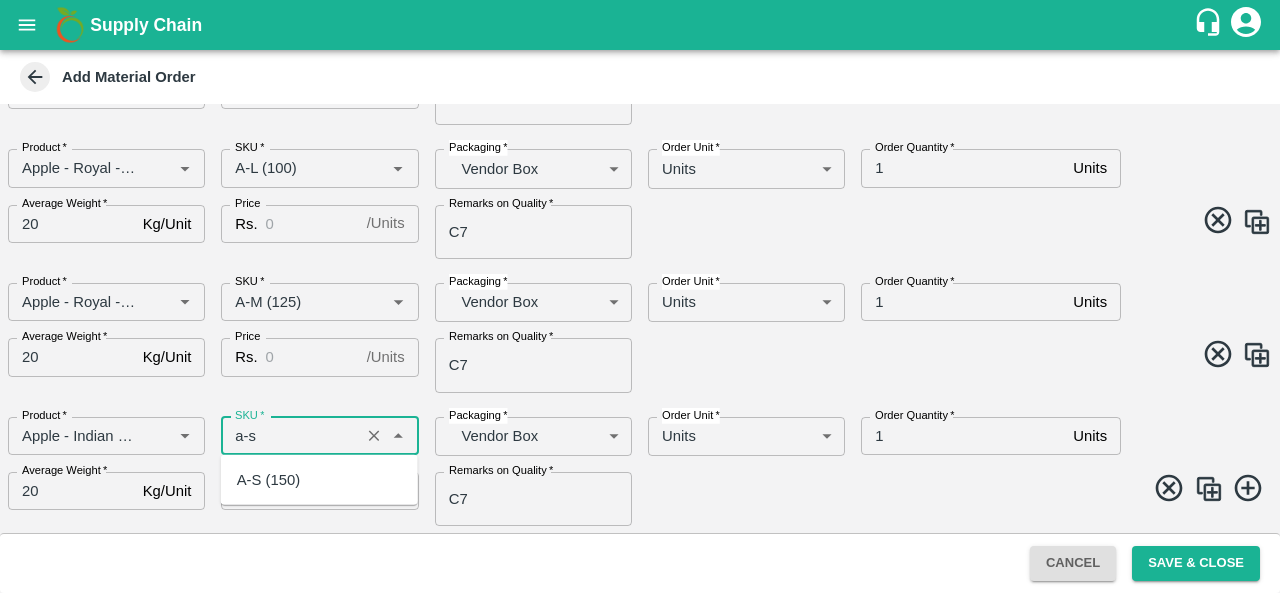 click on "A-S (150)" at bounding box center (269, 480) 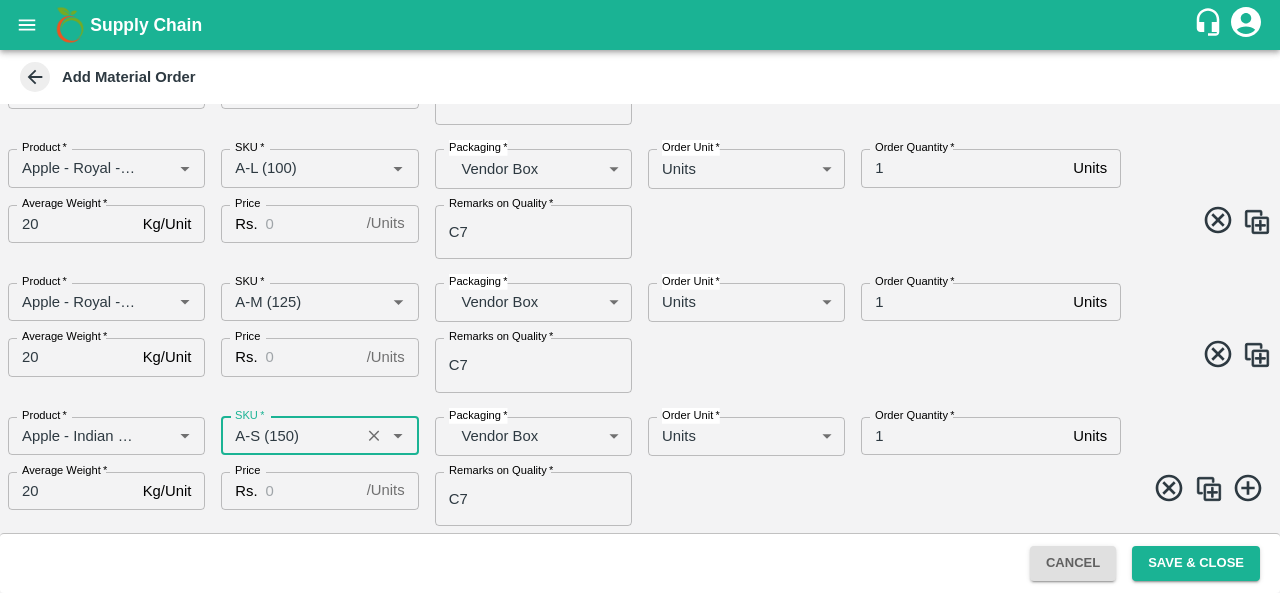 type on "A-S (150)" 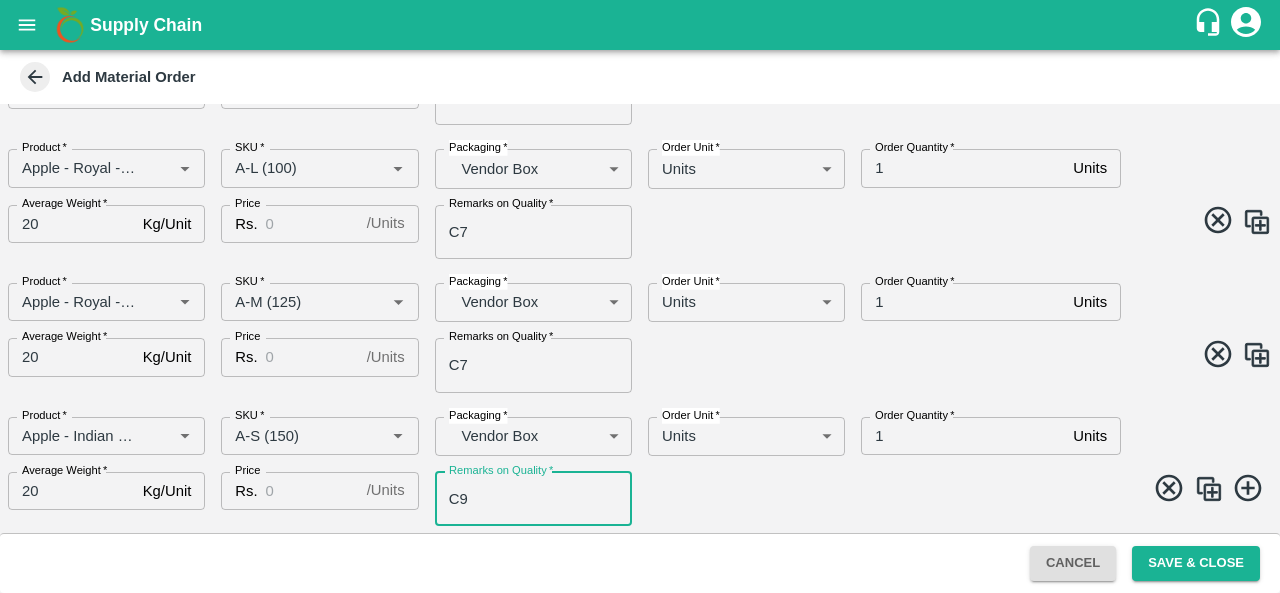 type on "C9" 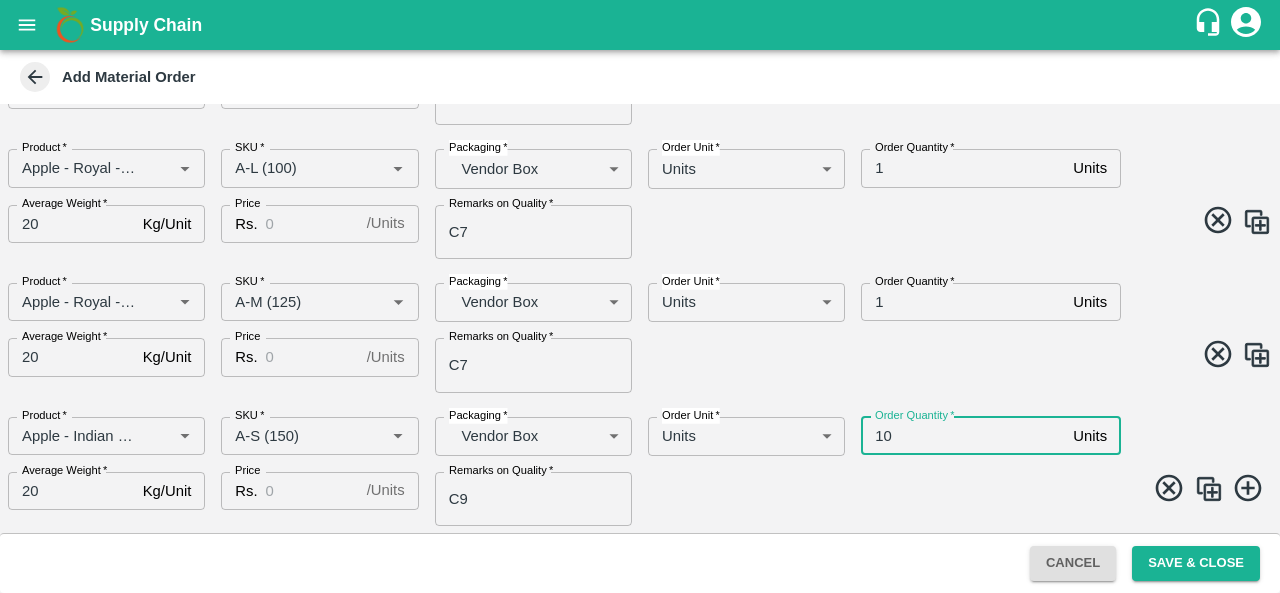 type on "10" 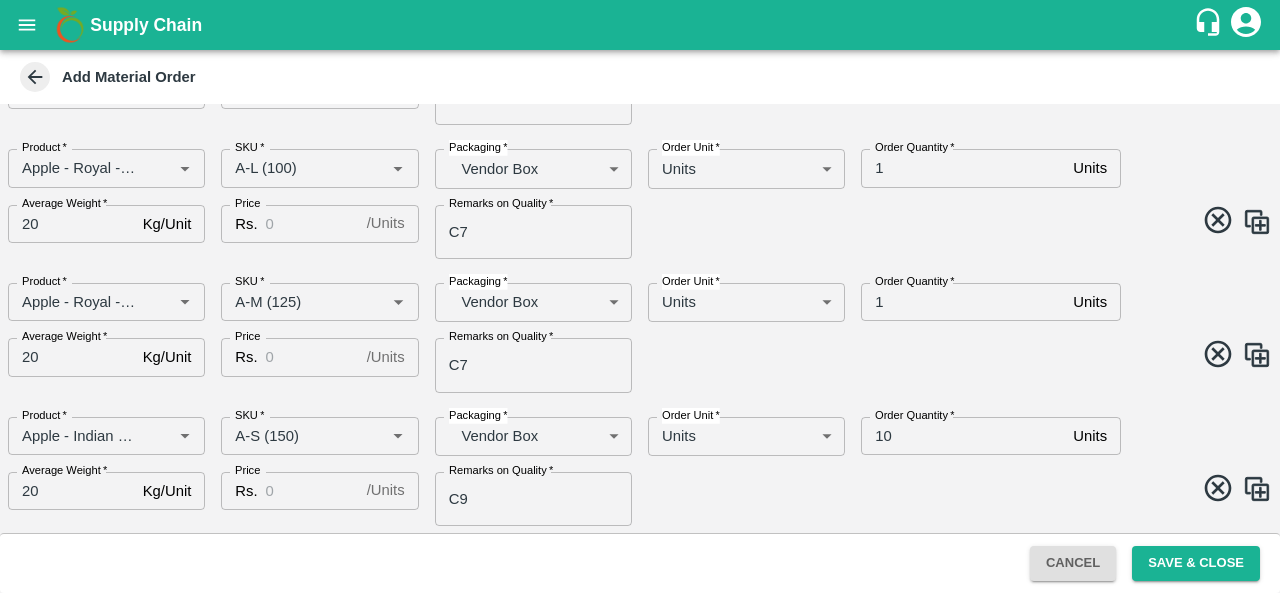 scroll, scrollTop: 2372, scrollLeft: 0, axis: vertical 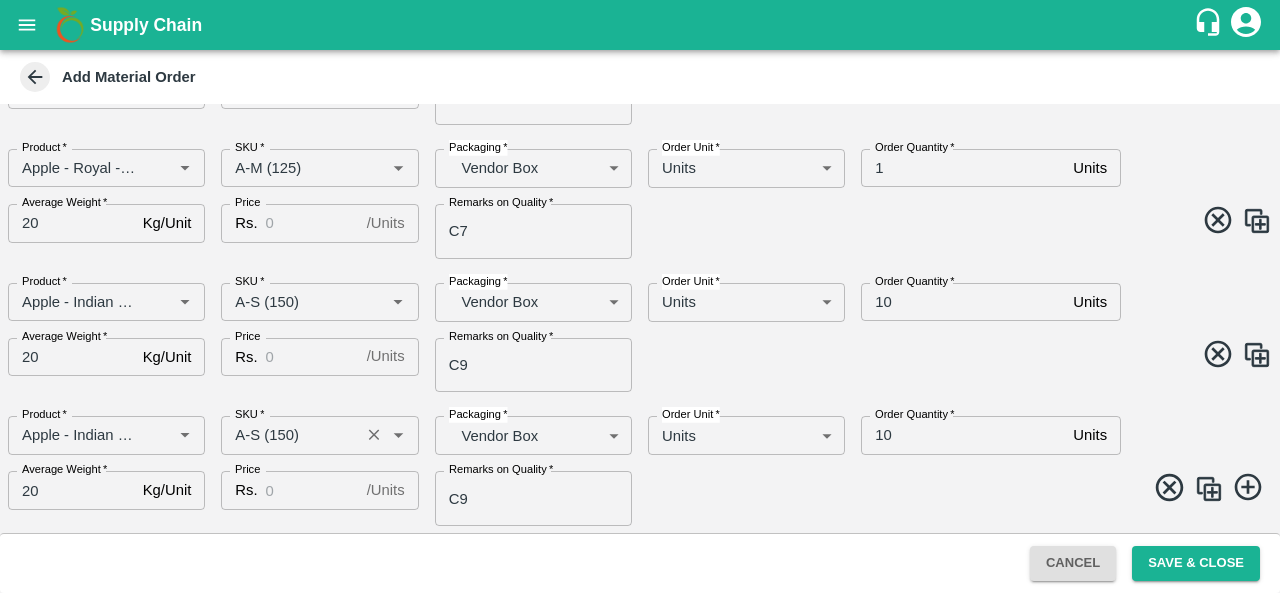 click on "SKU   *" at bounding box center [290, 435] 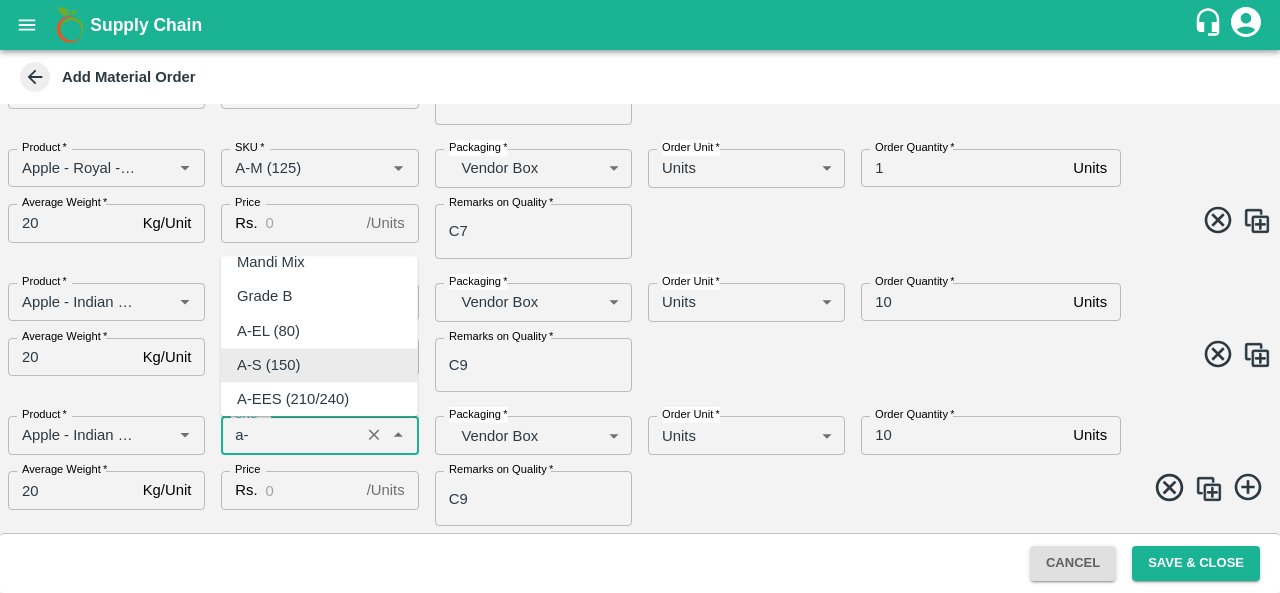 scroll, scrollTop: 0, scrollLeft: 0, axis: both 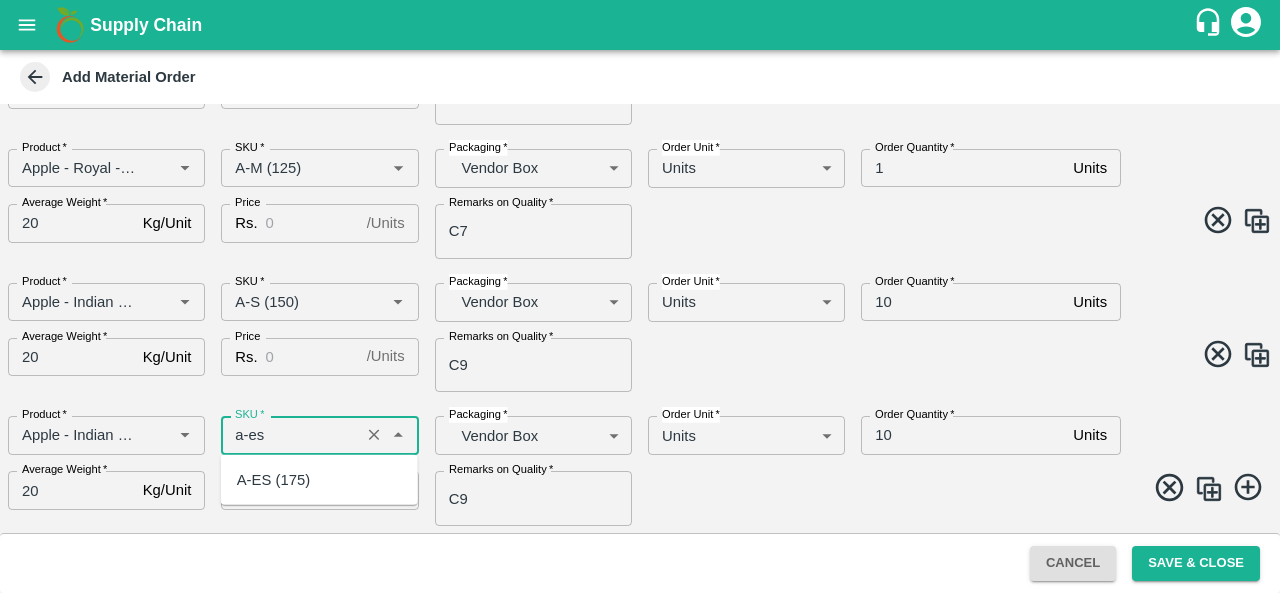 click on "A-ES (175)" at bounding box center [273, 480] 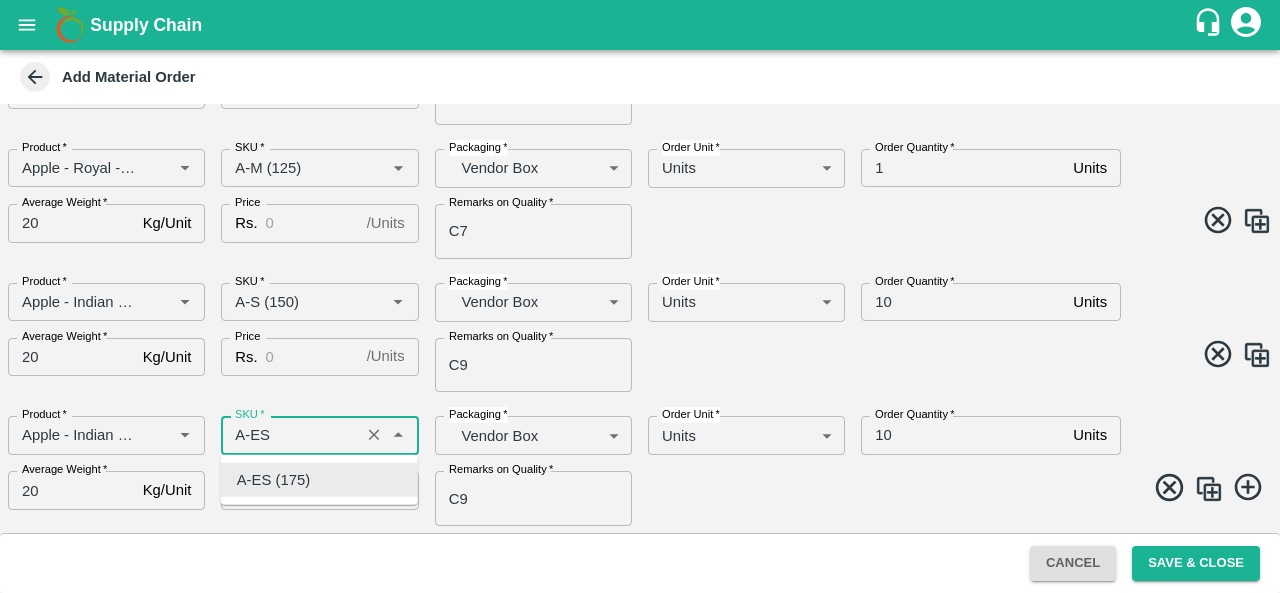 type on "A-ESs" 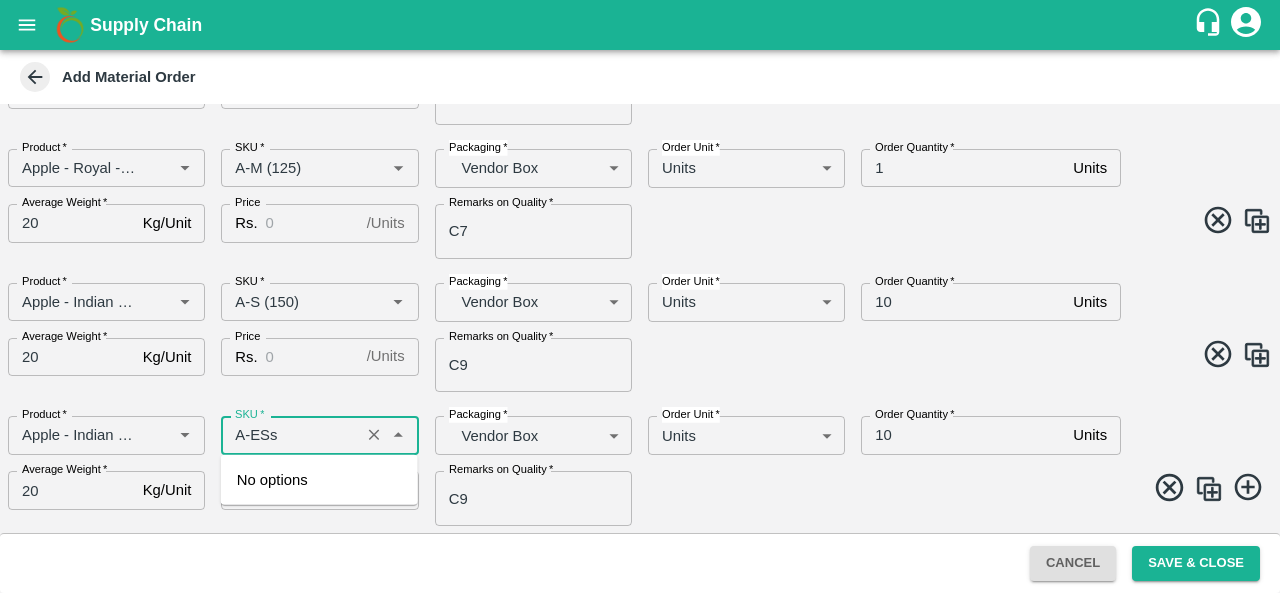 click on "SKU   *" at bounding box center (290, 435) 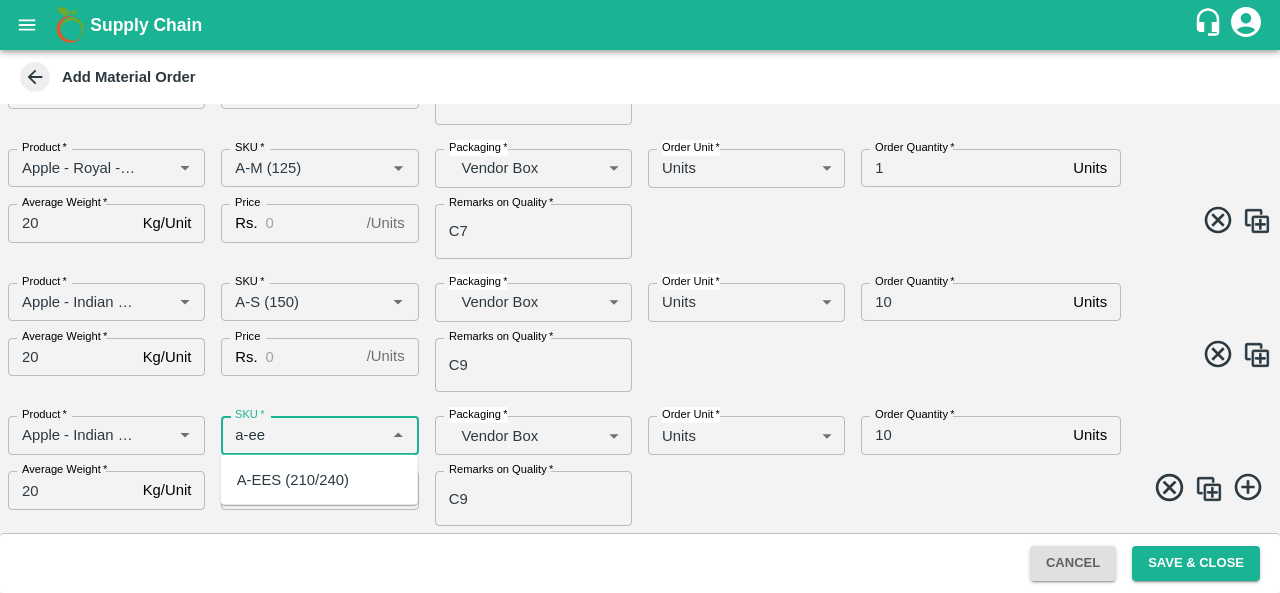 click on "A-EES (210/240)" at bounding box center [293, 480] 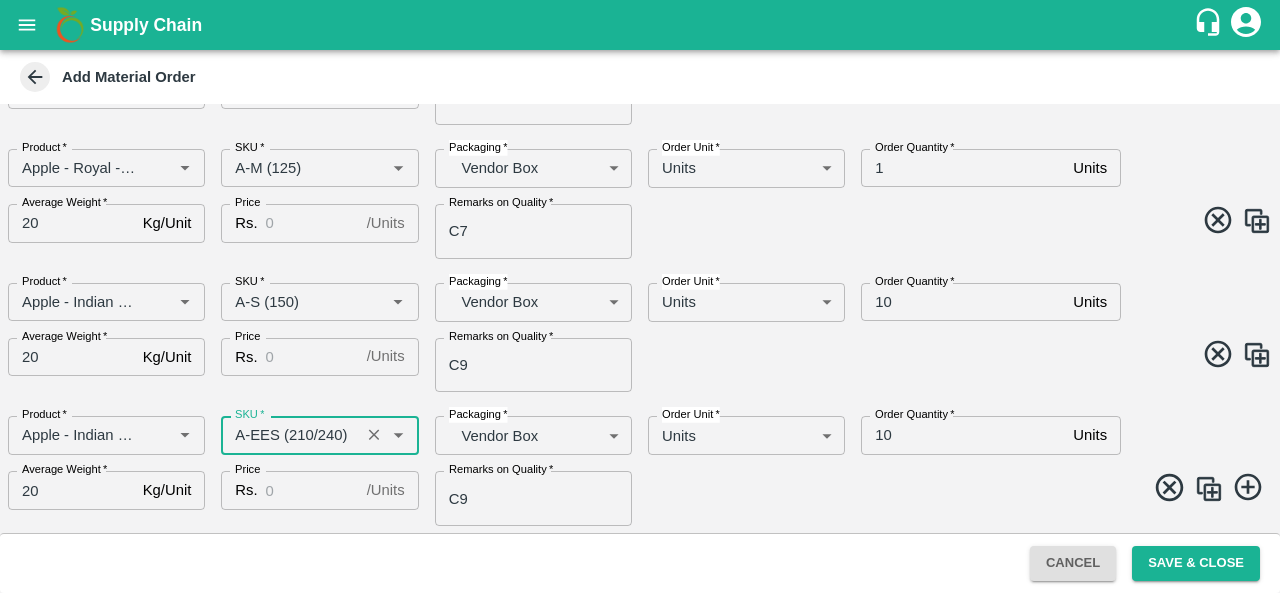 type on "A-EES (210/240)" 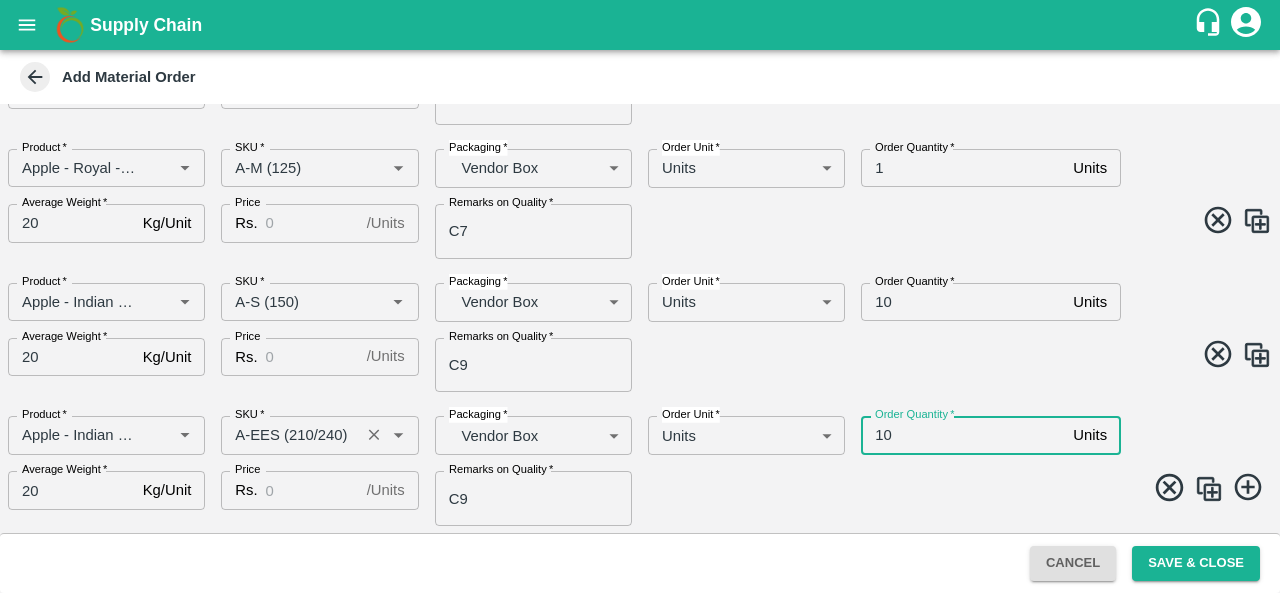 type on "1" 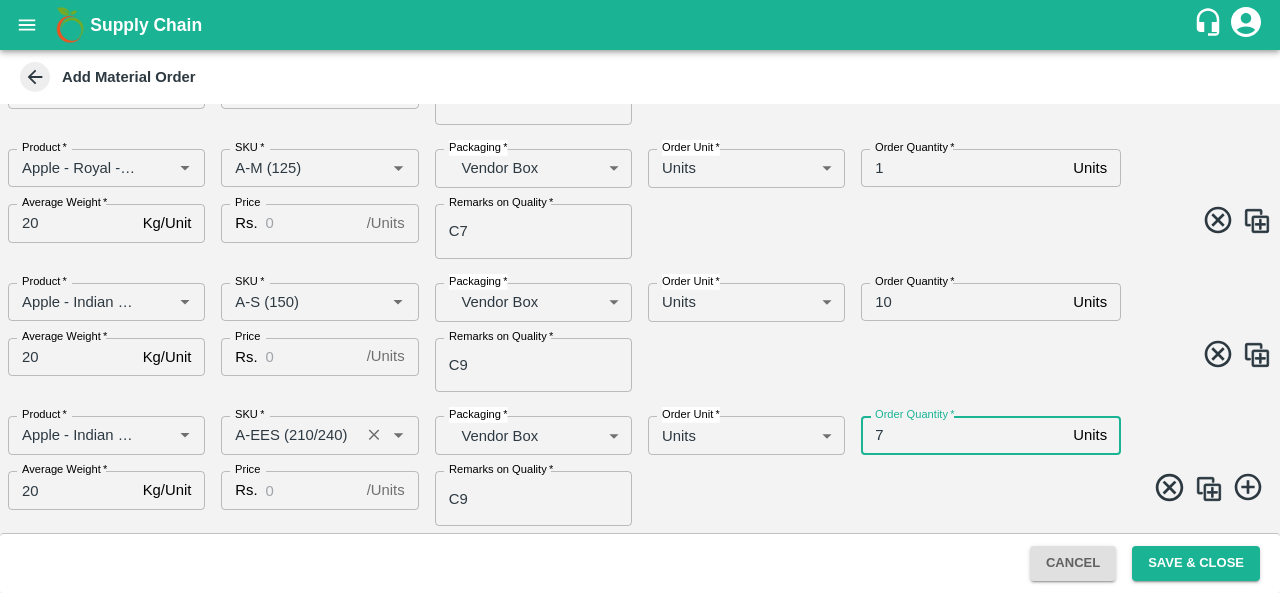 type on "7" 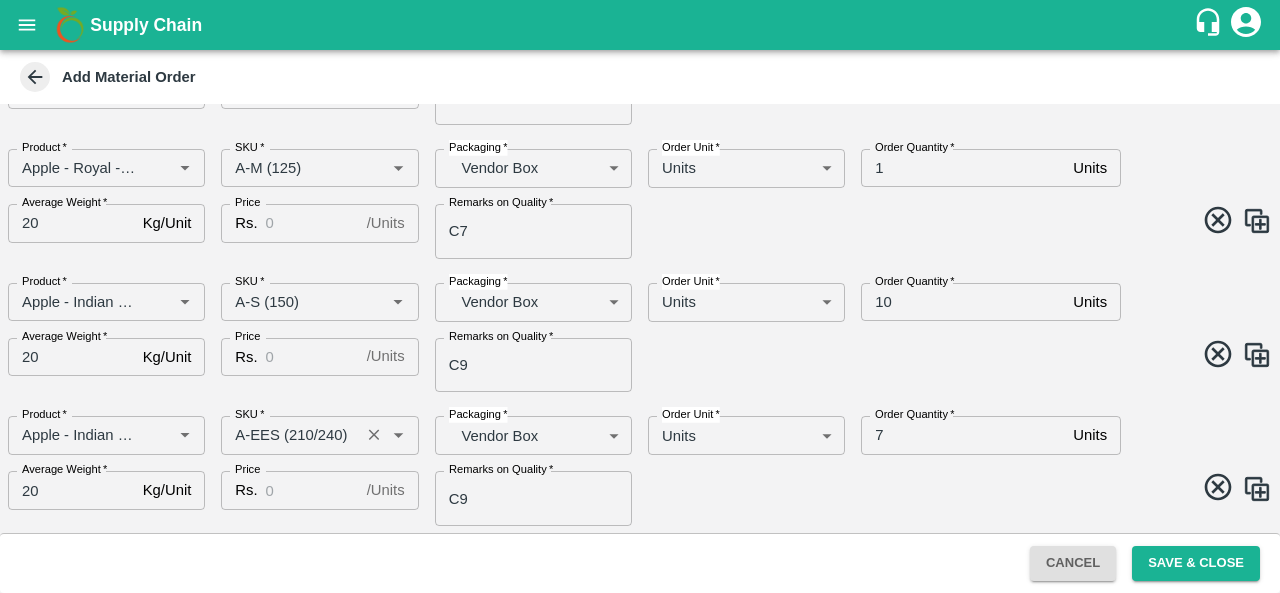 scroll, scrollTop: 2505, scrollLeft: 0, axis: vertical 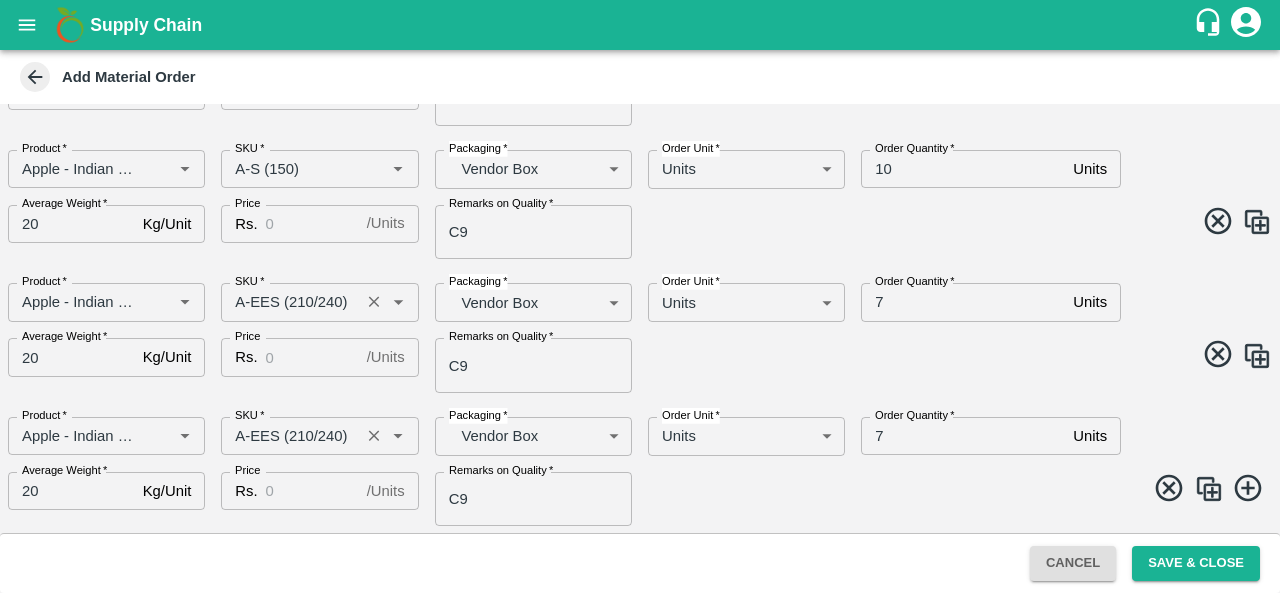 click on "SKU   *" at bounding box center [290, 436] 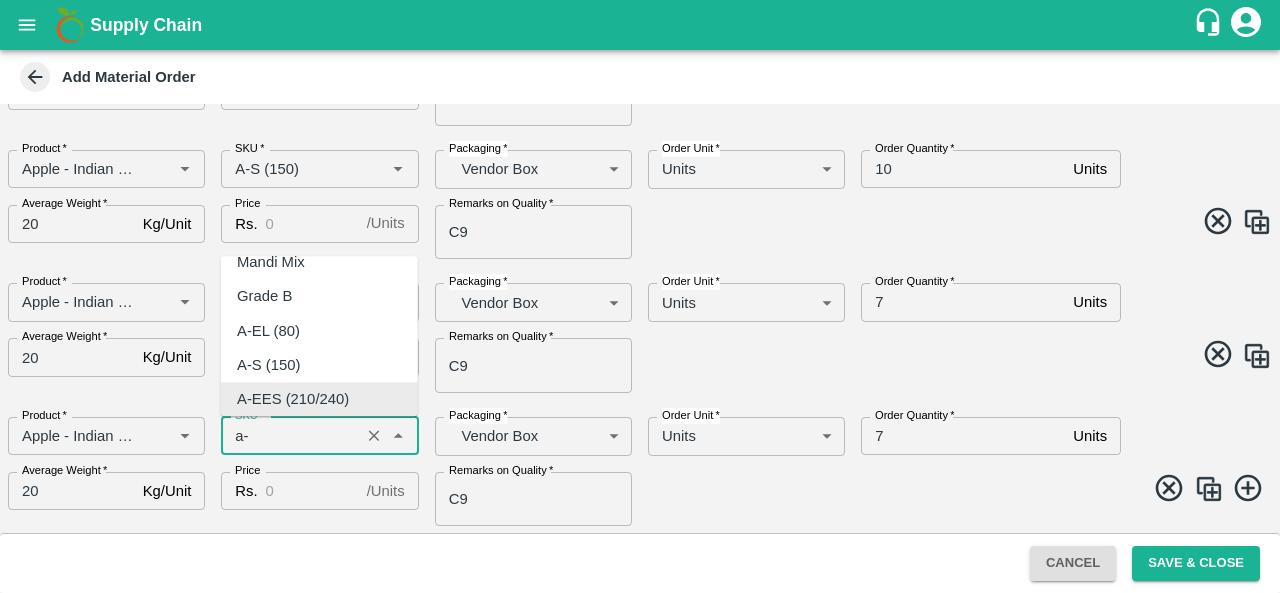 scroll, scrollTop: 0, scrollLeft: 0, axis: both 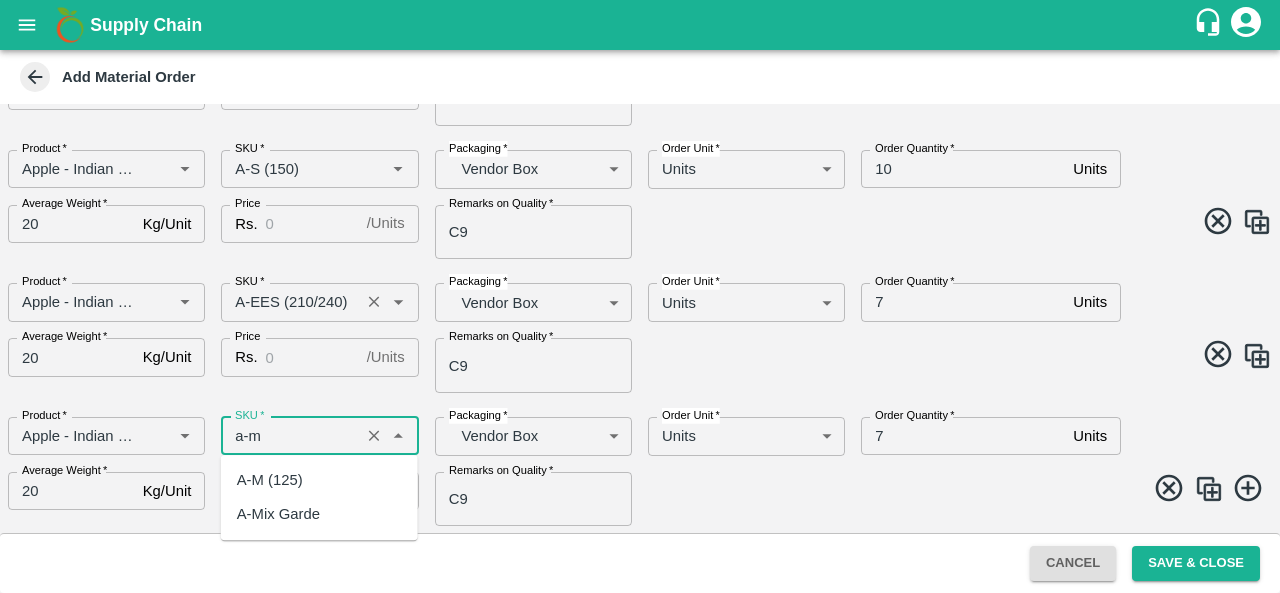 click on "A-M (125)" at bounding box center (270, 480) 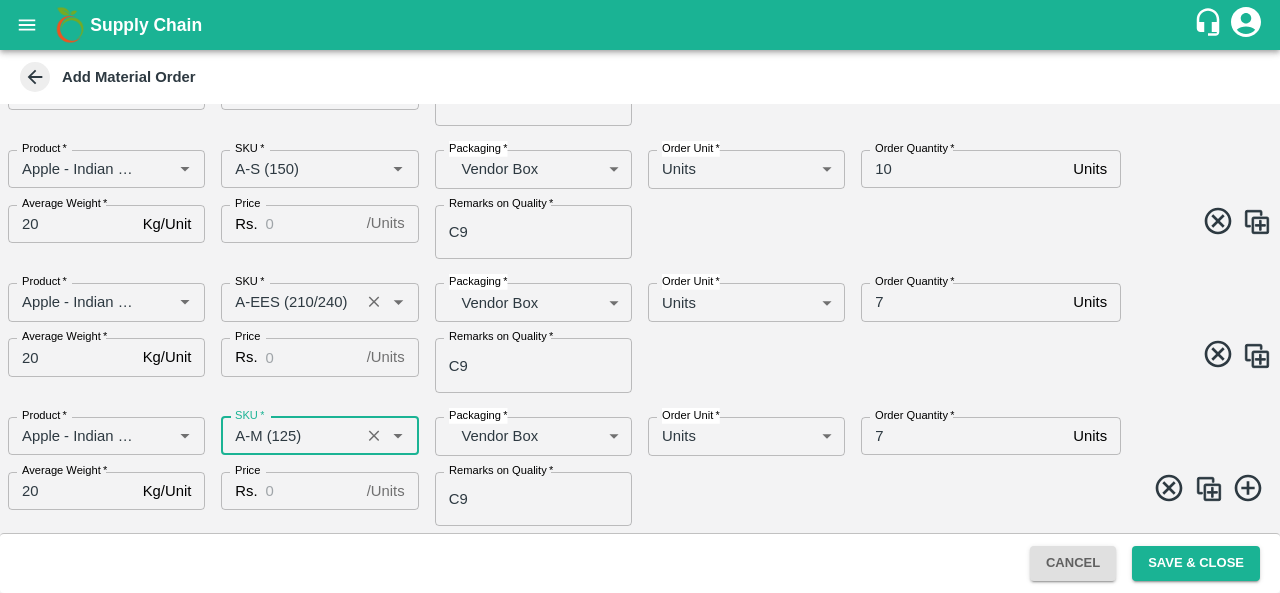 type on "A-M (125)" 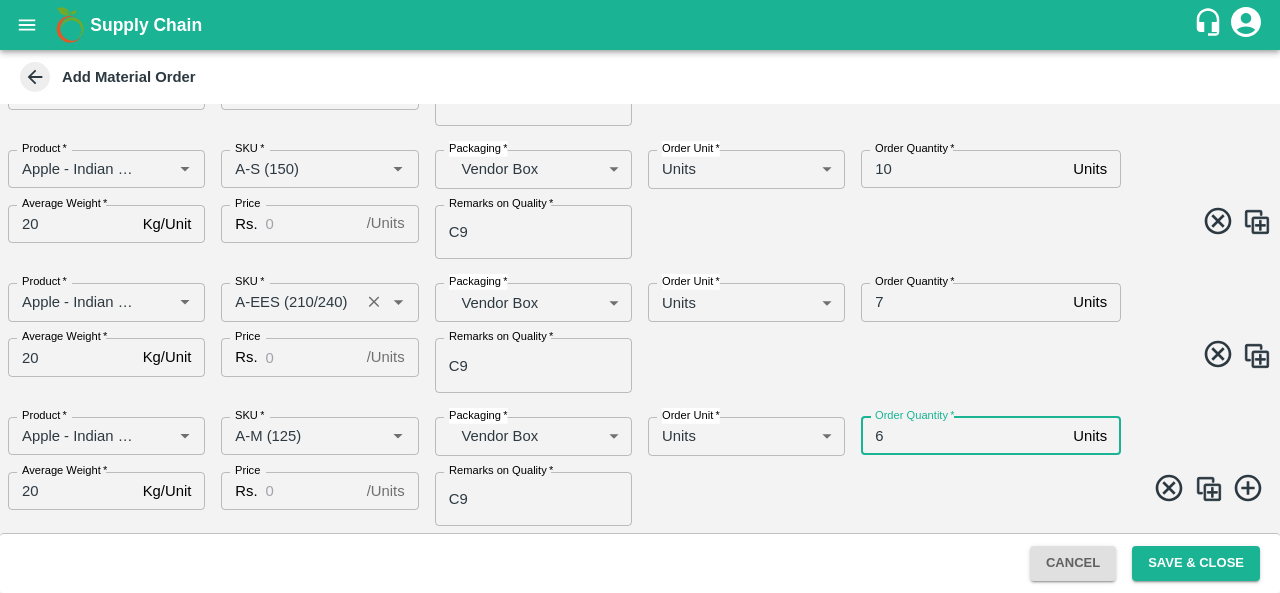 type on "6" 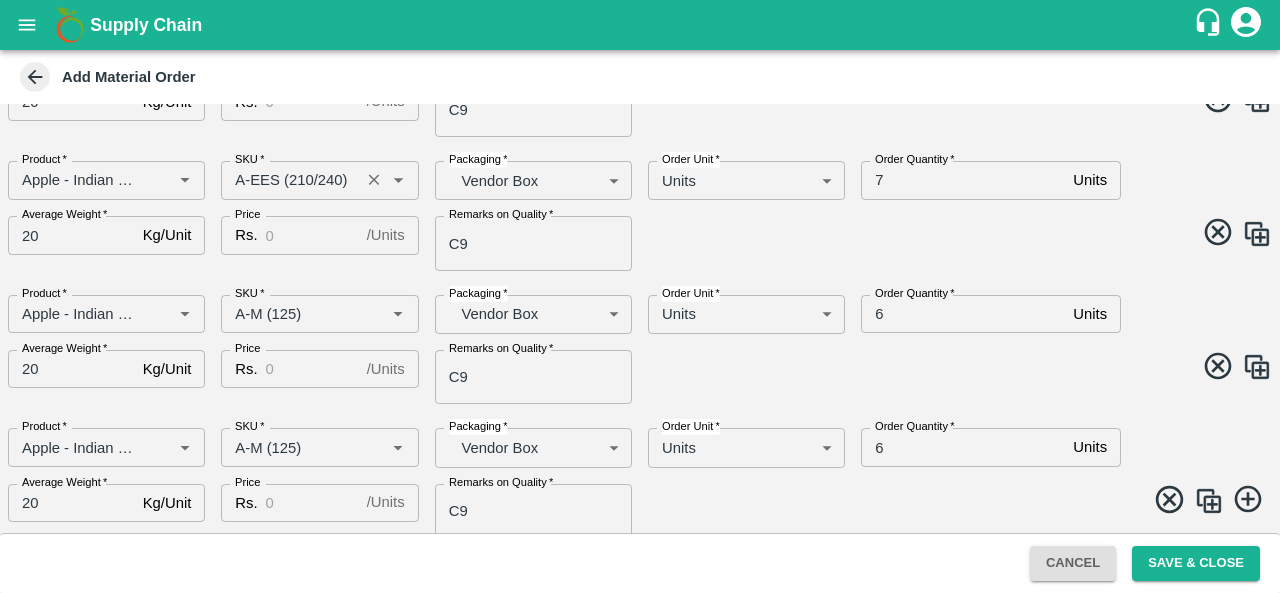 scroll, scrollTop: 2639, scrollLeft: 0, axis: vertical 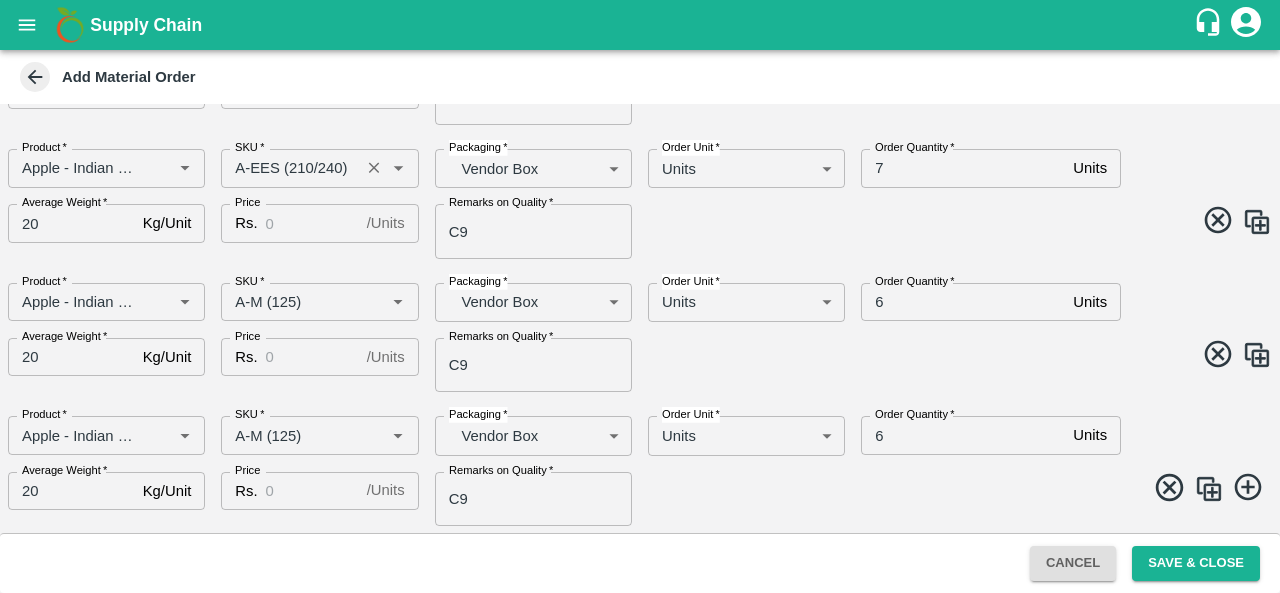 click at bounding box center (1209, 489) 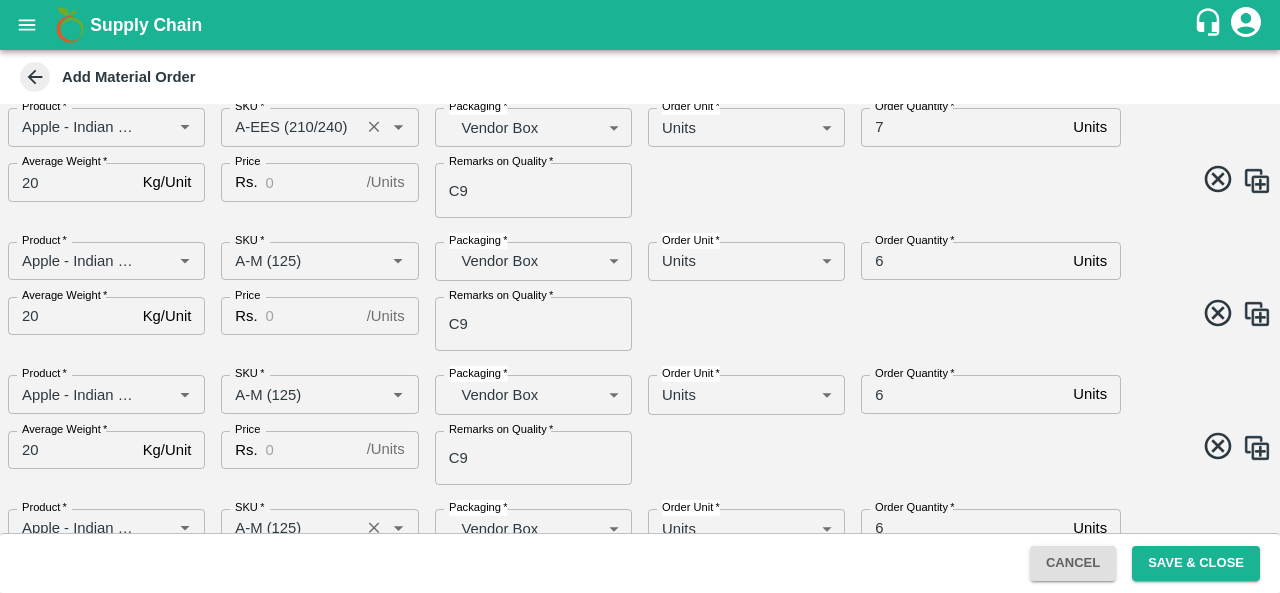 scroll, scrollTop: 2680, scrollLeft: 0, axis: vertical 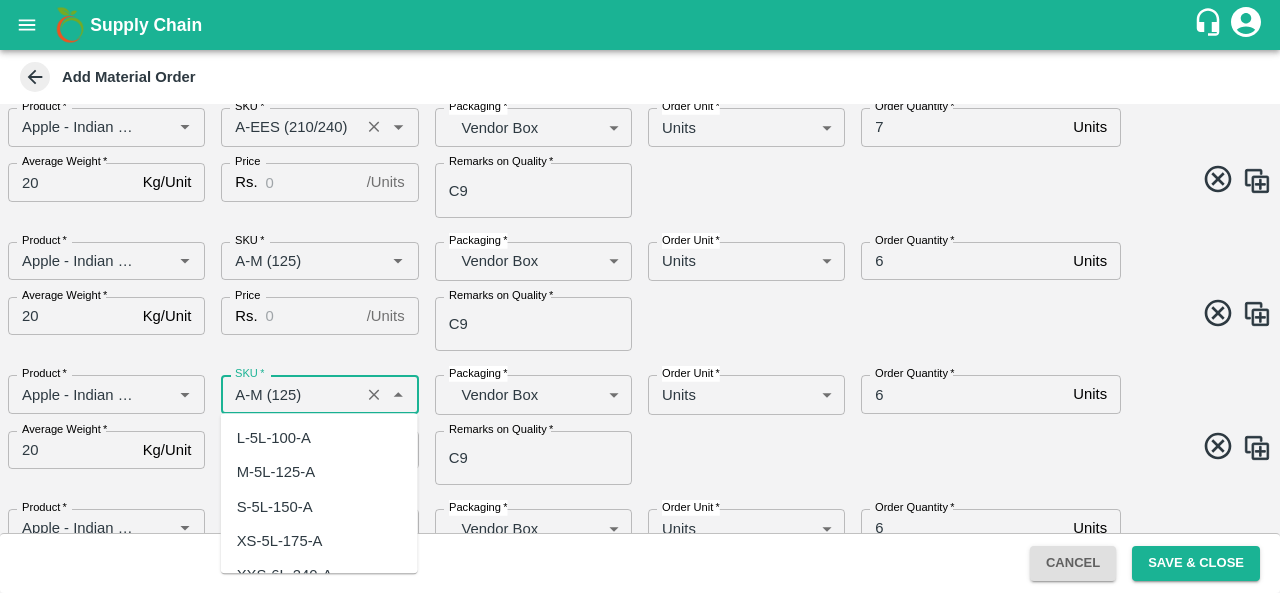 click on "SKU   *" at bounding box center [290, 394] 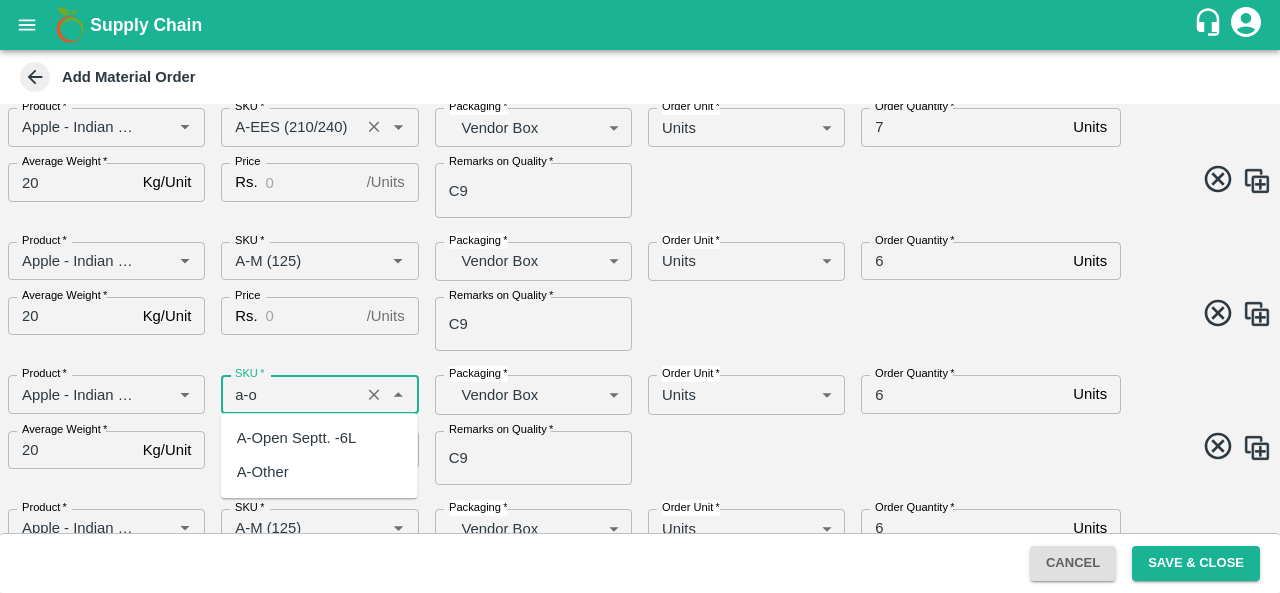scroll, scrollTop: 0, scrollLeft: 0, axis: both 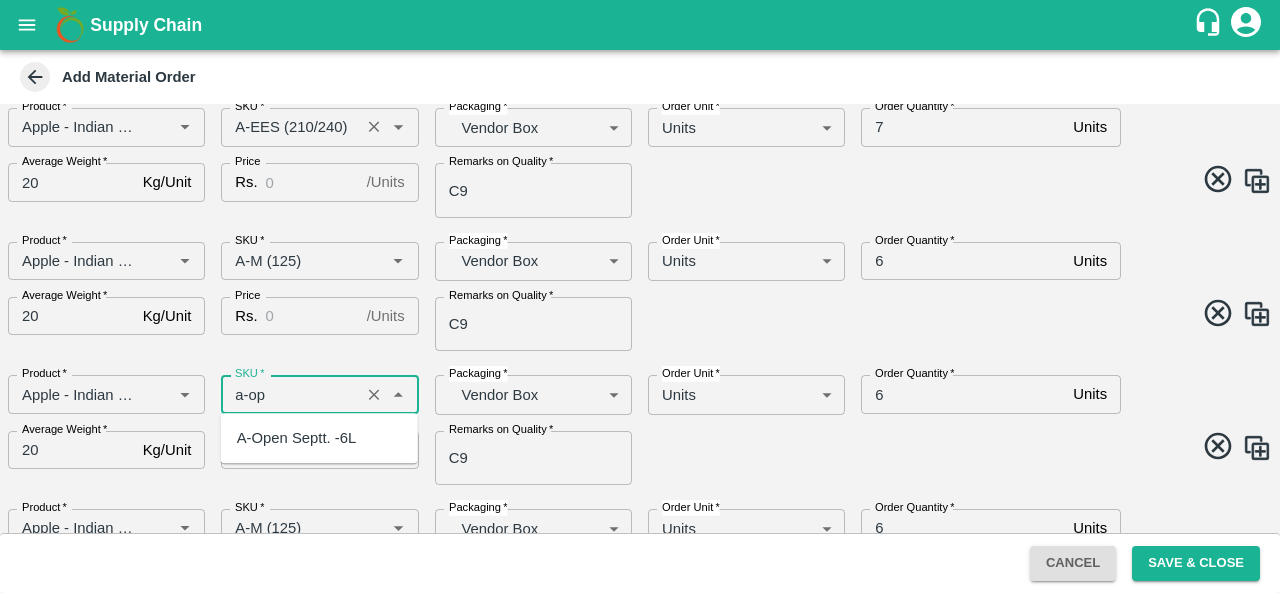 click on "A-Open Septt. -6L" at bounding box center [297, 438] 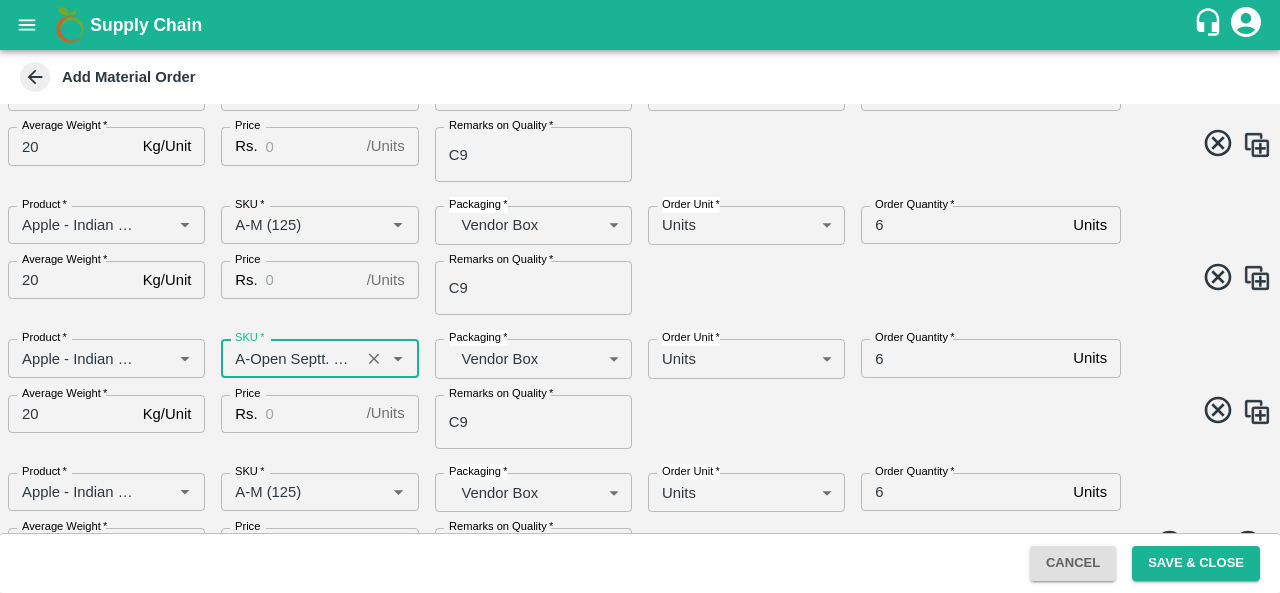 scroll, scrollTop: 2772, scrollLeft: 0, axis: vertical 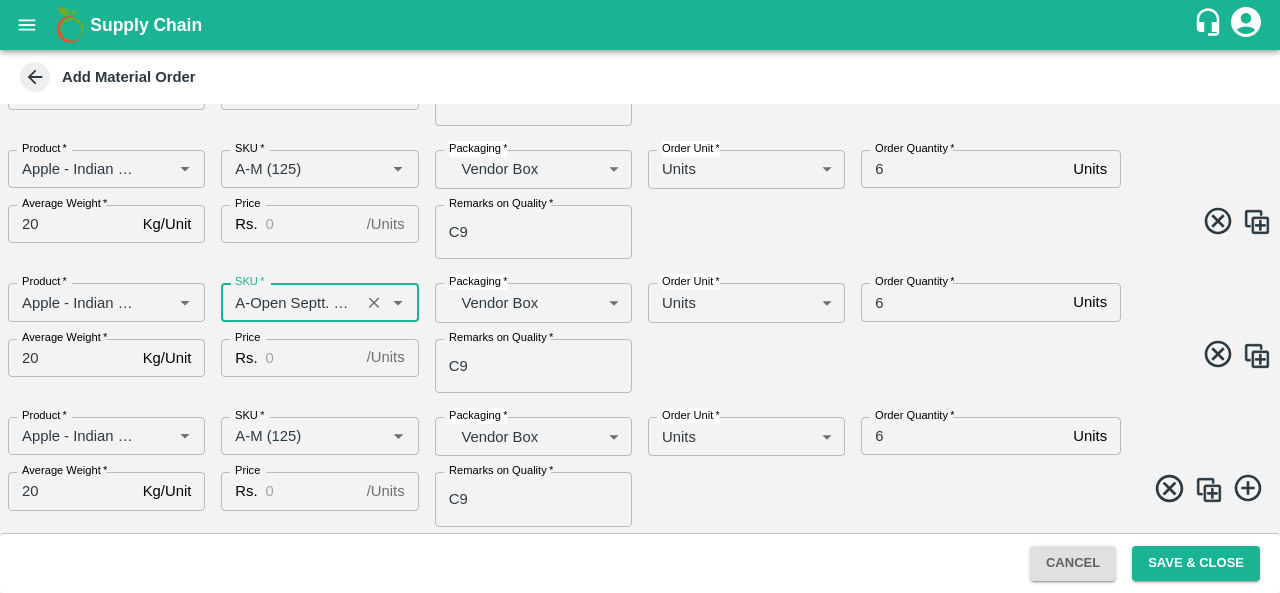 type on "A-Open Septt. -6L" 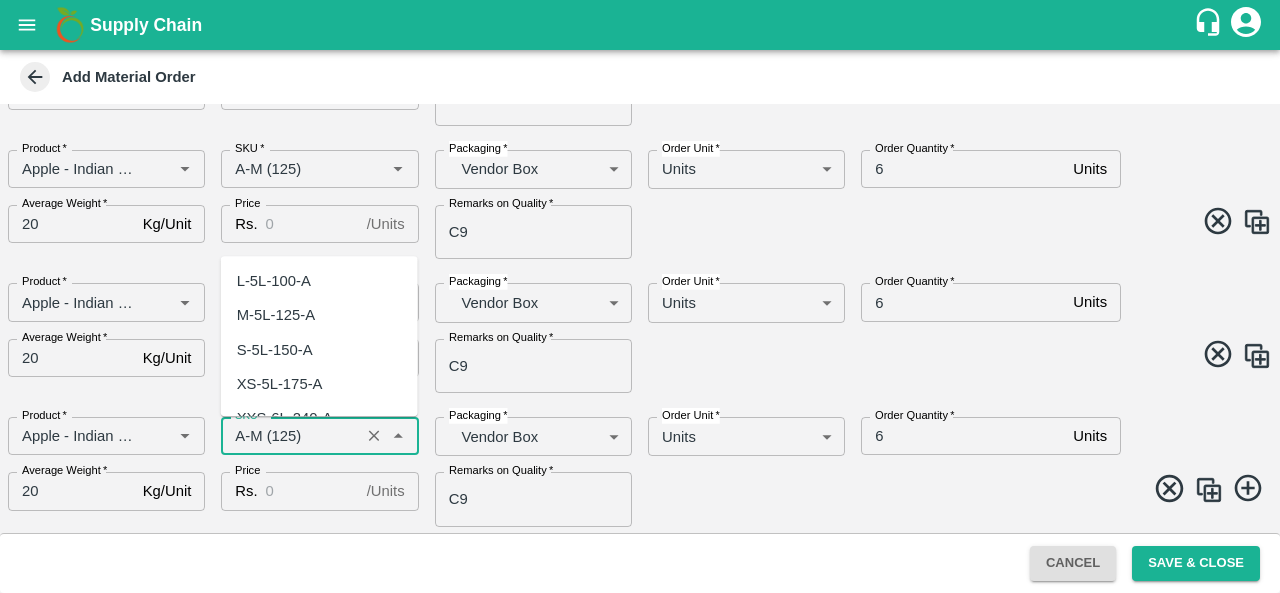 scroll, scrollTop: 1939, scrollLeft: 0, axis: vertical 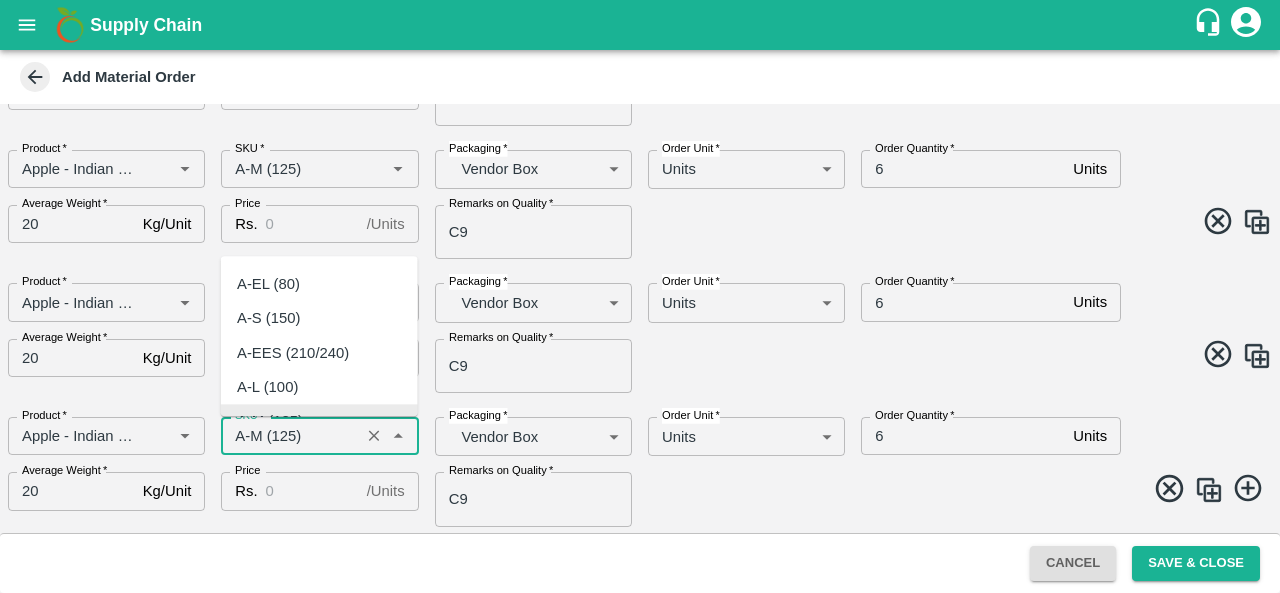click on "SKU   *" at bounding box center [290, 436] 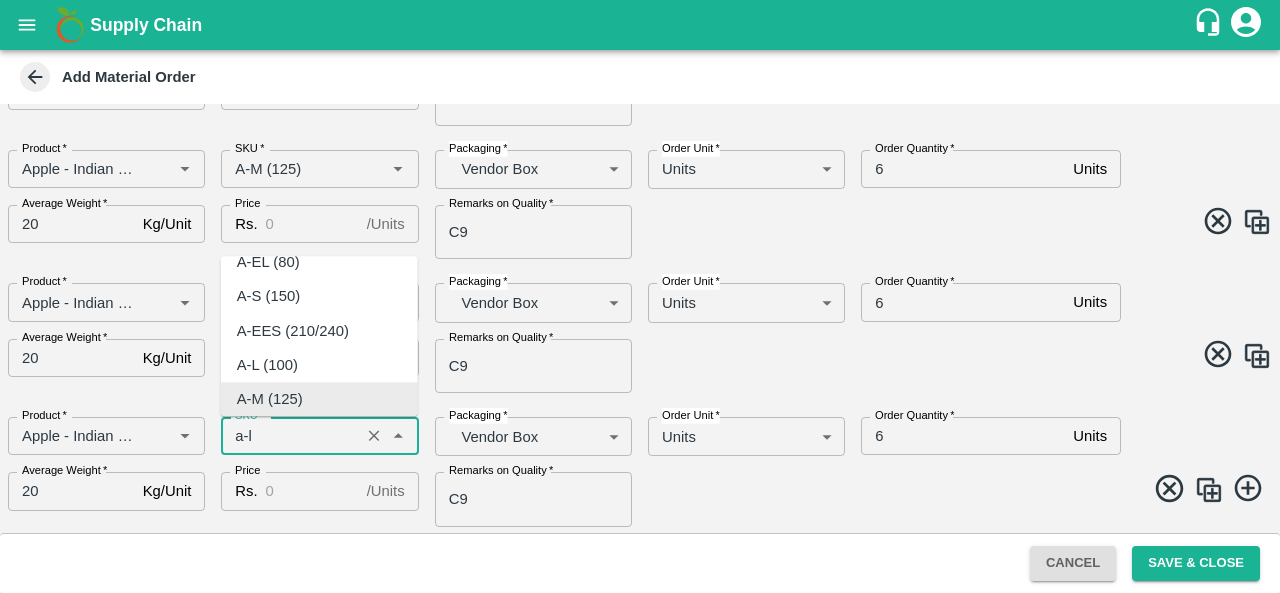 scroll, scrollTop: 0, scrollLeft: 0, axis: both 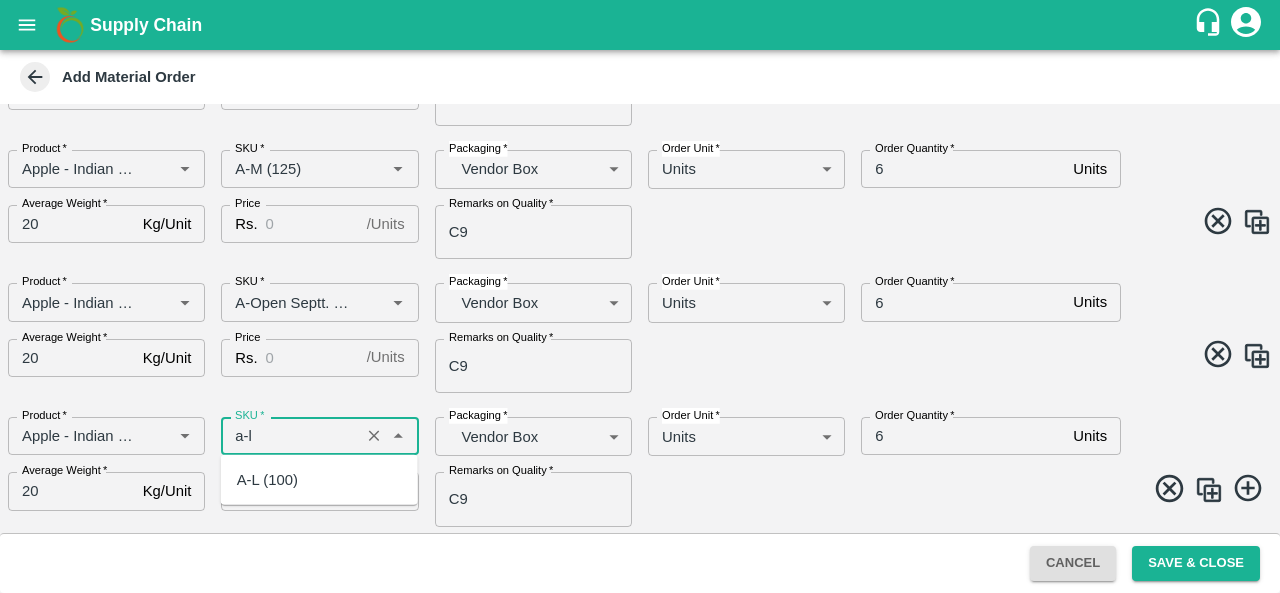 click on "A-L (100)" at bounding box center (267, 480) 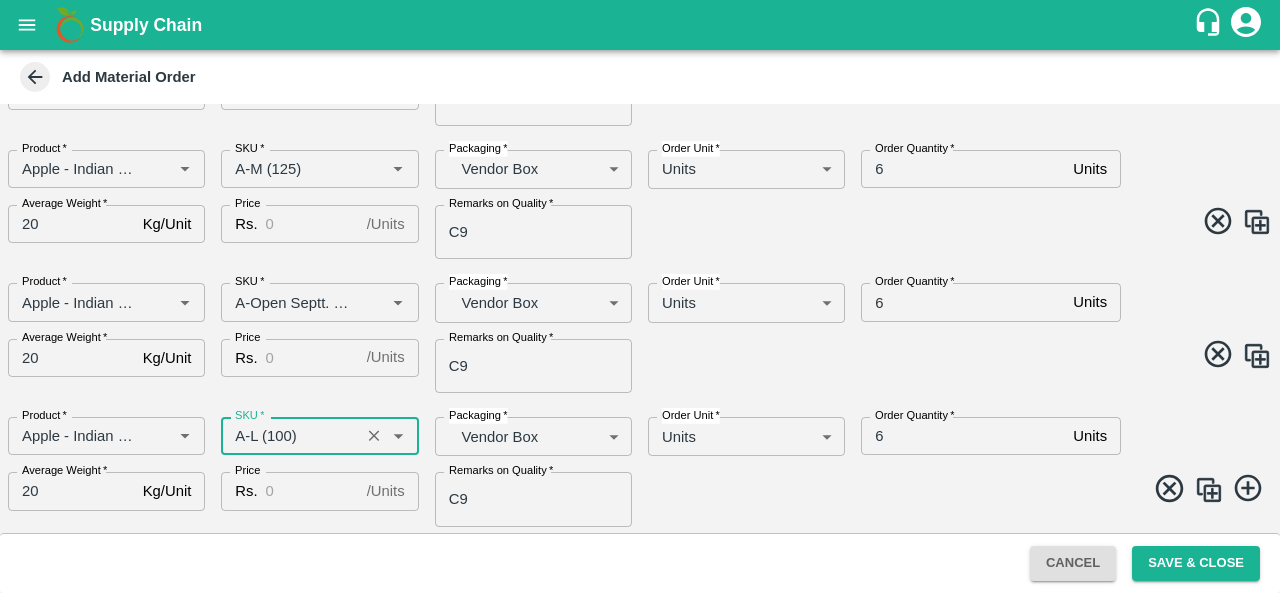 type on "A-L (100)" 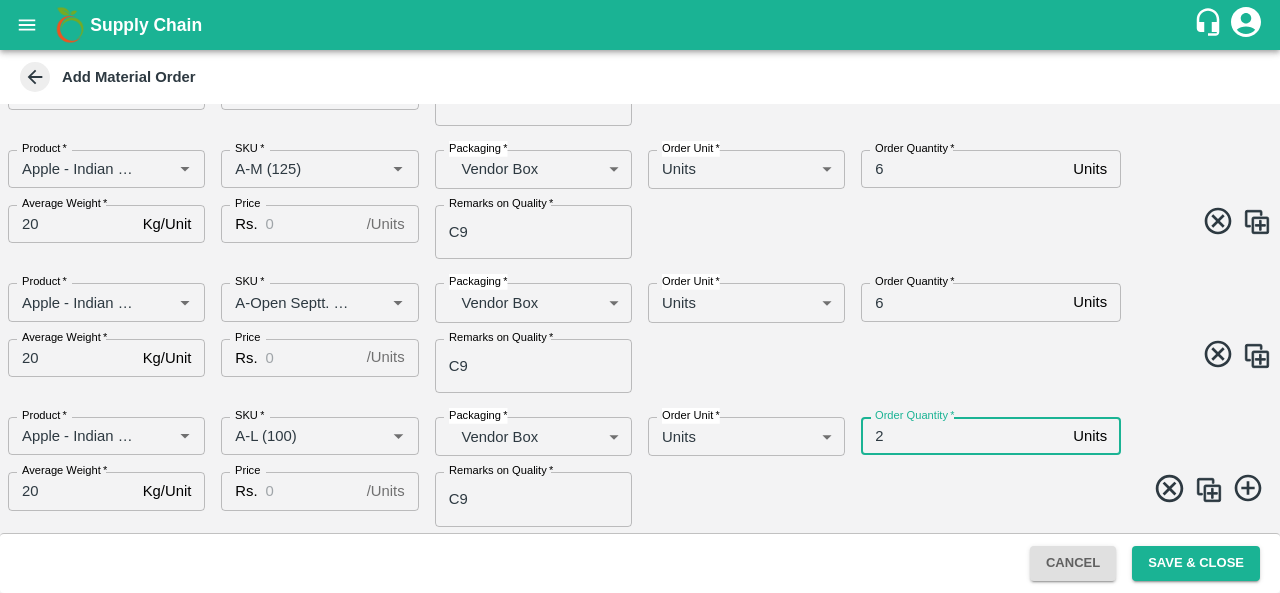 type on "2" 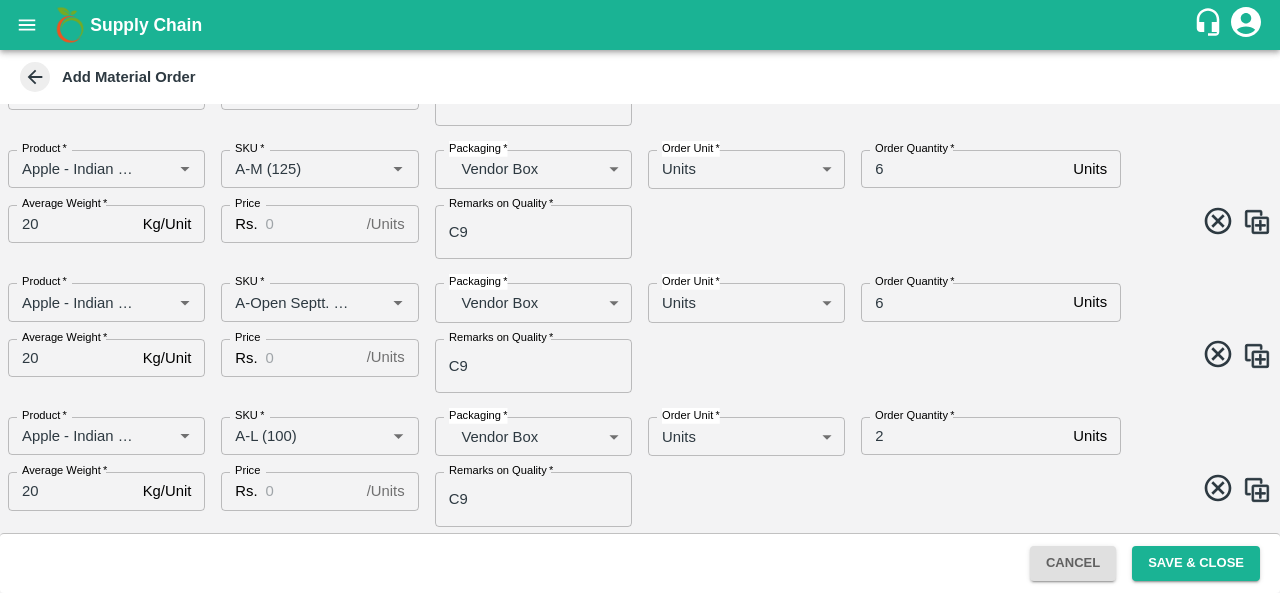 scroll, scrollTop: 2906, scrollLeft: 0, axis: vertical 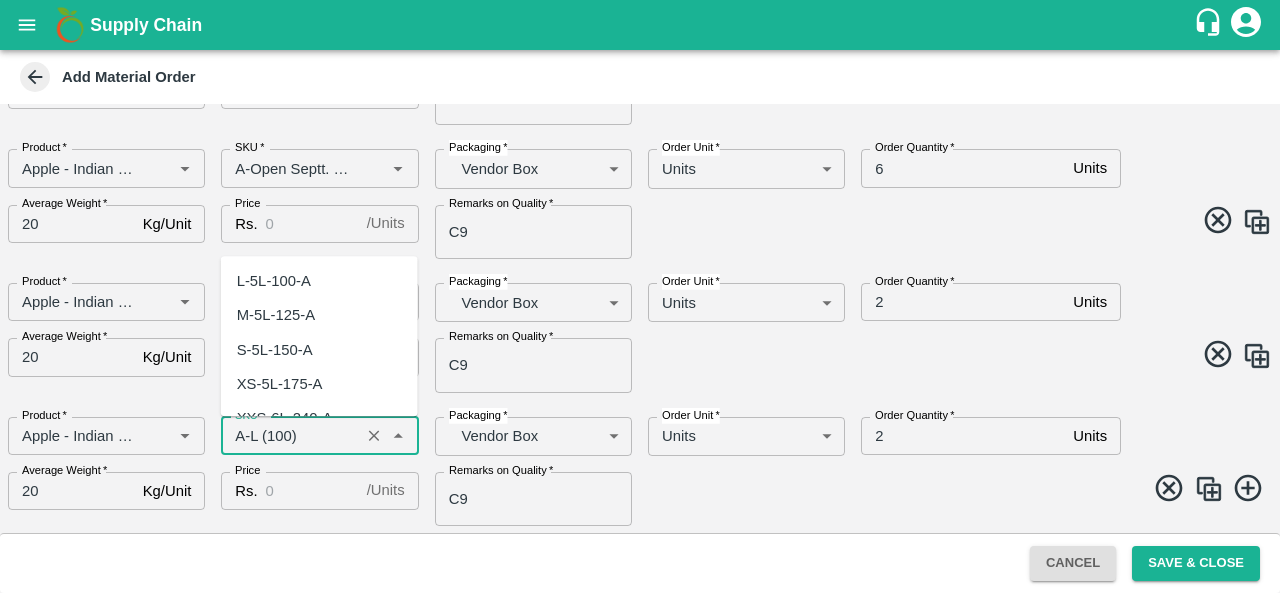 click on "SKU   *" at bounding box center (290, 436) 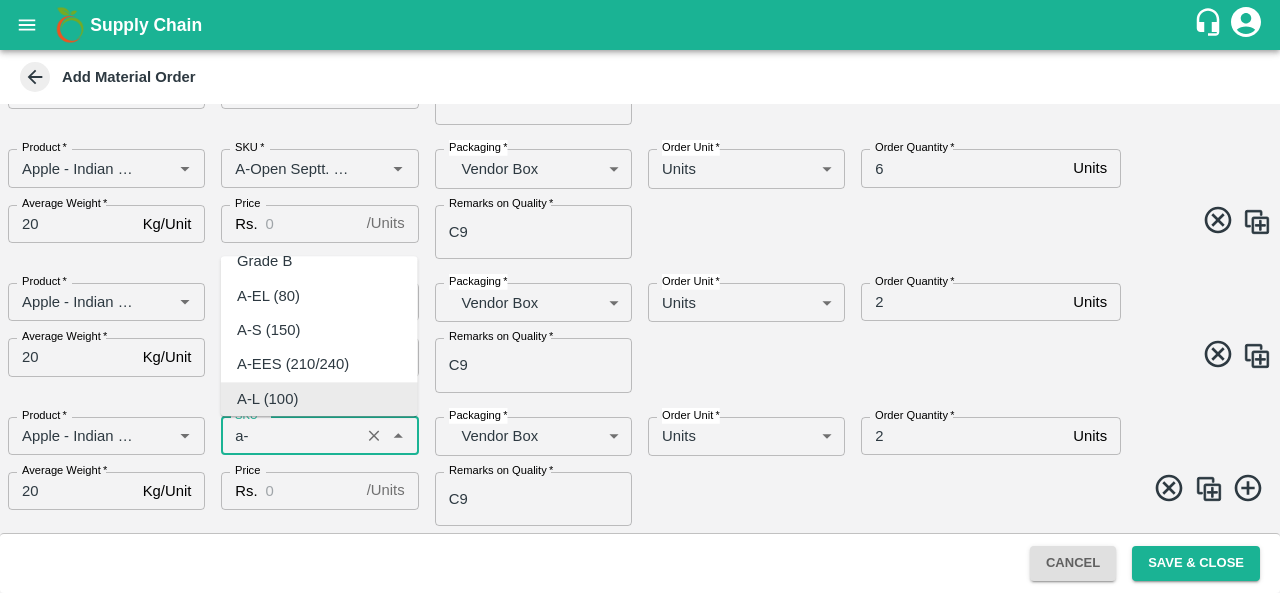 scroll, scrollTop: 0, scrollLeft: 0, axis: both 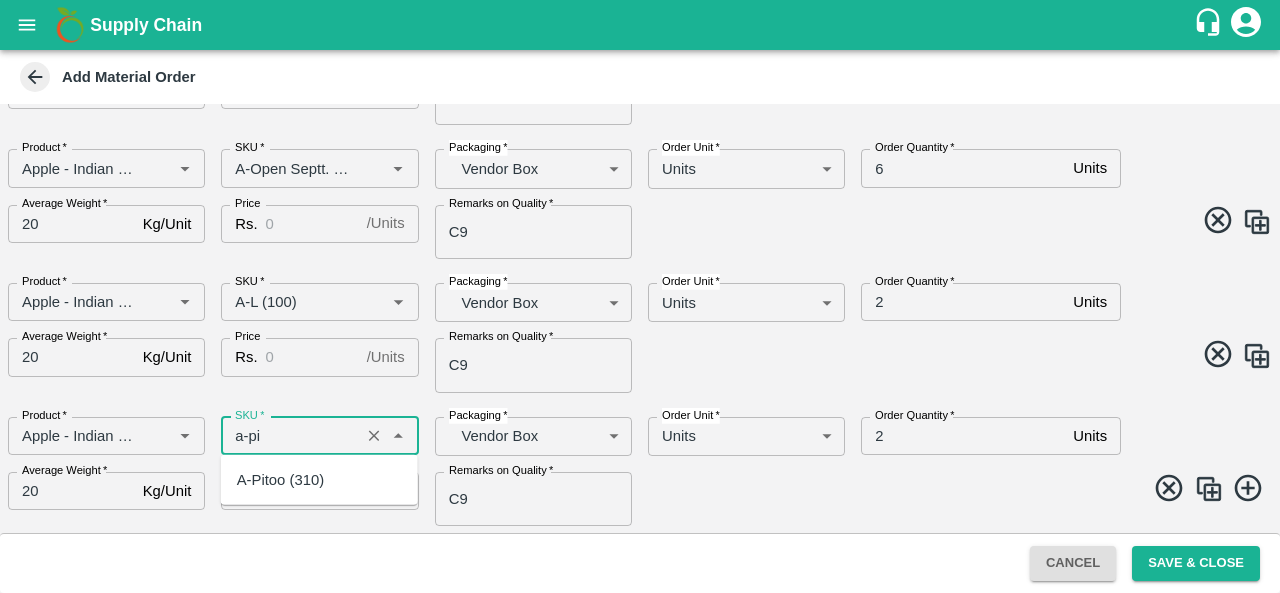 click on "A-Pitoo (310)" at bounding box center (280, 480) 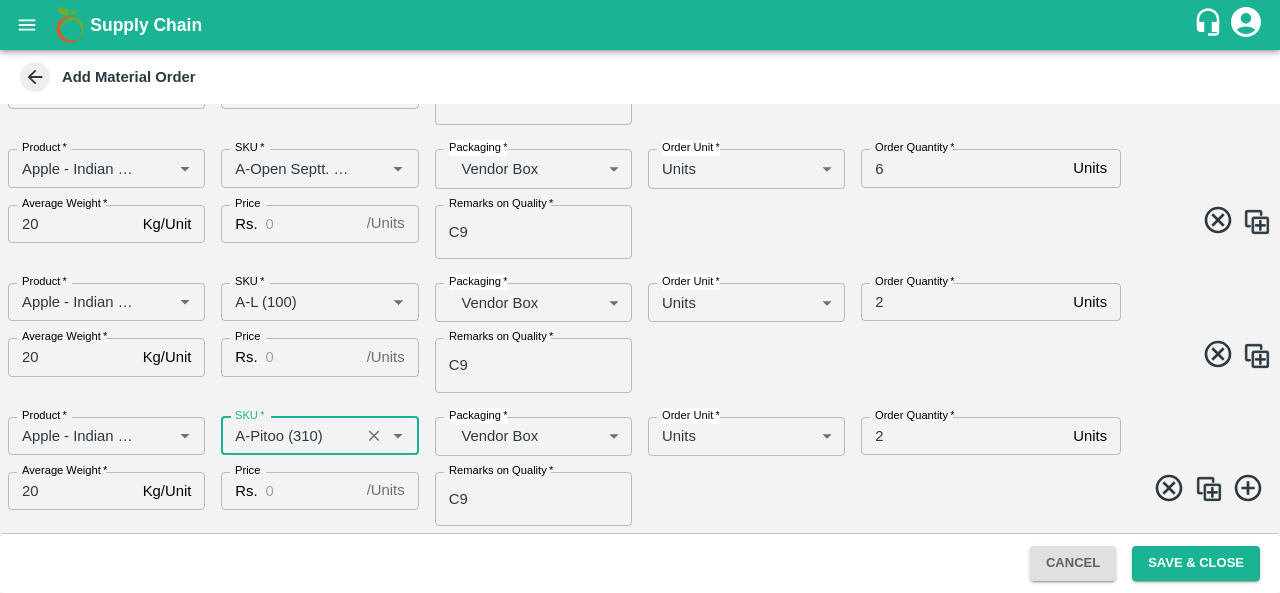 type on "A-Pitoo (310)" 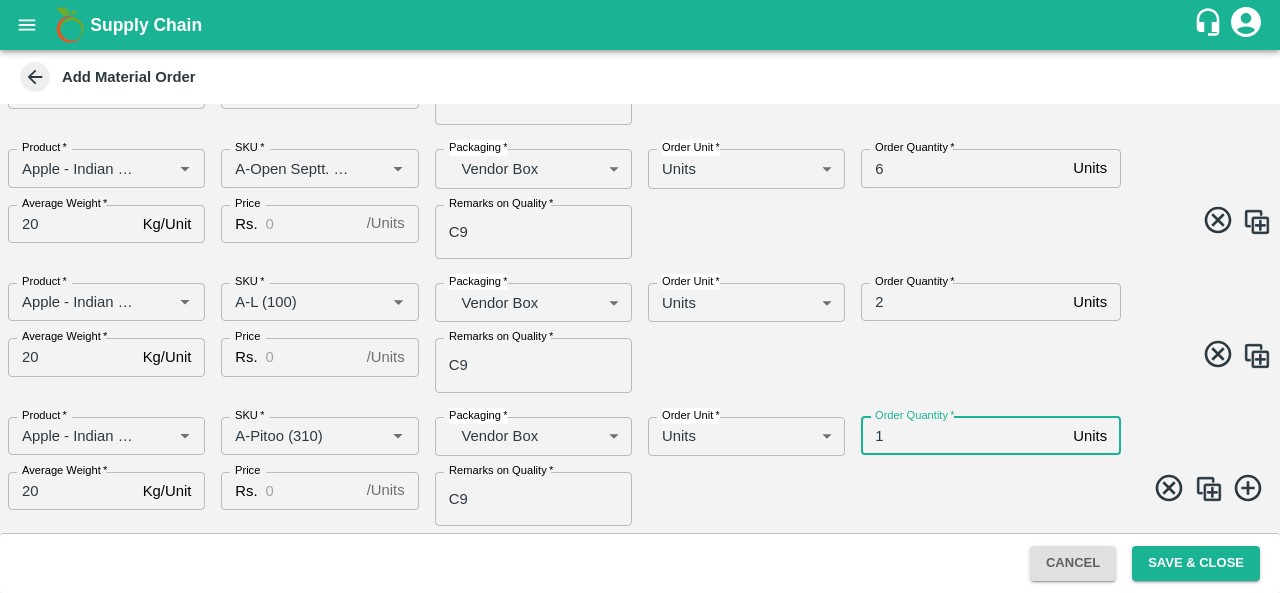 type on "1" 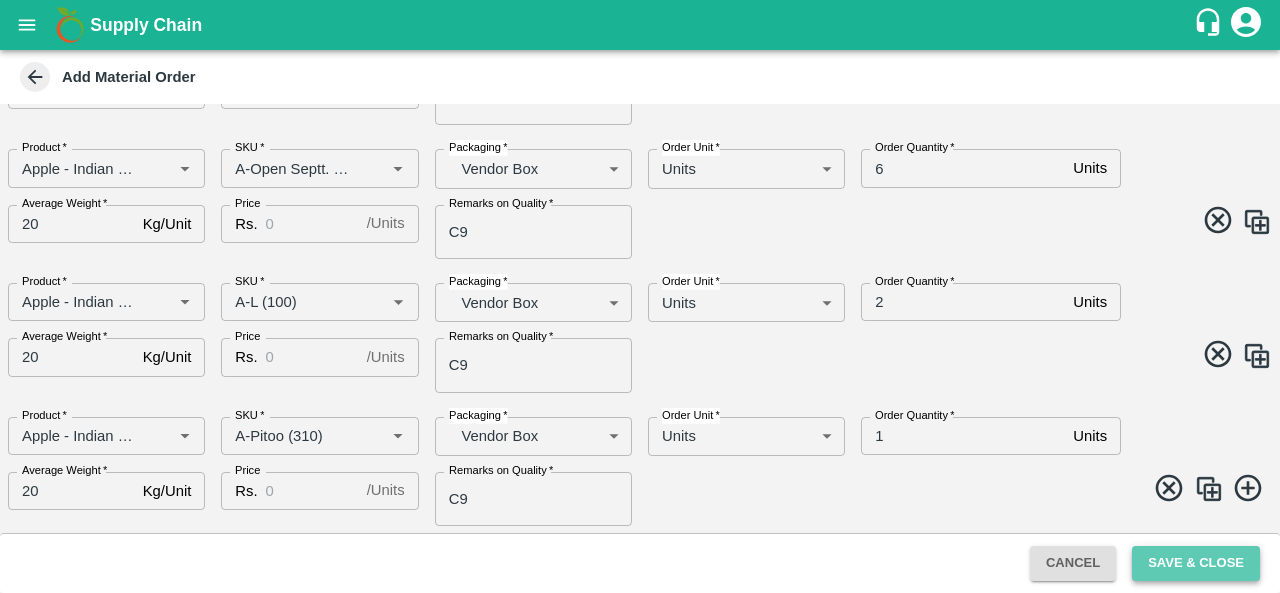 click on "Save & Close" at bounding box center (1196, 563) 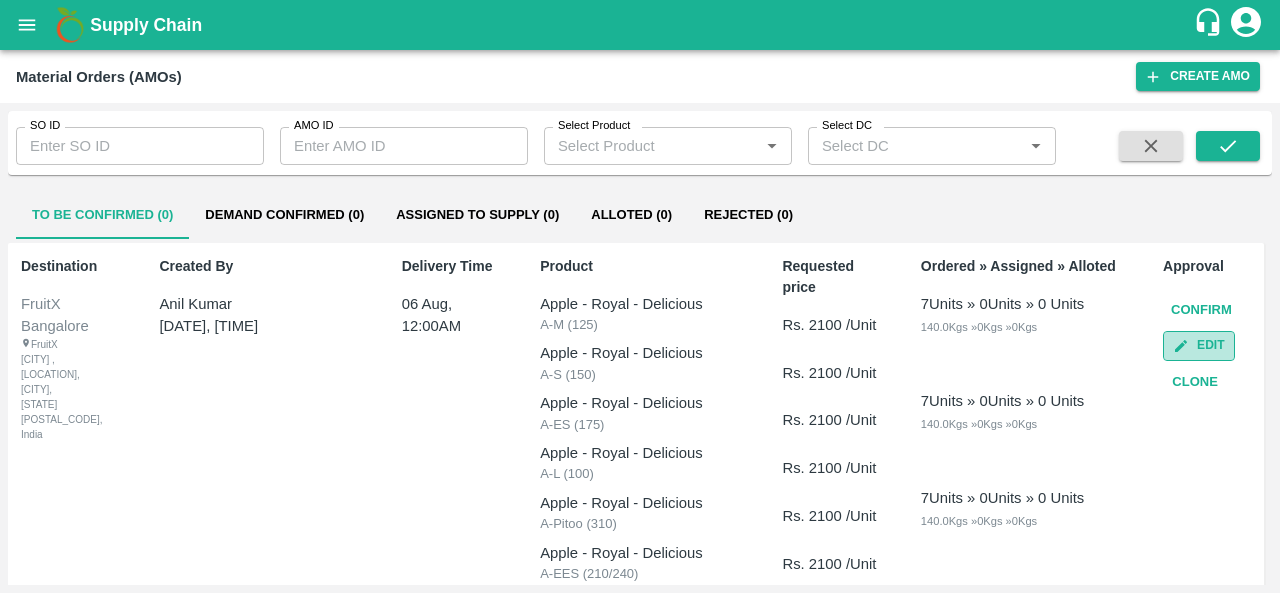 click 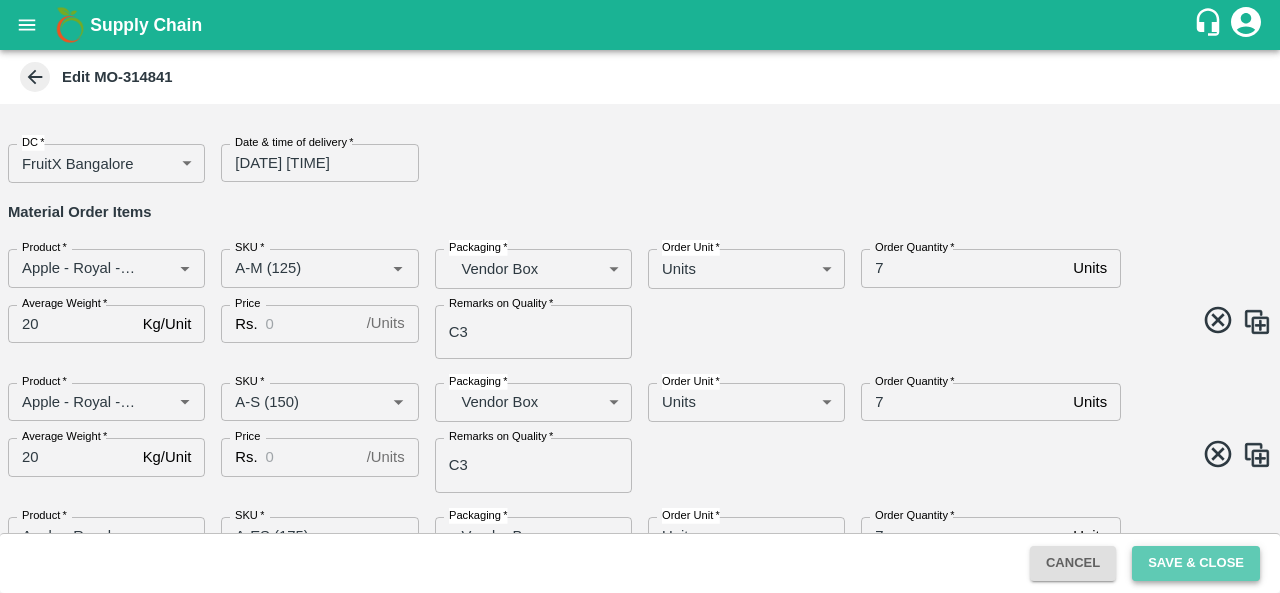click on "Save & Close" at bounding box center [1196, 563] 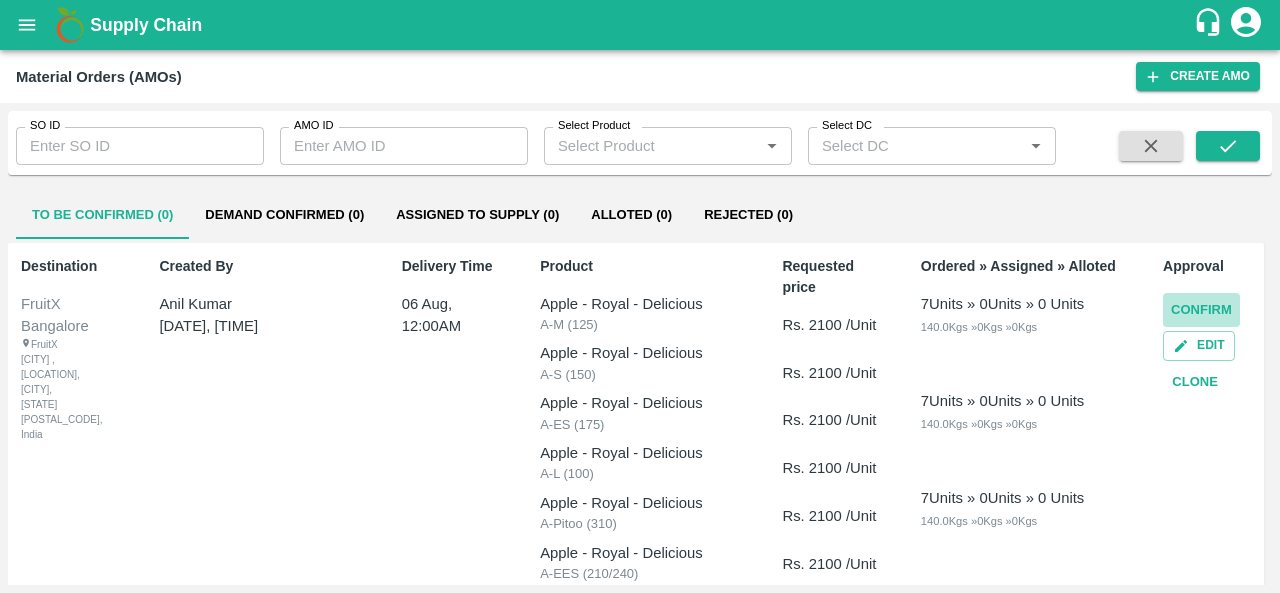 click on "Confirm" at bounding box center [1201, 310] 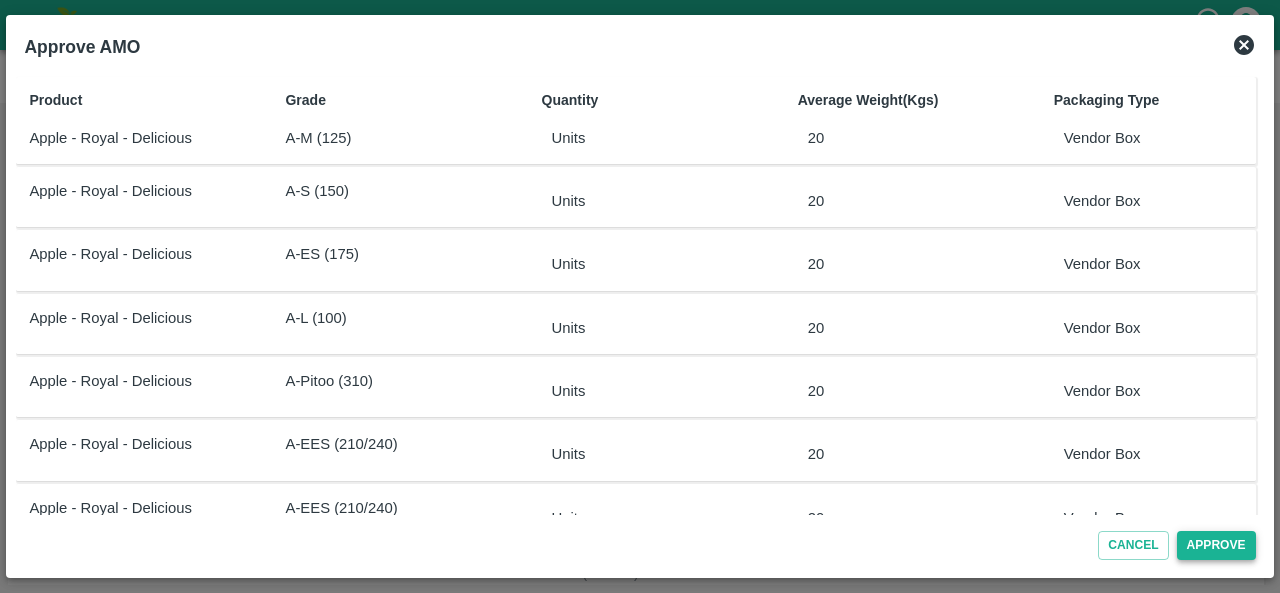 click on "Approve" at bounding box center (1216, 545) 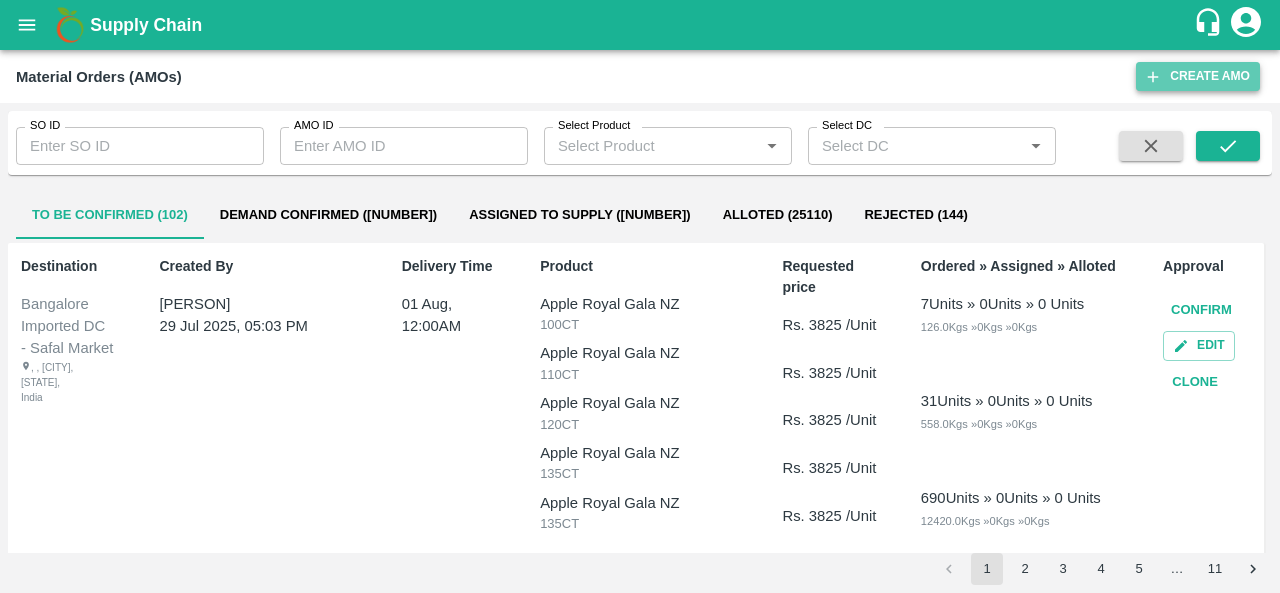 click on "Create AMO" at bounding box center [1198, 76] 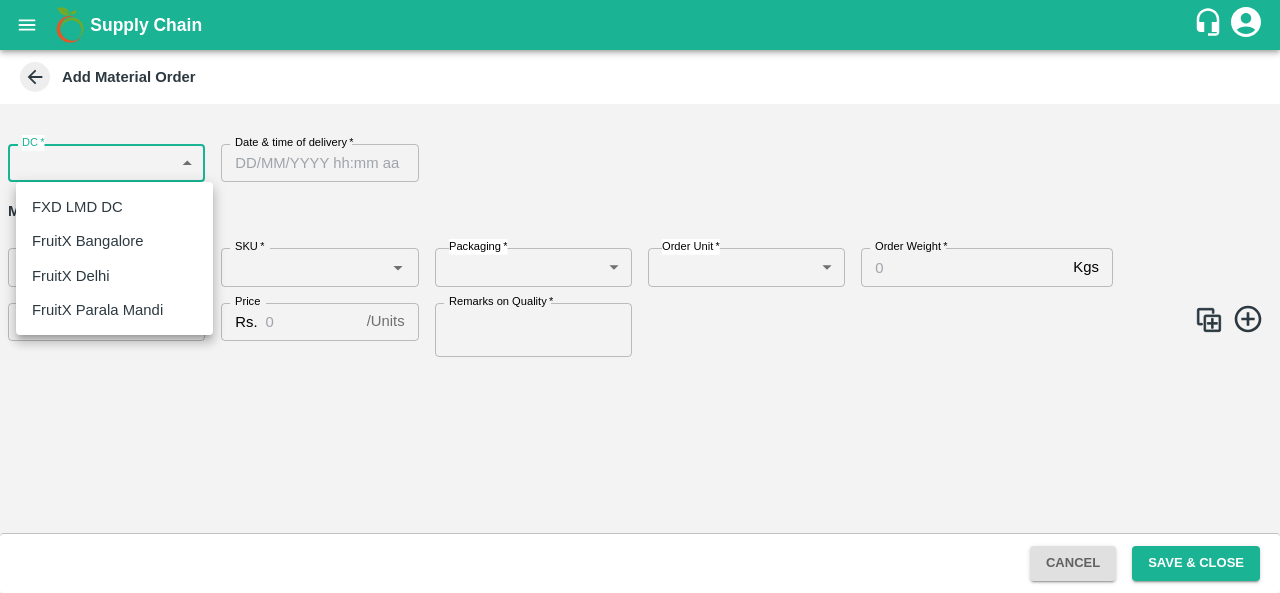 click on "Supply Chain Add Material Order DC   * ​ DC Date & time of delivery   * Date & time of delivery Material Order Items Product   * Product   * SKU   * SKU   * Packaging   * ​ Packaging Order Unit   * ​ Order Unit Order Weight   * Kgs Order Weight Average Weight   * Kg/Unit Average Weight Price Rs. / Units Price Remarks on Quality   * Remarks on Quality Cancel Save & Close FXD LMD DC Direct Customer FruitX Bangalore FruitX Delhi FruitX Parala Mandi Anil Kumar Logout FXD LMD DC FruitX Bangalore FruitX Delhi FruitX Parala Mandi" at bounding box center (640, 296) 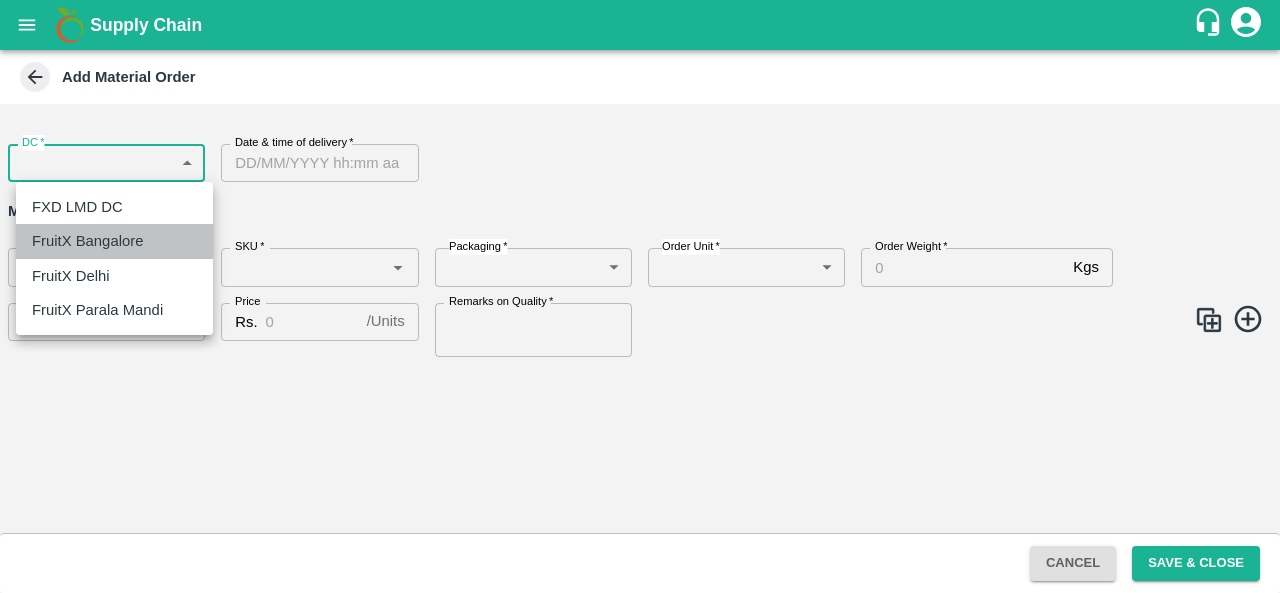 click on "FruitX Bangalore" at bounding box center [87, 241] 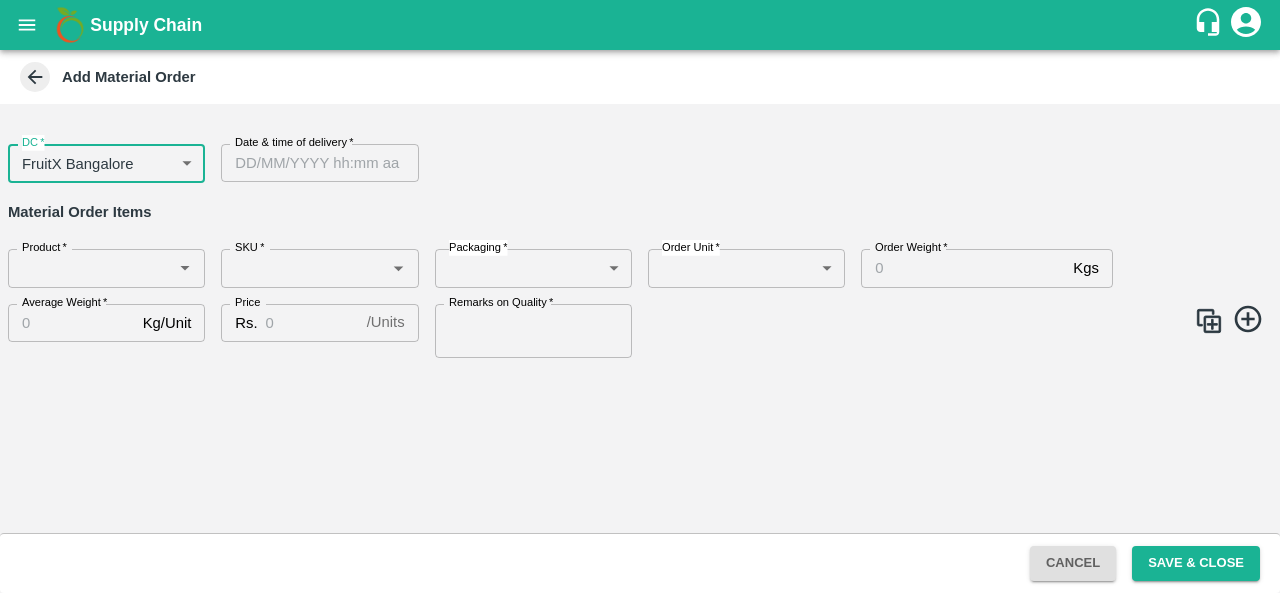 type on "DD/MM/YYYY hh:mm aa" 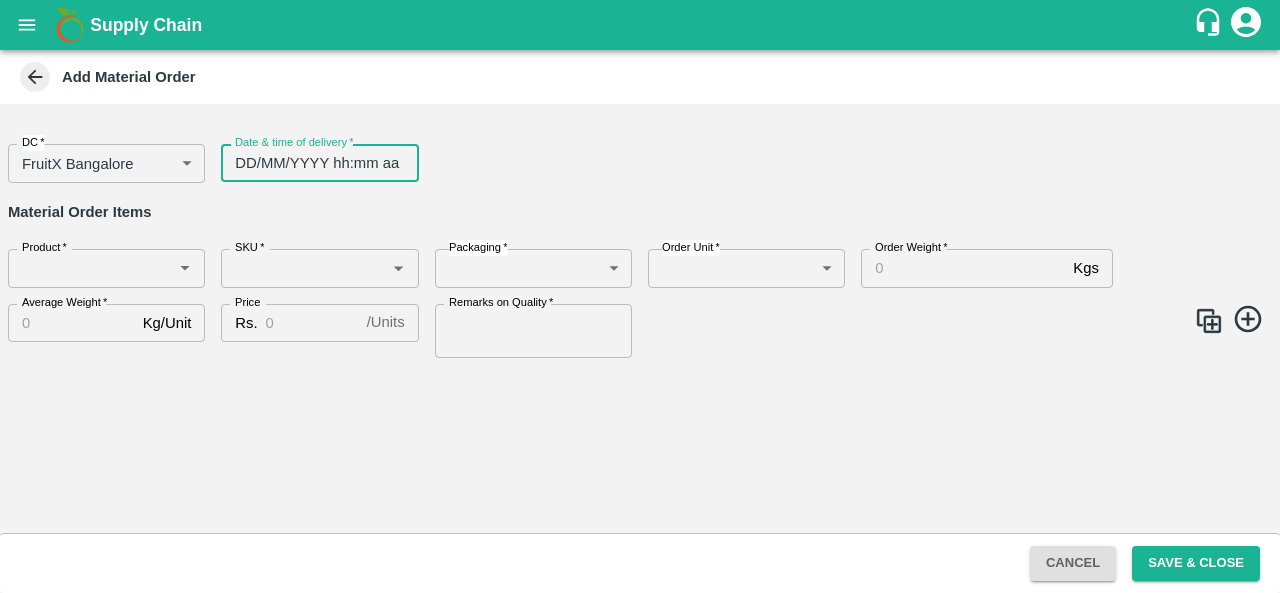 click on "DD/MM/YYYY hh:mm aa" at bounding box center (312, 163) 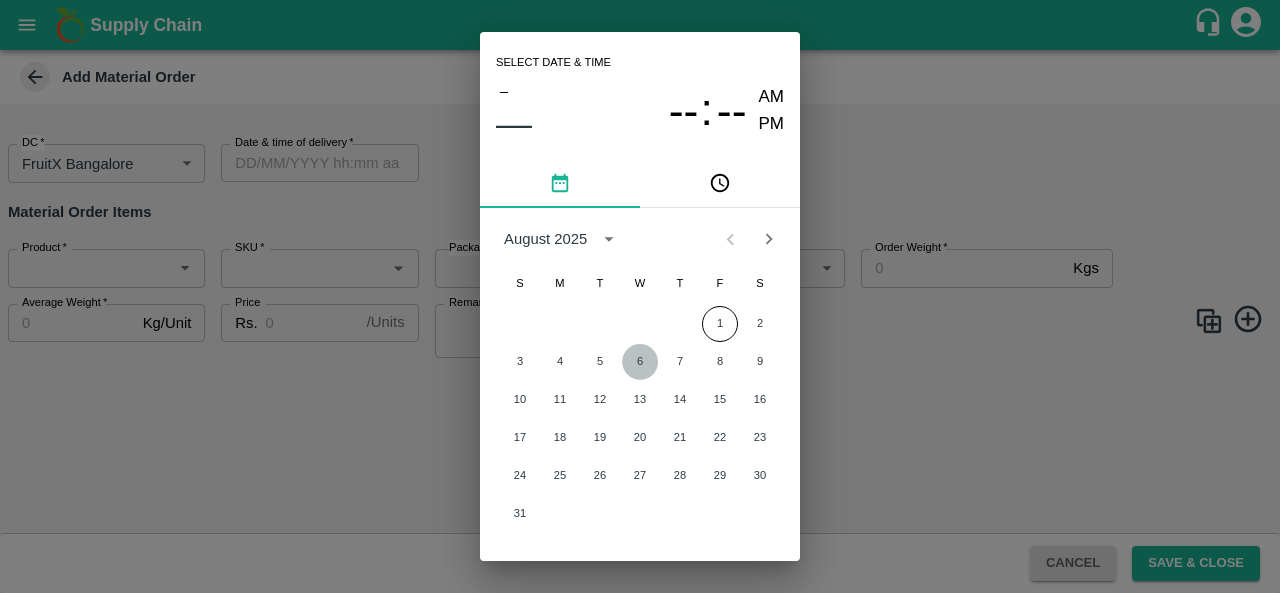 click on "6" at bounding box center [640, 362] 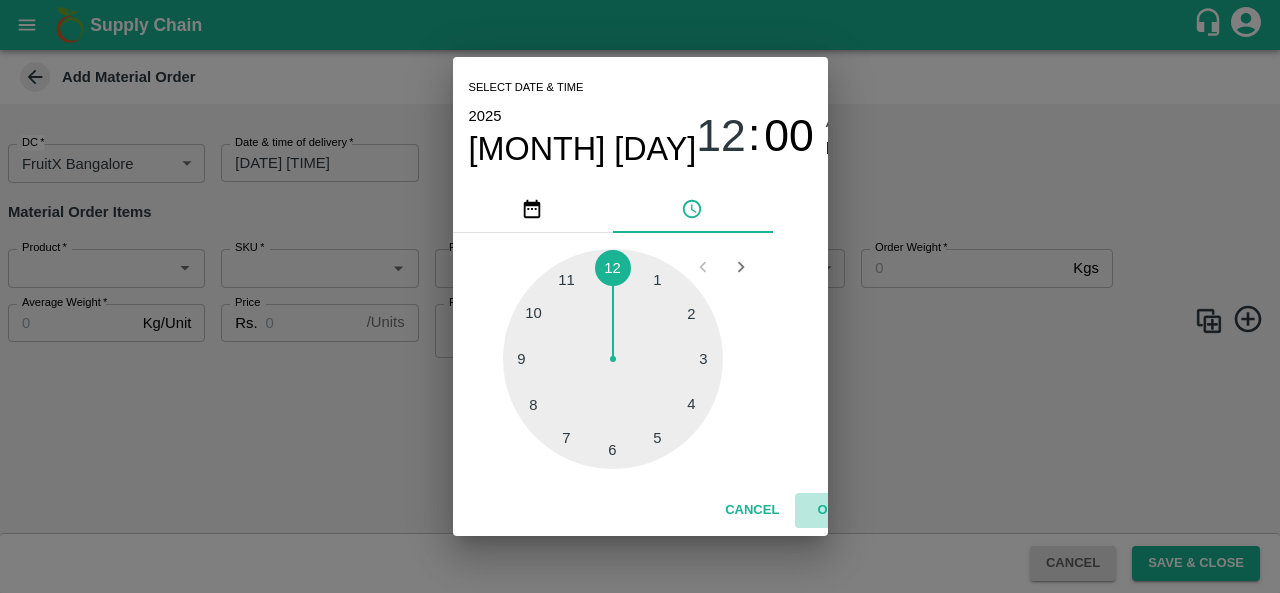 click on "OK" at bounding box center [827, 510] 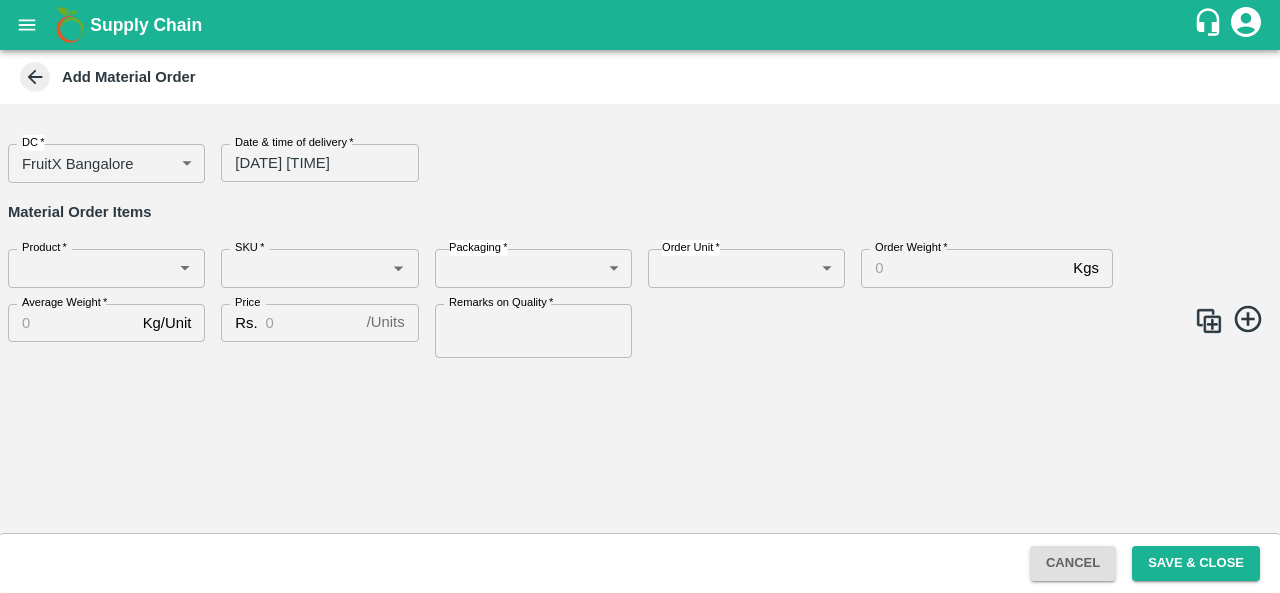 click on "DC   * FruitX Bangalore 147 DC Date & time of delivery   * 06/08/2025 12:00 AM Date & time of delivery Material Order Items Product   * Product   * SKU   * SKU   * Packaging   * ​ Packaging Order Unit   * ​ Order Unit Order Weight   * Kgs Order Weight Average Weight   * Kg/Unit Average Weight Price Rs. / Units Price Remarks on Quality   * Remarks on Quality" at bounding box center (640, 318) 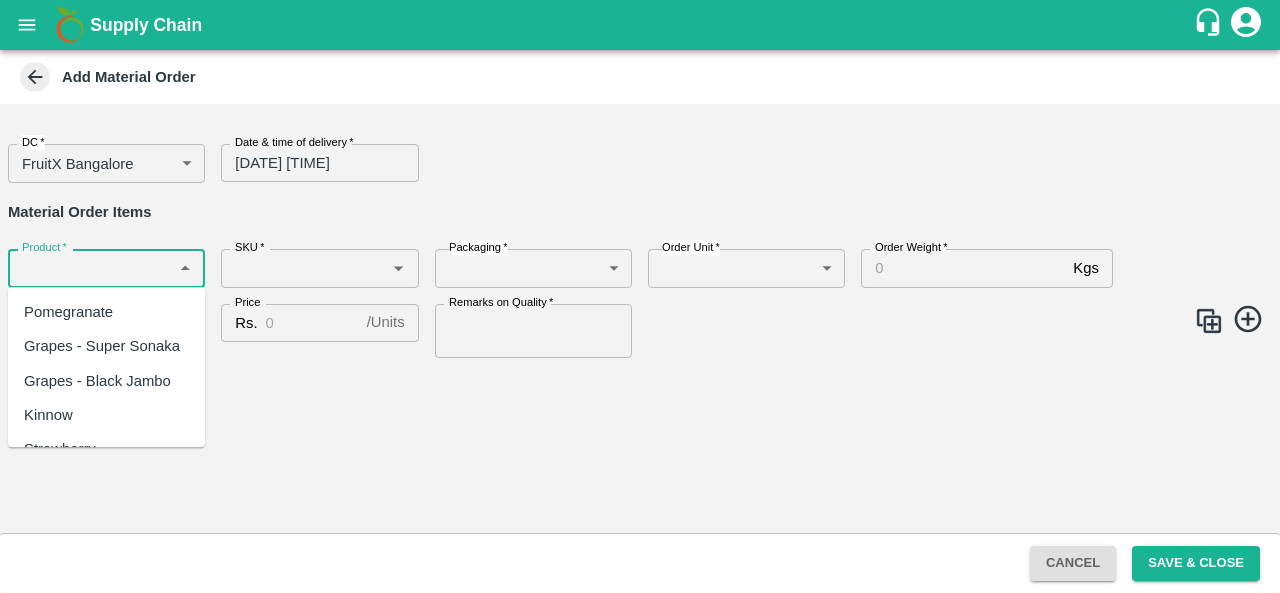click on "Product   *" at bounding box center (90, 268) 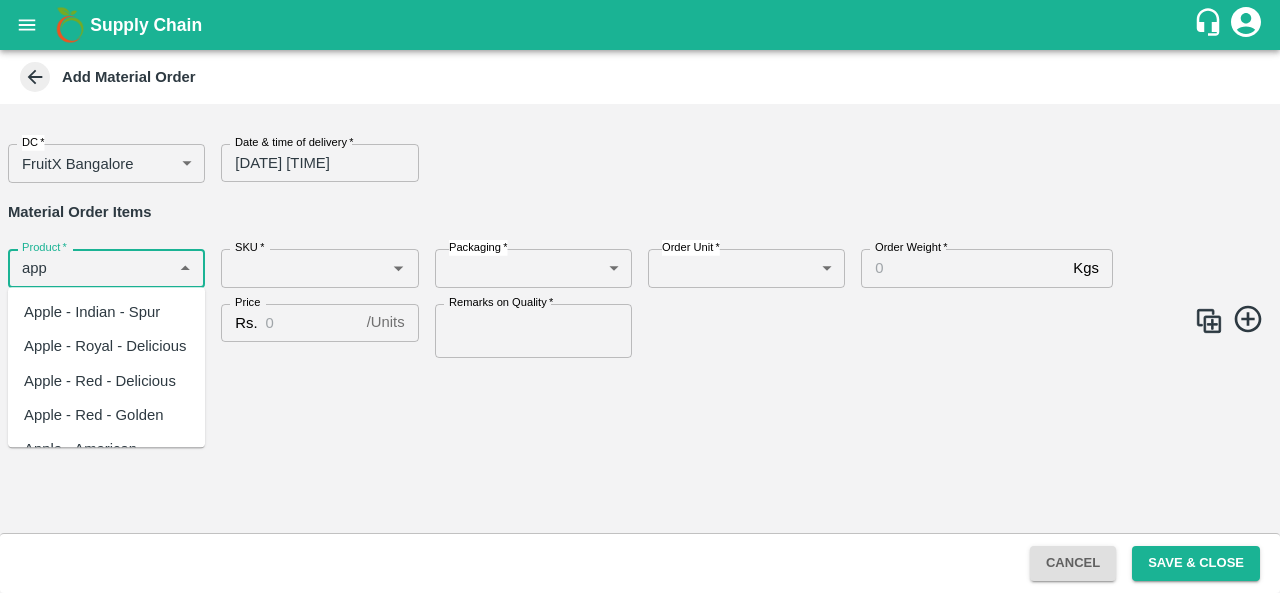 click on "Apple - Indian - Spur" at bounding box center (92, 312) 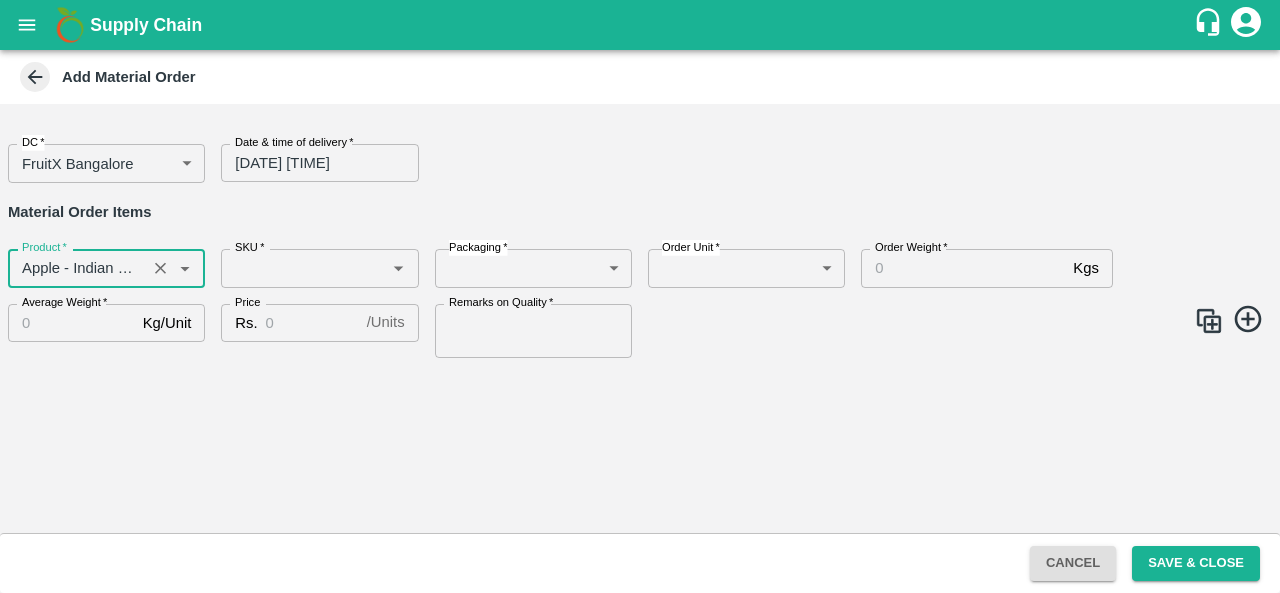 type on "Apple - Indian - Spur" 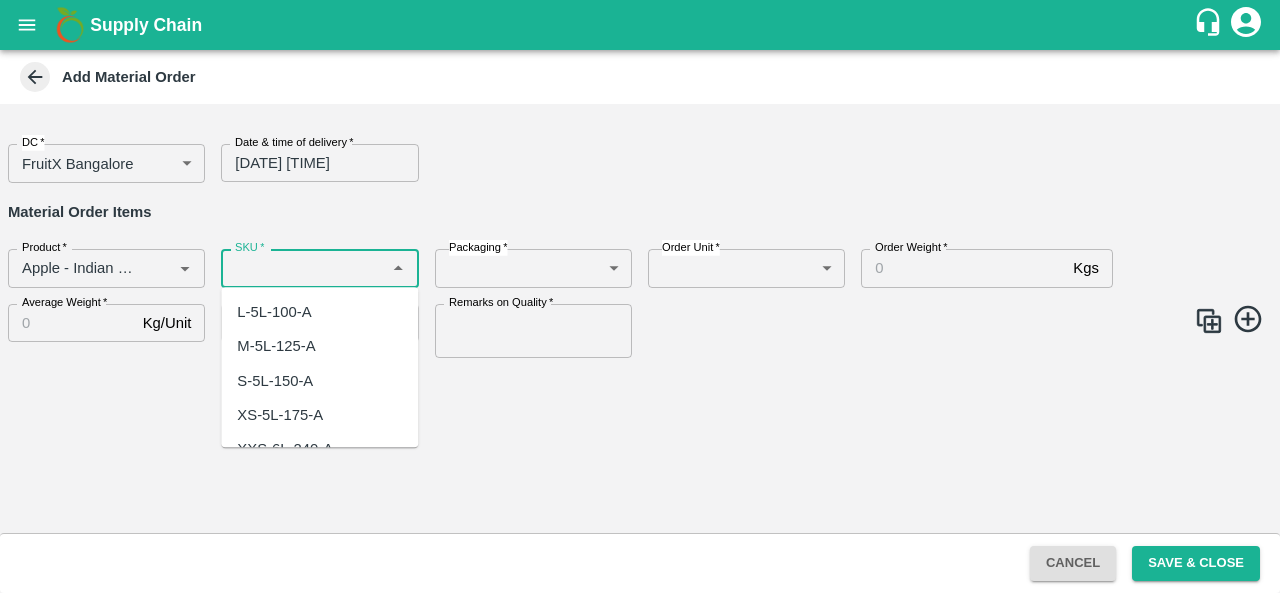 click on "SKU   *" at bounding box center [303, 268] 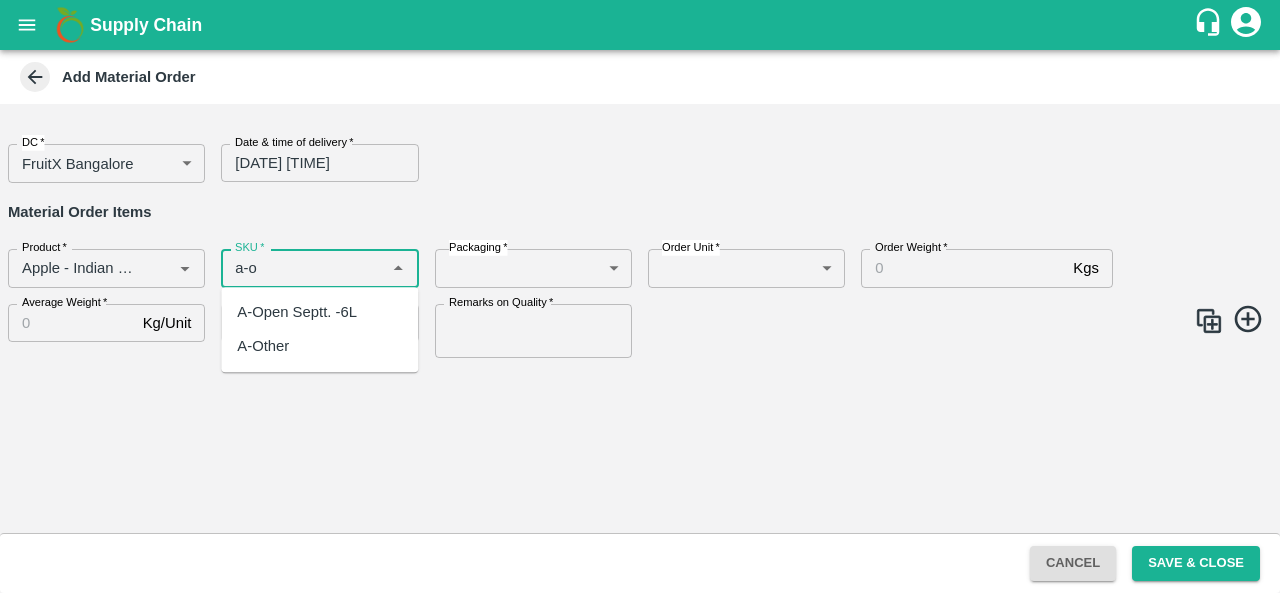 click on "A-Open Septt. -6L" at bounding box center [297, 312] 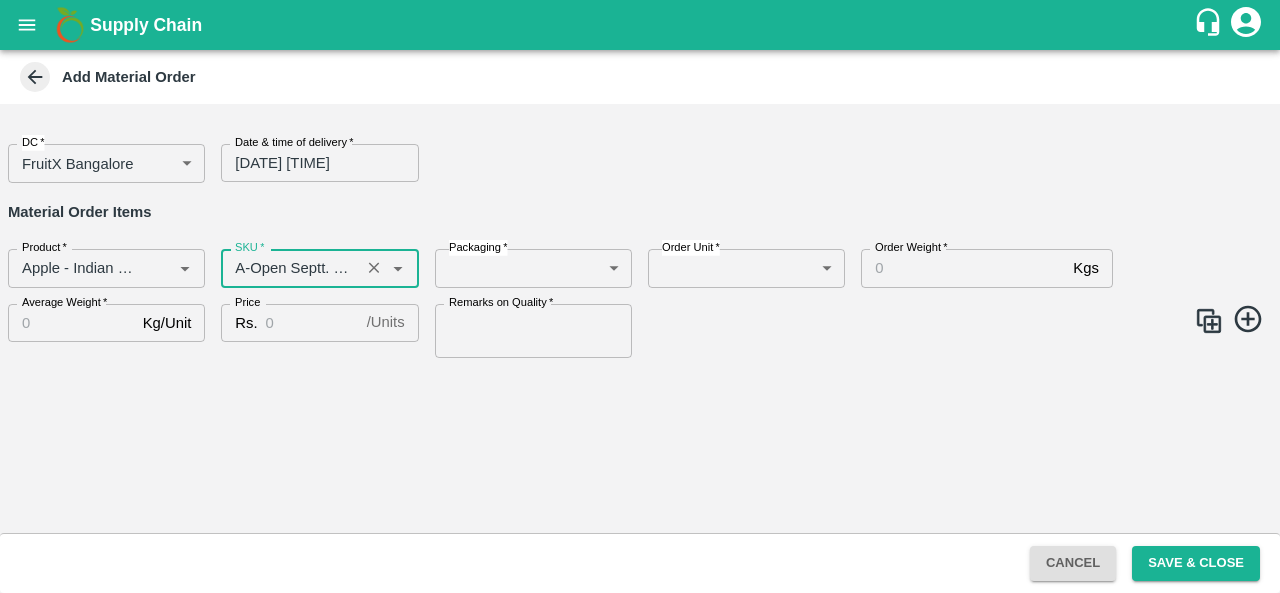type on "A-Open Septt. -6L" 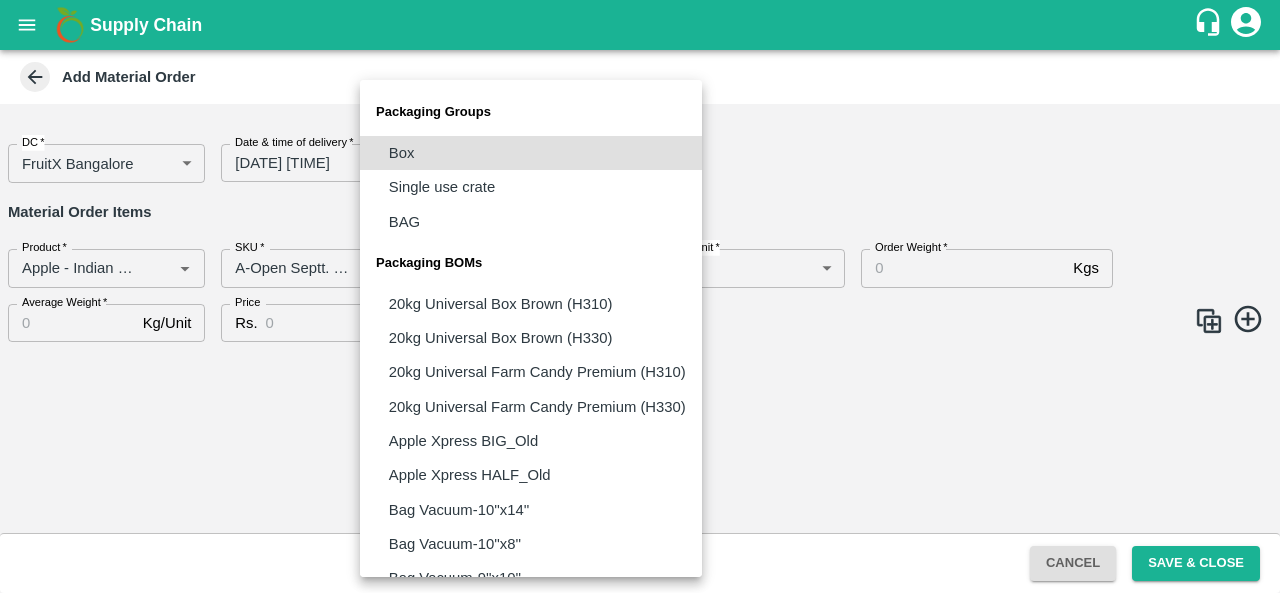 click on "Supply Chain Add Material Order DC   * FruitX Bangalore 147 DC Date & time of delivery   * 06/08/2025 12:00 AM Date & time of delivery Material Order Items Product   * Product   * SKU   * SKU   * Packaging   * ​ Packaging Order Unit   * ​ Order Unit Order Weight   * Kgs Order Weight Average Weight   * Kg/Unit Average Weight Price Rs. / Units Price Remarks on Quality   * Remarks on Quality Cancel Save & Close FXD LMD DC Direct Customer FruitX Bangalore FruitX Delhi FruitX Parala Mandi Anil Kumar Logout Packaging Groups Box Single use crate BAG Packaging BOMs 20kg Universal Box Brown (H310) 20kg Universal Box Brown (H330) 20kg Universal Farm Candy Premium (H310) 20kg Universal Farm Candy Premium (H330) Apple Xpress BIG_Old Apple Xpress HALF_Old Bag Vacuum-10''x14'' Bag Vacuum-10''x8'' Bag Vacuum-9''x10'' Bag Vacuum-9''x12'' Bin BO Crate Box Apple Express 10kg Box Apple Express 20kg Box Apple Express 5kg Box Brown 20kg Box Farm Candy 10kg Box Farm Candy 20kg Box Farm Candy 5kg Loose" at bounding box center [640, 296] 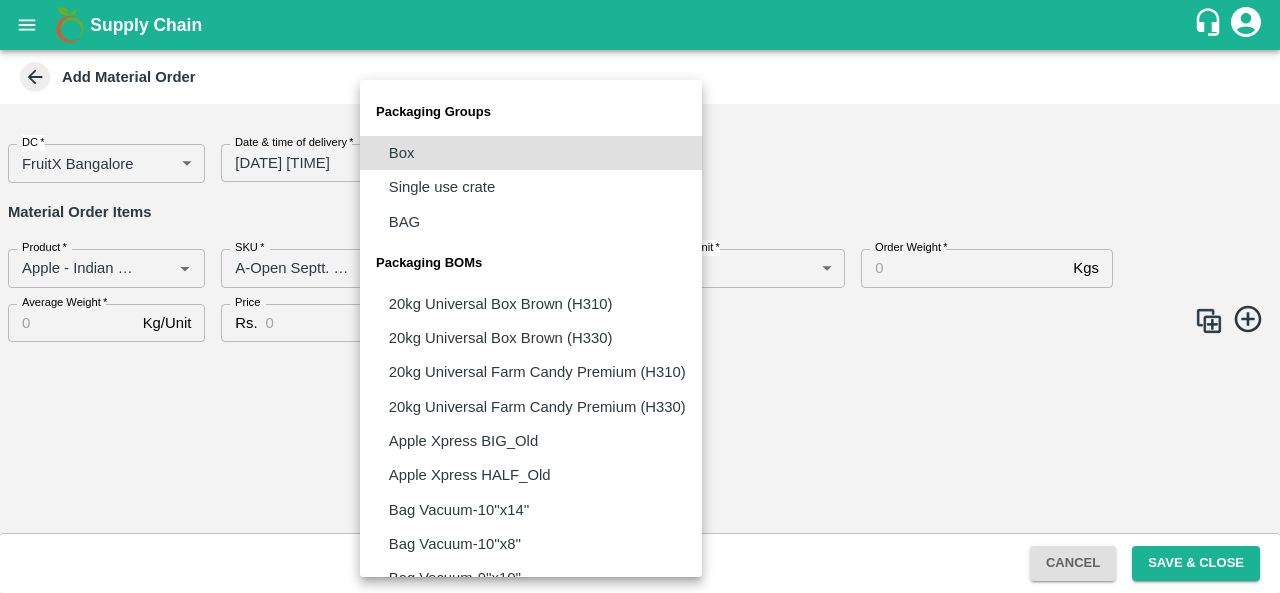 type 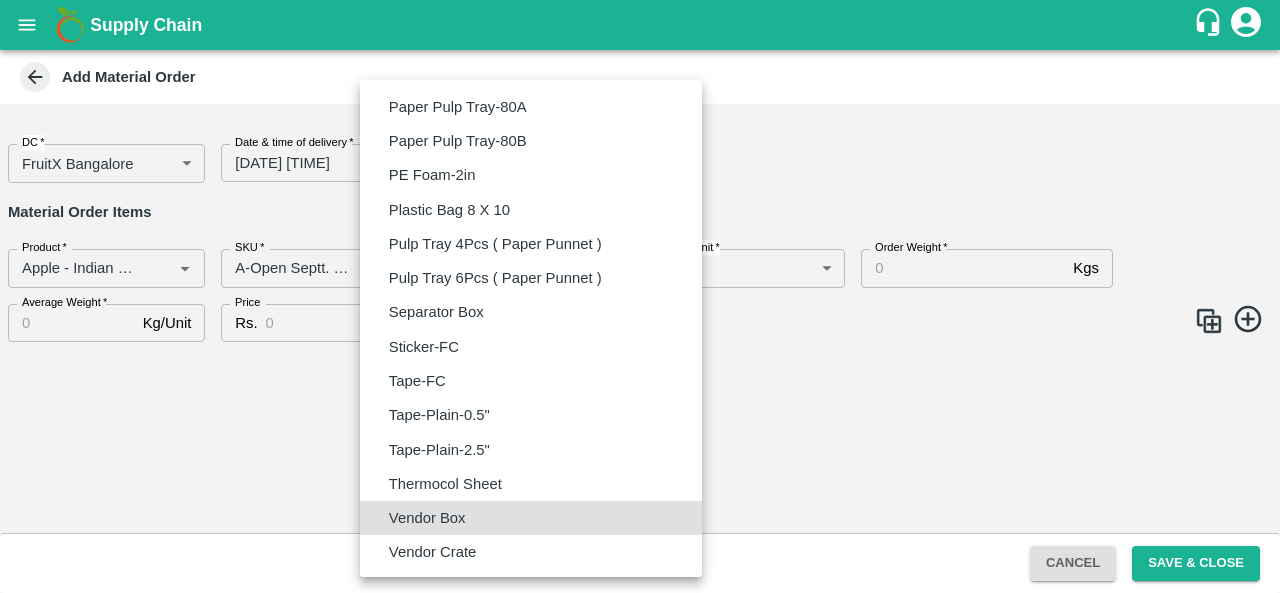 type on "BOM/276" 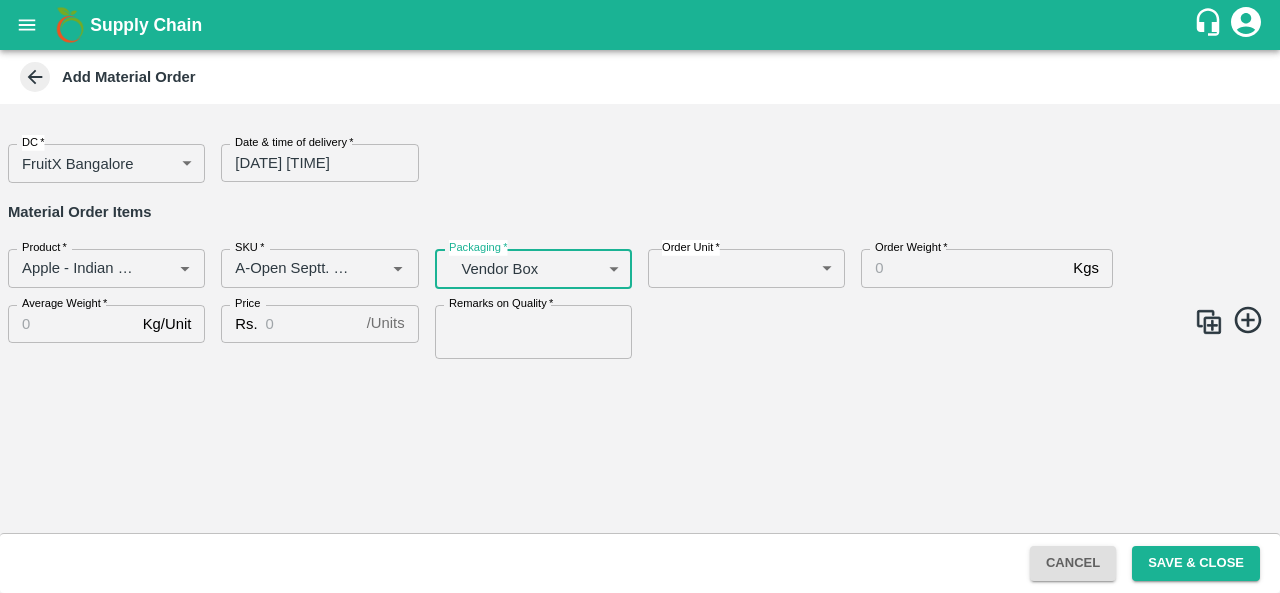 click on "Supply Chain Add Material Order DC   * FruitX Bangalore 147 DC Date & time of delivery   * 06/08/2025 12:00 AM Date & time of delivery Material Order Items Product   * Product   * SKU   * SKU   * Packaging   * Vendor Box BOM/276 Packaging Order Unit   * ​ Order Unit Order Weight   * Kgs Order Weight Average Weight   * Kg/Unit Average Weight Price Rs. / Units Price Remarks on Quality   * Remarks on Quality Cancel Save & Close FXD LMD DC Direct Customer FruitX Bangalore FruitX Delhi FruitX Parala Mandi Anil Kumar Logout" at bounding box center (640, 296) 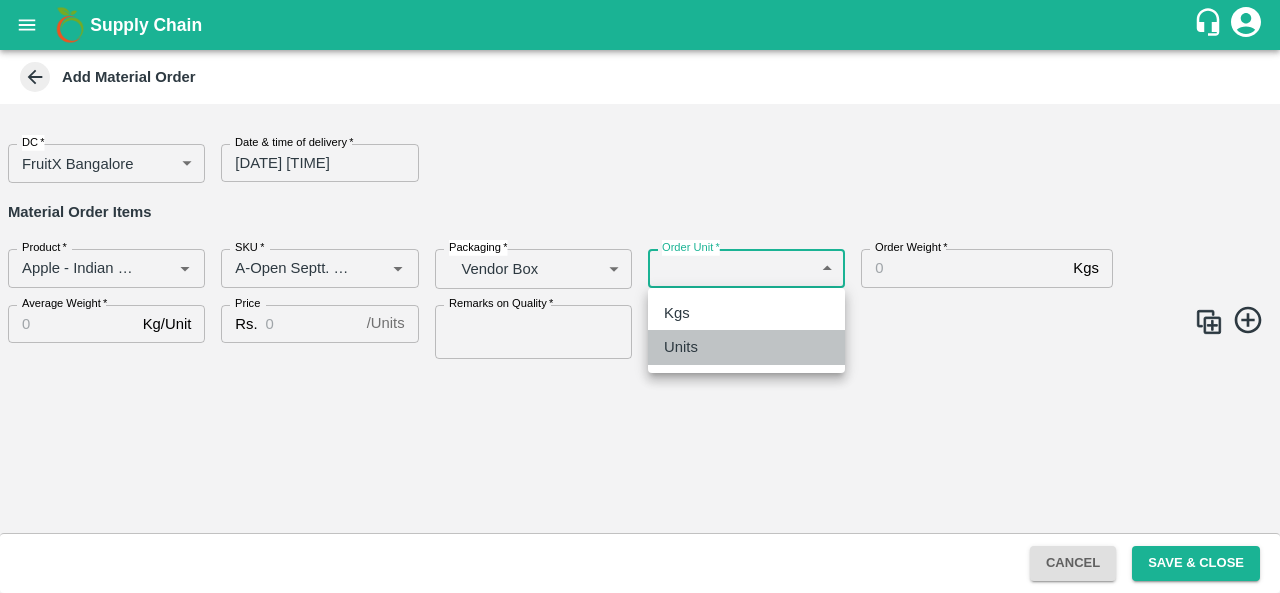 click on "Units" at bounding box center [746, 347] 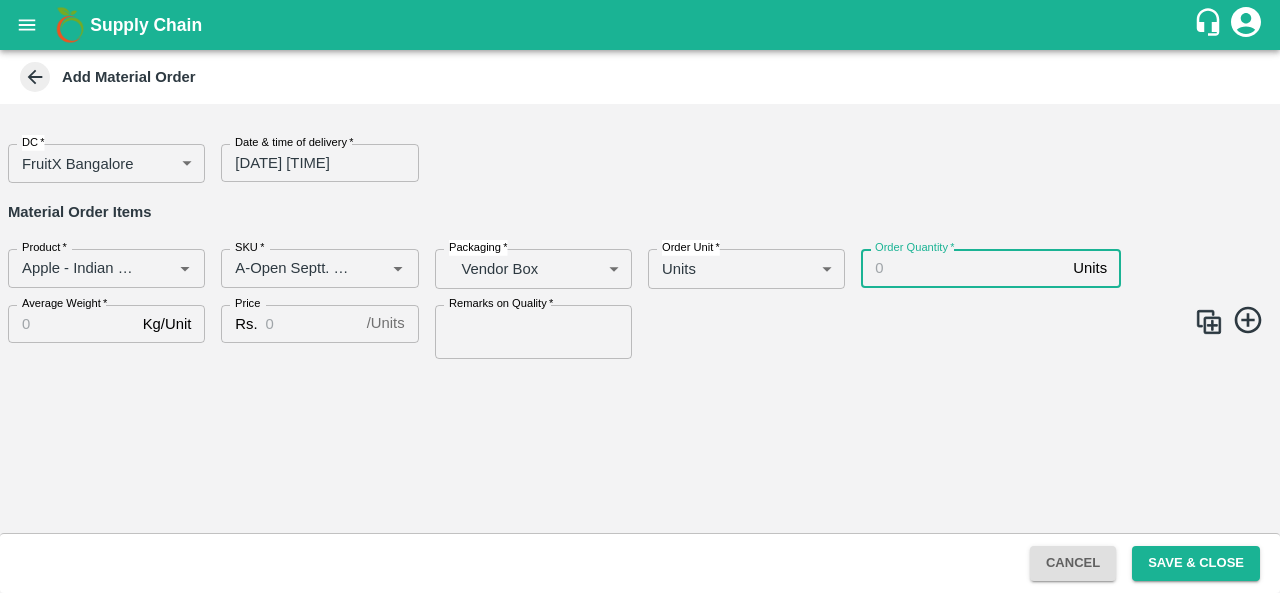 click on "Order Quantity   *" at bounding box center [963, 268] 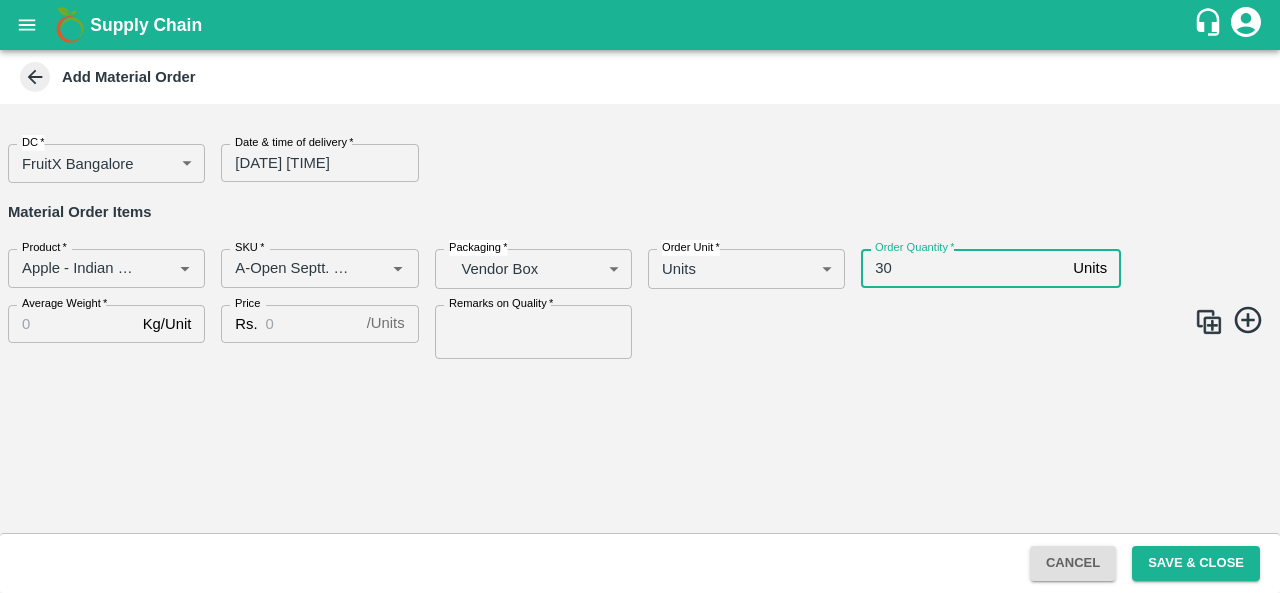 type on "30" 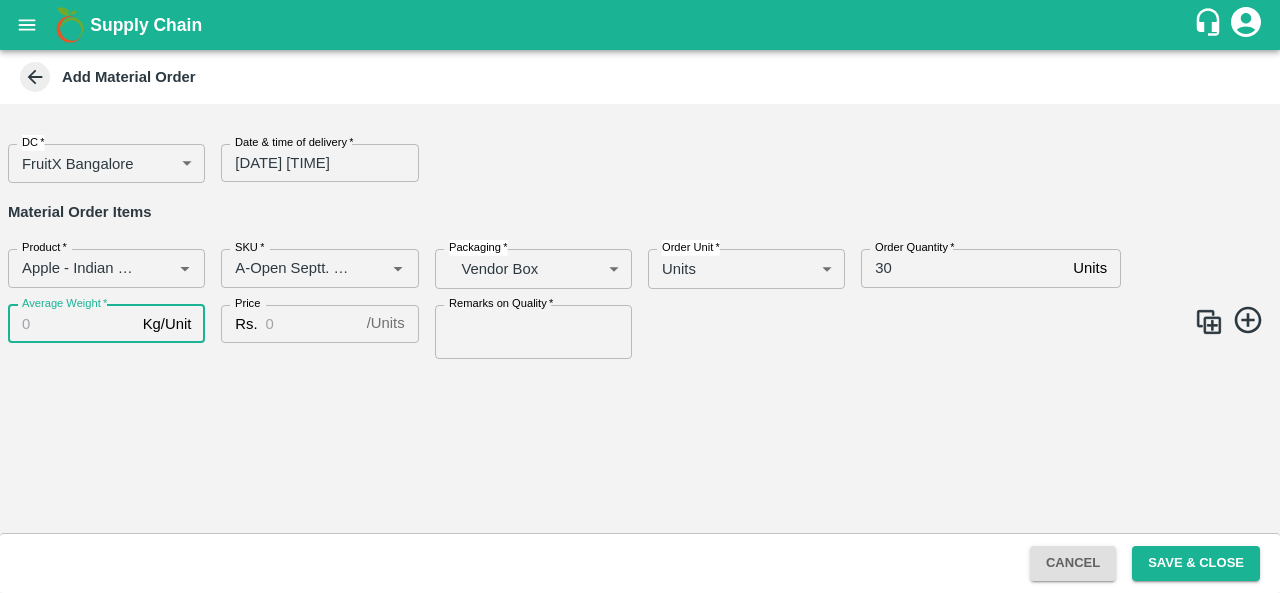 click on "Average Weight   *" at bounding box center (71, 324) 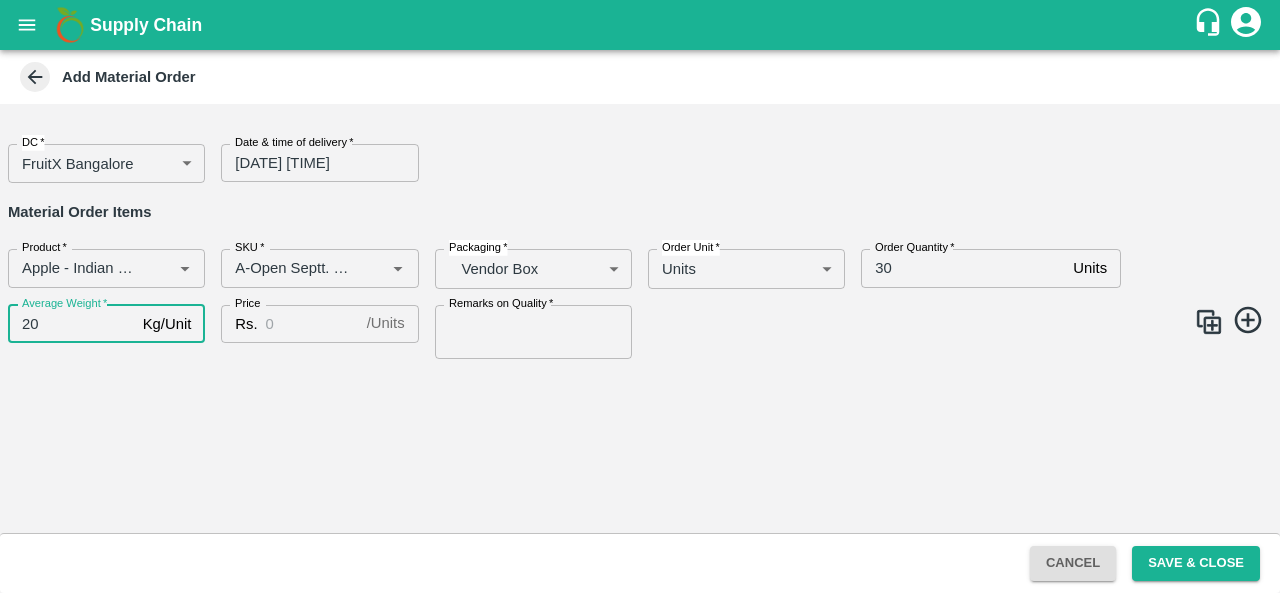 type on "20" 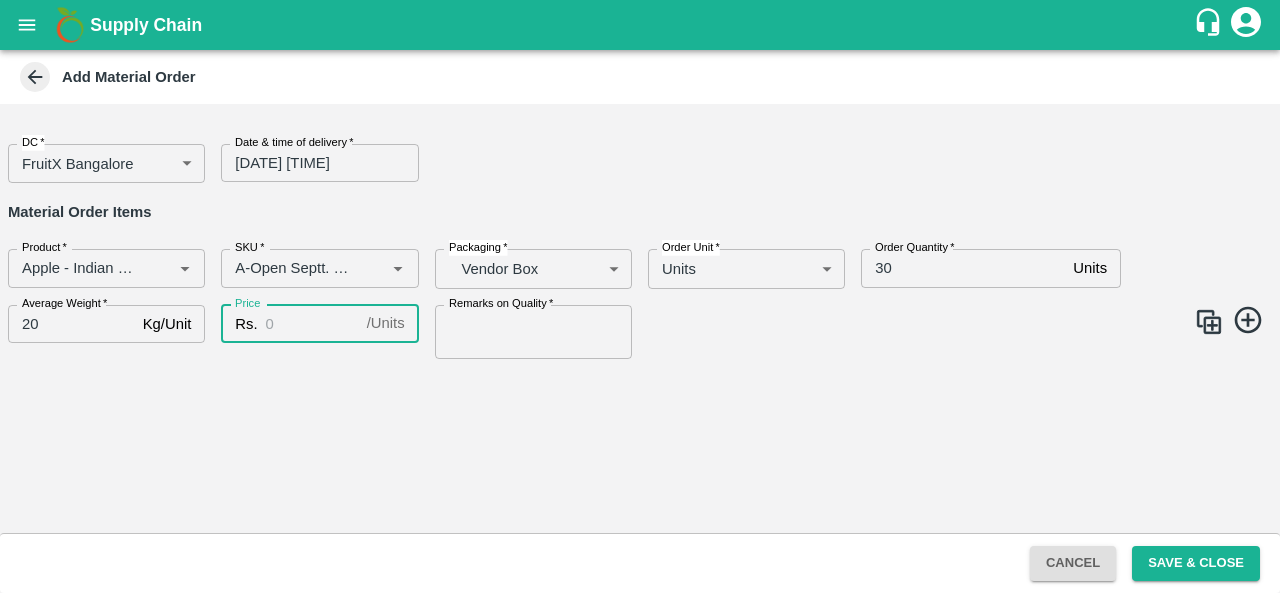 click on "Price" at bounding box center [312, 324] 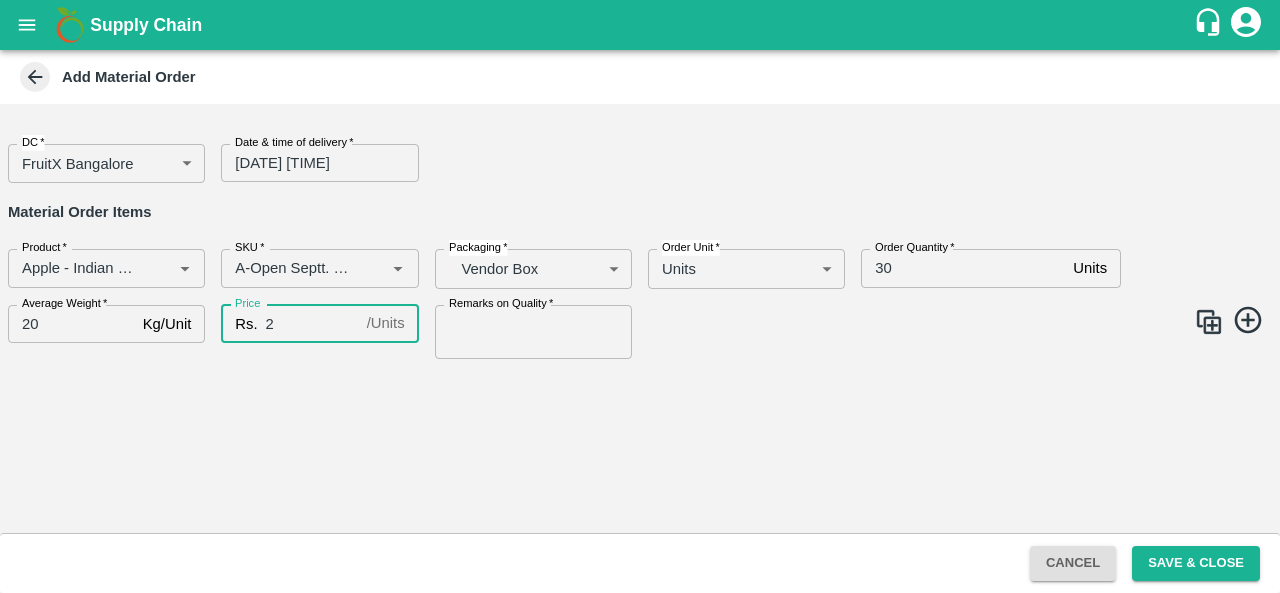 type on "26" 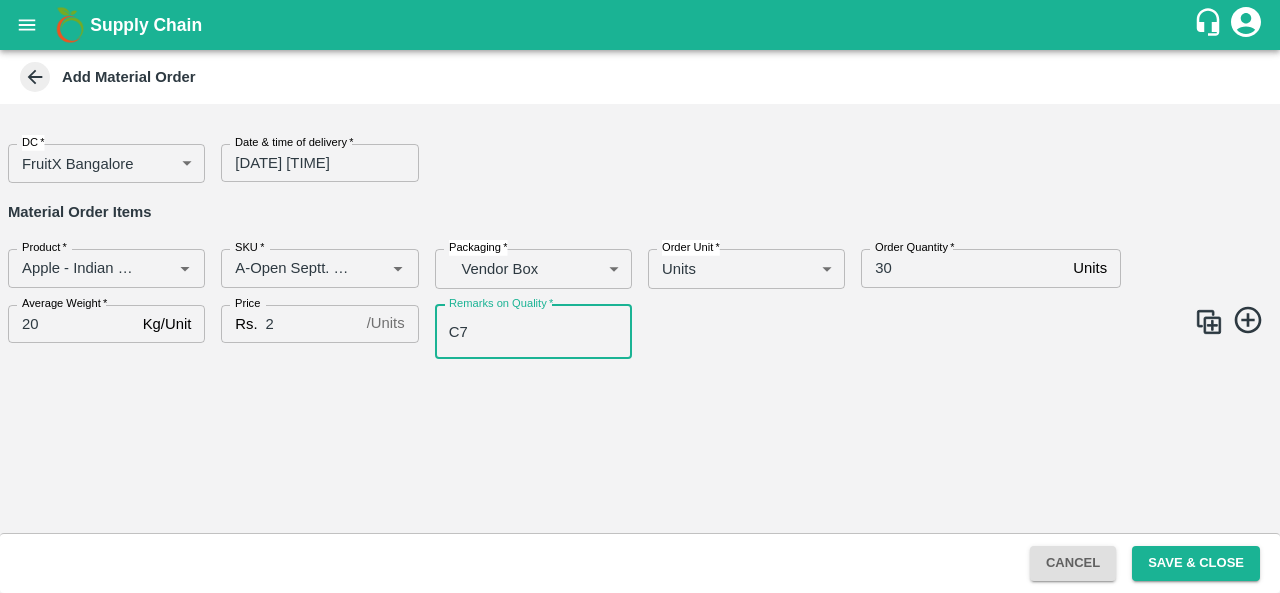 type on "C7" 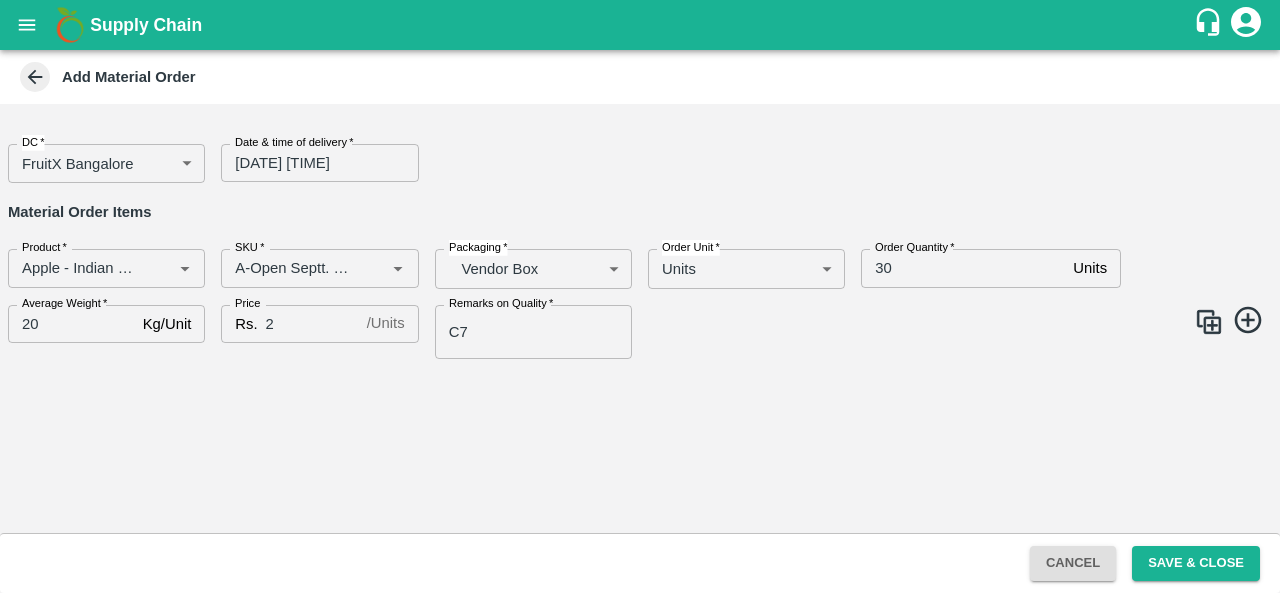 click at bounding box center [1209, 322] 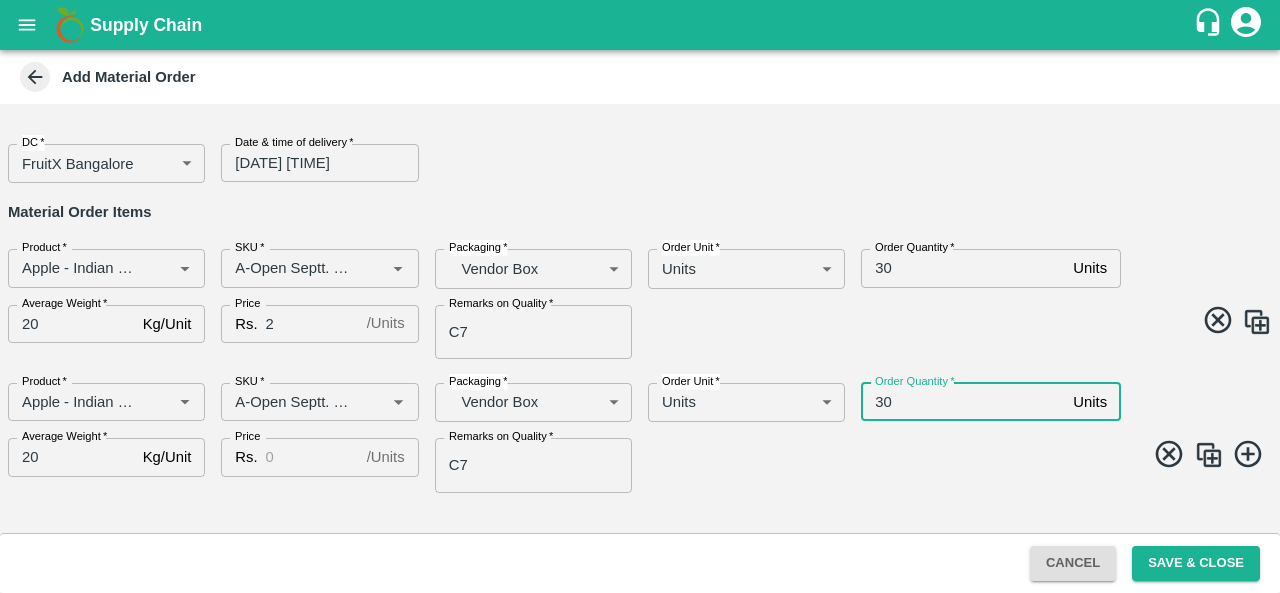 click on "30" at bounding box center [963, 402] 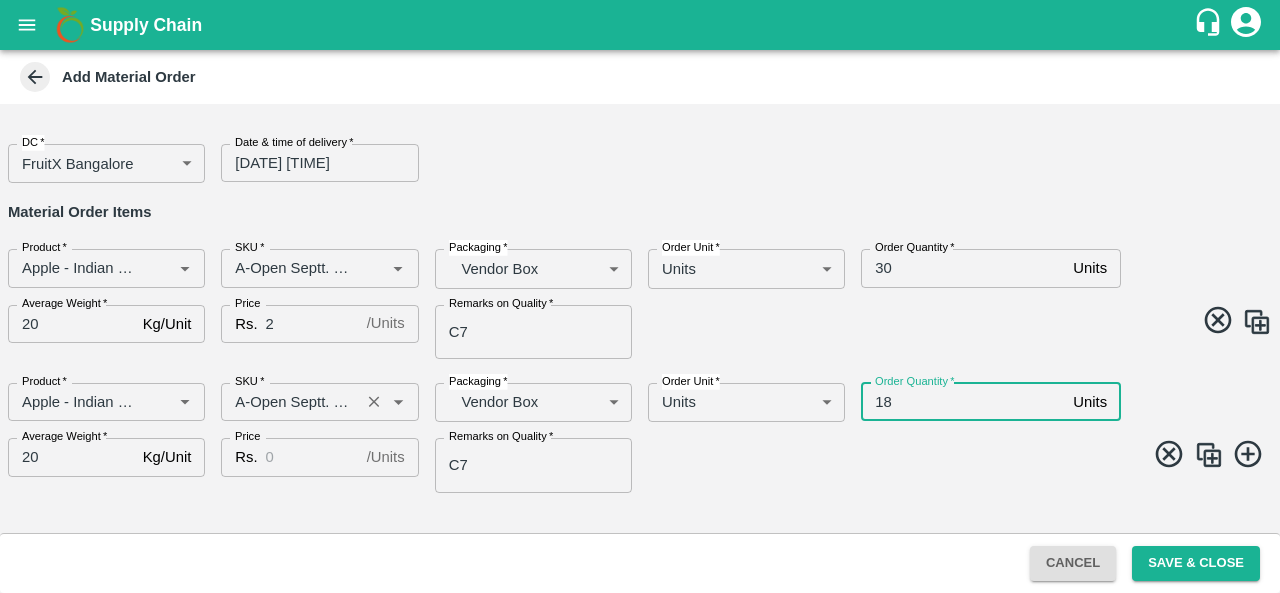 type on "18" 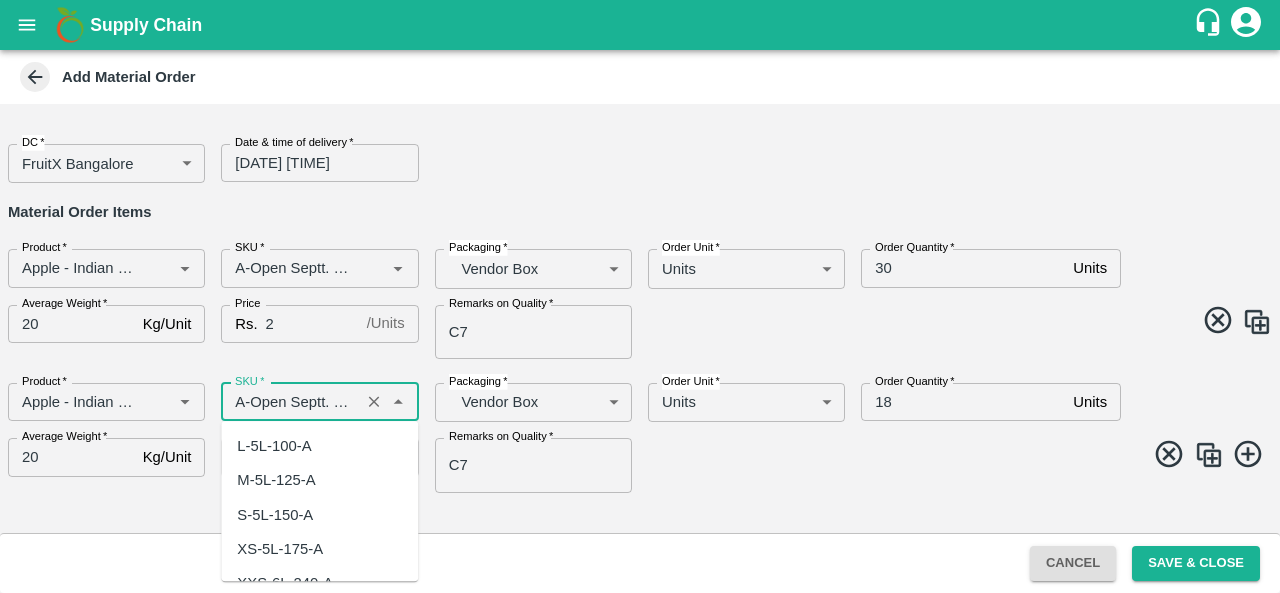 click on "SKU   *" at bounding box center [290, 402] 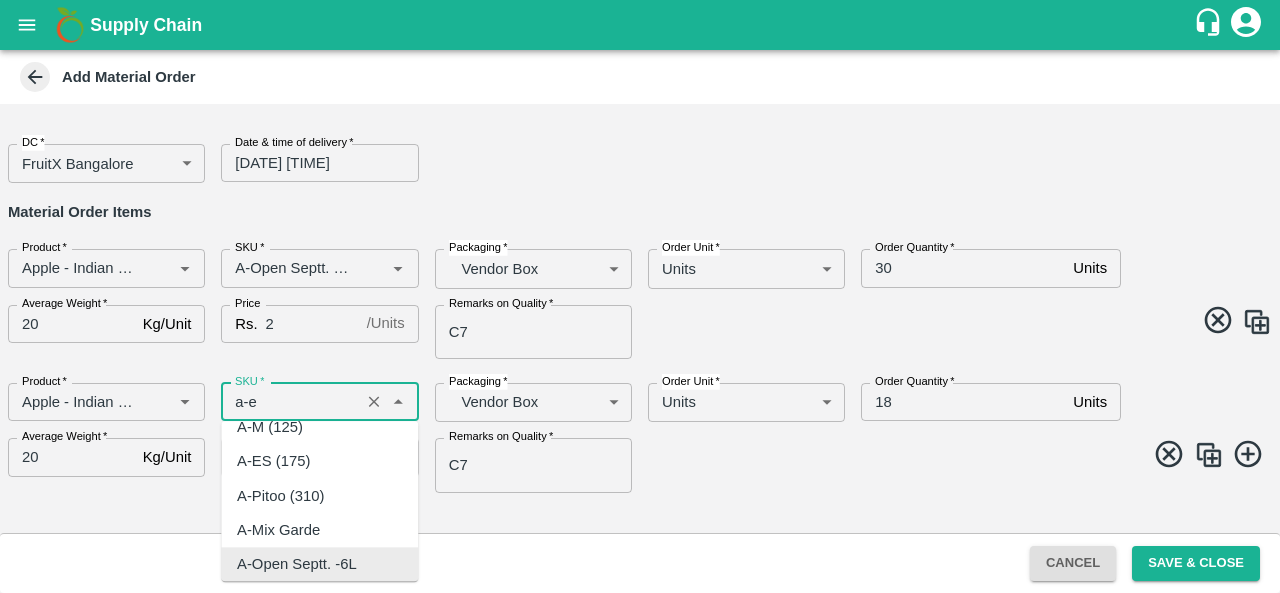 scroll, scrollTop: 0, scrollLeft: 0, axis: both 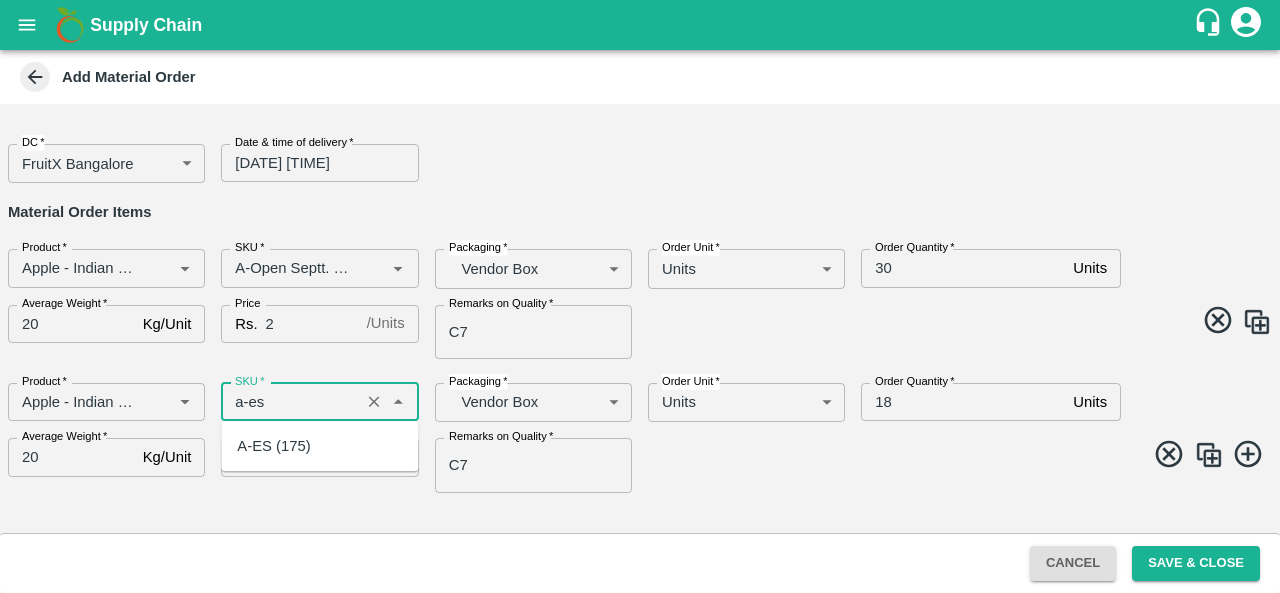 click on "A-ES (175)" at bounding box center [273, 446] 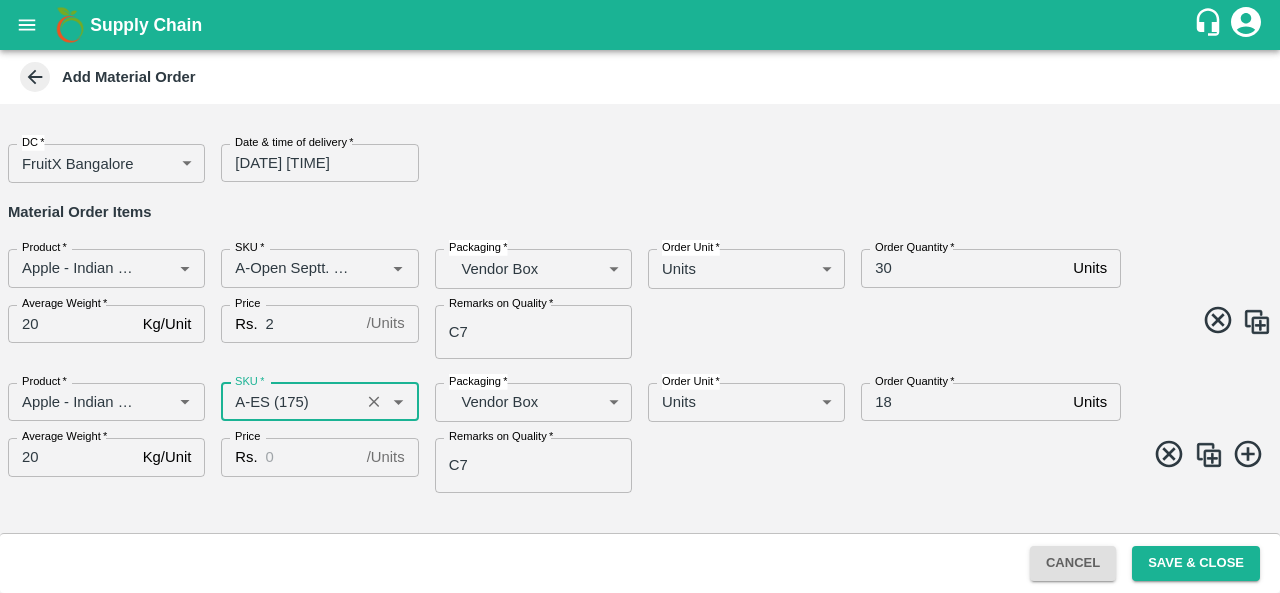 type on "A-ES (175)" 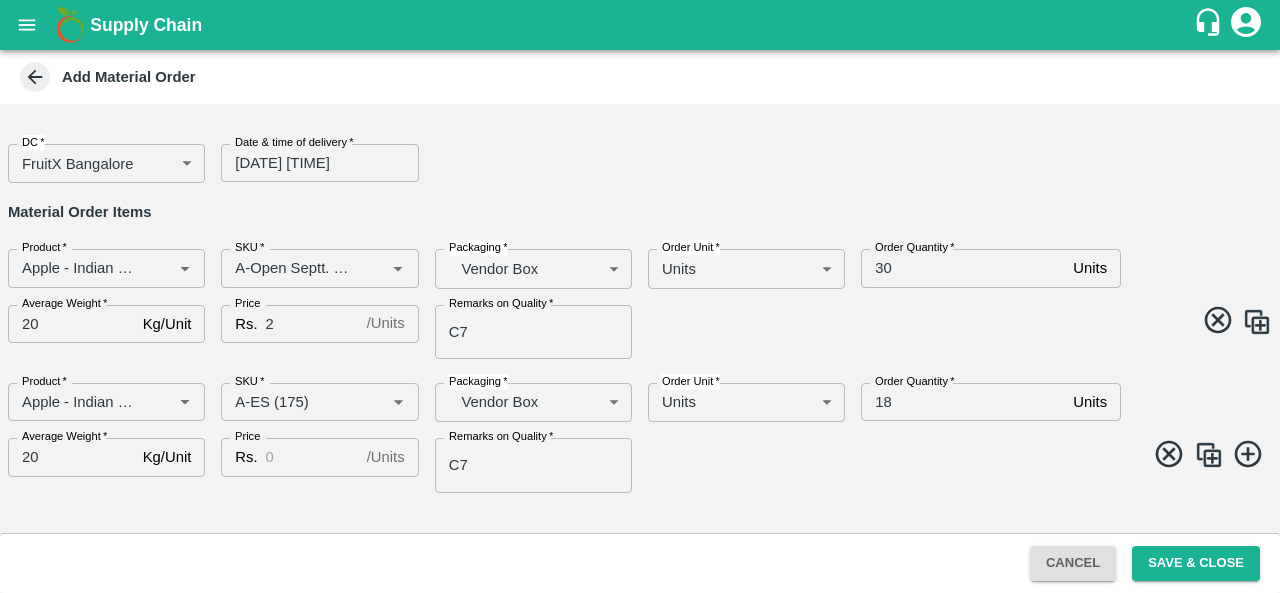 click at bounding box center [1209, 455] 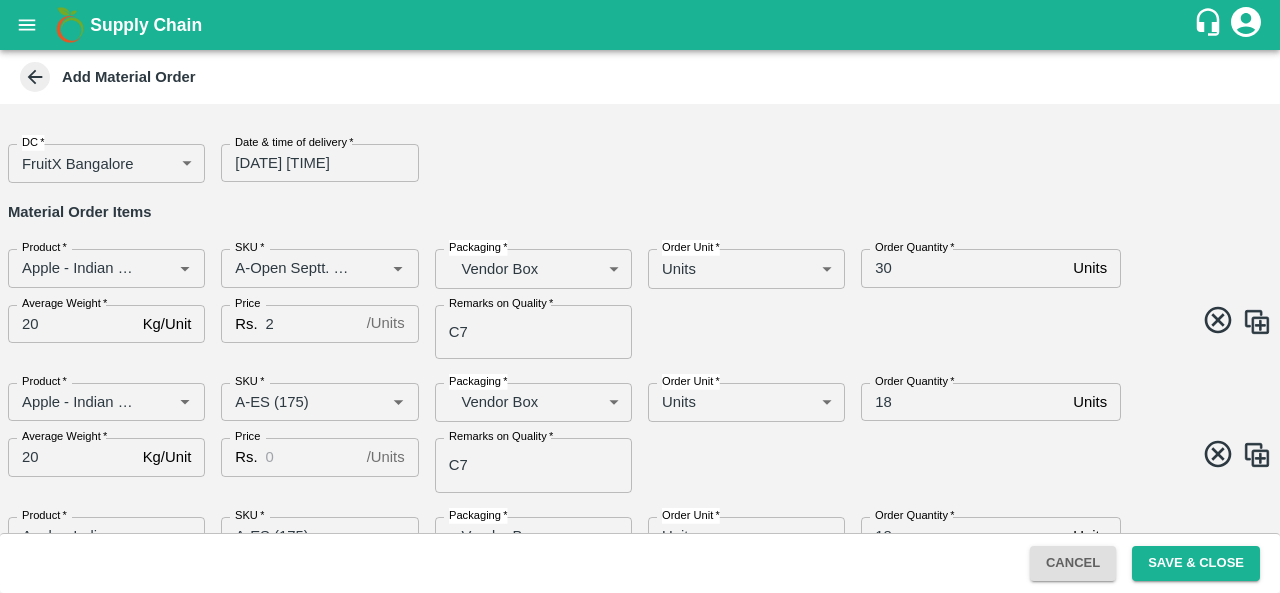 scroll, scrollTop: 100, scrollLeft: 0, axis: vertical 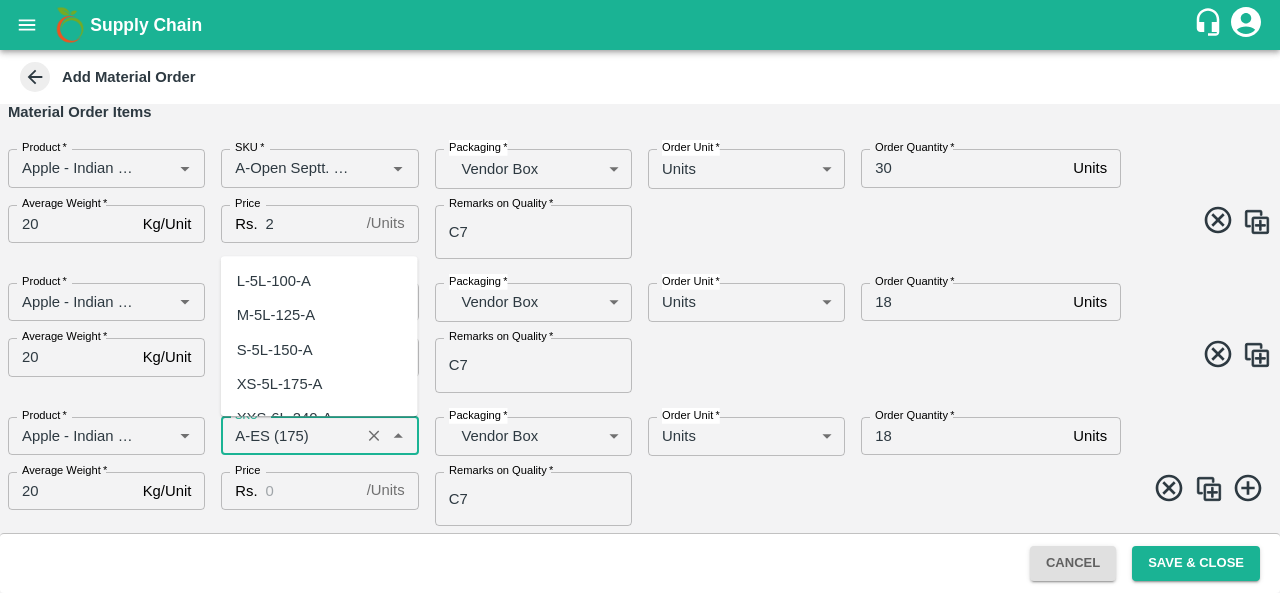 click on "SKU   *" at bounding box center [290, 436] 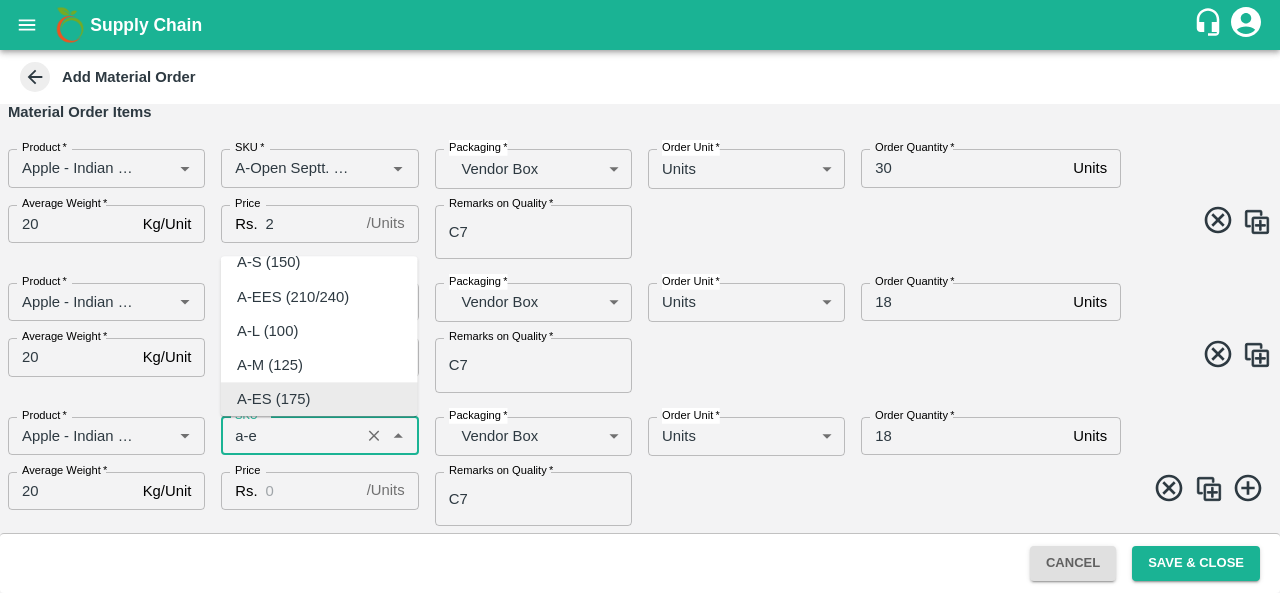 scroll, scrollTop: 0, scrollLeft: 0, axis: both 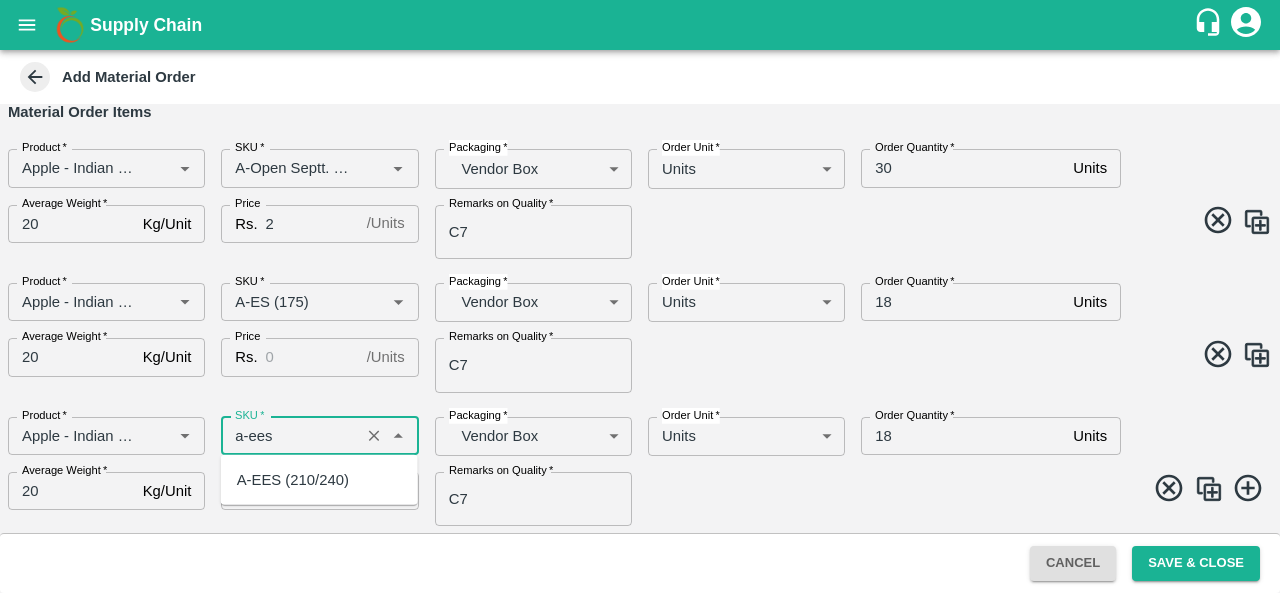 click on "A-EES (210/240)" at bounding box center [293, 480] 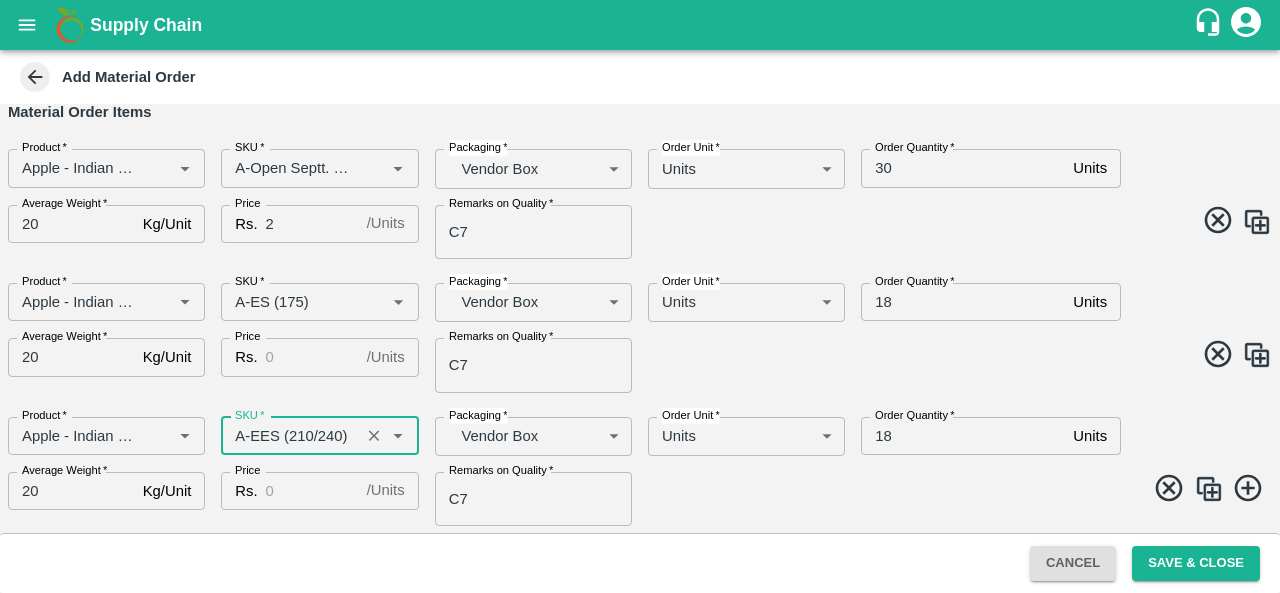 type on "A-EES (210/240)" 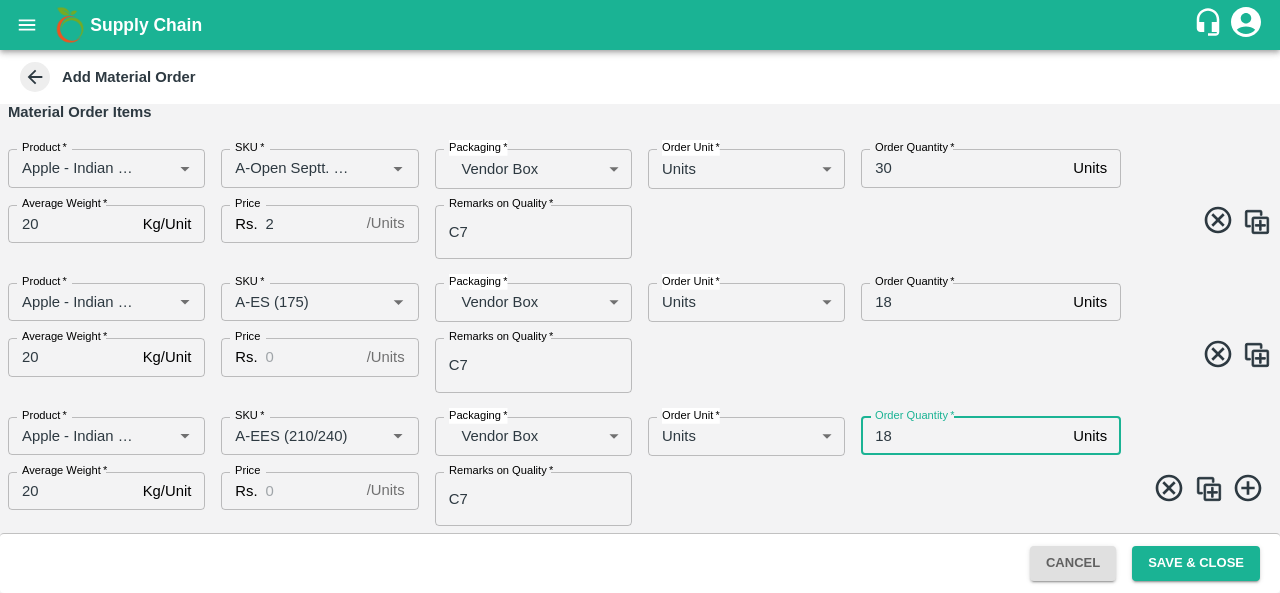 click on "18" at bounding box center [963, 436] 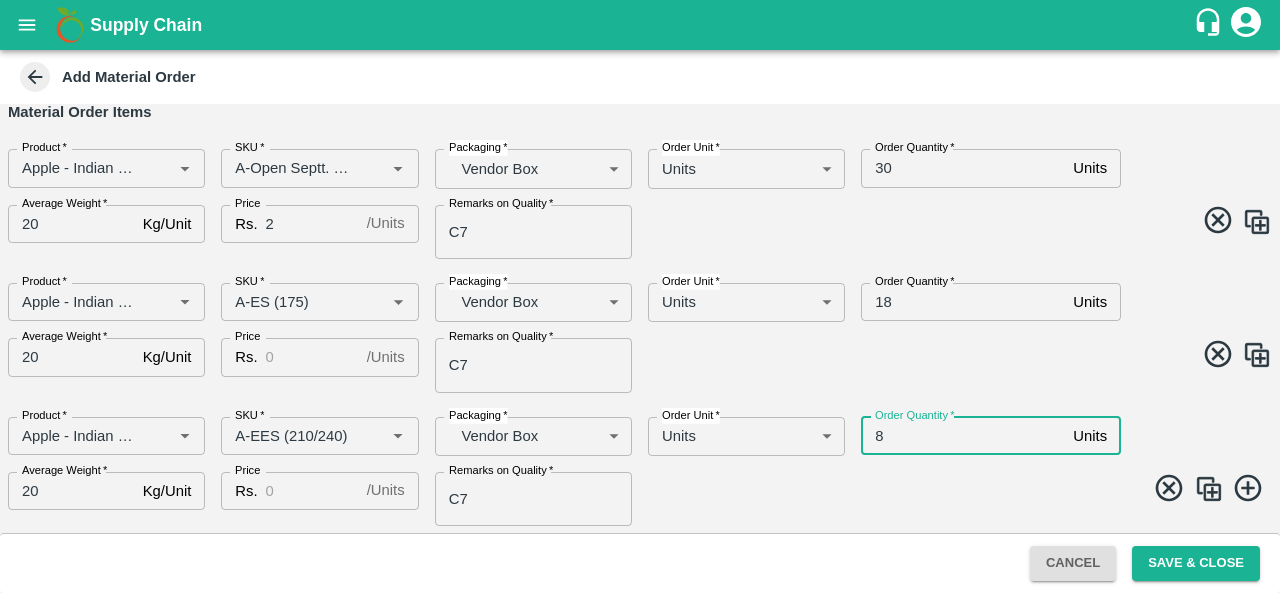 type on "8" 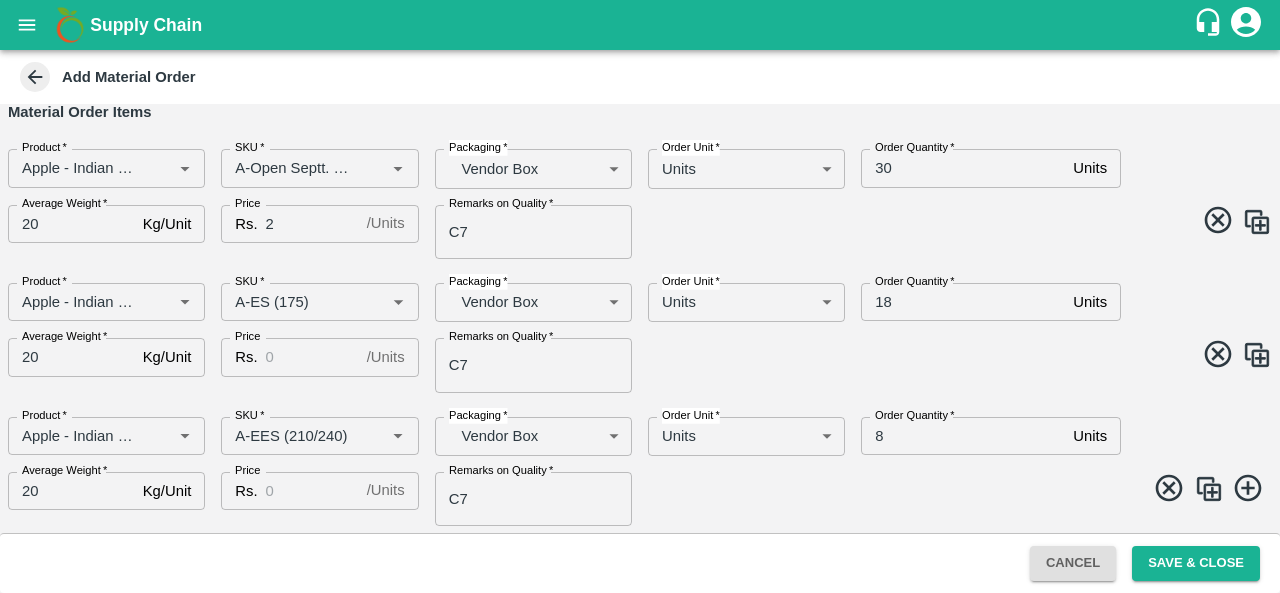 click at bounding box center [1209, 489] 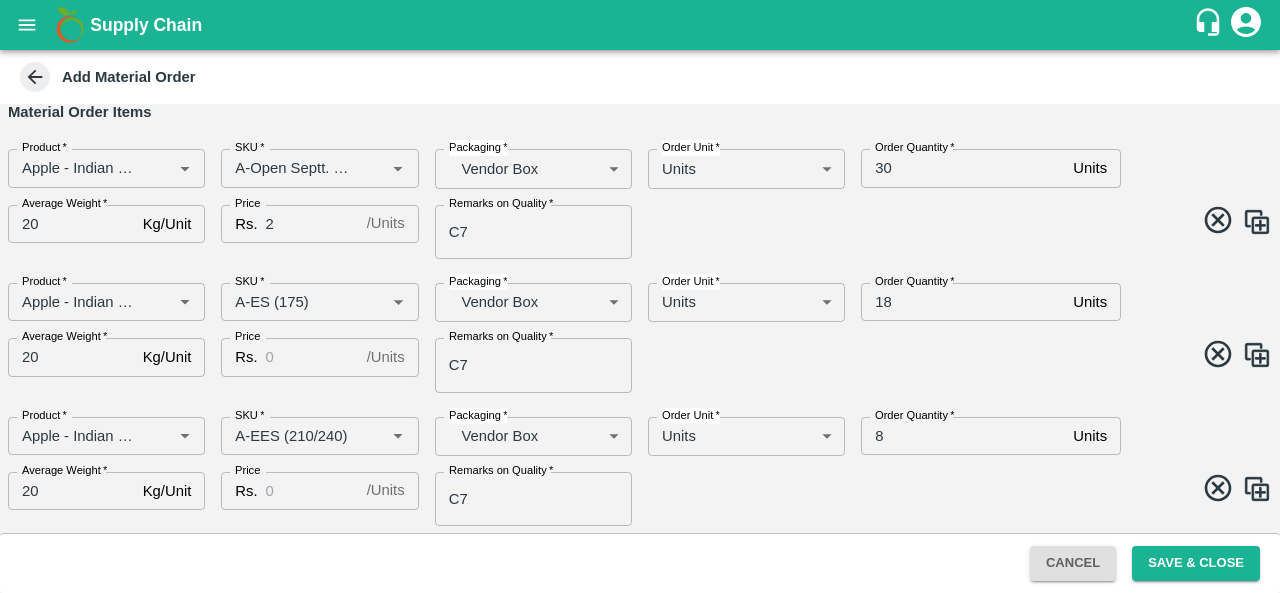 scroll, scrollTop: 234, scrollLeft: 0, axis: vertical 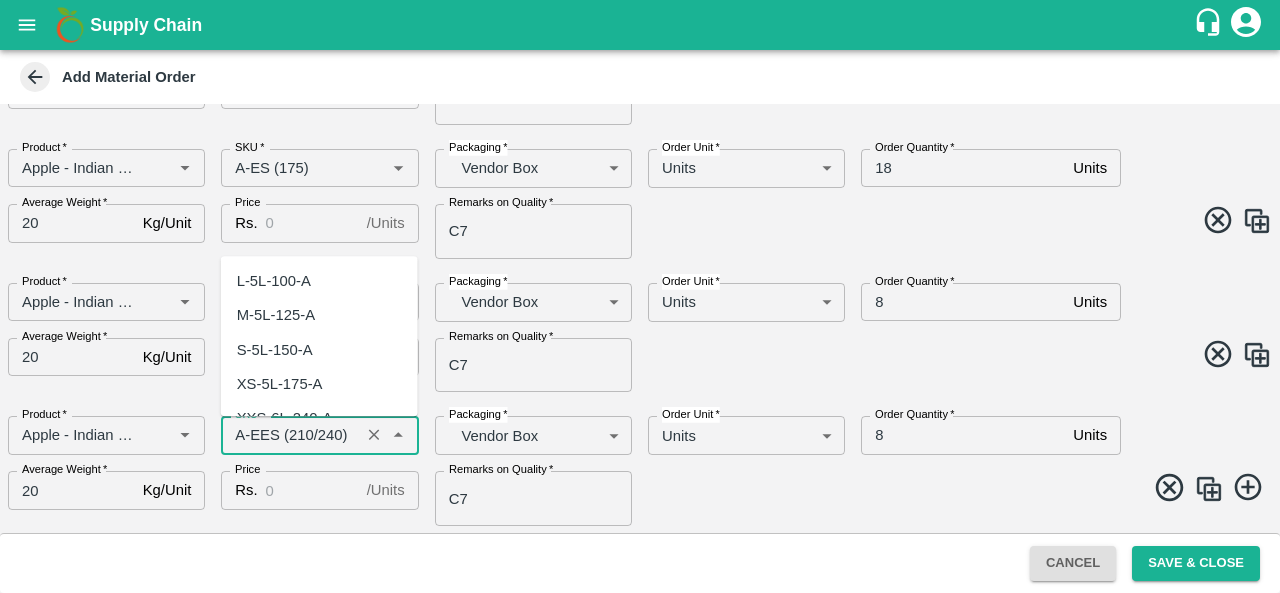 click on "SKU   *" at bounding box center [290, 435] 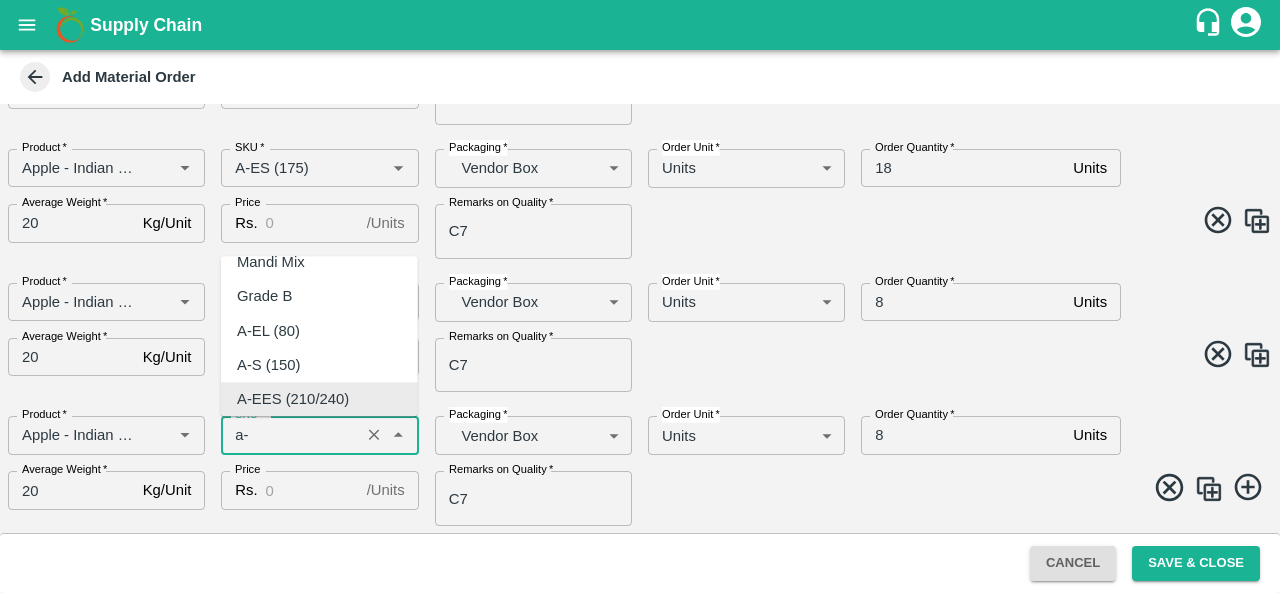 scroll, scrollTop: 0, scrollLeft: 0, axis: both 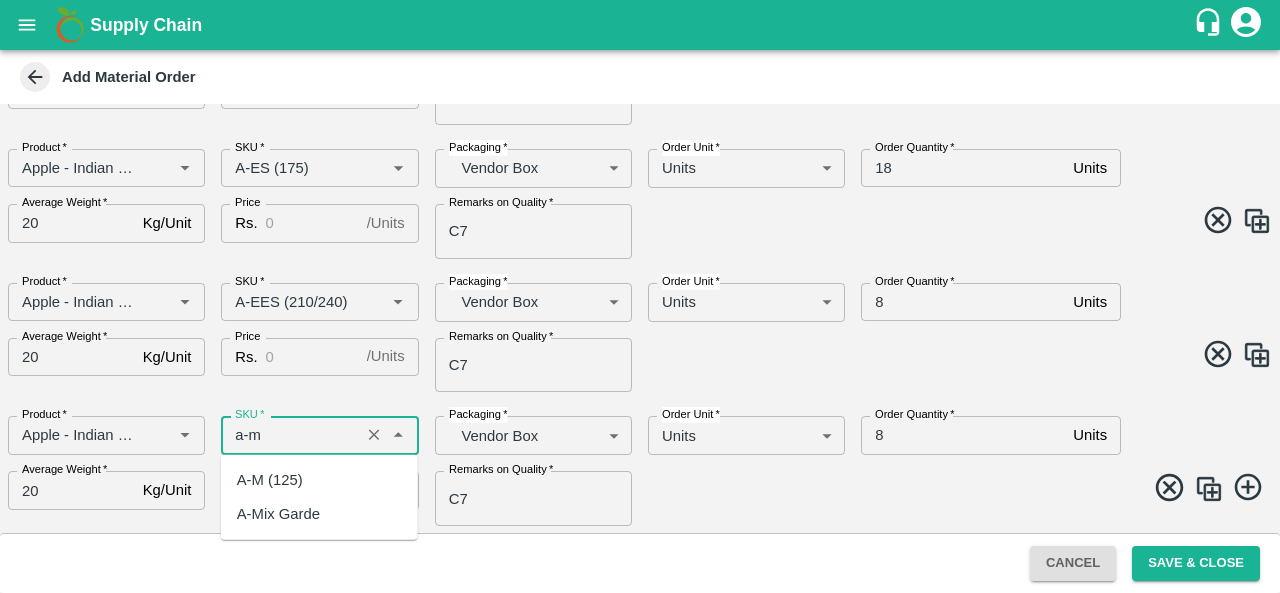 click on "A-M (125)" at bounding box center [319, 480] 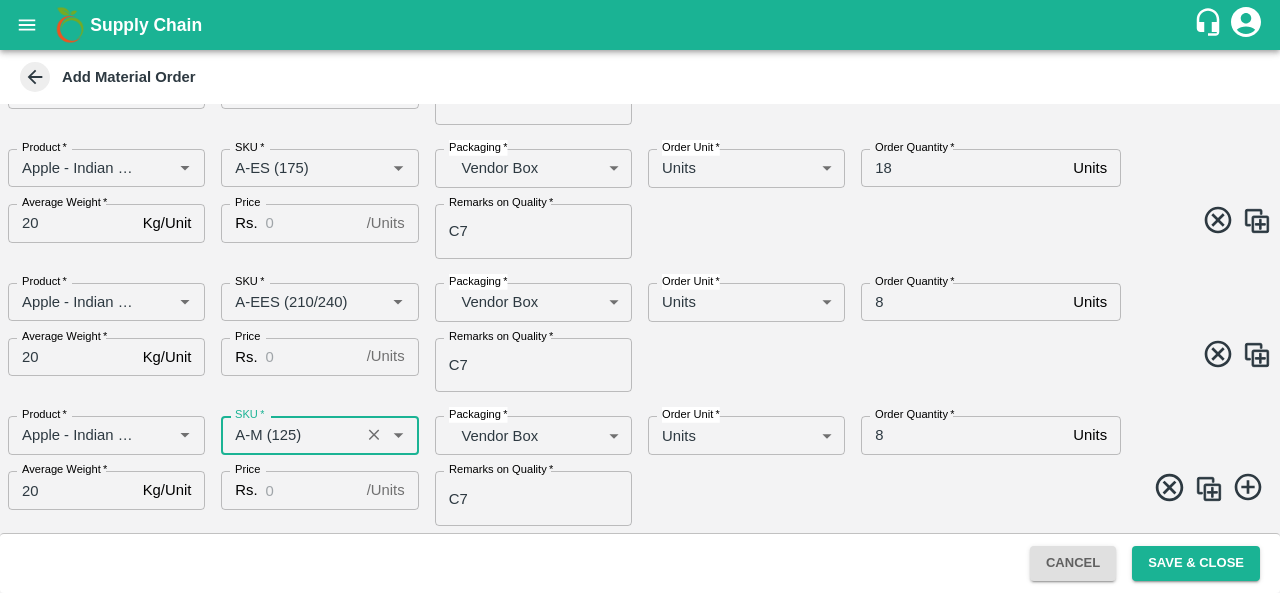 type on "A-M (125)" 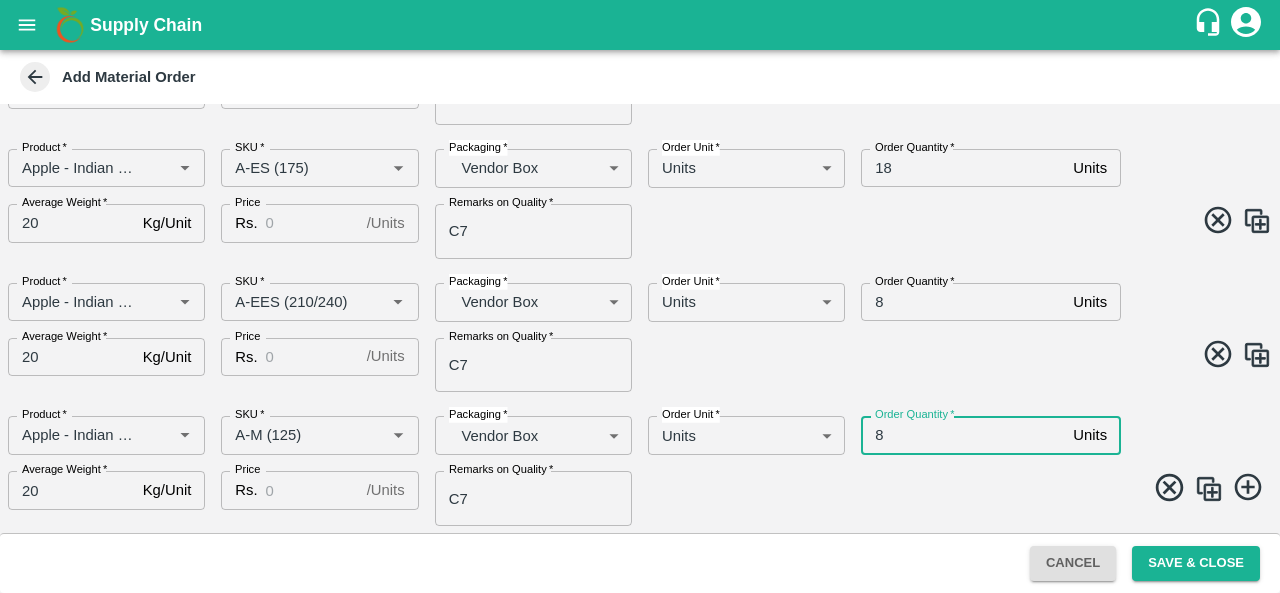 click on "8" at bounding box center (963, 435) 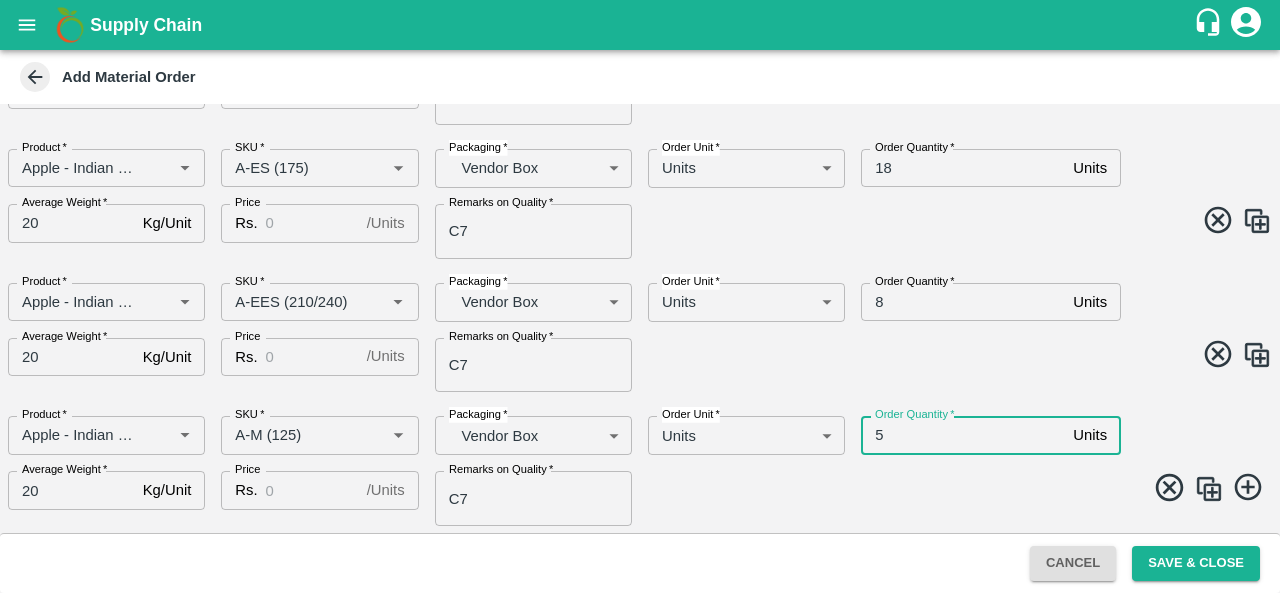 type on "5" 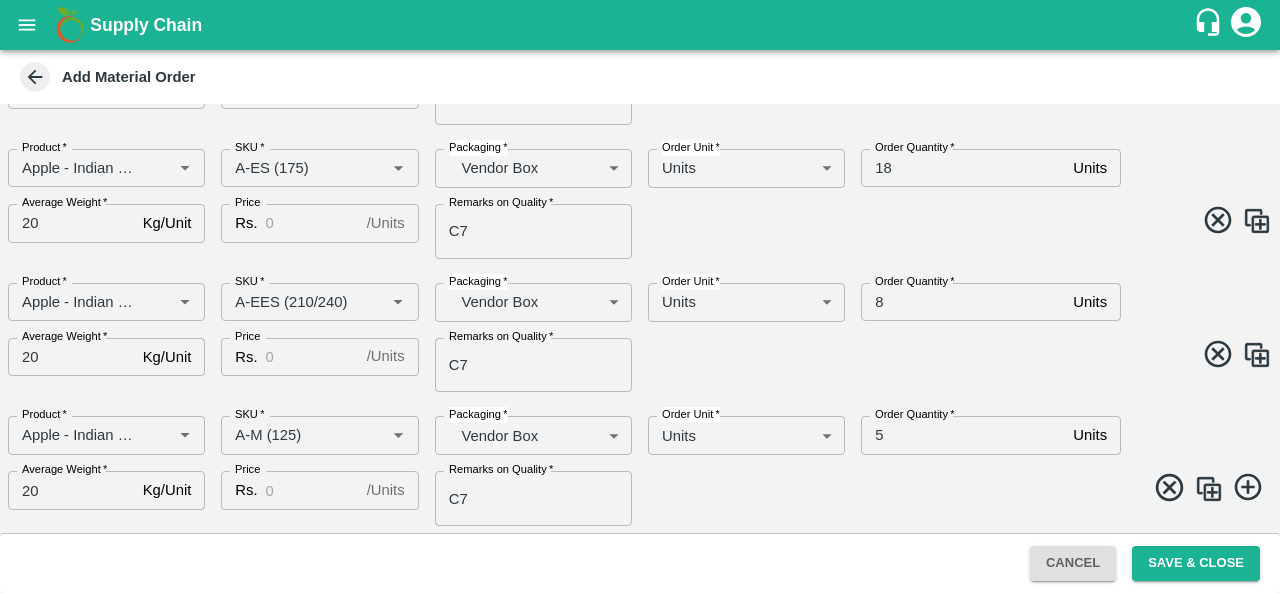 click at bounding box center [1209, 489] 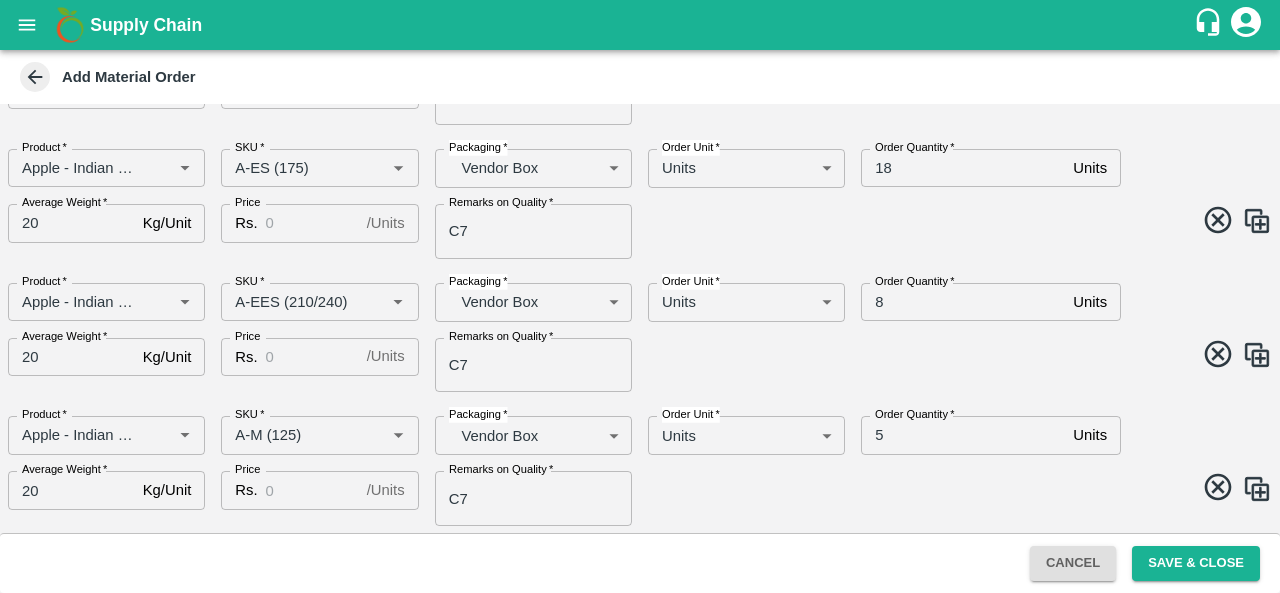 scroll, scrollTop: 367, scrollLeft: 0, axis: vertical 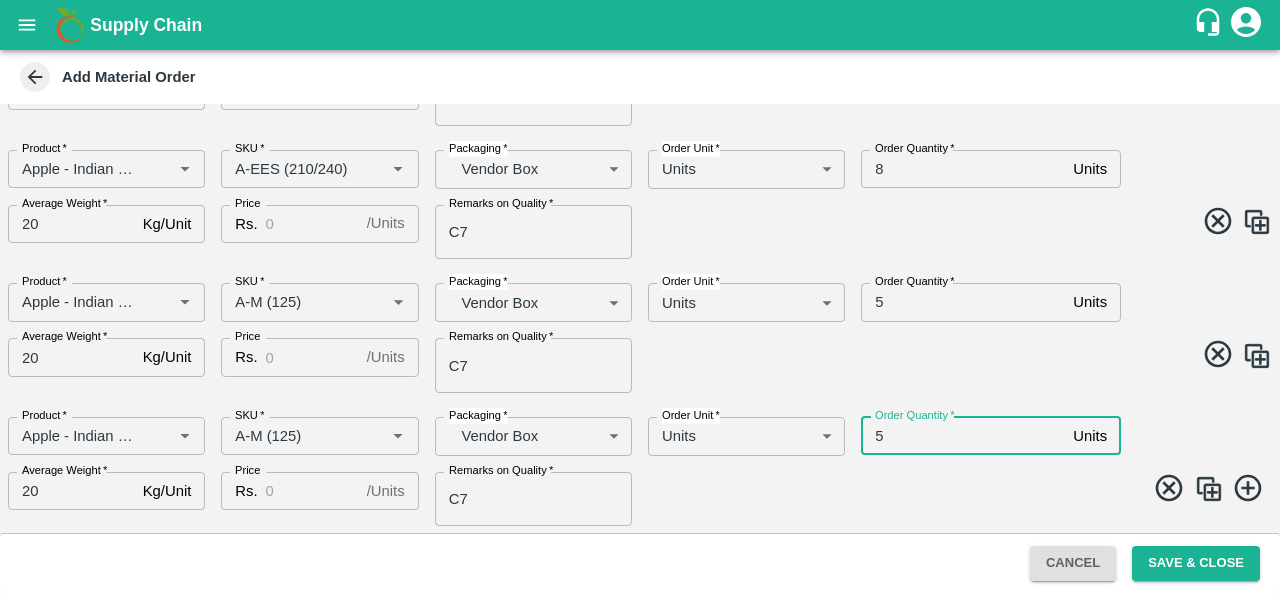 click on "5" at bounding box center (963, 436) 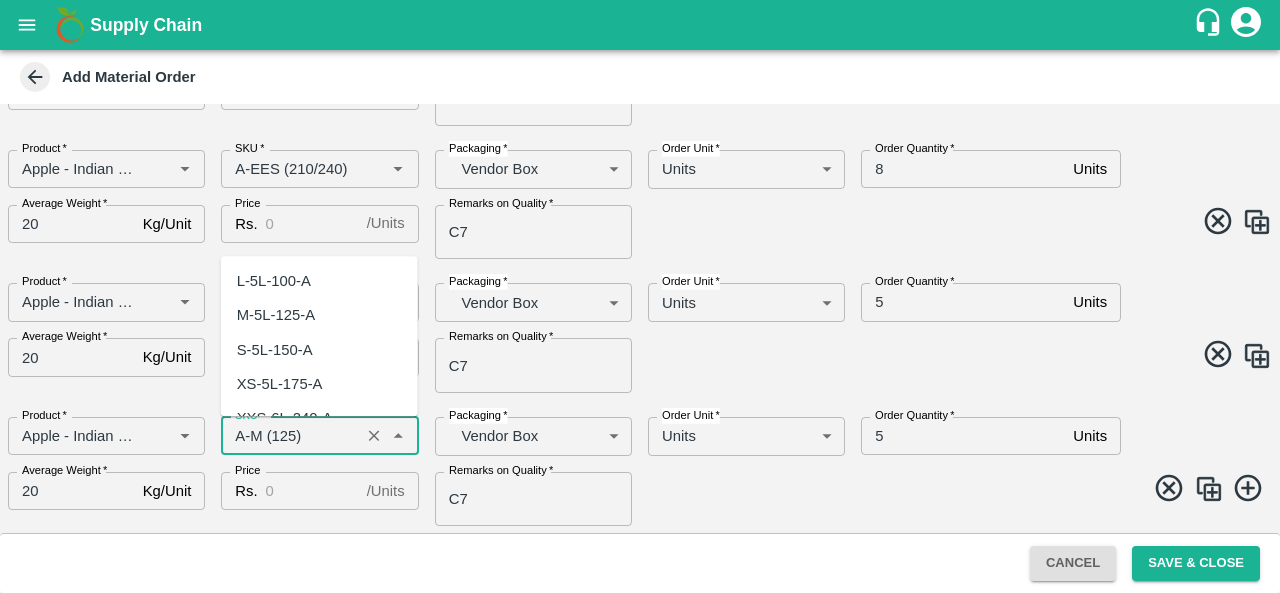 click on "SKU   *" at bounding box center (290, 436) 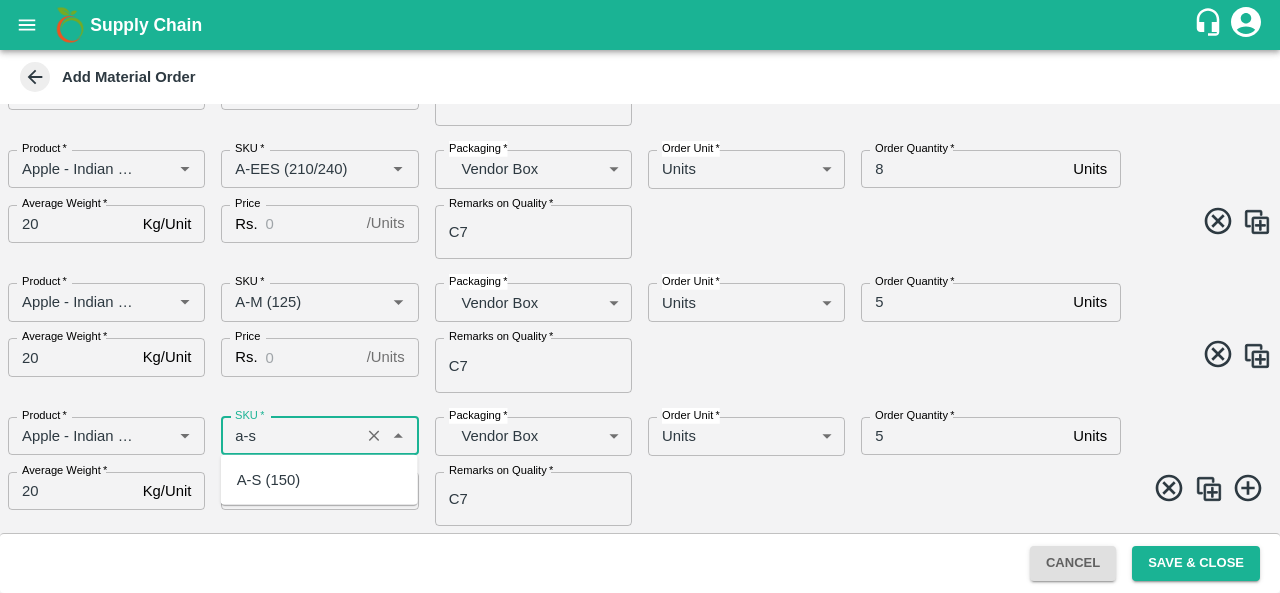 scroll, scrollTop: 0, scrollLeft: 0, axis: both 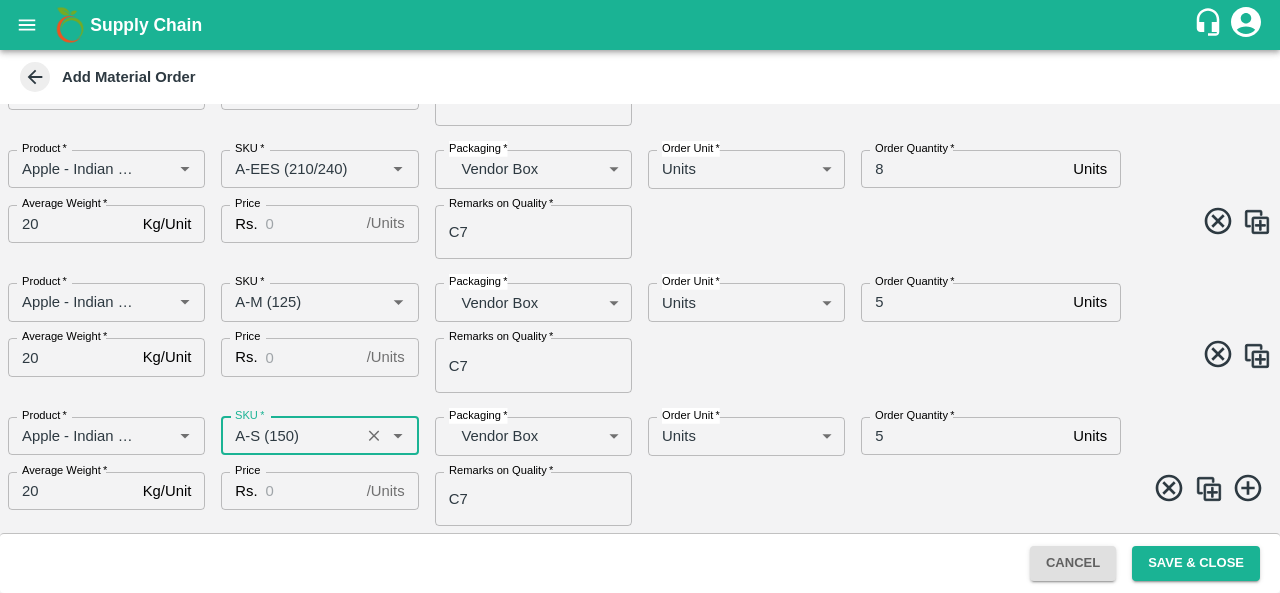 type on "A-S (150)" 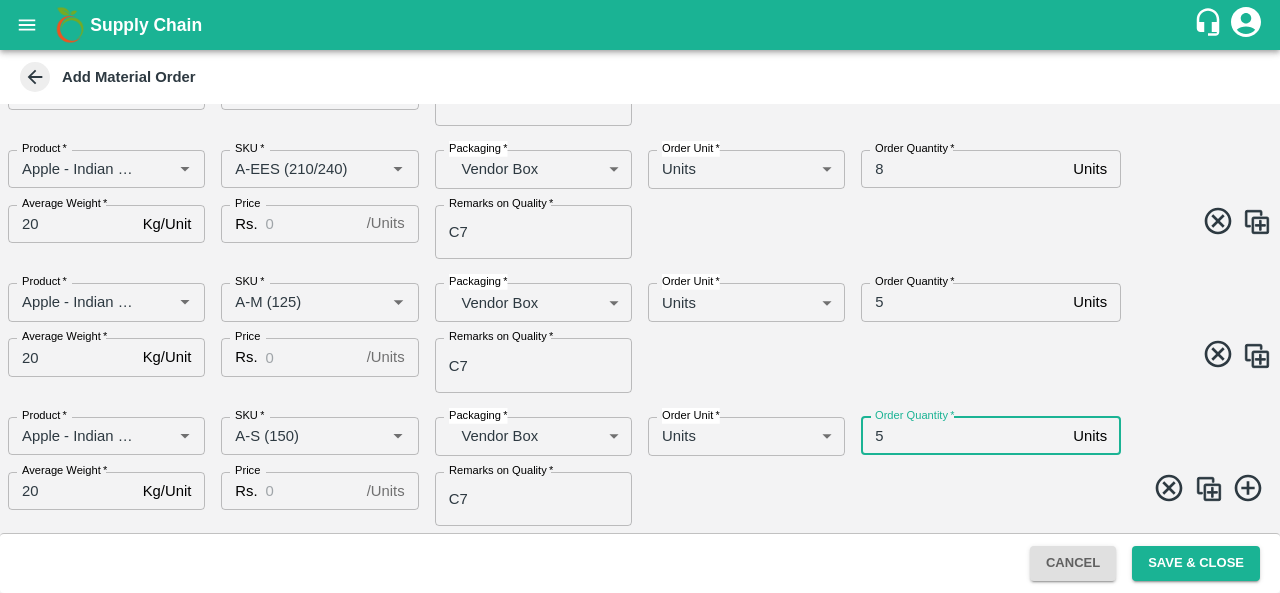 click on "5" at bounding box center [963, 436] 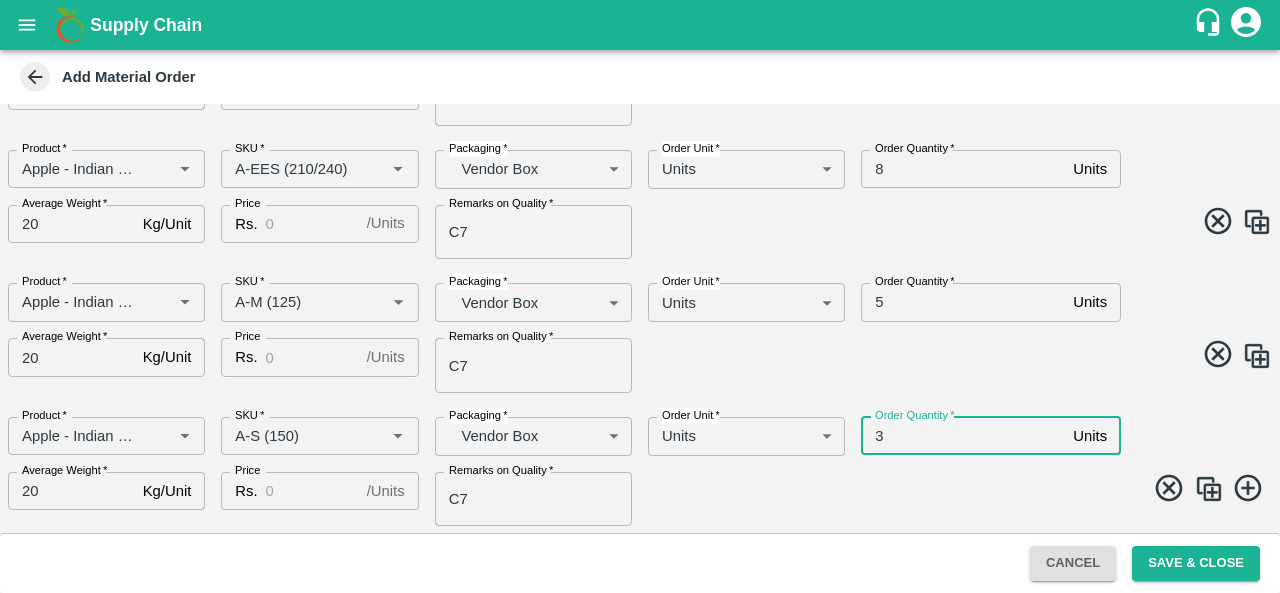 type on "3" 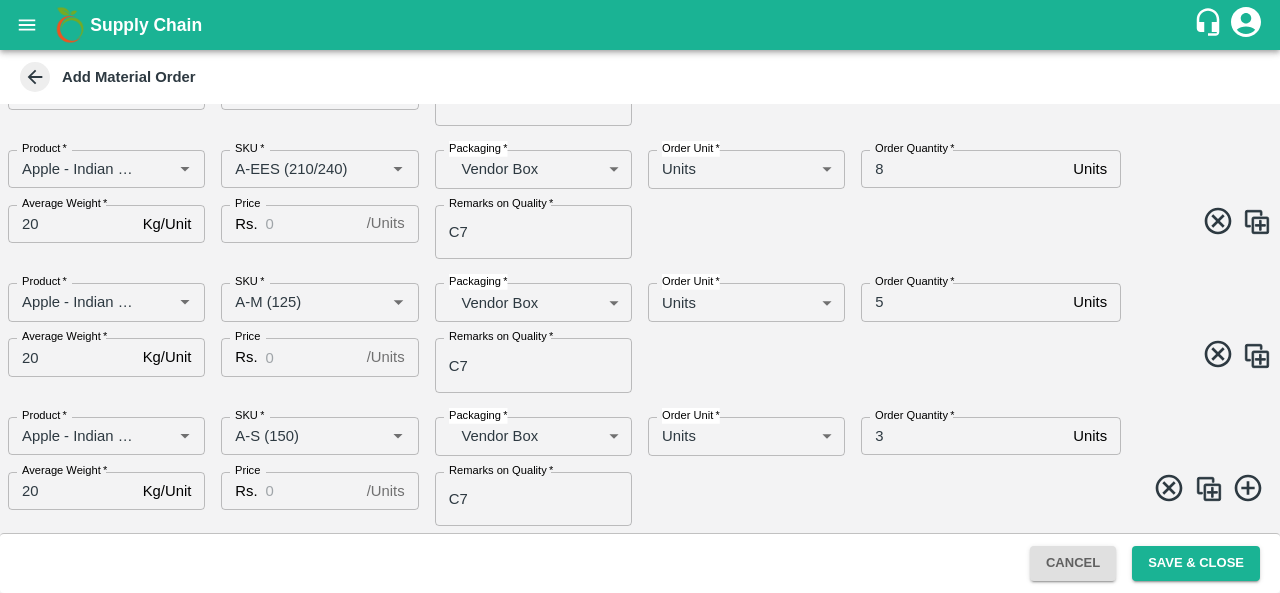 click at bounding box center [1209, 489] 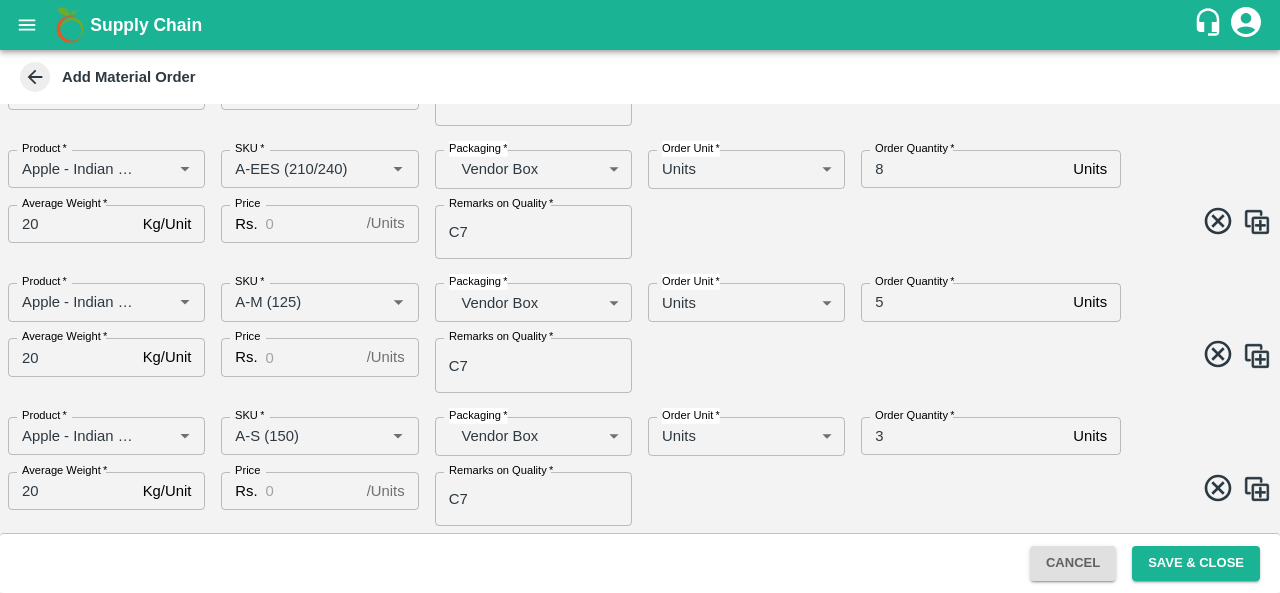 scroll, scrollTop: 501, scrollLeft: 0, axis: vertical 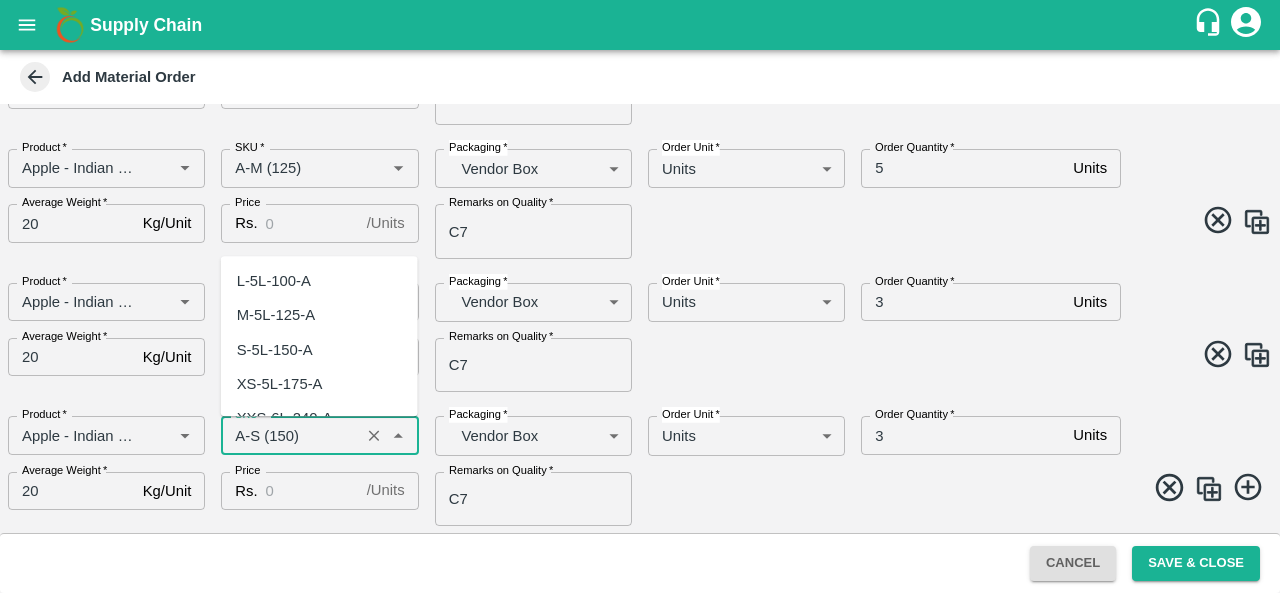 click on "SKU   *" at bounding box center [290, 435] 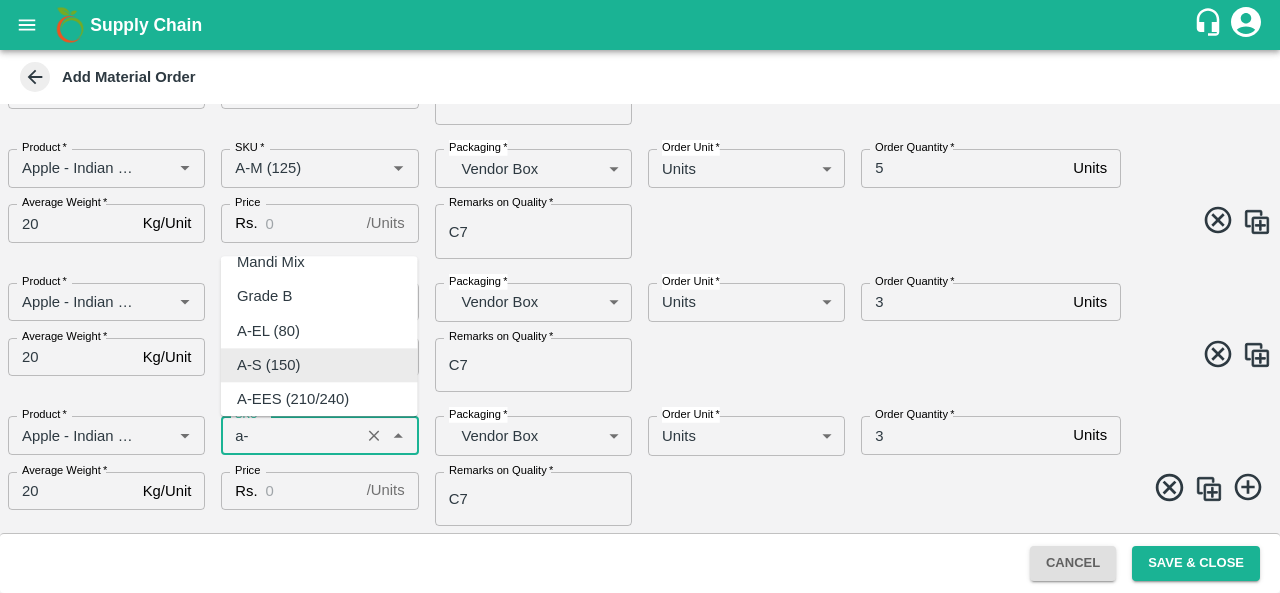 scroll, scrollTop: 0, scrollLeft: 0, axis: both 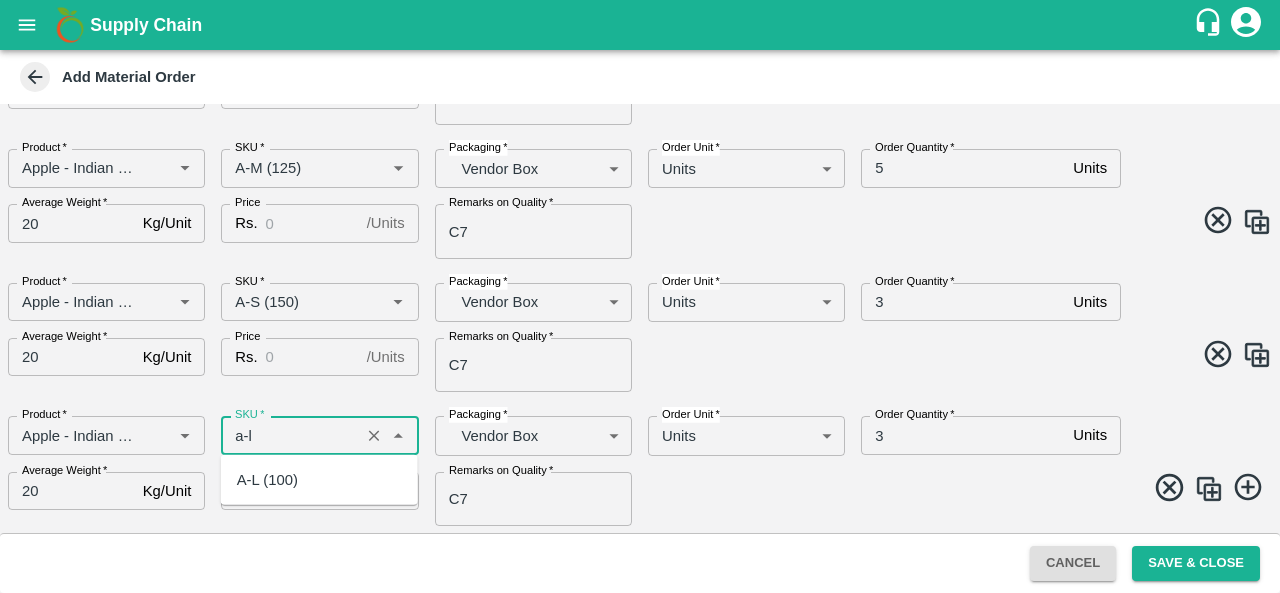 click on "A-L (100)" at bounding box center [319, 480] 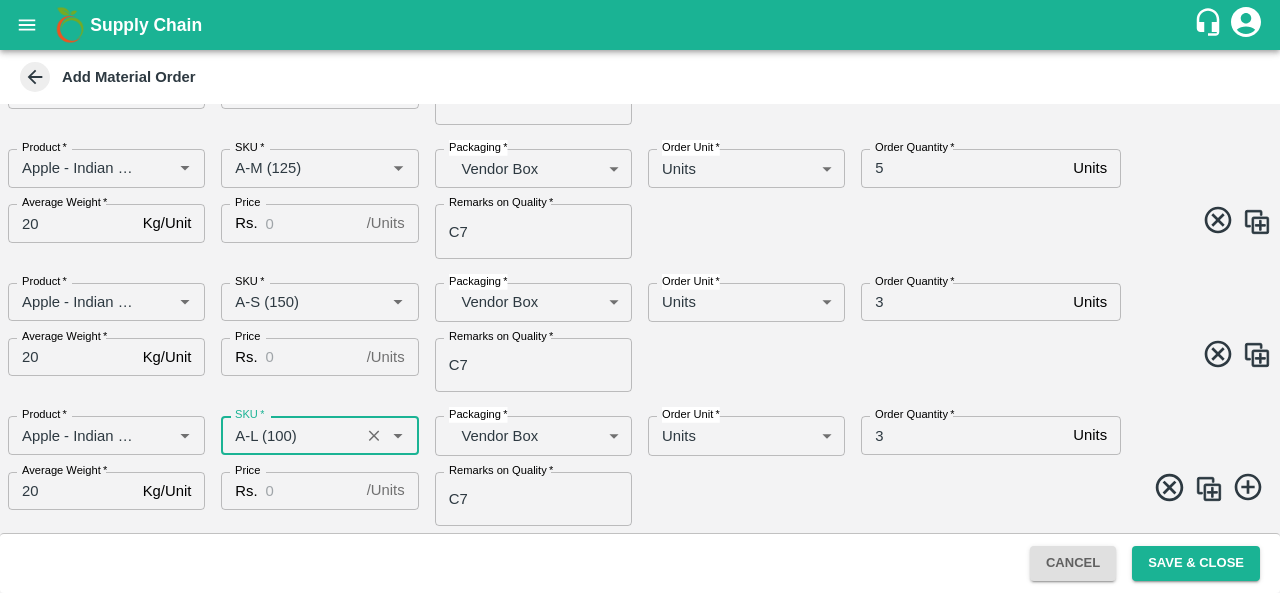type on "A-L (100)" 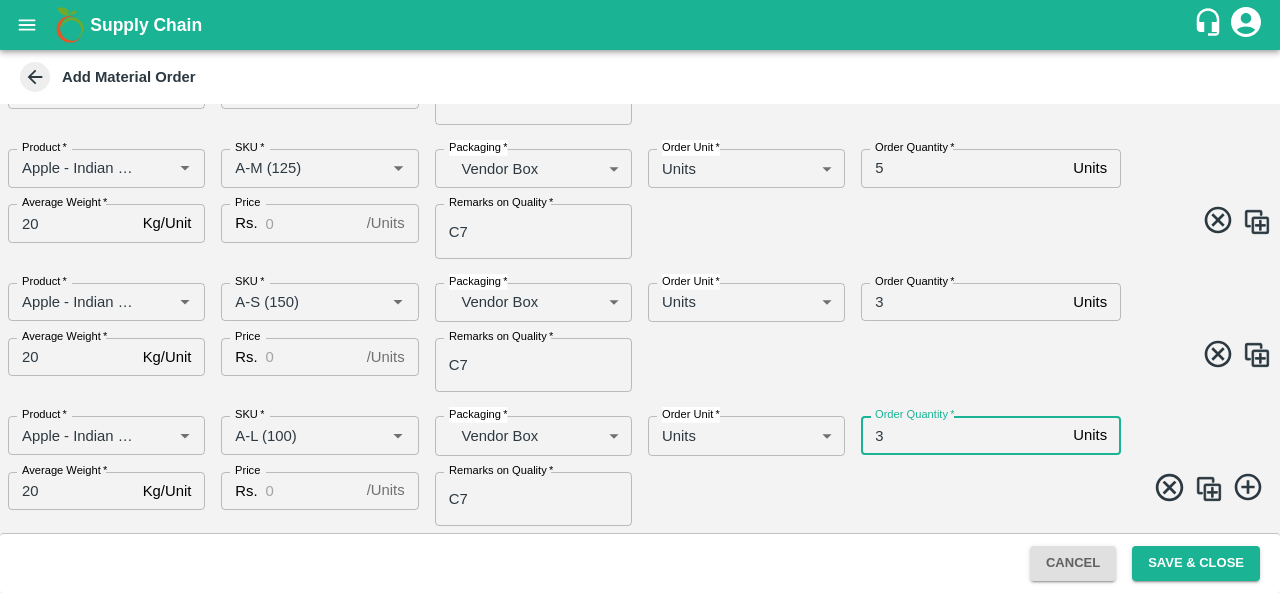 click on "3" at bounding box center (963, 435) 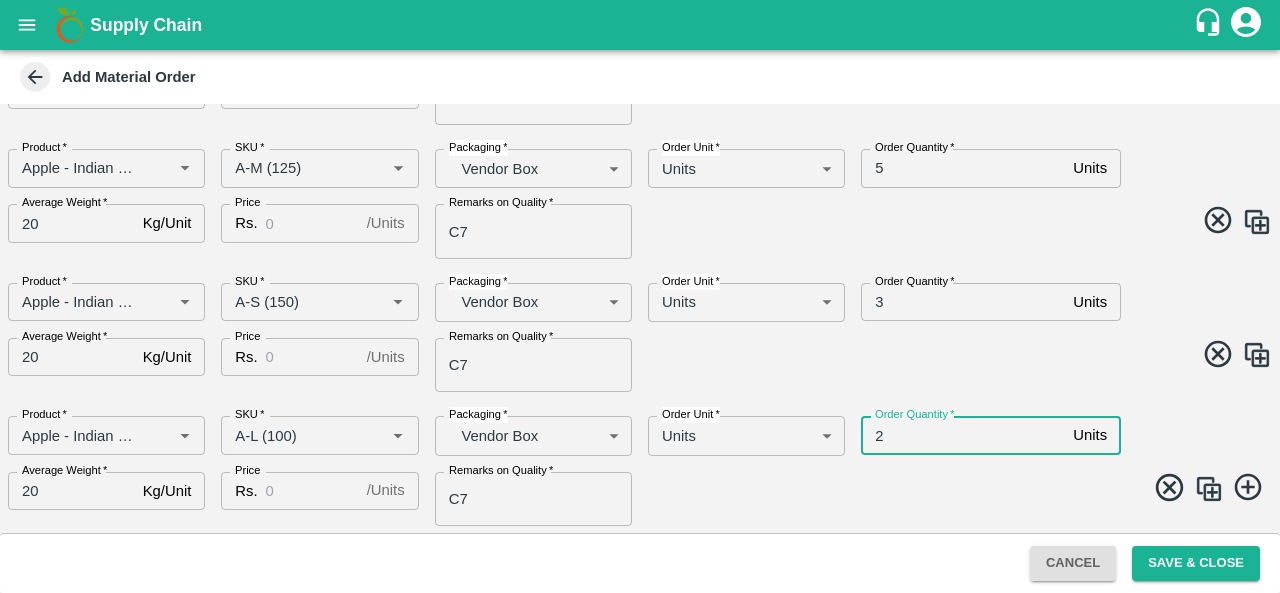 type on "2" 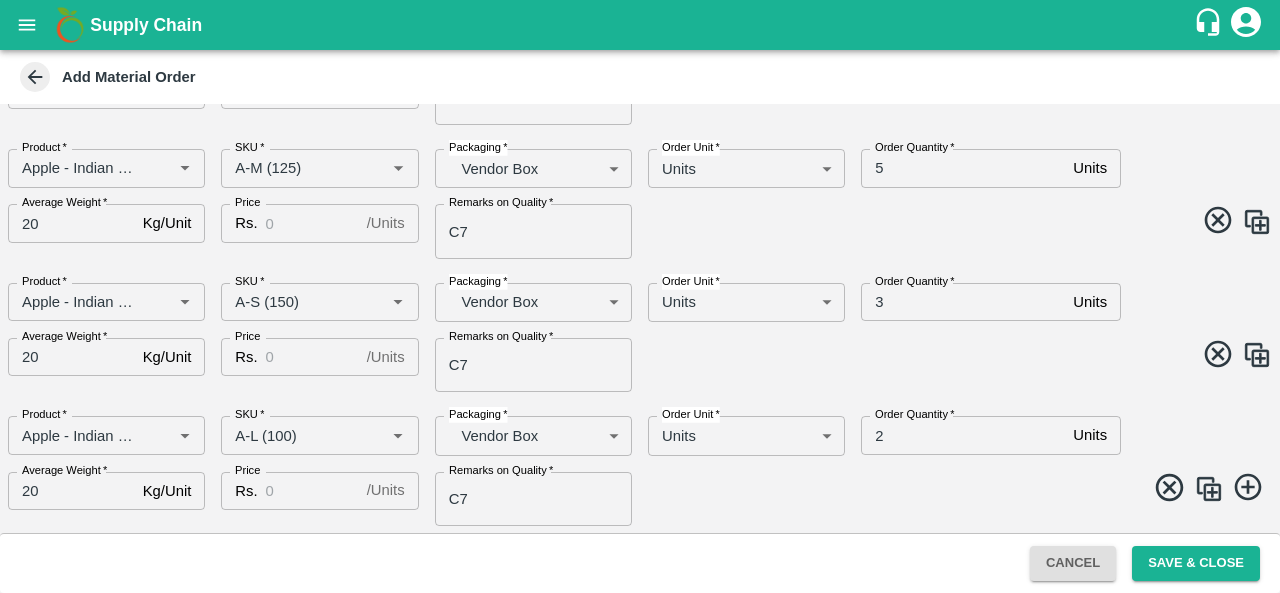 click at bounding box center (1209, 489) 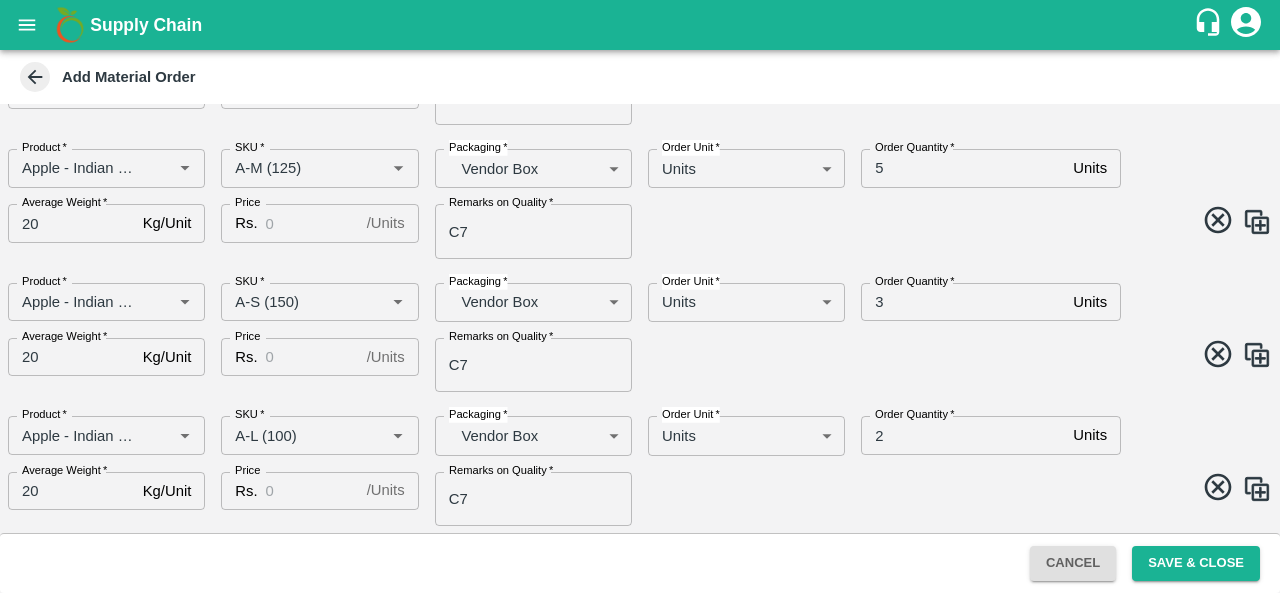scroll, scrollTop: 634, scrollLeft: 0, axis: vertical 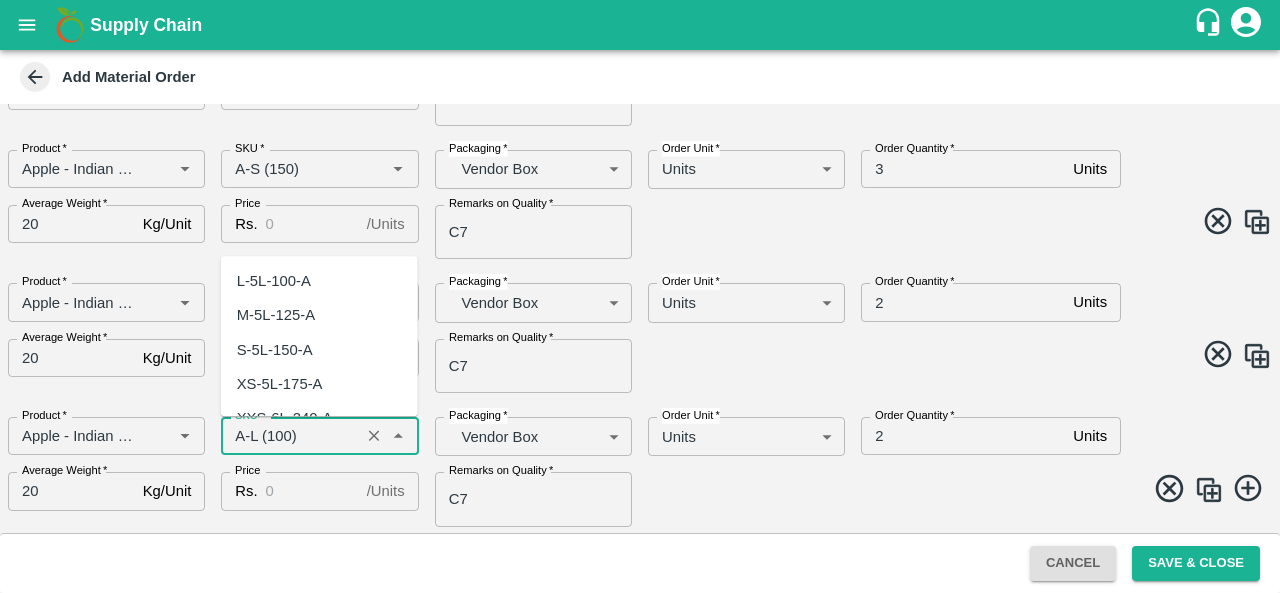 click on "SKU   *" at bounding box center [290, 436] 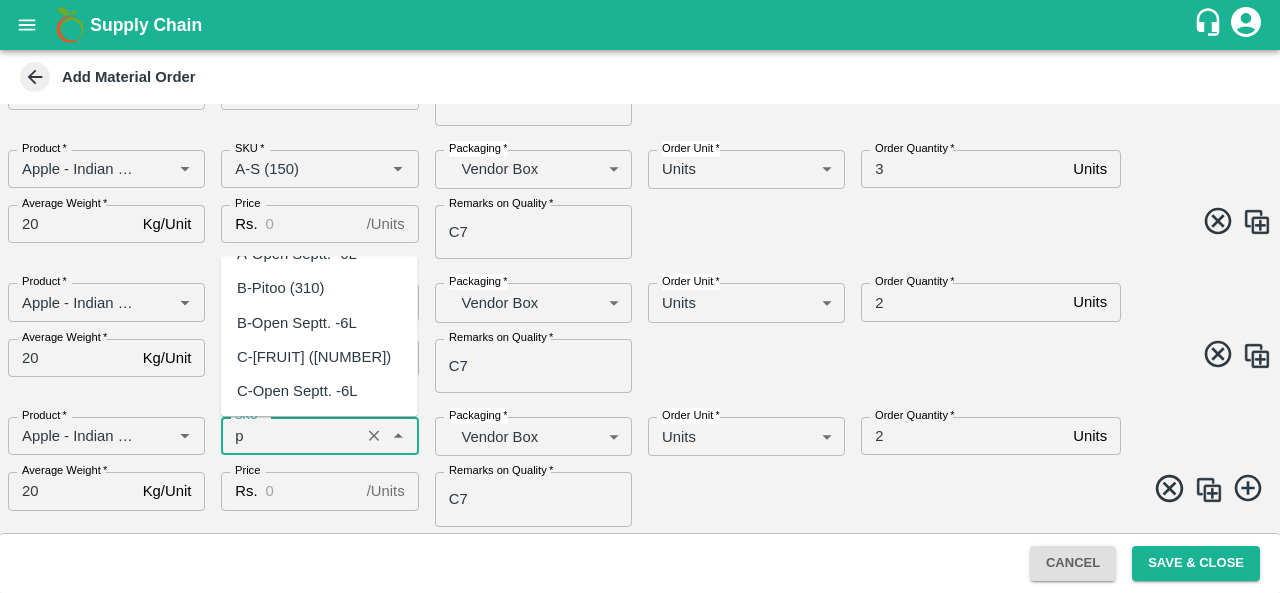 scroll, scrollTop: 0, scrollLeft: 0, axis: both 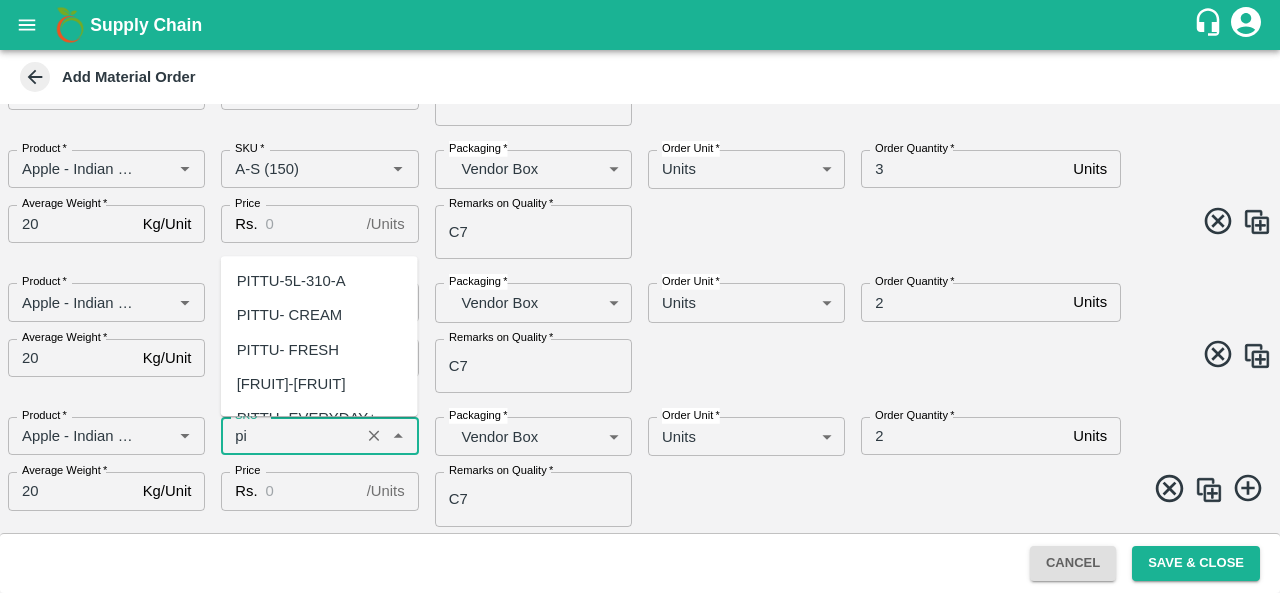 type on "p" 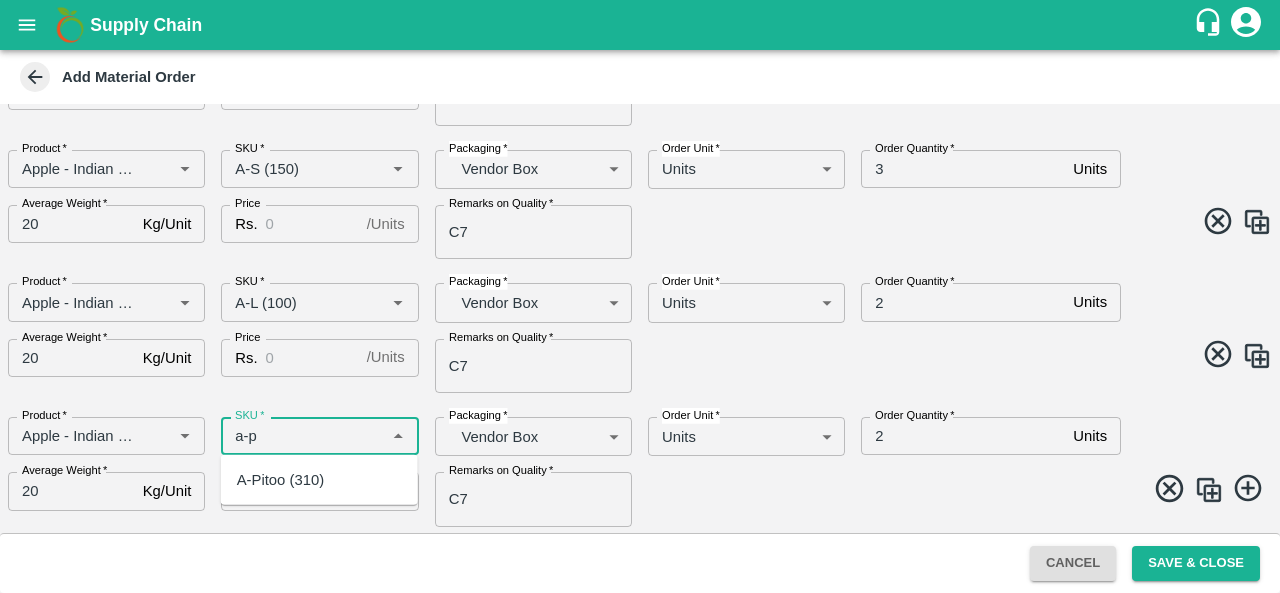 click on "A-Pitoo (310)" at bounding box center [280, 480] 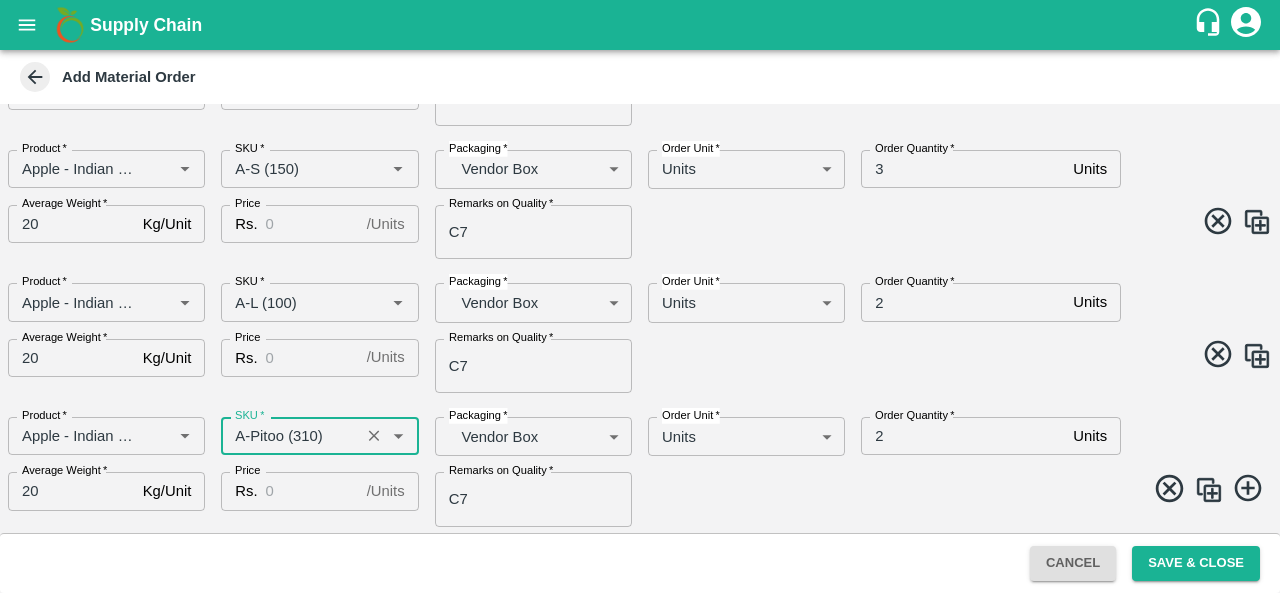type on "A-Pitoo (310)" 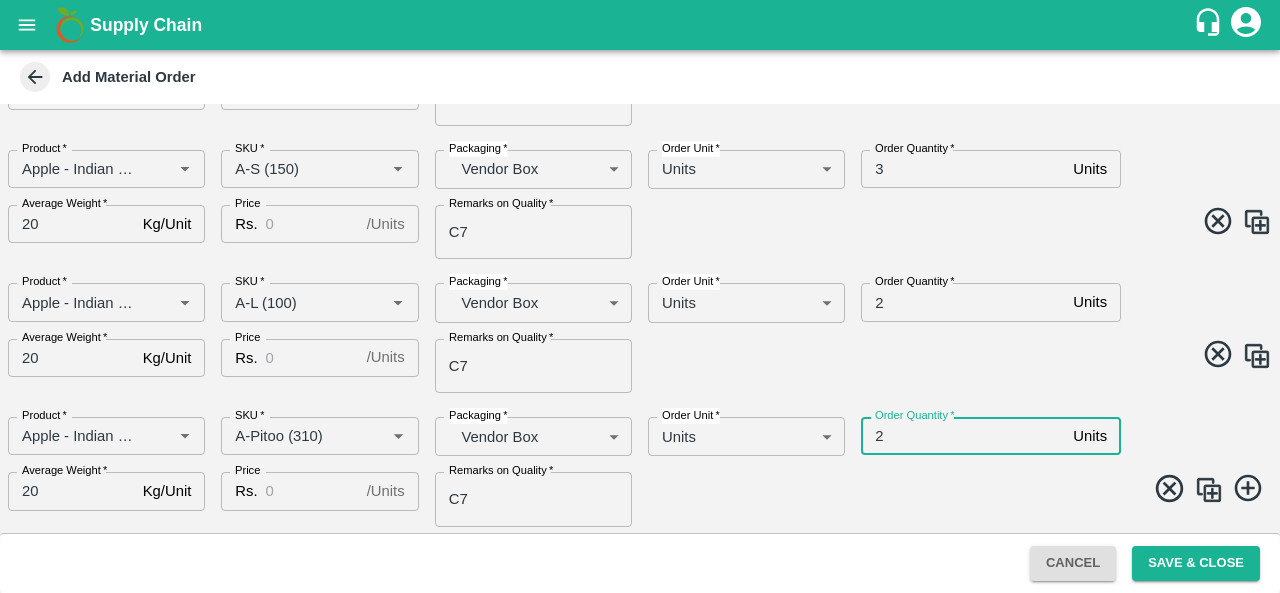 click on "2" at bounding box center (963, 436) 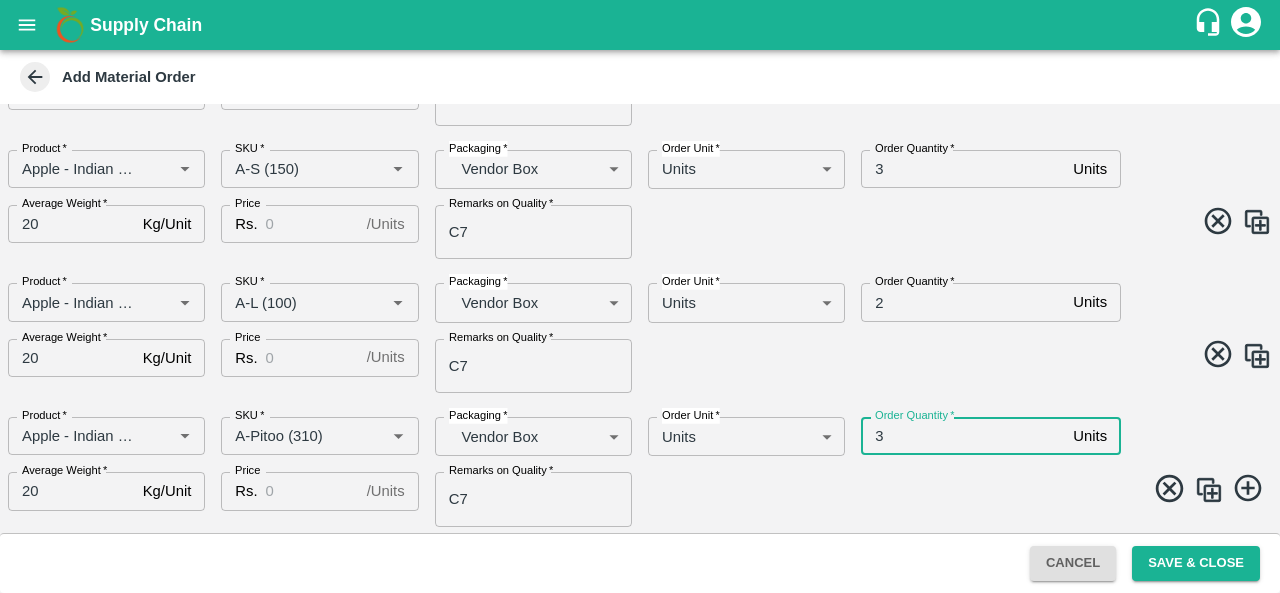 type on "3" 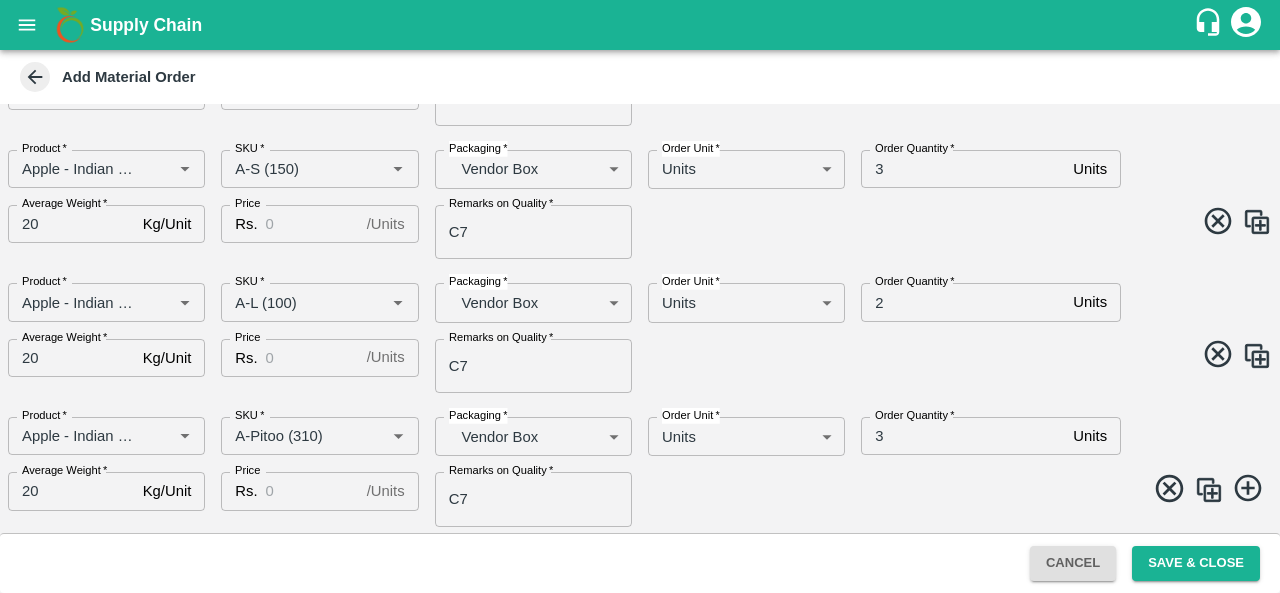 click at bounding box center (952, 491) 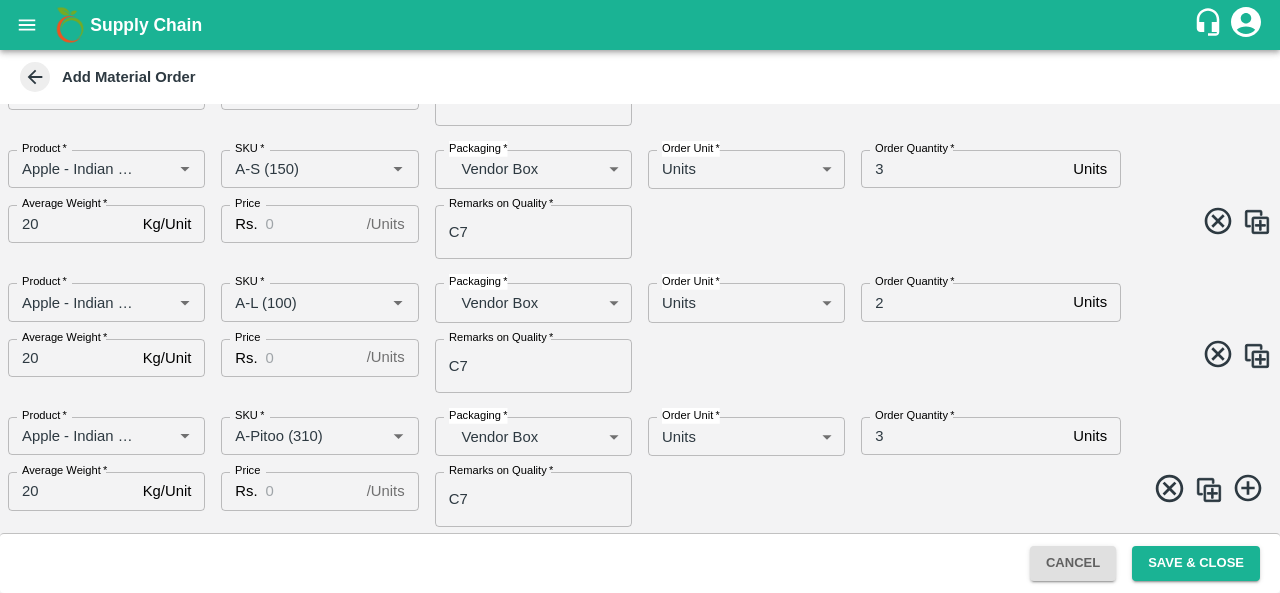click at bounding box center (952, 491) 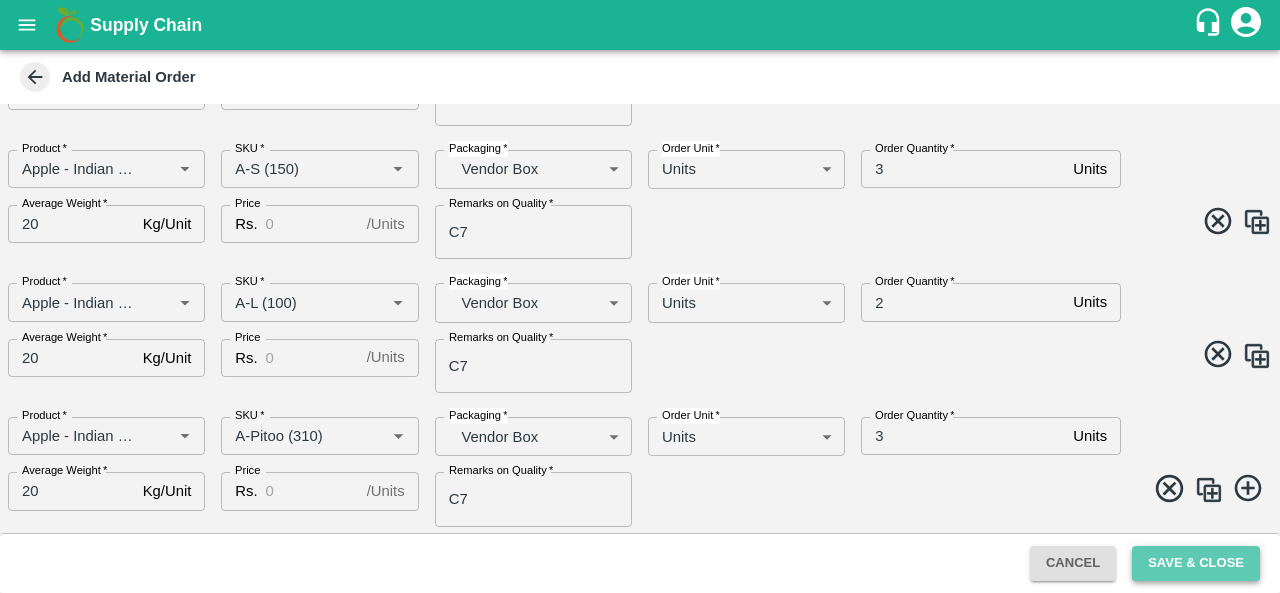 click on "Save & Close" at bounding box center (1196, 563) 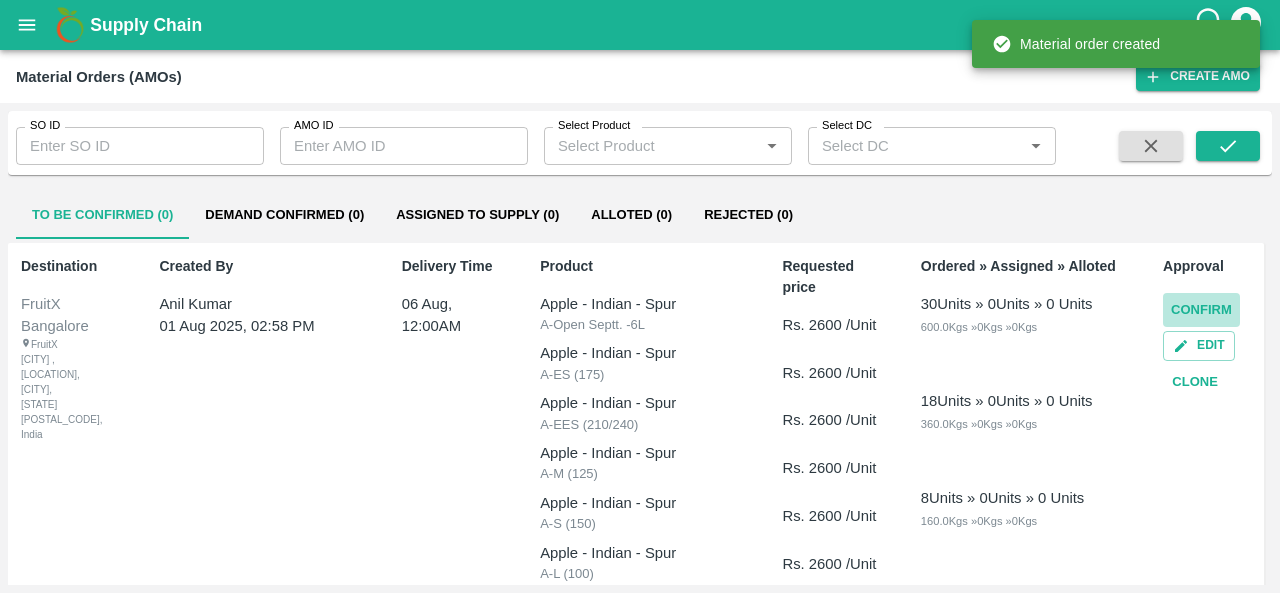 click on "Confirm" at bounding box center [1201, 310] 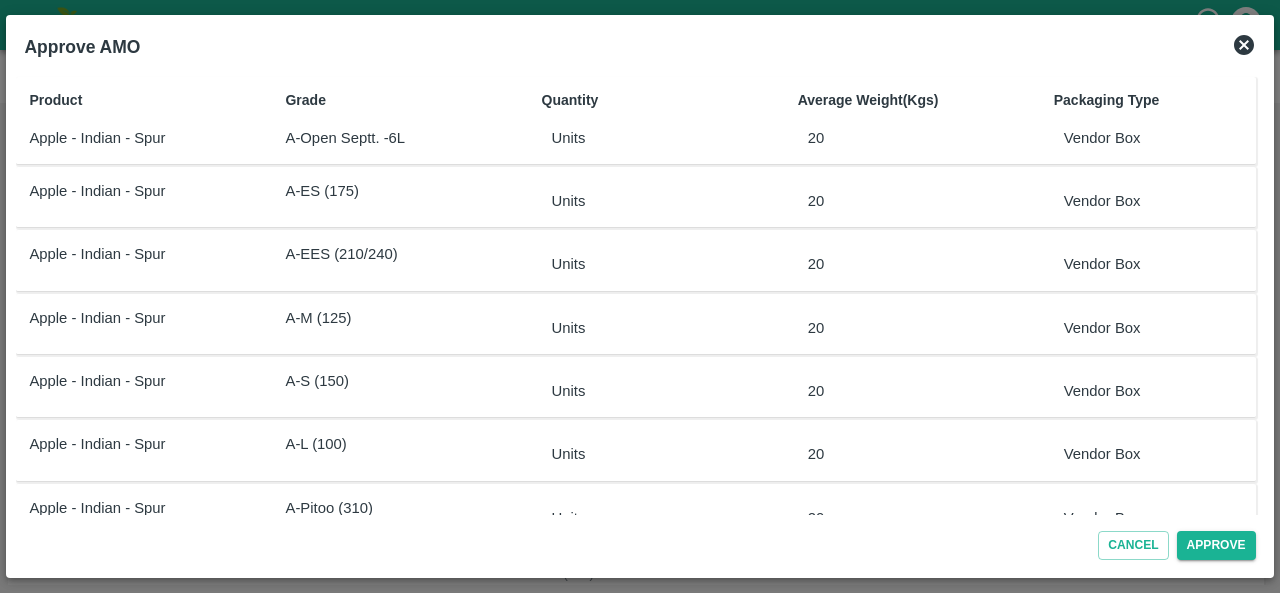 scroll, scrollTop: 44, scrollLeft: 0, axis: vertical 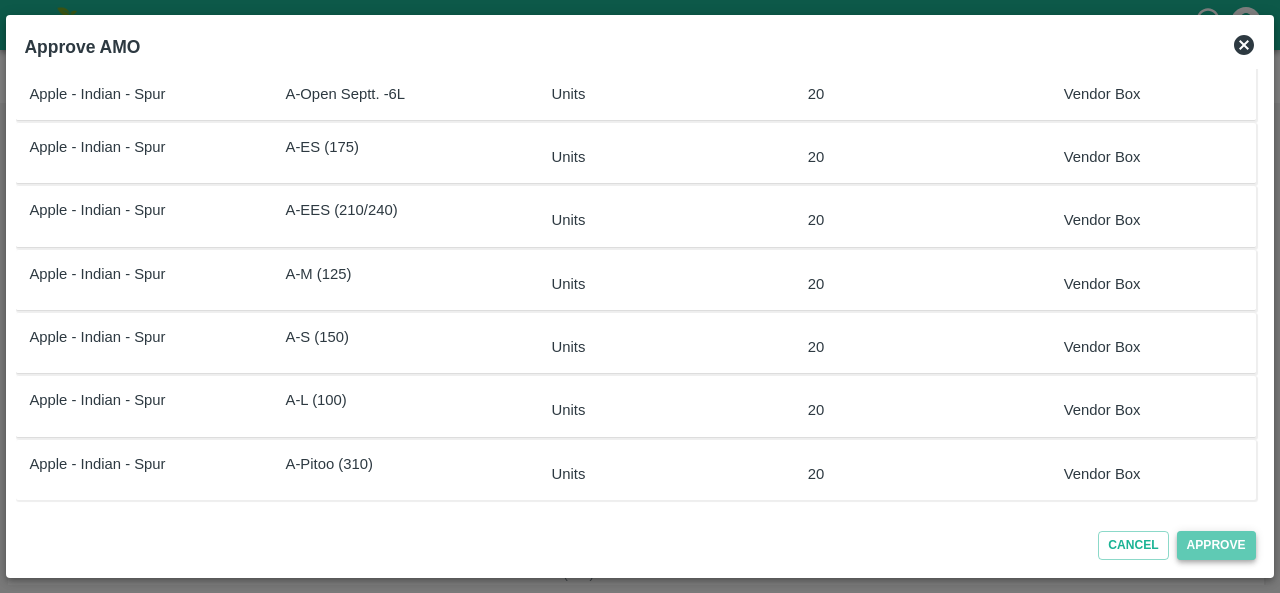 click on "Approve" at bounding box center (1216, 545) 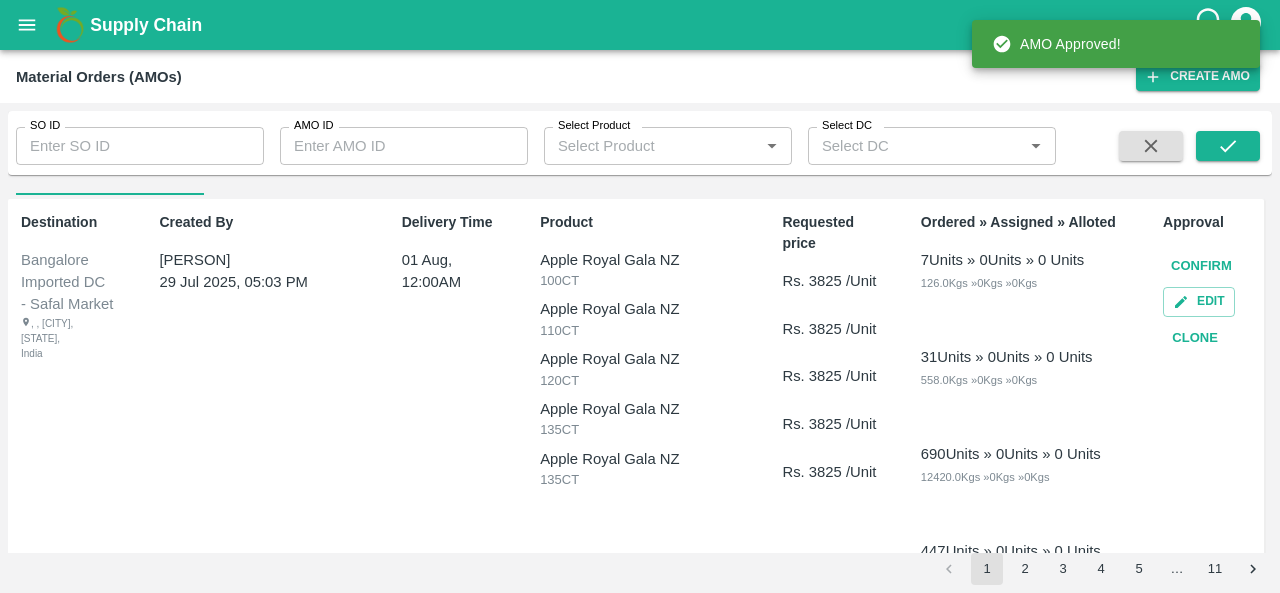 scroll, scrollTop: 0, scrollLeft: 0, axis: both 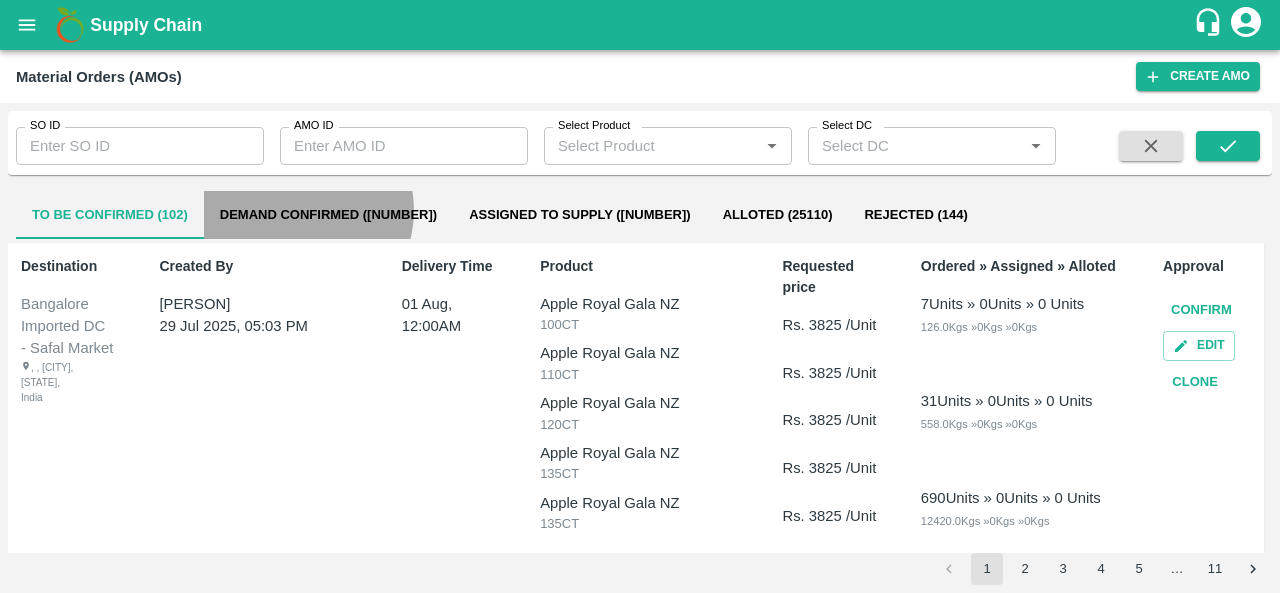 click on "Demand Confirmed (943)" at bounding box center (328, 215) 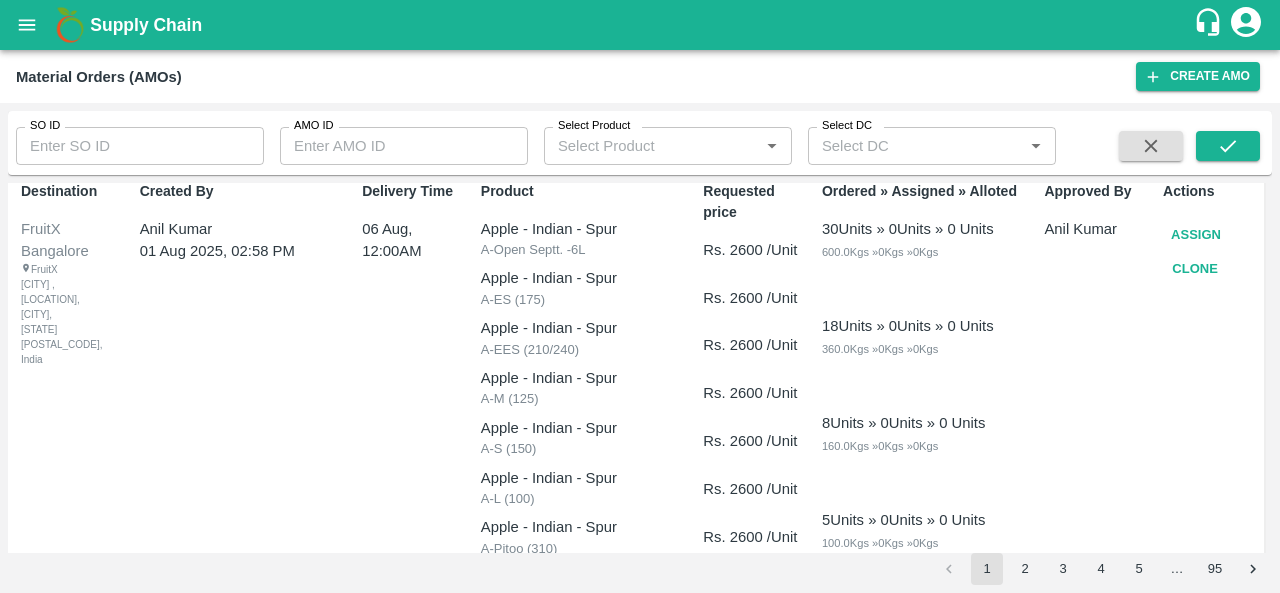 scroll, scrollTop: 0, scrollLeft: 0, axis: both 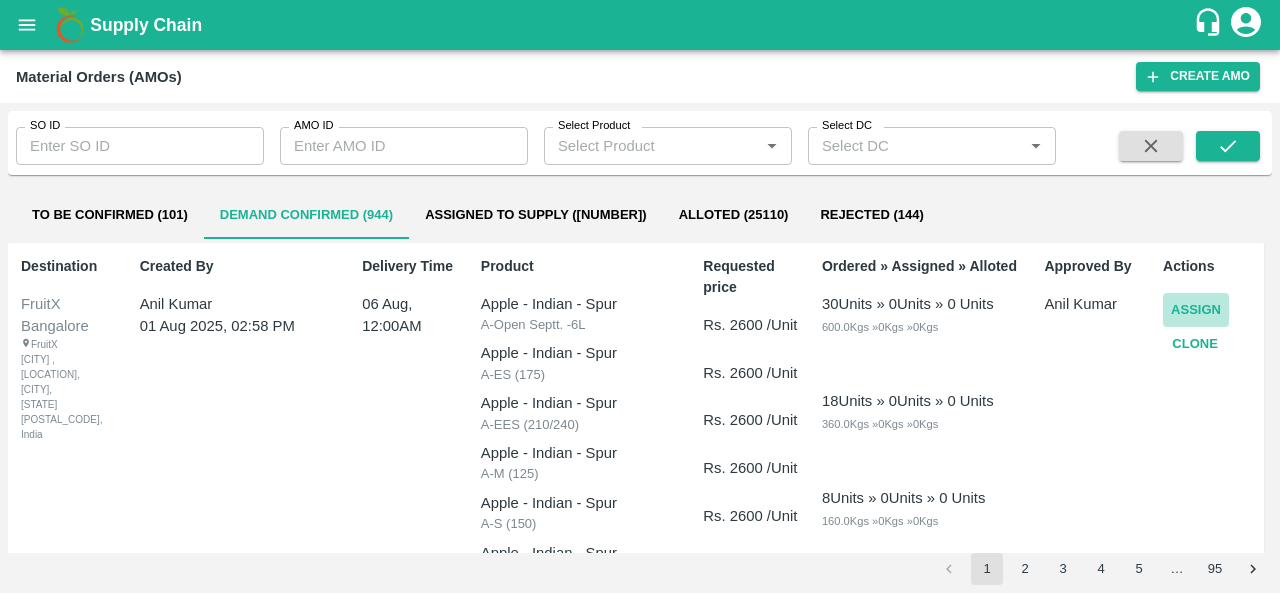 click on "Assign" at bounding box center (1196, 310) 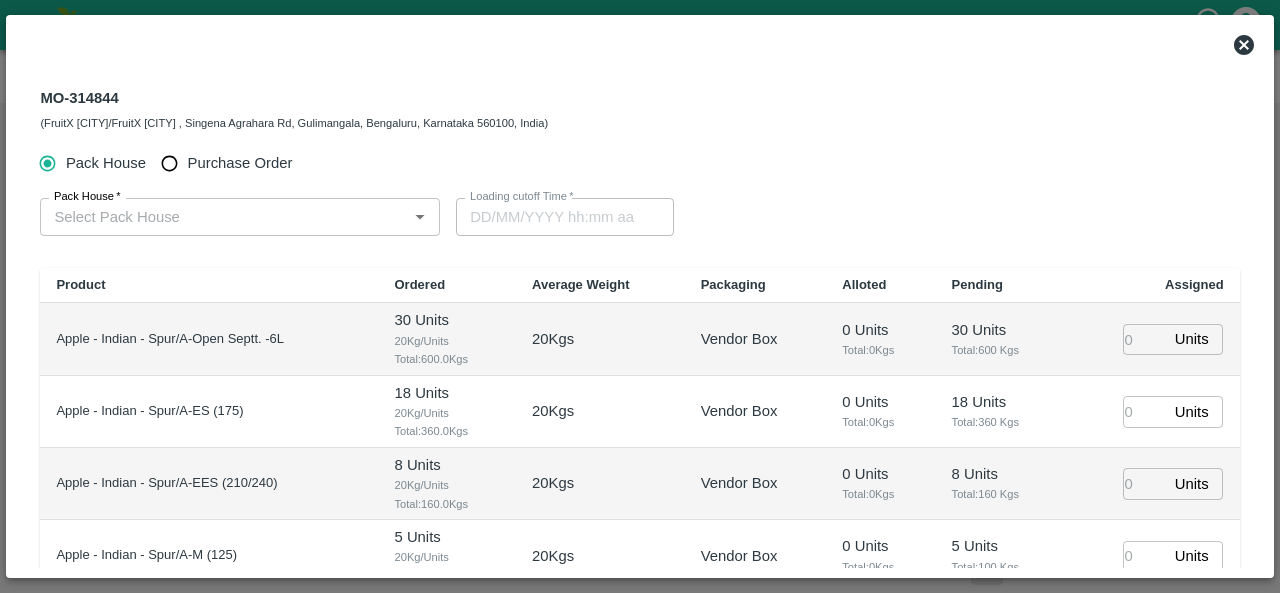 type on "06/08/2025 12:00 AM" 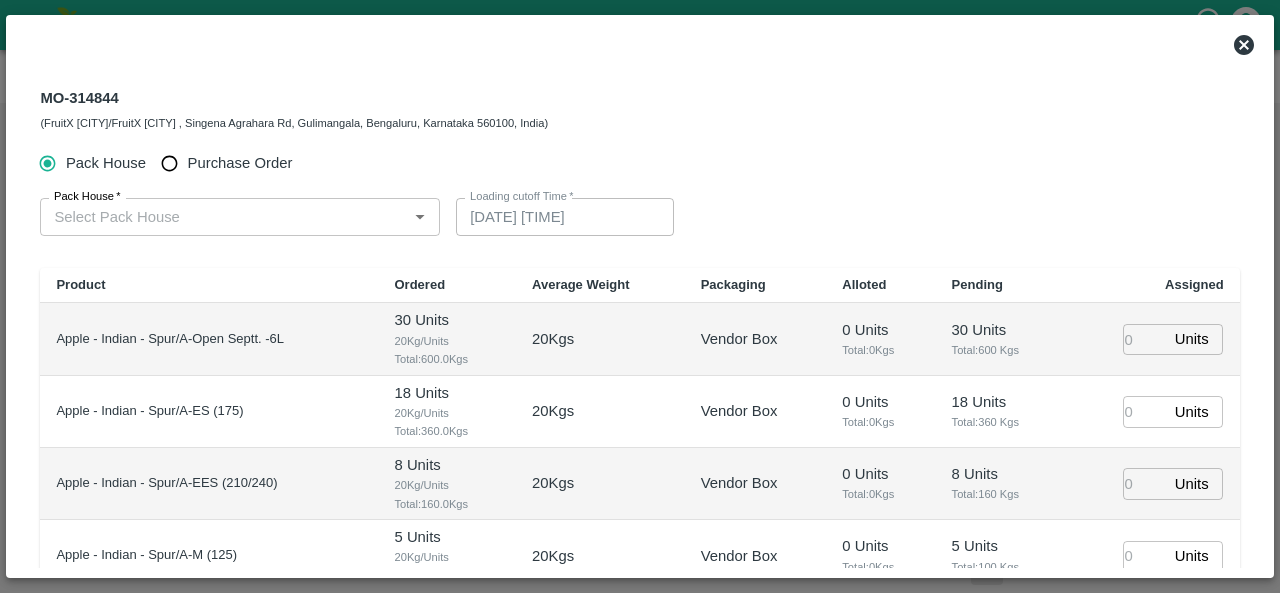 type 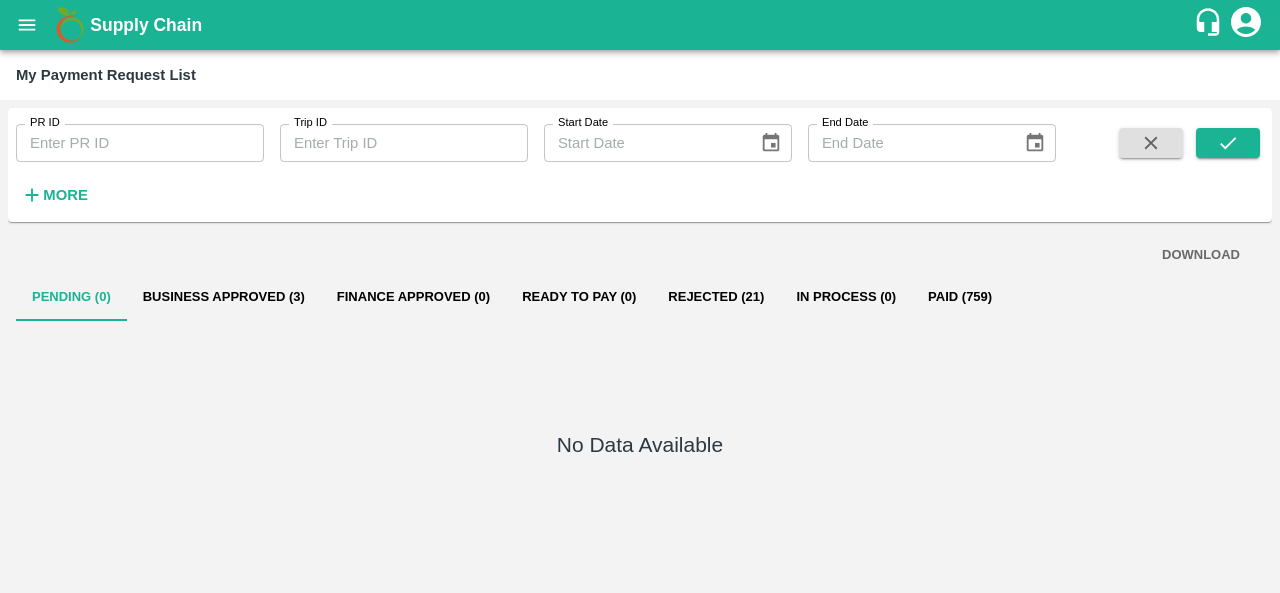 scroll, scrollTop: 0, scrollLeft: 0, axis: both 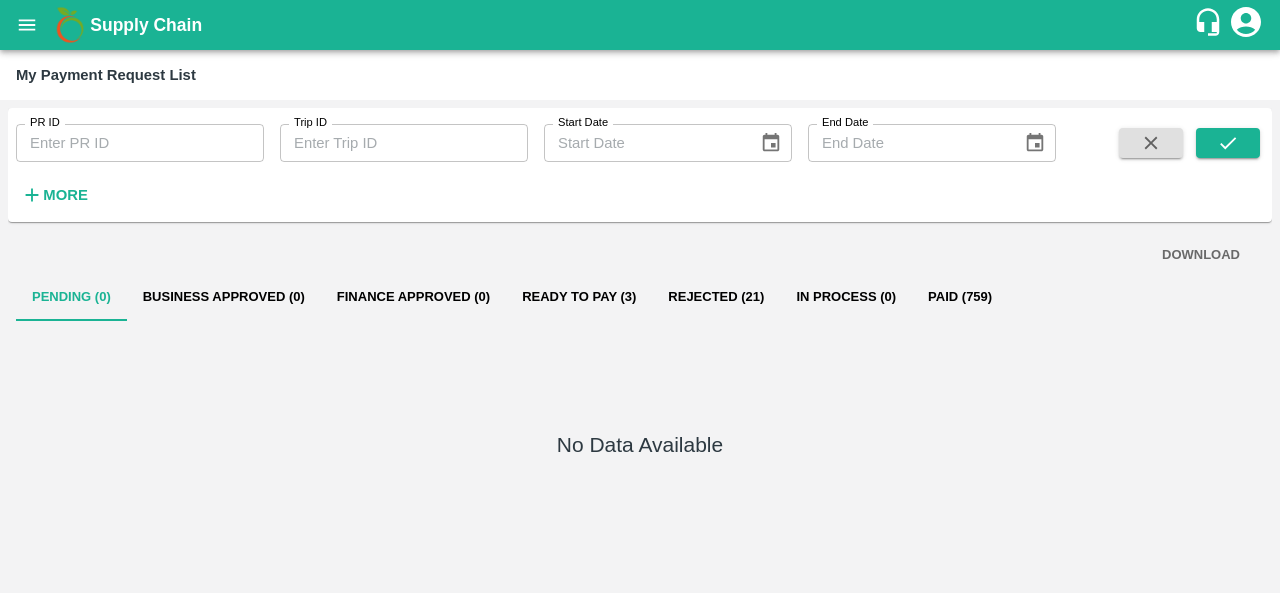 click on "Ready To Pay (3)" at bounding box center (579, 297) 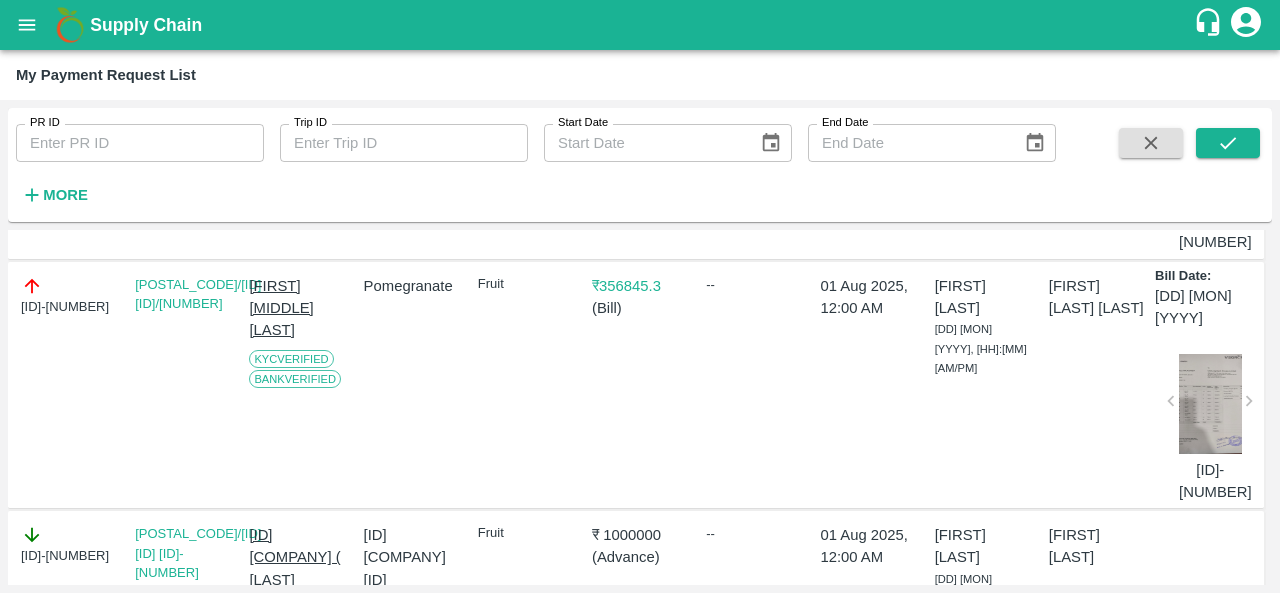 scroll, scrollTop: 444, scrollLeft: 0, axis: vertical 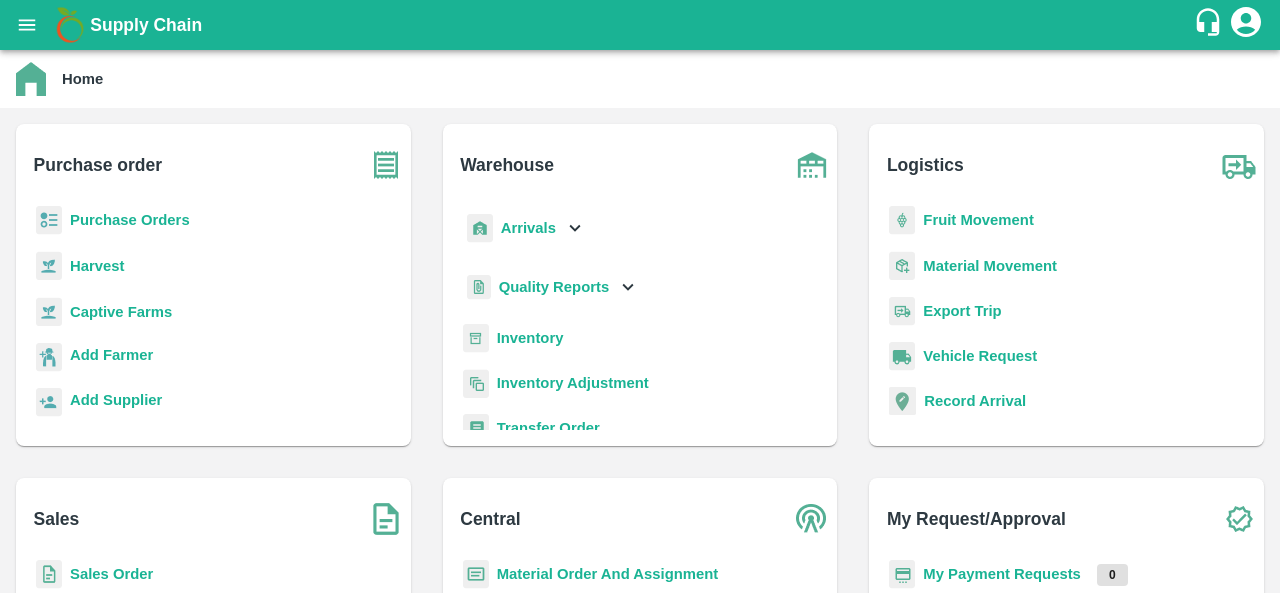 click on "Purchase Orders" at bounding box center [130, 220] 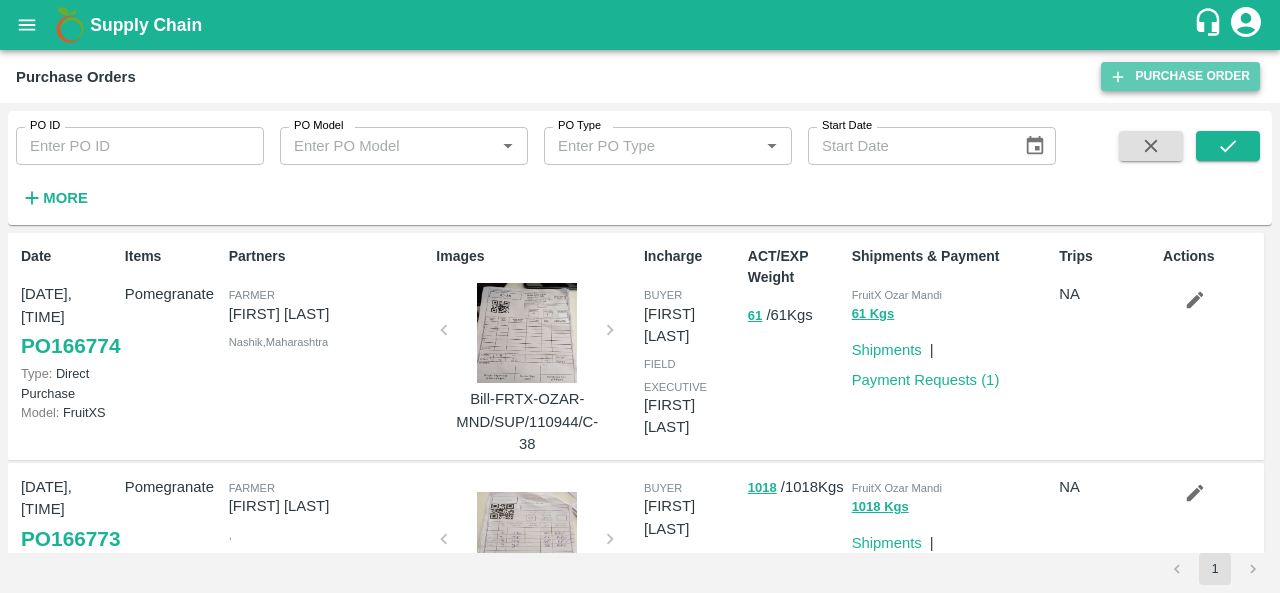click on "Purchase Order" at bounding box center [1180, 76] 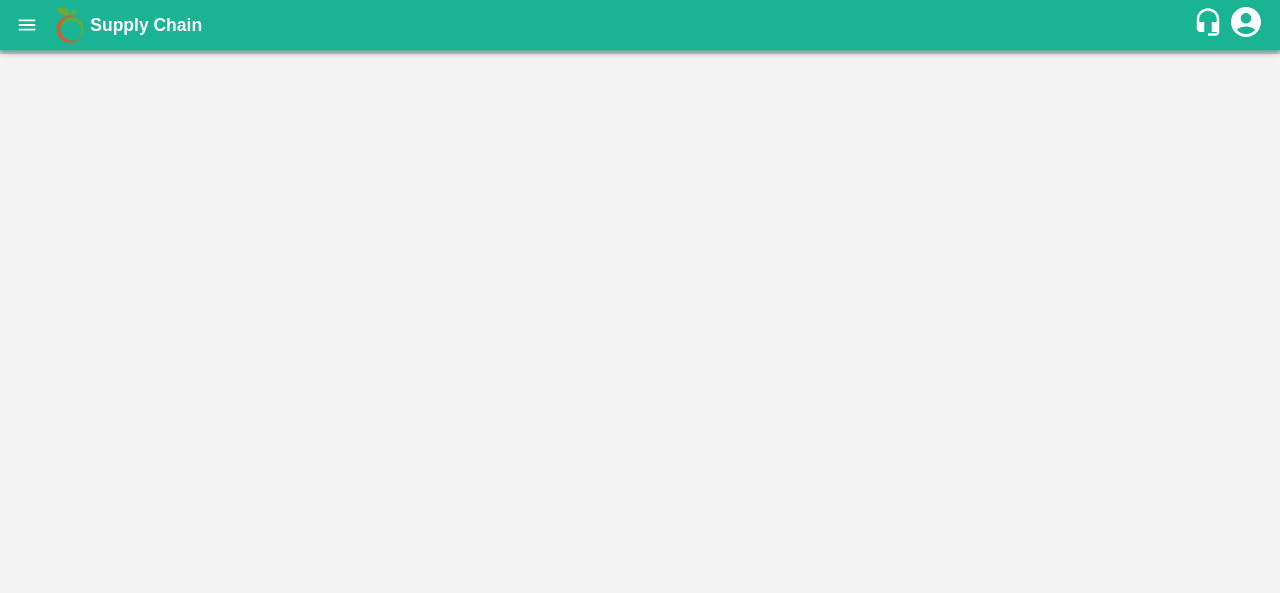 scroll, scrollTop: 0, scrollLeft: 0, axis: both 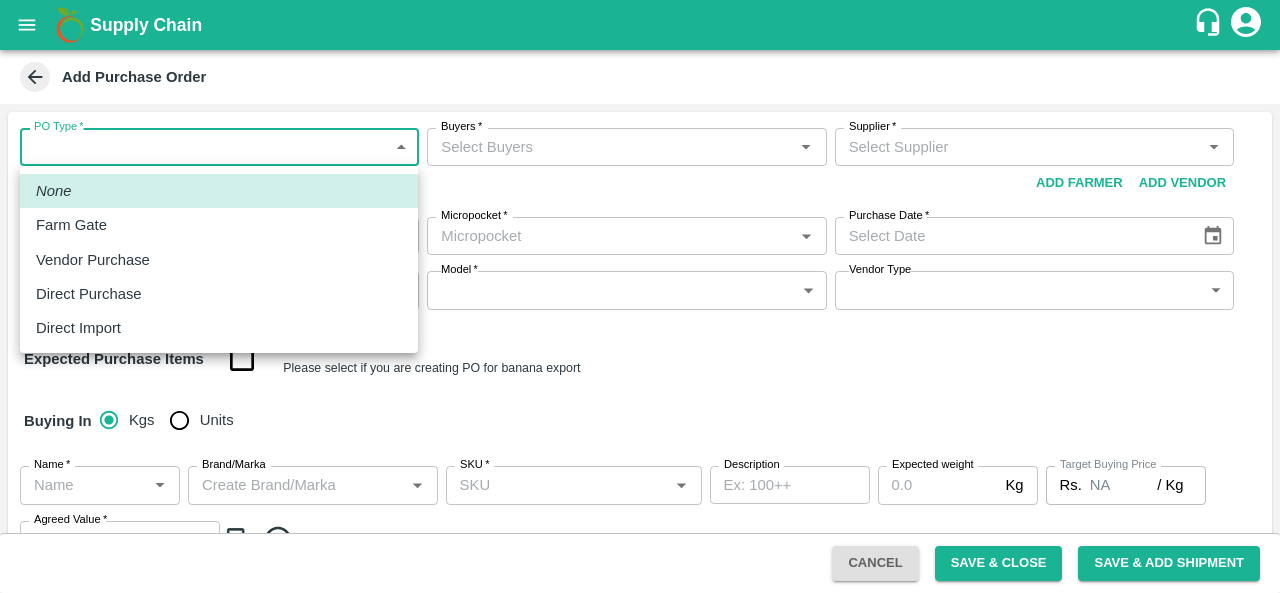 click on "Supply Chain Add Purchase Order PO Type   * ​ PO Type Buyers   * Buyers   * Supplier   * Supplier   * Add Vendor Add Farmer Address   * Address Micropocket   * Purchase Date   * Purchase Date Incharge Field Executive   * Incharge Field Executive   * Model   * ​ Model Vendor Type ​ Vendor Type Expected Purchase Items Banana Export PO Please select if you are creating PO for banana export Buying In Kgs Units Name   * Name   * Brand/Marka Brand/Marka SKU   * SKU   * Description x Description Expected weight Kg Expected weight Target Buying Price Rs. NA / Kg Target Buying Price Agreed Value   * Rs. / Kg Agreed Value Upload Agreement Upload Chute Percentage % Chute Percentage Cancel Save & Close Save & Add Shipment FXD LMD DC Direct Customer FruitX [CITY] FruitX [CITY] FruitX [CITY] FruitX [CITY] [NUMBER] [FIRST] [LAST] Logout None Farm Gate Vendor Purchase Direct Purchase Direct Import" at bounding box center (640, 296) 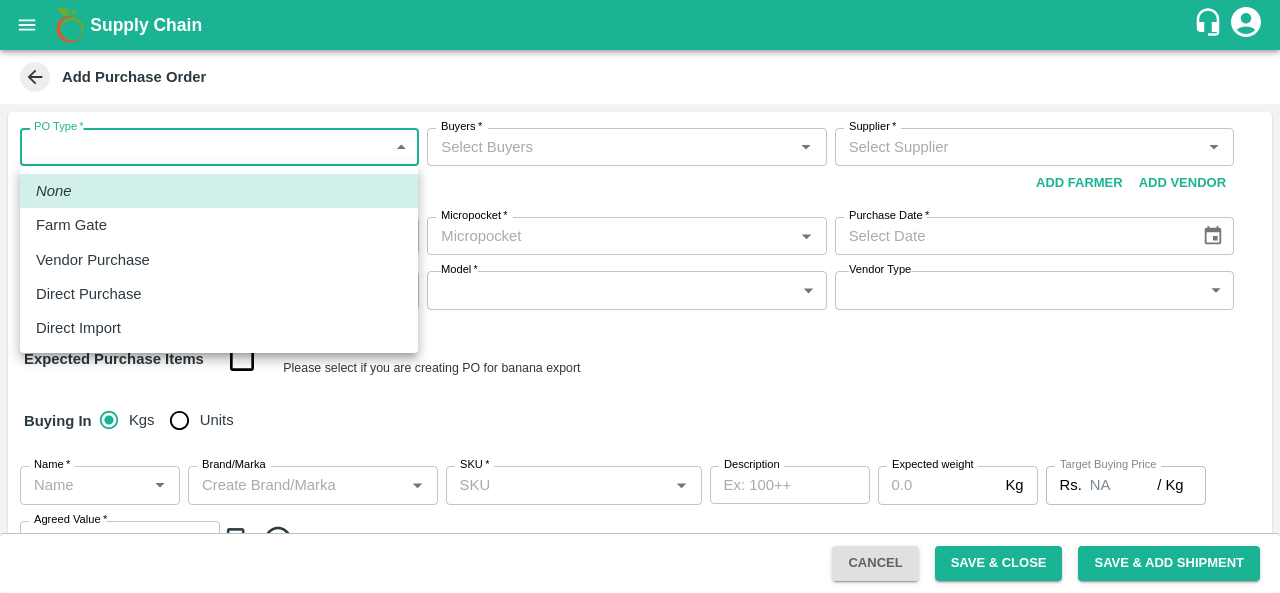 click on "Direct Purchase" at bounding box center (219, 294) 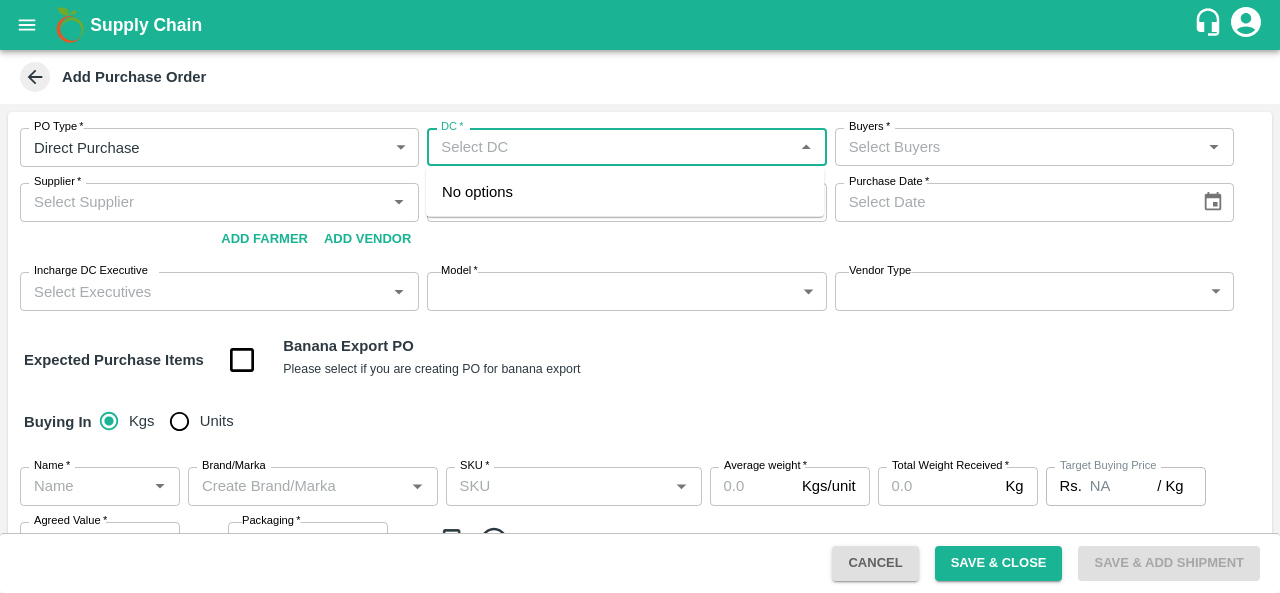 click on "DC   *" at bounding box center (610, 147) 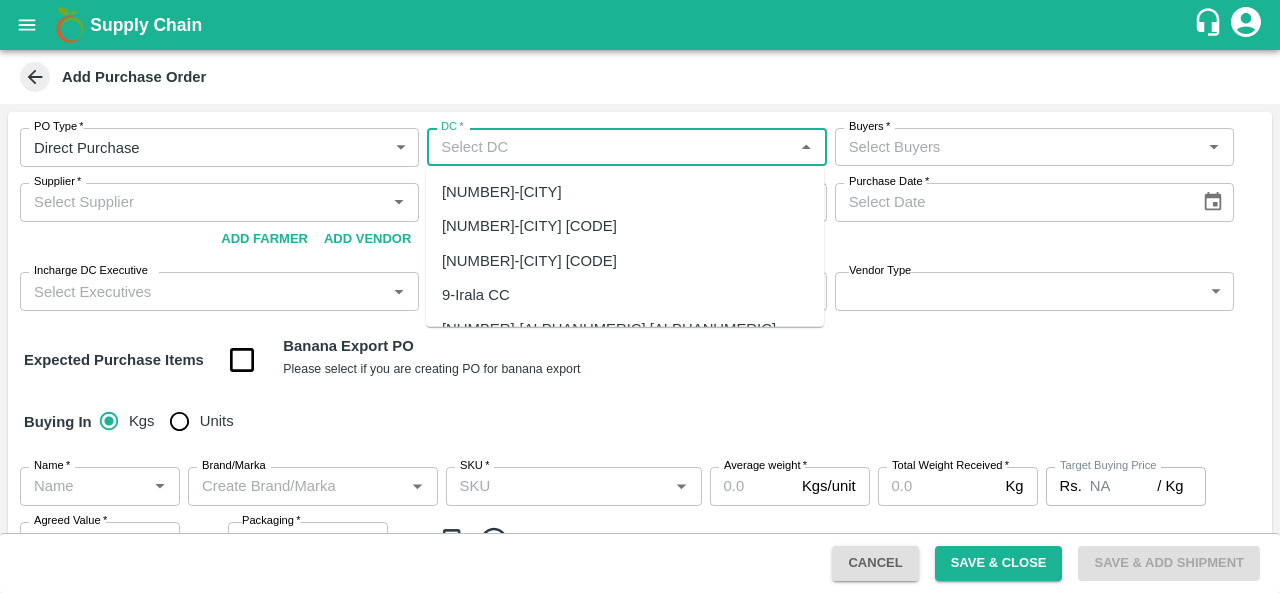 type on "s" 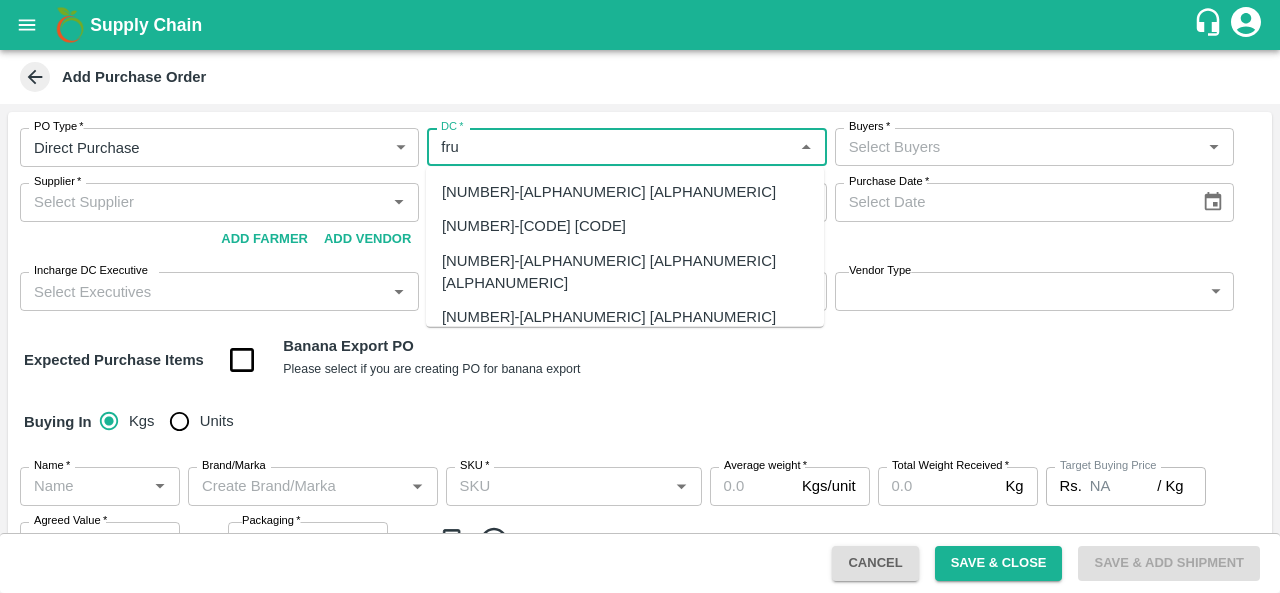 click on "[NUMBER]-[ALPHANUMERIC] [ALPHANUMERIC]" at bounding box center (609, 192) 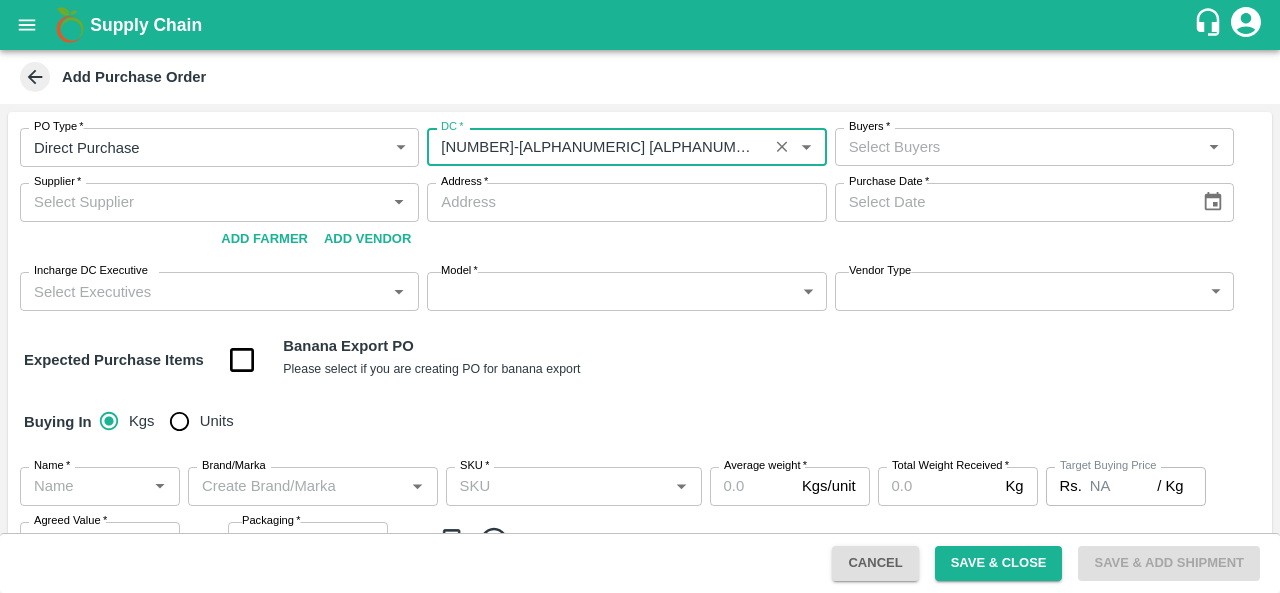 type on "[NUMBER]-[ALPHANUMERIC] [ALPHANUMERIC]" 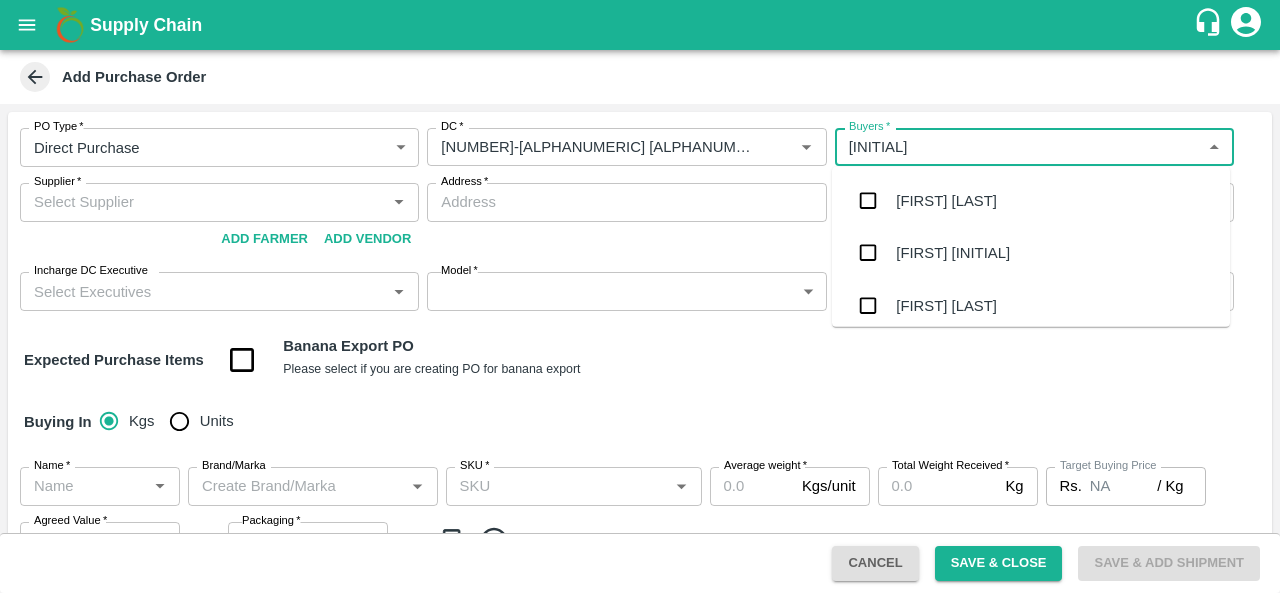 type on "[FIRST]" 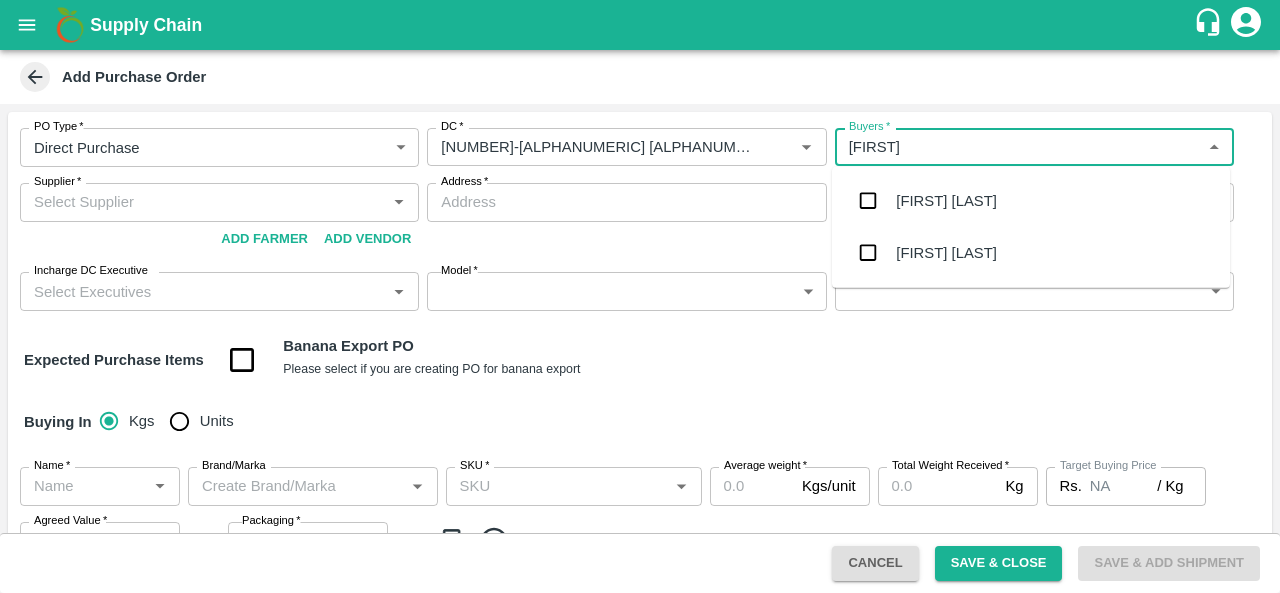 click on "[FIRST] [LAST]" at bounding box center (946, 201) 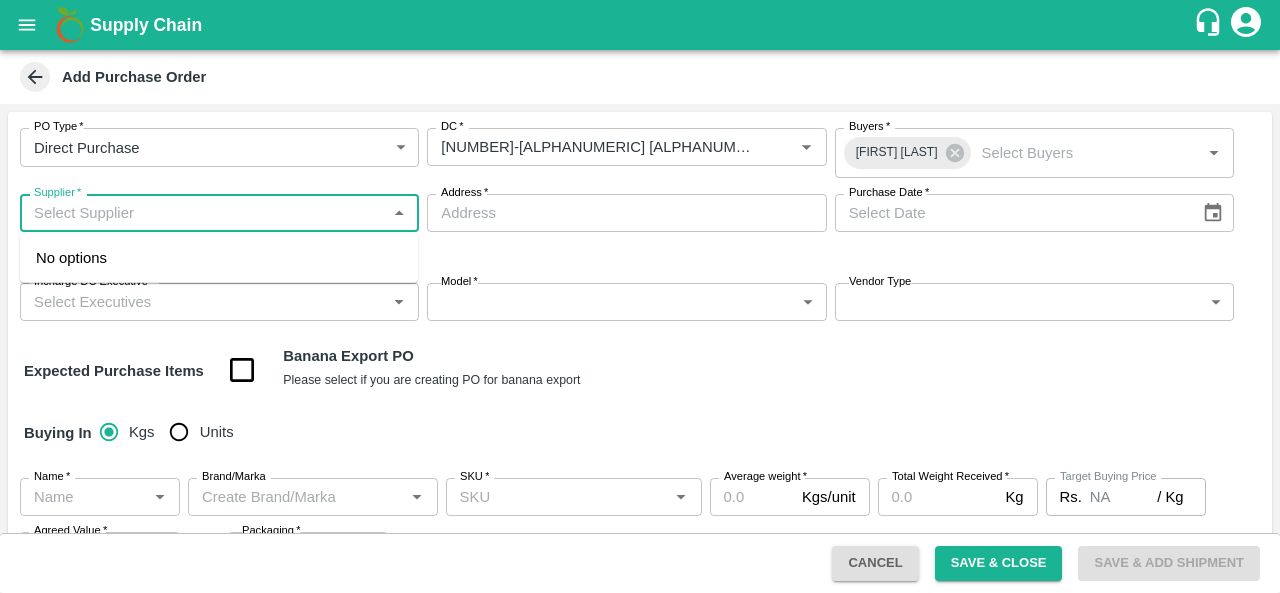 click on "Supplier   *" at bounding box center (203, 213) 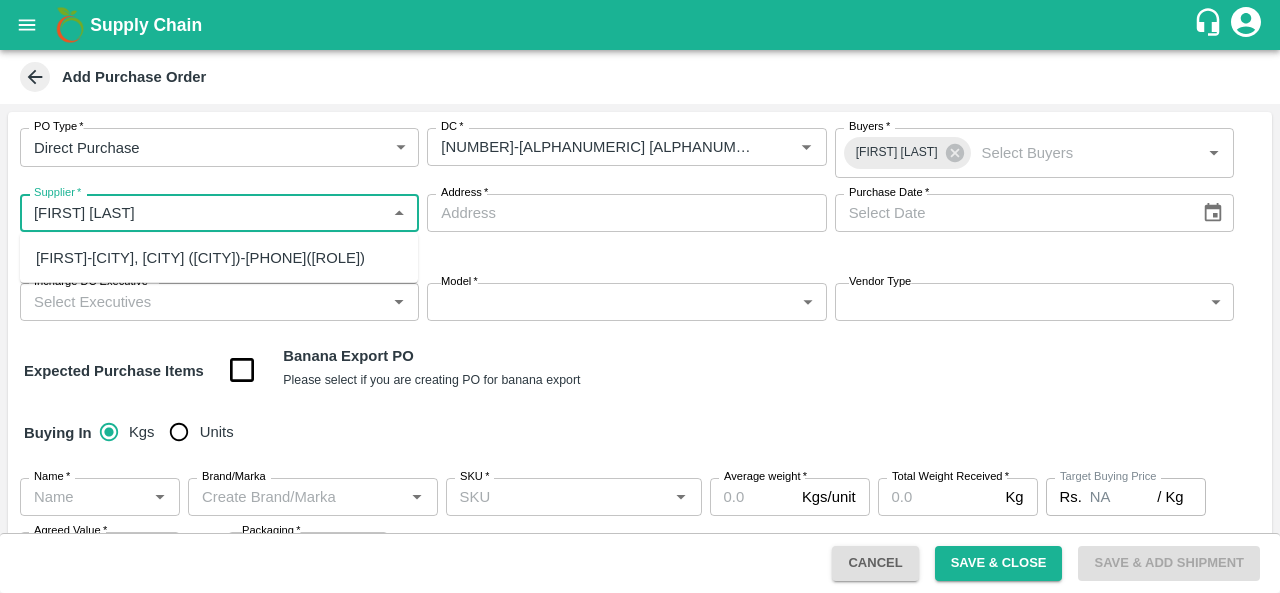 click on "[FIRST]-[CITY], [CITY] ([CITY])-[PHONE]([ROLE])" at bounding box center (200, 258) 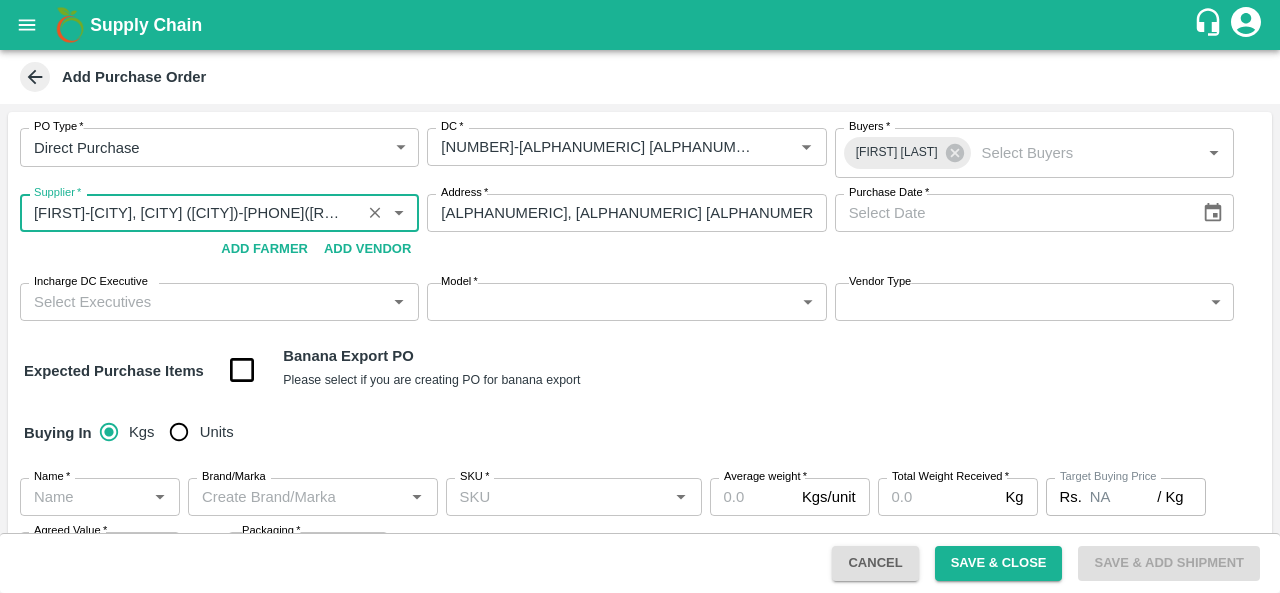type on "[FIRST]-[CITY], [CITY] ([CITY])-[PHONE]([ROLE])" 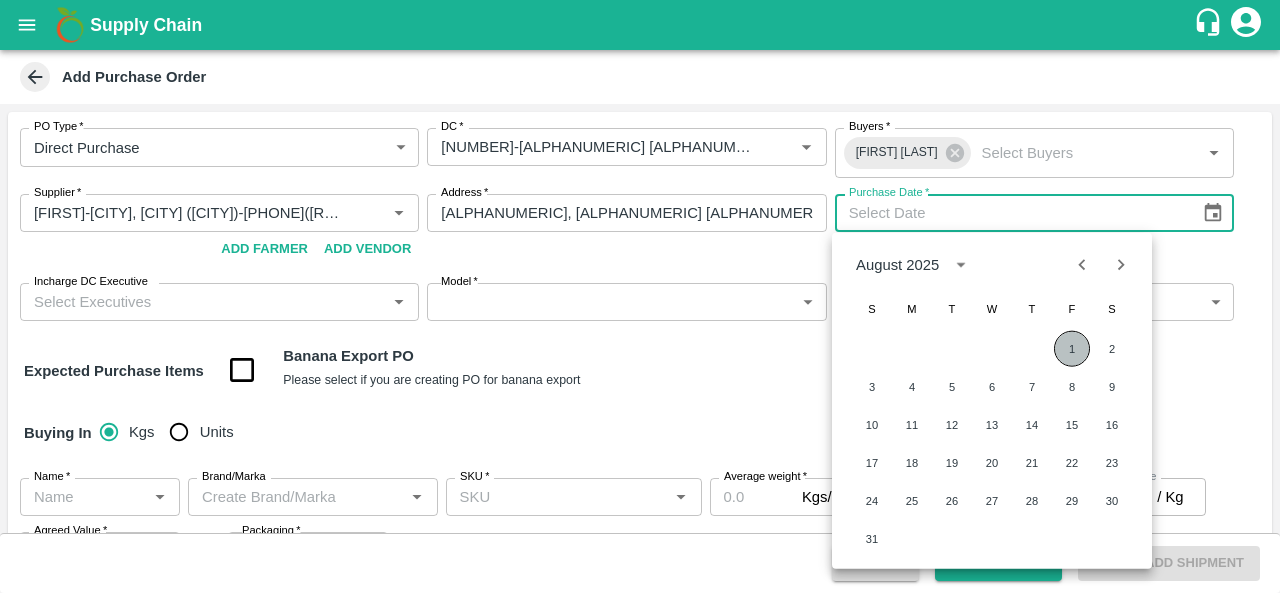 click on "1" at bounding box center (1072, 349) 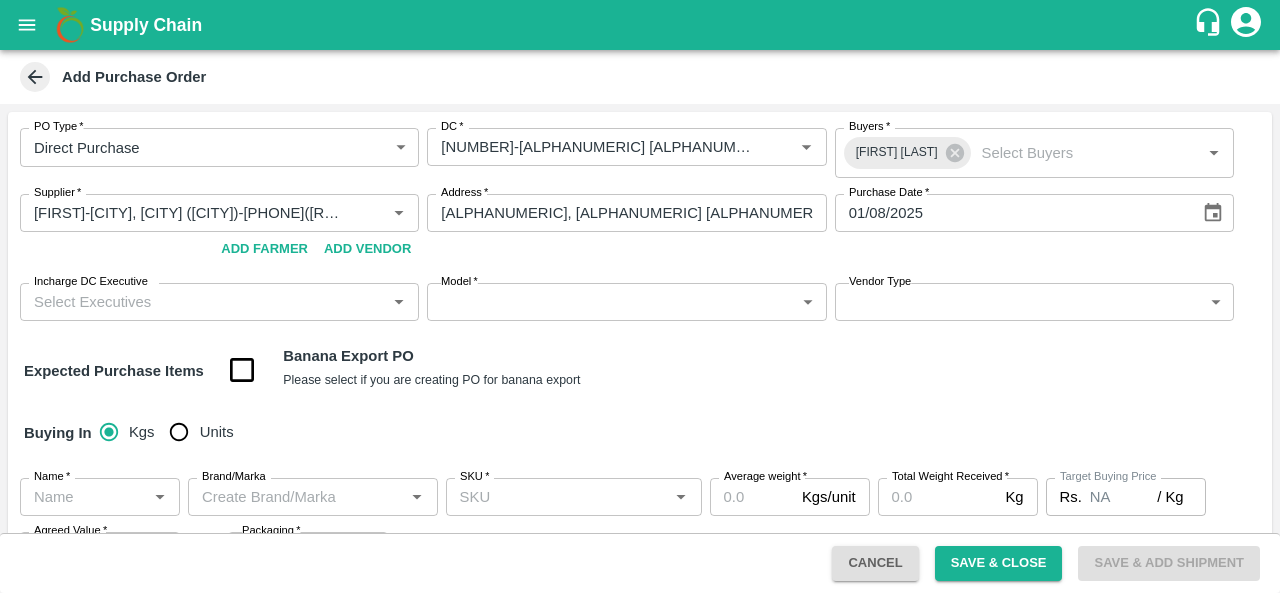 type on "01/08/2025" 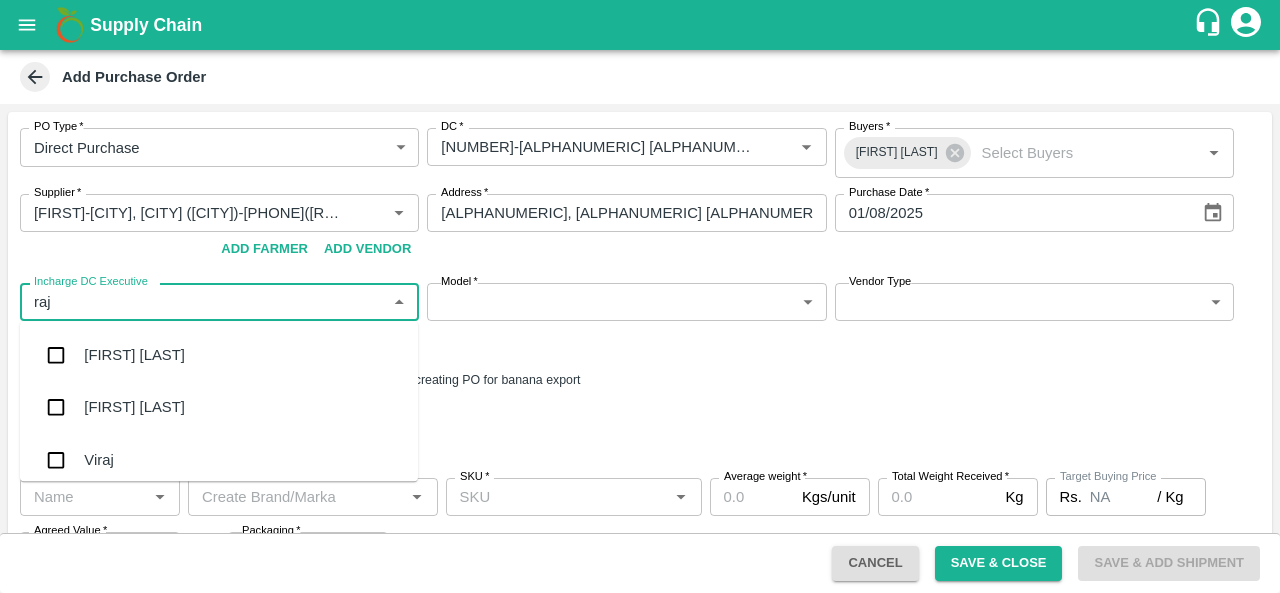 type on "[FIRST]" 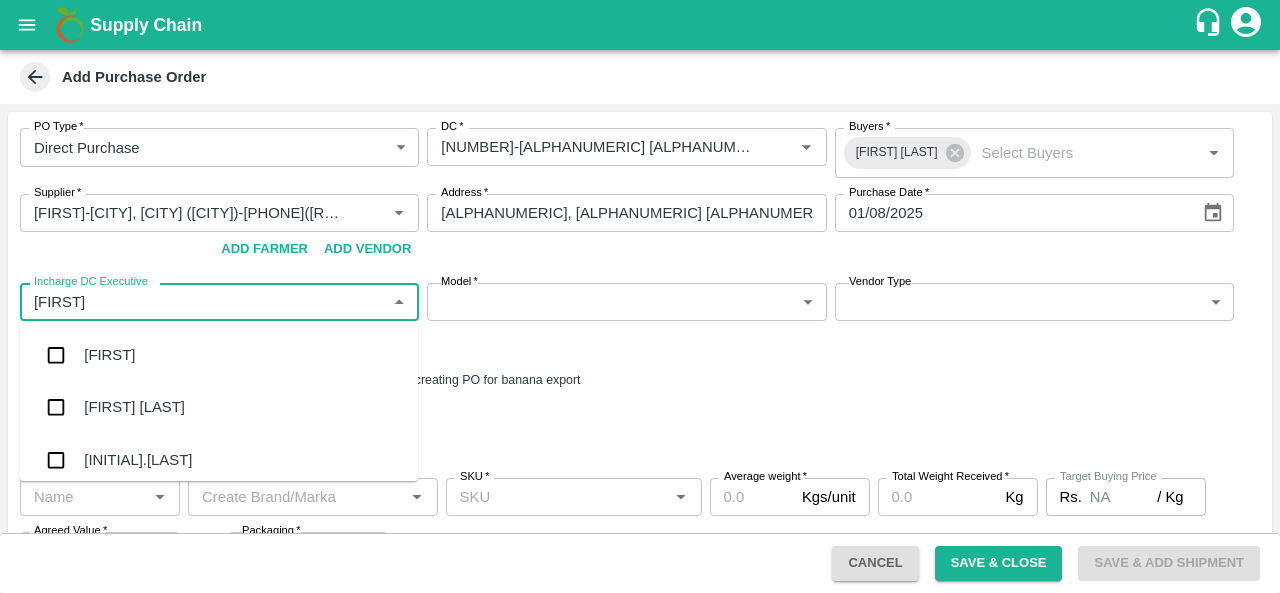 click on "[FIRST] [LAST]" at bounding box center [134, 408] 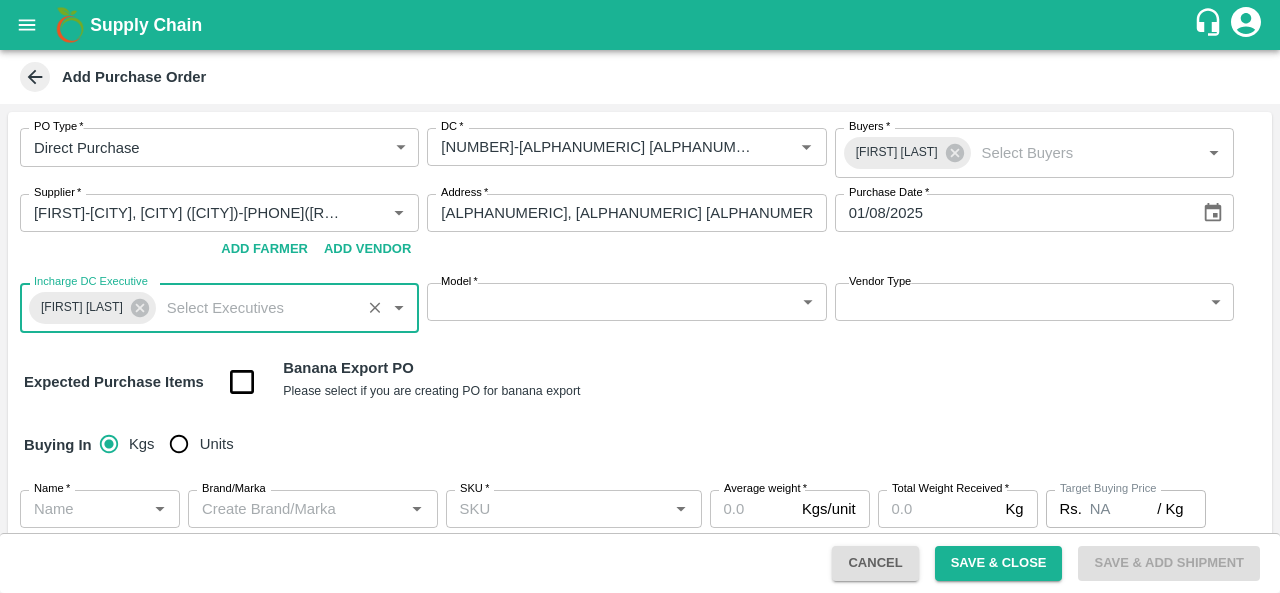 click on "Supply Chain Add Purchase Order PO Type * Direct Purchase 3 PO Type DC * DC * Buyers * [FIRST] [LAST] Buyers * Supplier * Supplier * Add Vendor Add Farmer Address * [LOCATION], [CITY] ([CITY]) [LOCATION], [LOCATION], [STATE] Address Purchase Date * [DATE] Purchase Date Incharge DC Executive [FIRST] [LAST] Incharge DC Executive * Model * ​ Model Vendor Type ​ Vendor Type Expected Purchase Items Banana Export PO Please select if you are creating PO for banana export Buying In Kgs Units Name * Name * Brand/Marka Brand/Marka SKU * SKU * Average weight * Kgs/unit Average weight Total Weight Received * Kg Total Weight Received Target Buying Price Rs. NA / Kg Target Buying Price Agreed Value * Rs. / Kg Agreed Value Packaging * ​ Packaging Total Amount : ₹ 0 ( 0 x 0 ) Upload Agreement Upload Chute Percentage % Chute Percentage Cancel Save & Close Save & Add Shipment FXD LMD DC Direct Customer FruitX [CITY] FruitX [CITY] Logout" at bounding box center [640, 296] 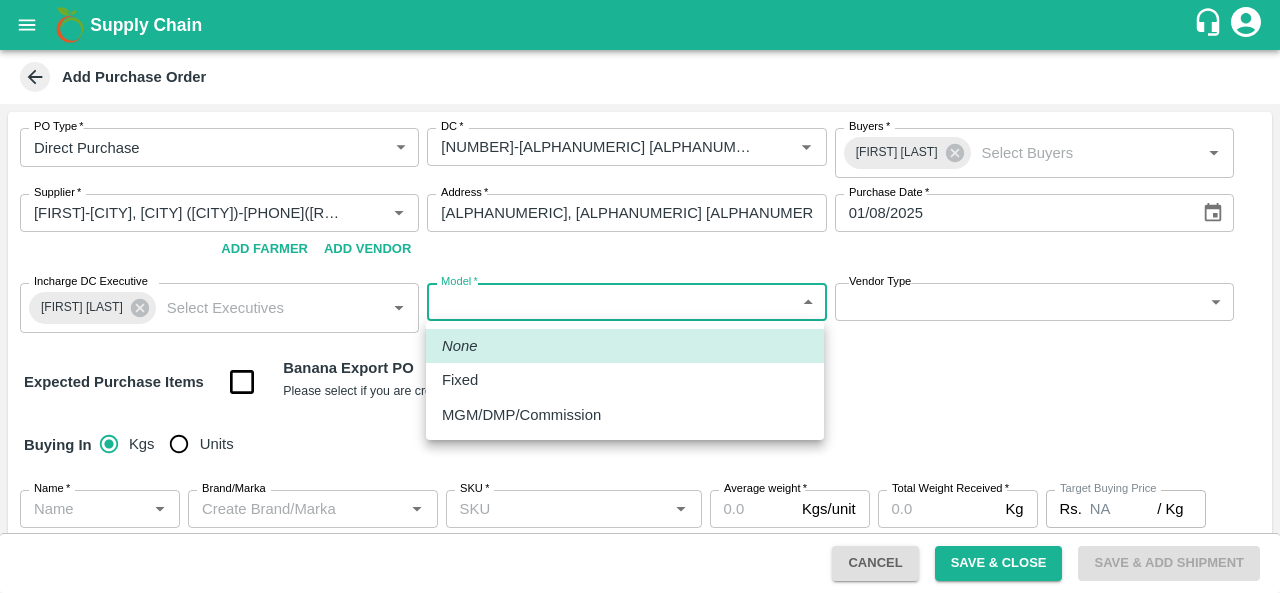 click on "Fixed" at bounding box center (460, 380) 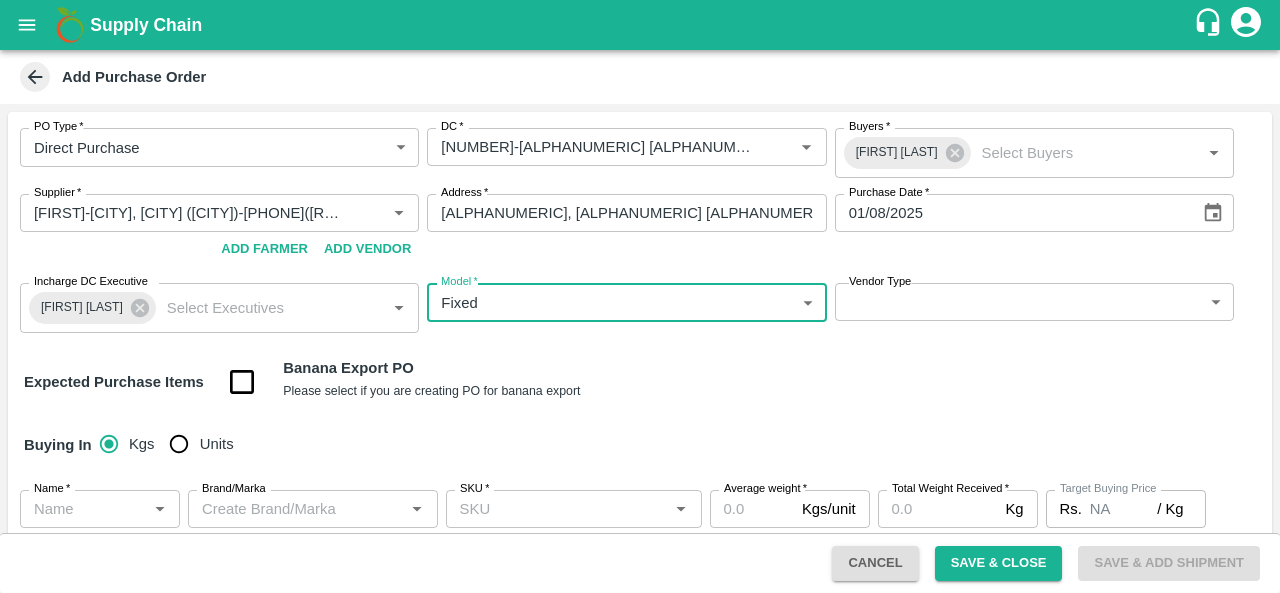 click on "Supply Chain Add Purchase Order PO Type * Direct Purchase [NUMBER] PO Type DC * DC * Buyers * [FIRST] [LAST] Buyers * Supplier * Supplier * Add Vendor Add Farmer Address * [ALPHANUMERIC], [CITY] [STATE], [ALPHANUMERIC] Address Purchase Date * [NUMBER]/[NUMBER]/[NUMBER] Purchase Date Incharge DC Executive [FIRST] [LAST] Incharge DC Executive * Model * Fixed Fixed Model Vendor Type Vendor Type Expected Purchase Items Banana Export PO Please select if you are creating PO for banana export Buying In Kgs Units Name * Name * Brand/Marka Brand/Marka SKU * SKU * Average weight * Kgs/unit Average weight Total Weight Received * Kg Total Weight Received Target Buying Price Rs. NA / Kg Target Buying Price Agreed Value * Rs. / Kg Agreed Value Packaging * Packaging Total Amount : ₹ [NUMBER] ( [NUMBER] x [NUMBER] ) Upload Agreement Upload Chute Percentage % Chute Percentage Cancel Save & Close Save & Add Shipment FXD LMD DC Direct Customer FruitX Bangalore FruitX Delhi" at bounding box center [640, 296] 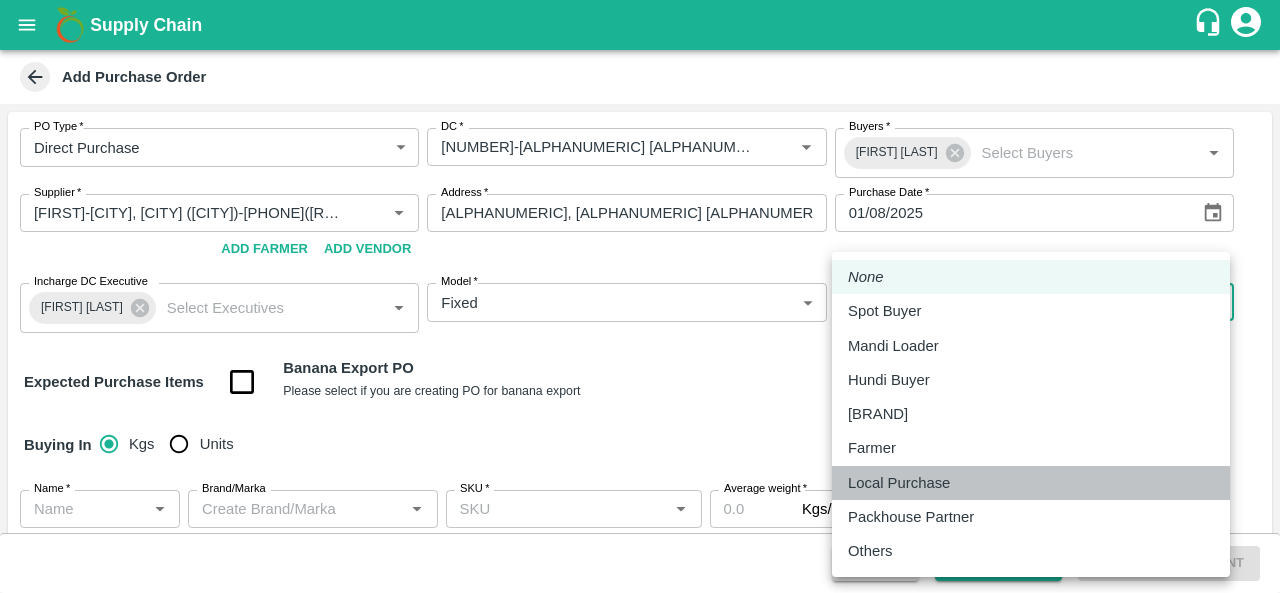 click on "Local Purchase" at bounding box center (899, 483) 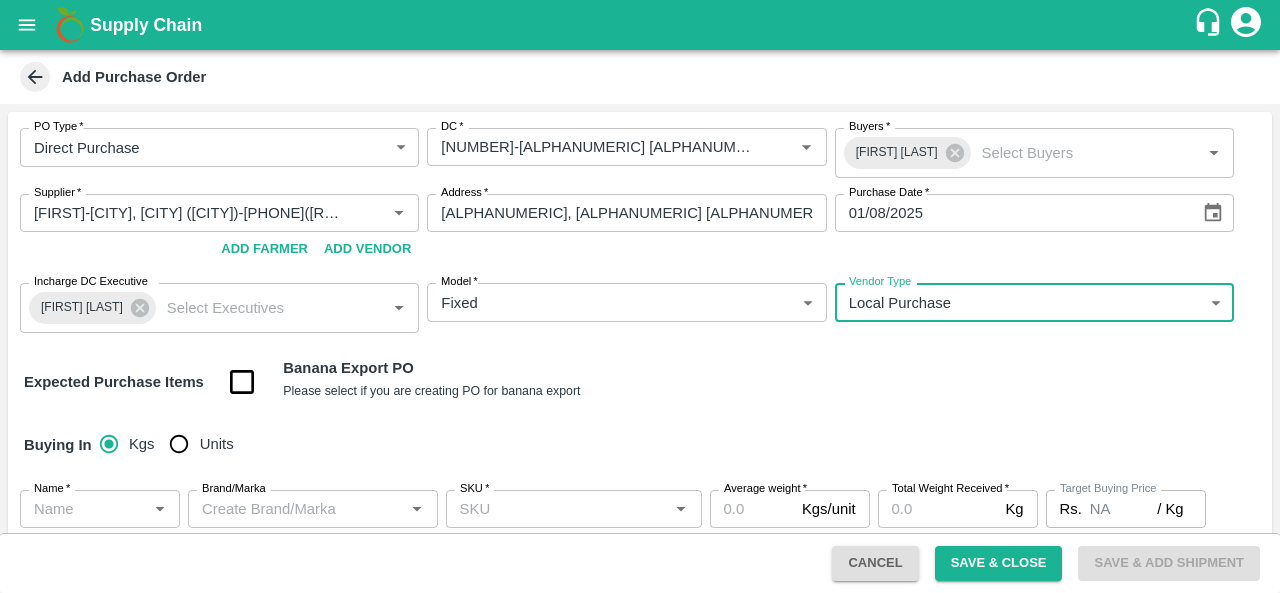 click on "Units" at bounding box center (179, 444) 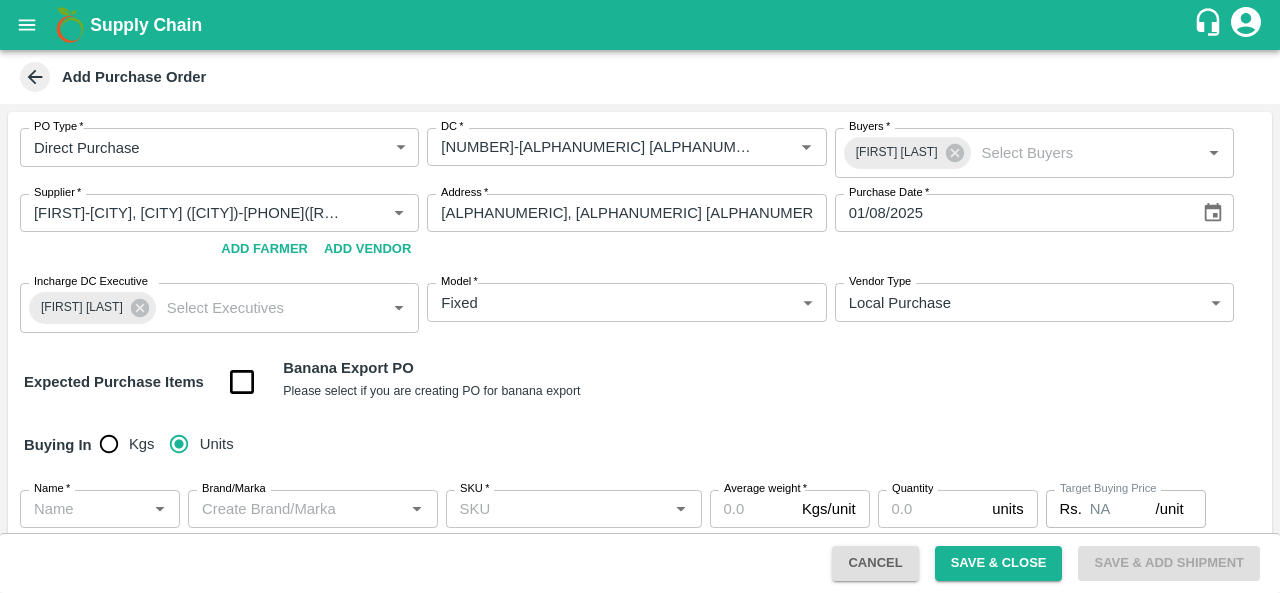 scroll, scrollTop: 270, scrollLeft: 0, axis: vertical 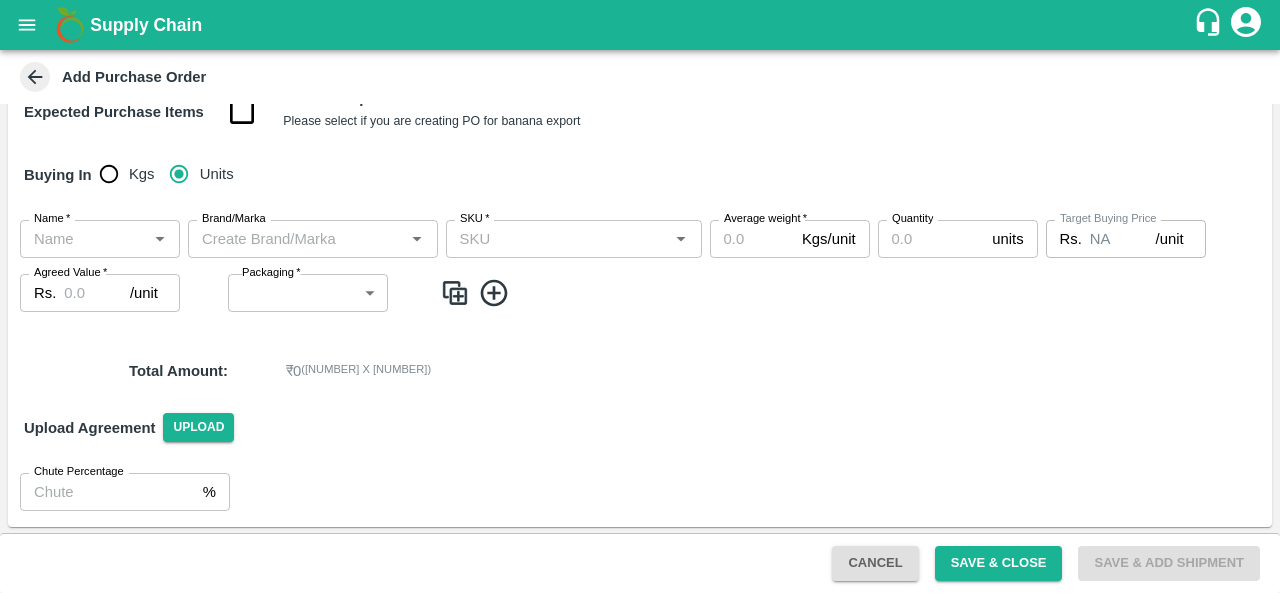 click on "[NAME]" at bounding box center (83, 239) 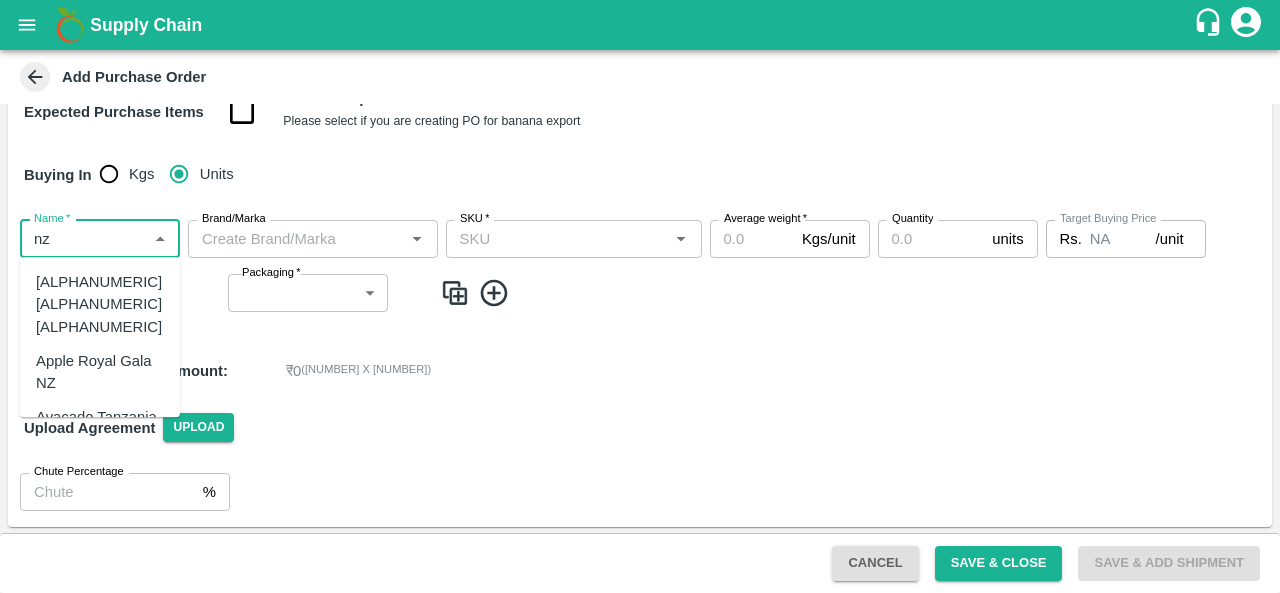 click on "Apple Royal Gala NZ" at bounding box center (100, 372) 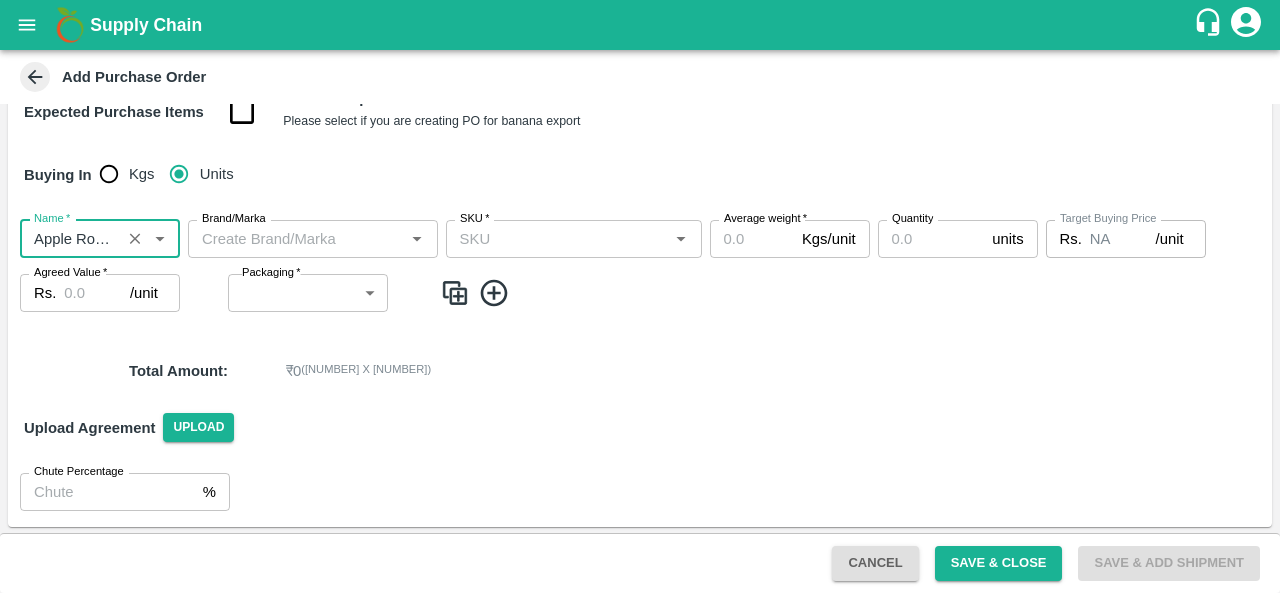 type on "Apple Royal Gala NZ" 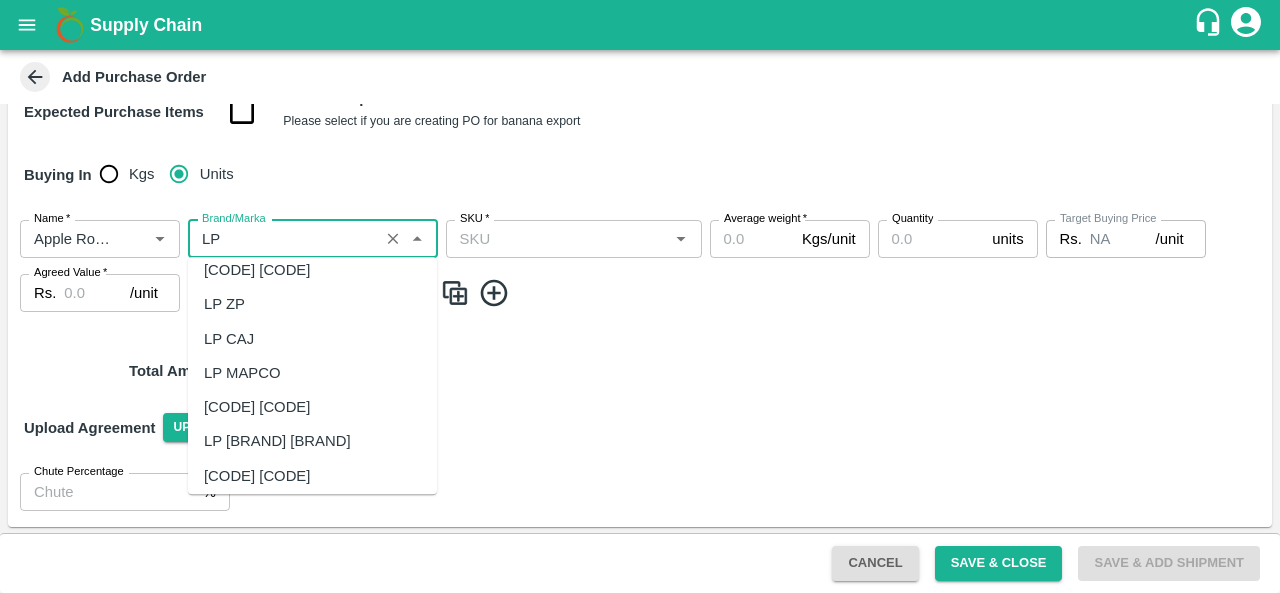 scroll, scrollTop: 0, scrollLeft: 0, axis: both 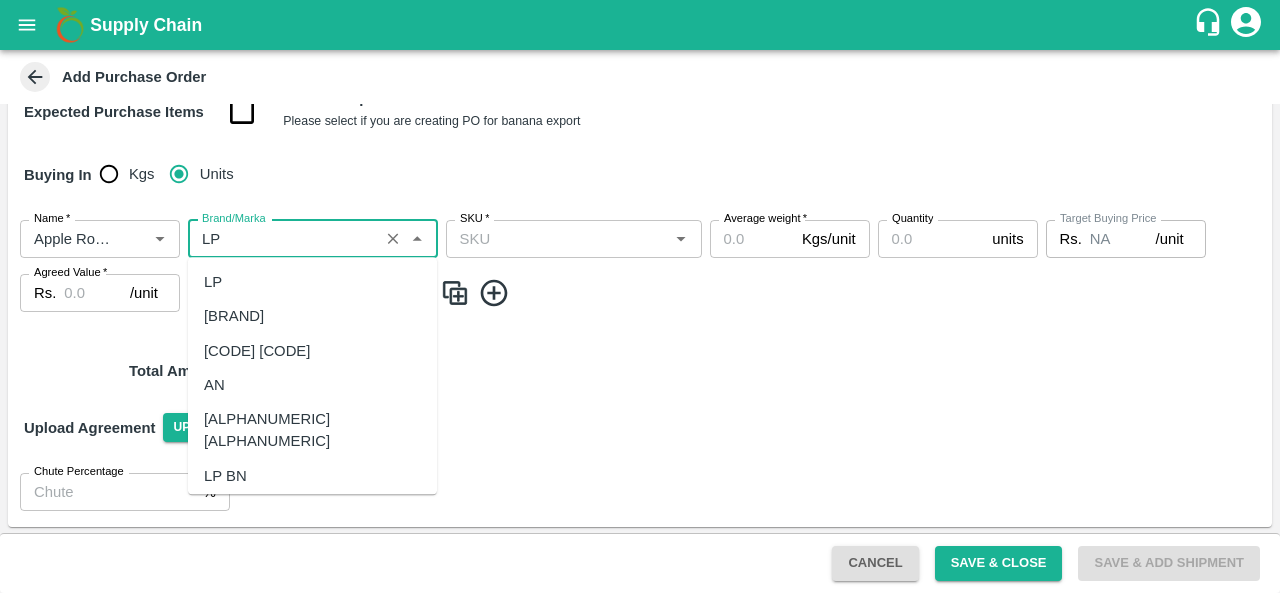 click on "[BRAND]" at bounding box center [312, 317] 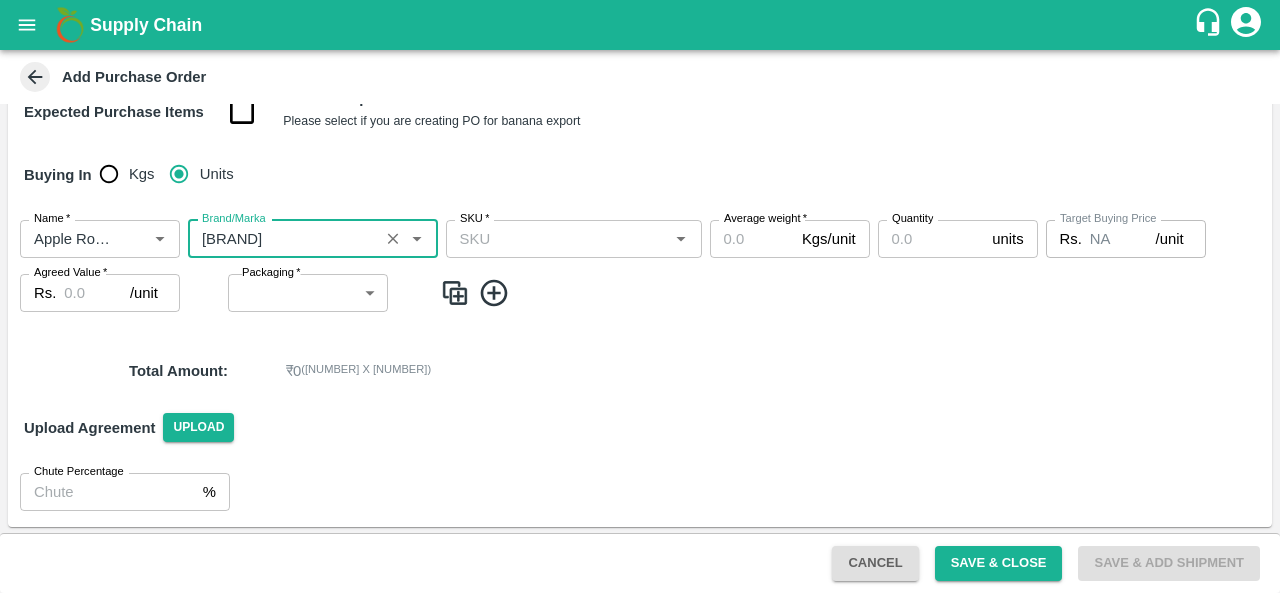 click on "Brand/Marka" at bounding box center [283, 239] 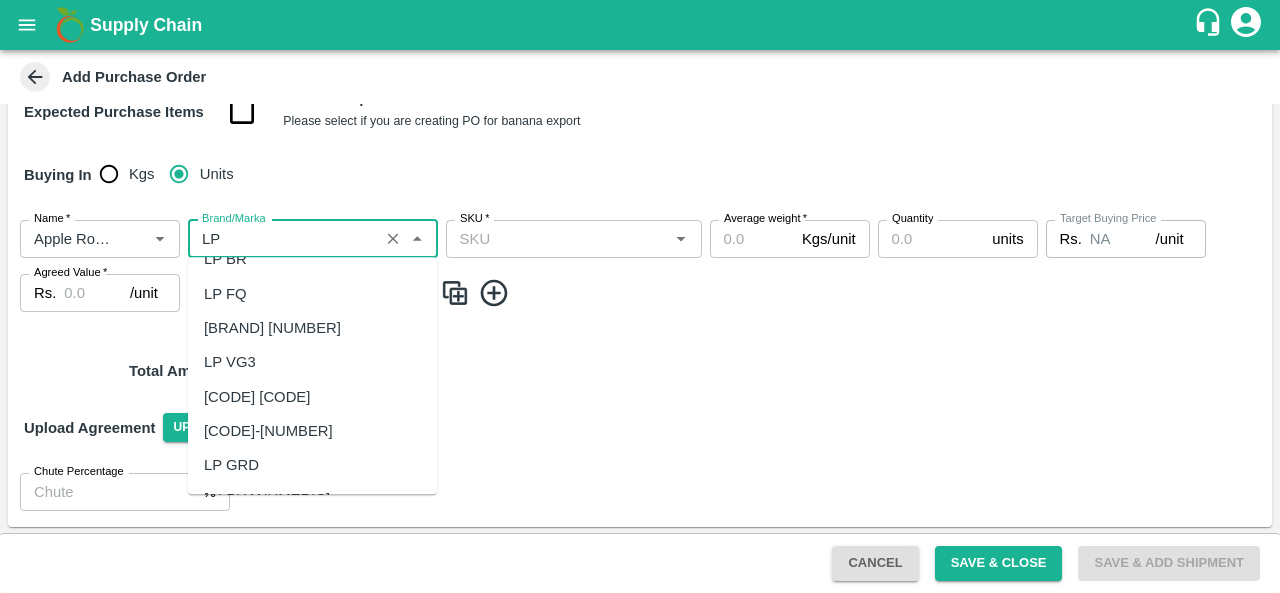 scroll, scrollTop: 0, scrollLeft: 0, axis: both 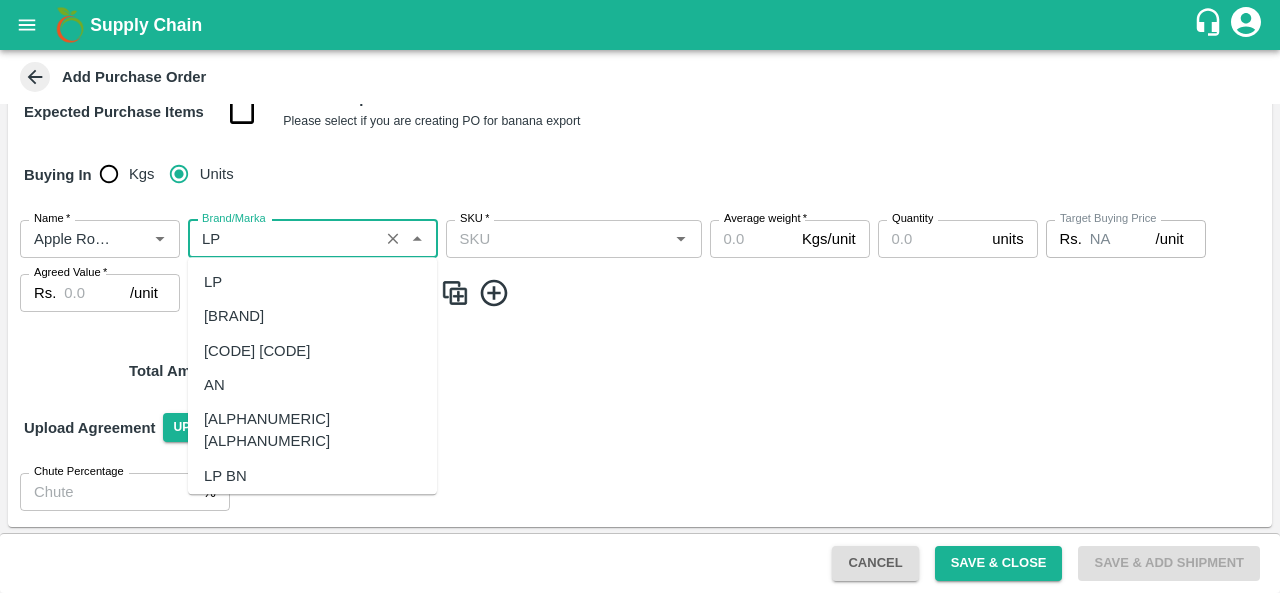 click on "LP" at bounding box center (312, 282) 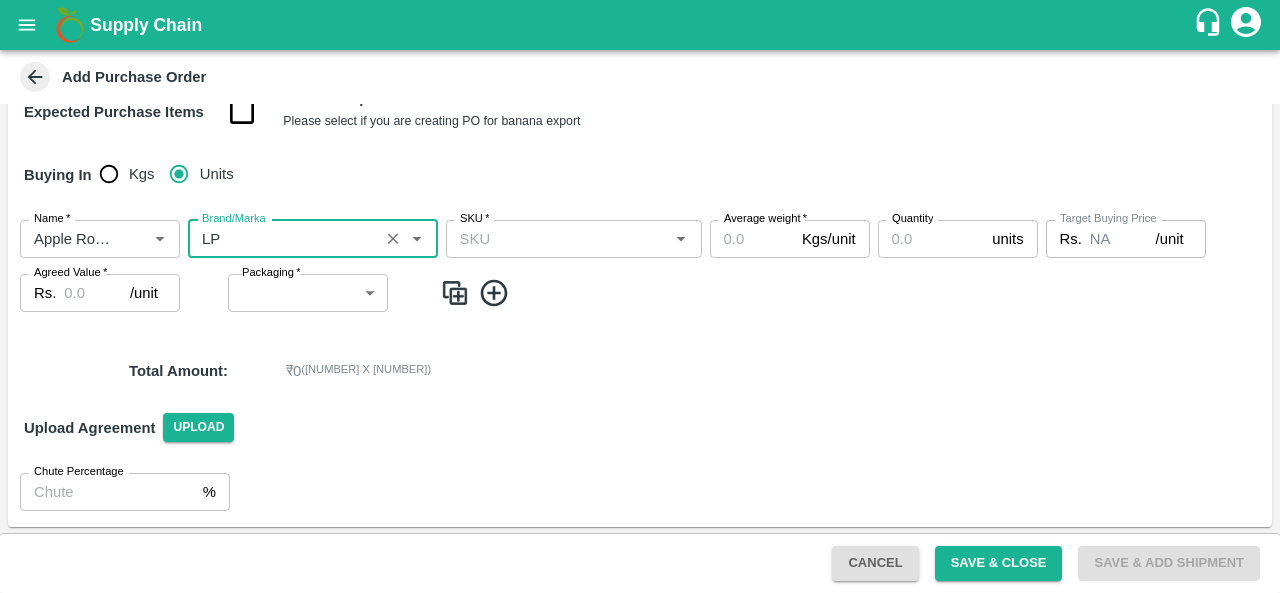 type on "LP" 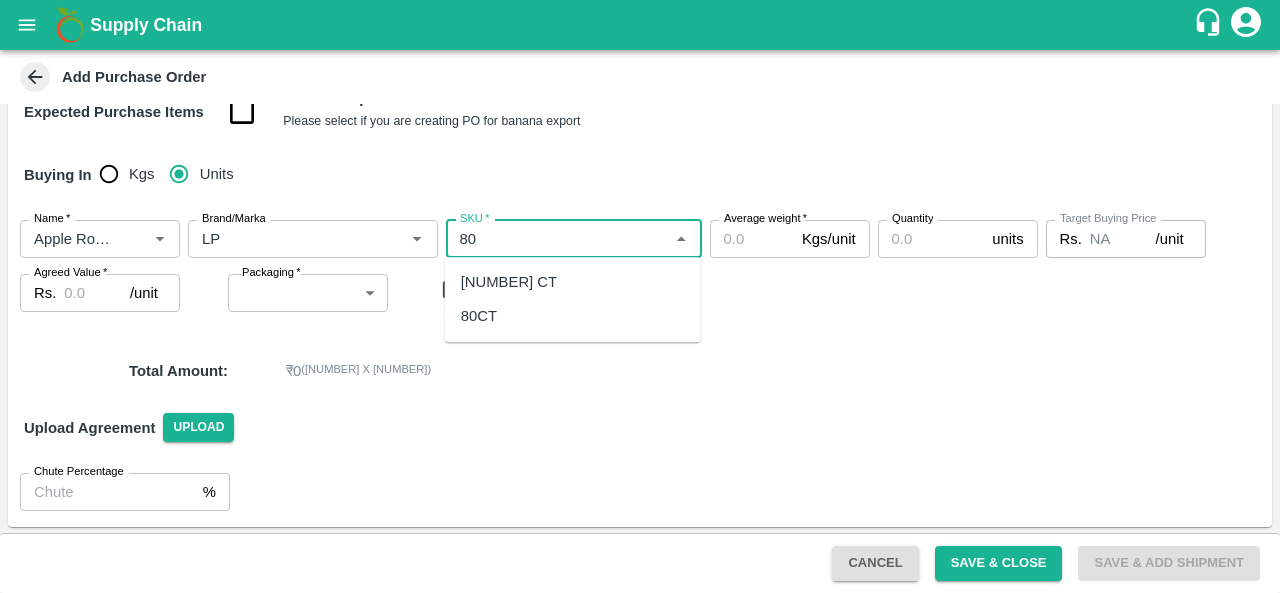 click on "80CT" at bounding box center (479, 317) 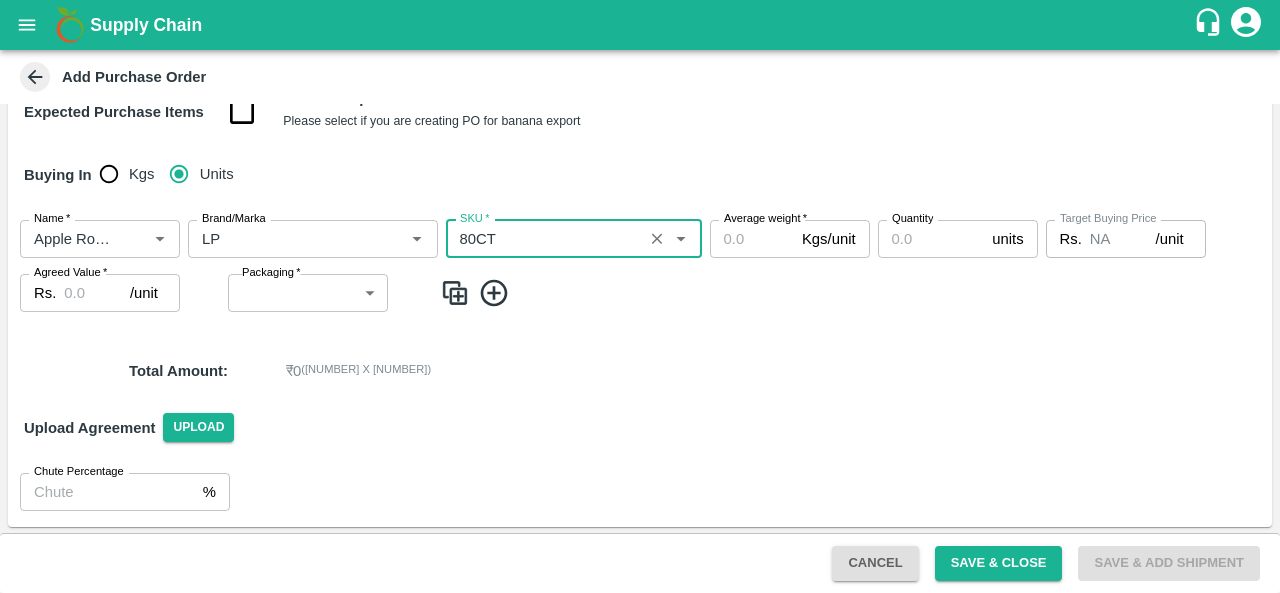 type on "80CT" 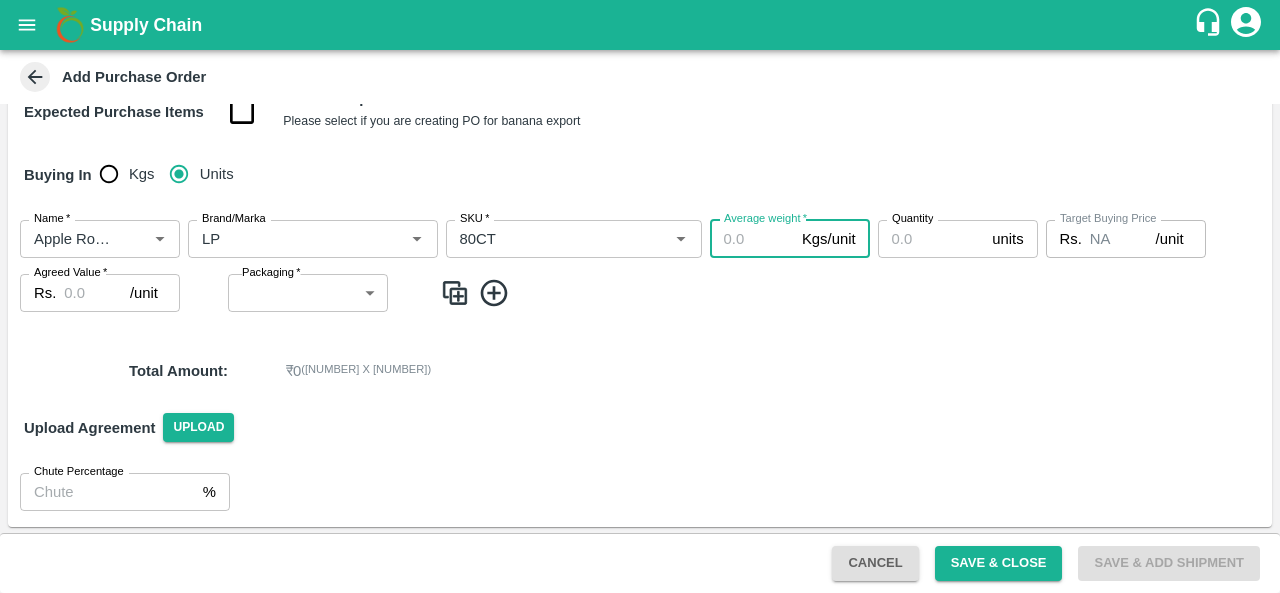 click on "Average weight   *" at bounding box center [752, 239] 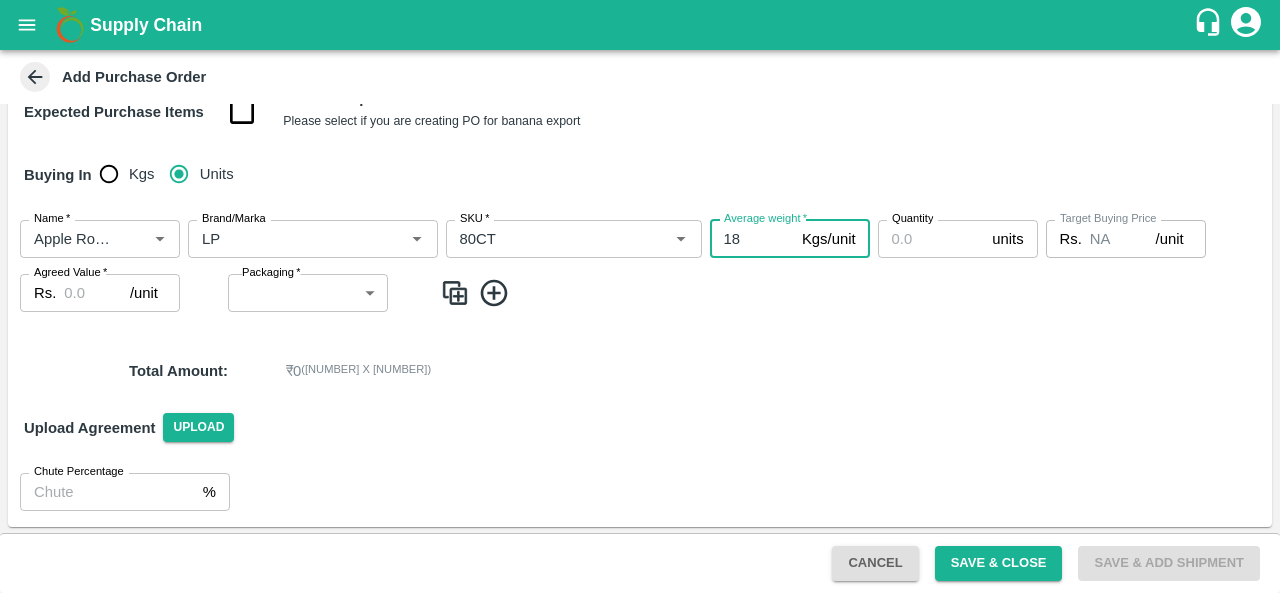 type on "18" 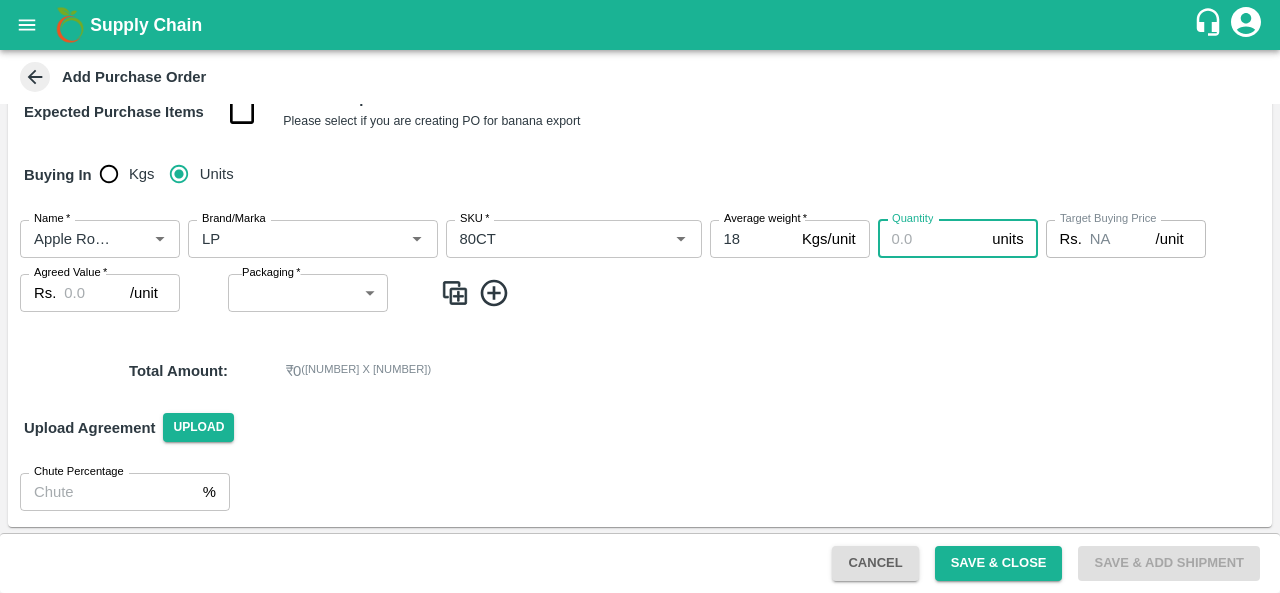 type on "1" 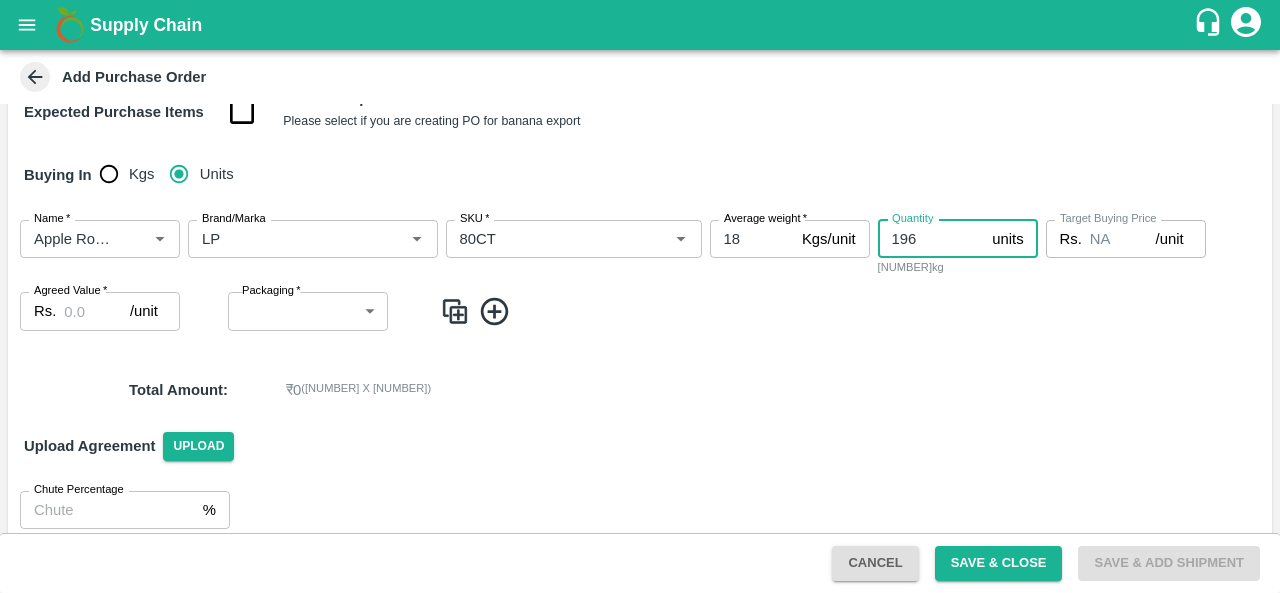 type on "196" 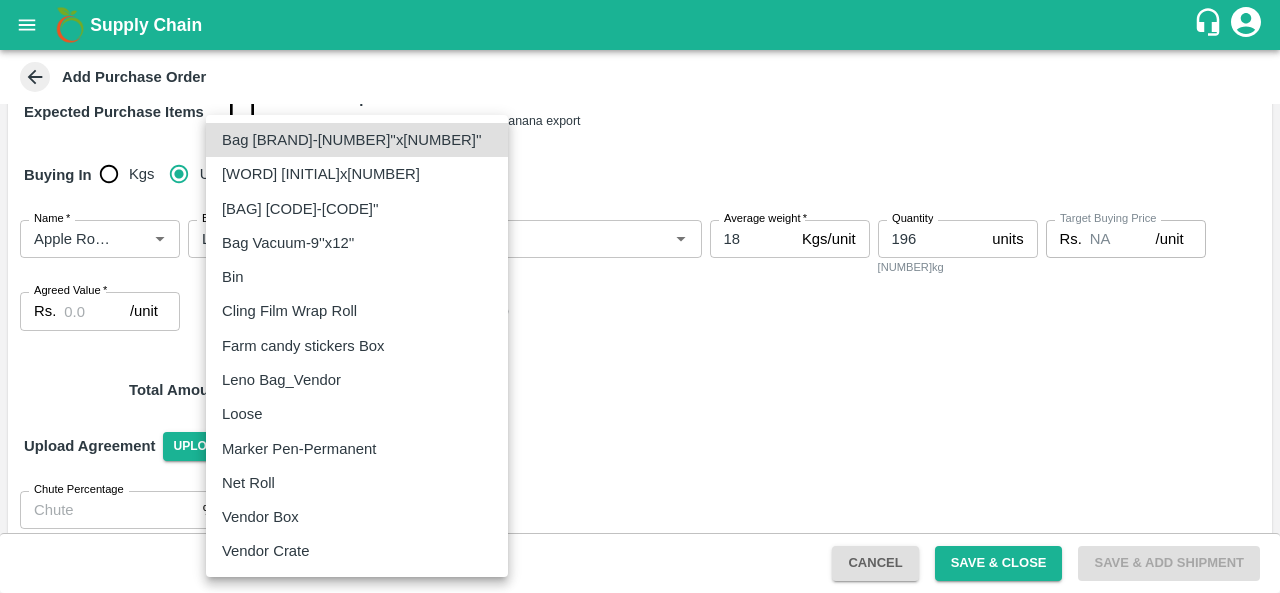 click on "Supply Chain Add Purchase Order PO Type   * Direct Purchase 3 PO Type DC   * DC   * Buyers   * [FIRST] [LAST] Buyers   * Supplier   * Supplier   * Add Vendor Add Farmer Address   * [CITY], [CITY] ([CITY]) [NEIGHBORHOOD], [STATE] Address Purchase Date   * 01/08/2025 Purchase Date Incharge DC Executive [FIRST] [LAST] Incharge DC Executive   * Model   * Fixed Fixed Model Vendor Type Local Purchase LOCAL_PURCHASE Vendor Type Expected Purchase Items Banana Export PO Please select if you are creating PO for banana export Buying In Kgs Units Name   * Name   * Brand/Marka Brand/Marka SKU   * SKU   * Average weight   * 18 Kgs/unit Average weight Quantity 196 units Quantity 3528kg Target Buying Price Rs. NA /unit Target Buying Price Agreed Value   * Rs. /unit Agreed Value Packaging   * ​ Packaging Total Amount : ₹ 0 ( 0 X 0 ) Upload Agreement Upload Chute Percentage % Chute Percentage Cancel Save & Close Save & Add Shipment FXD LMD DC Direct Customer FruitX Bangalore" at bounding box center (640, 296) 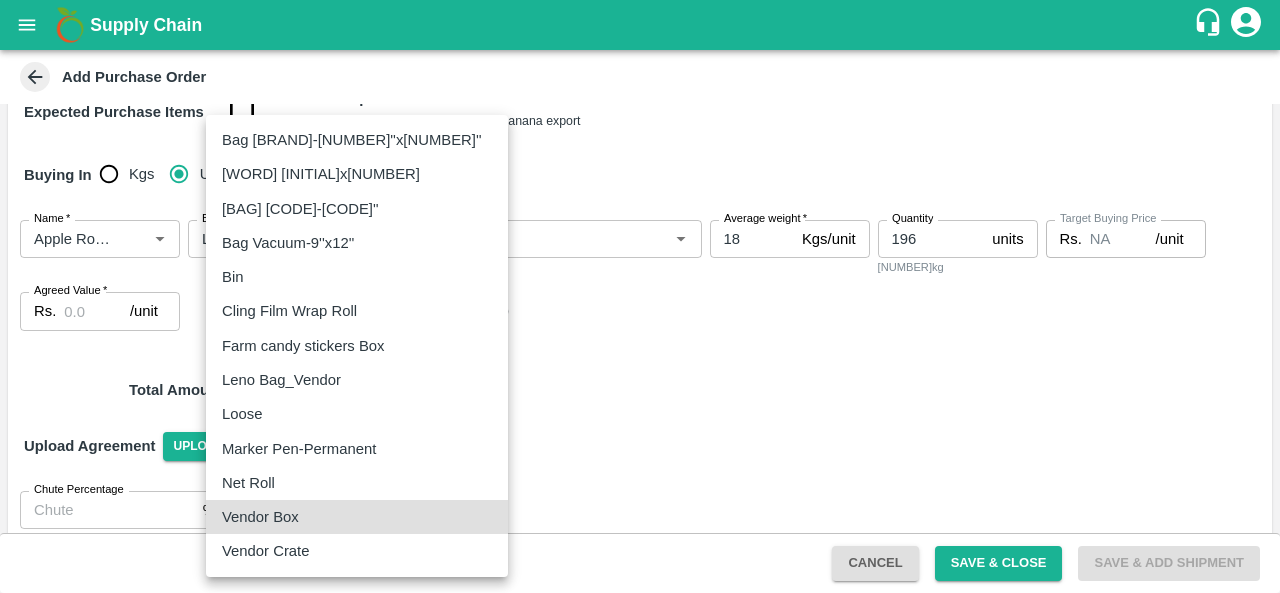 type 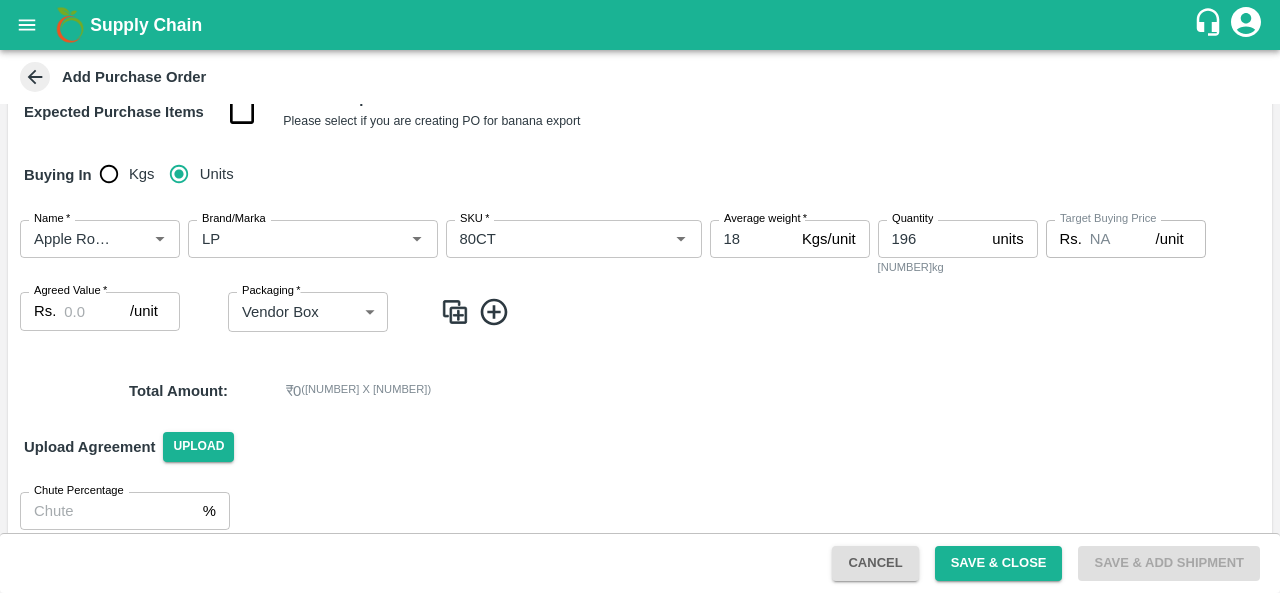 click on "Rs. /unit Agreed Value" at bounding box center [100, 311] 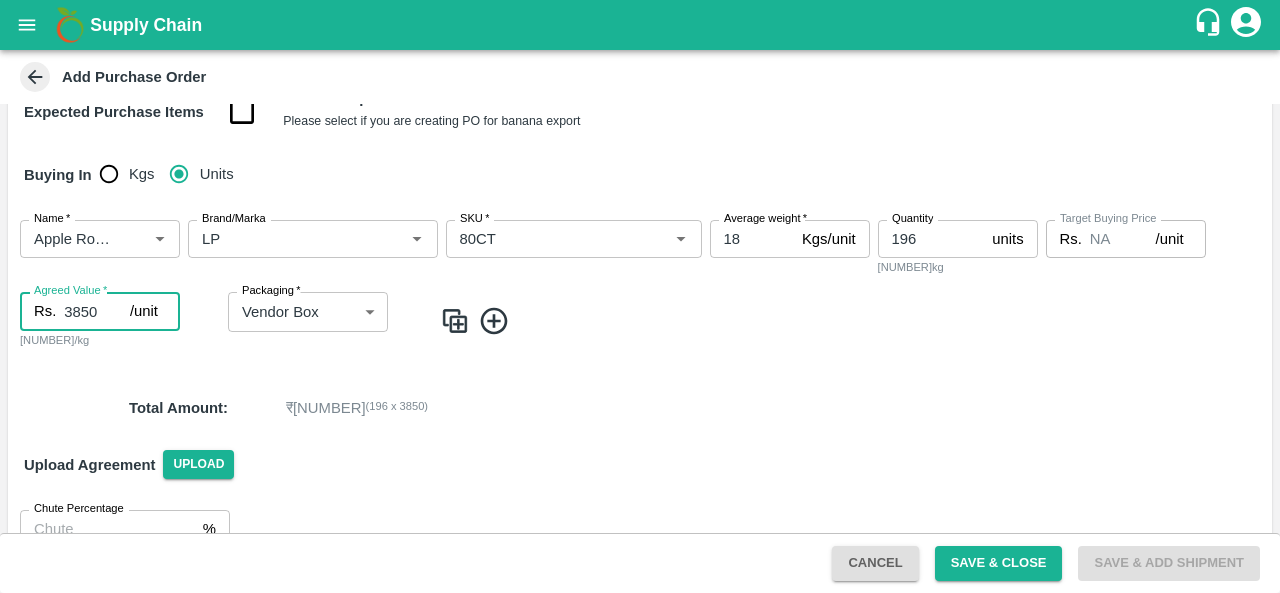 type on "3850" 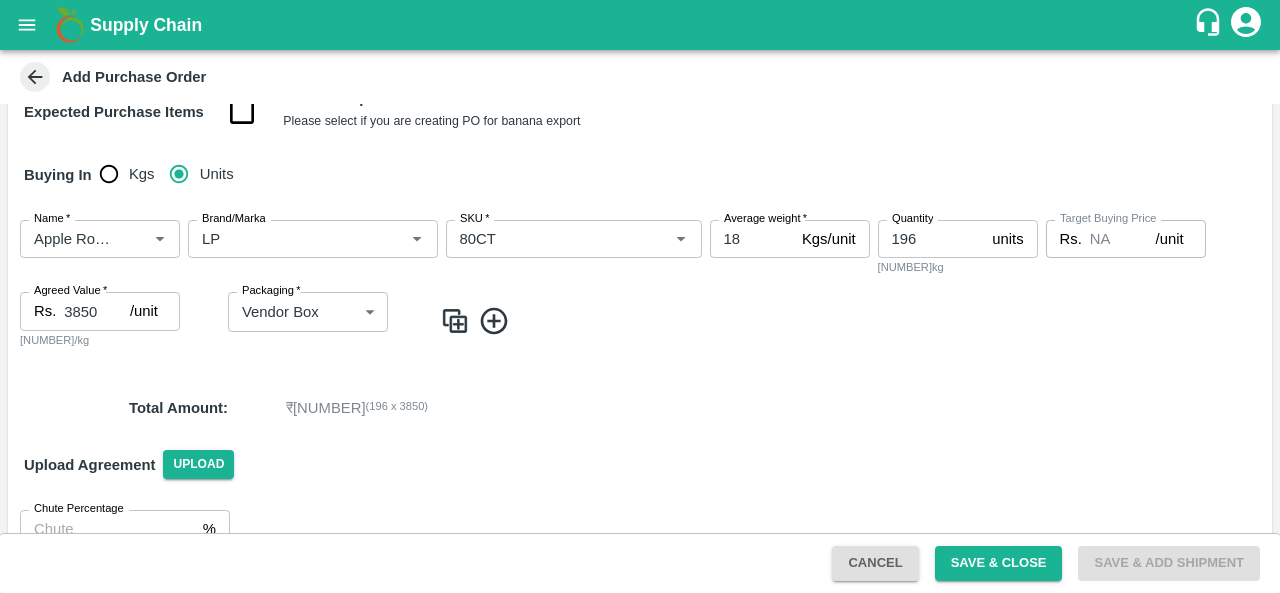 click at bounding box center [455, 321] 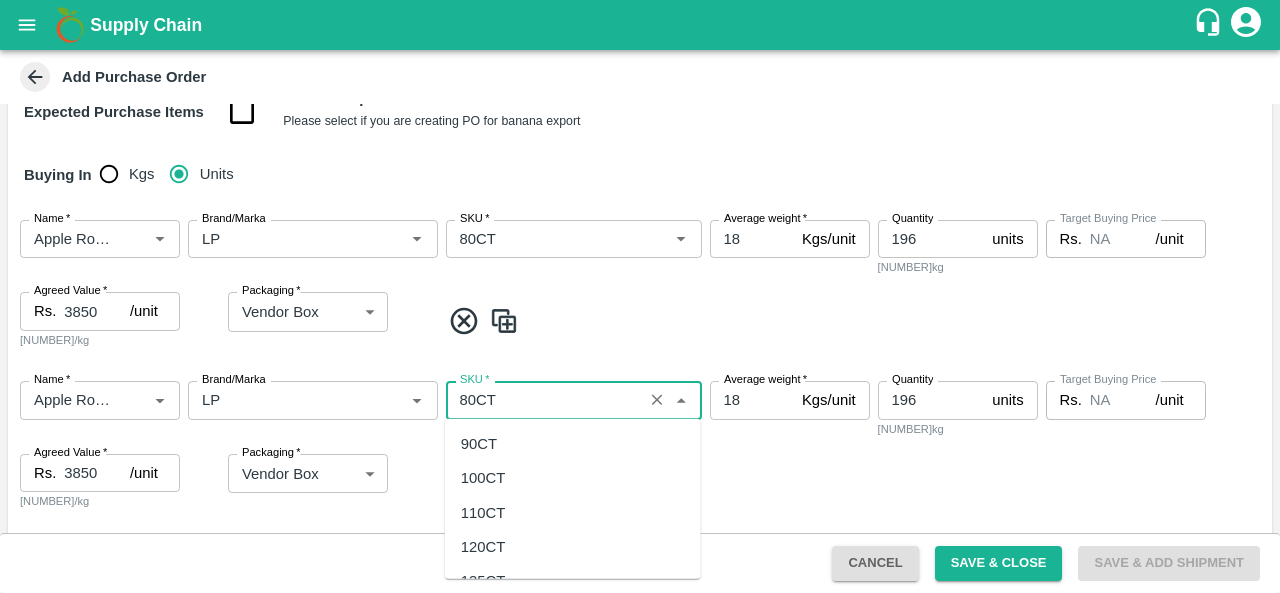 click on "SKU   *" at bounding box center (544, 400) 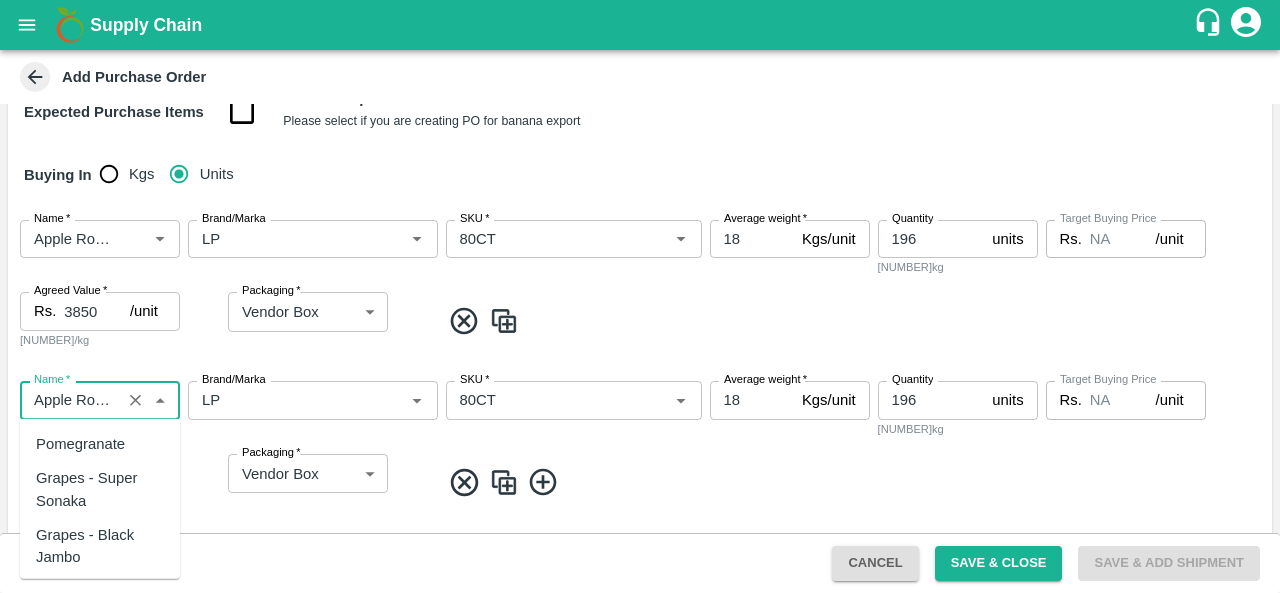 click on "[NAME]" at bounding box center [70, 400] 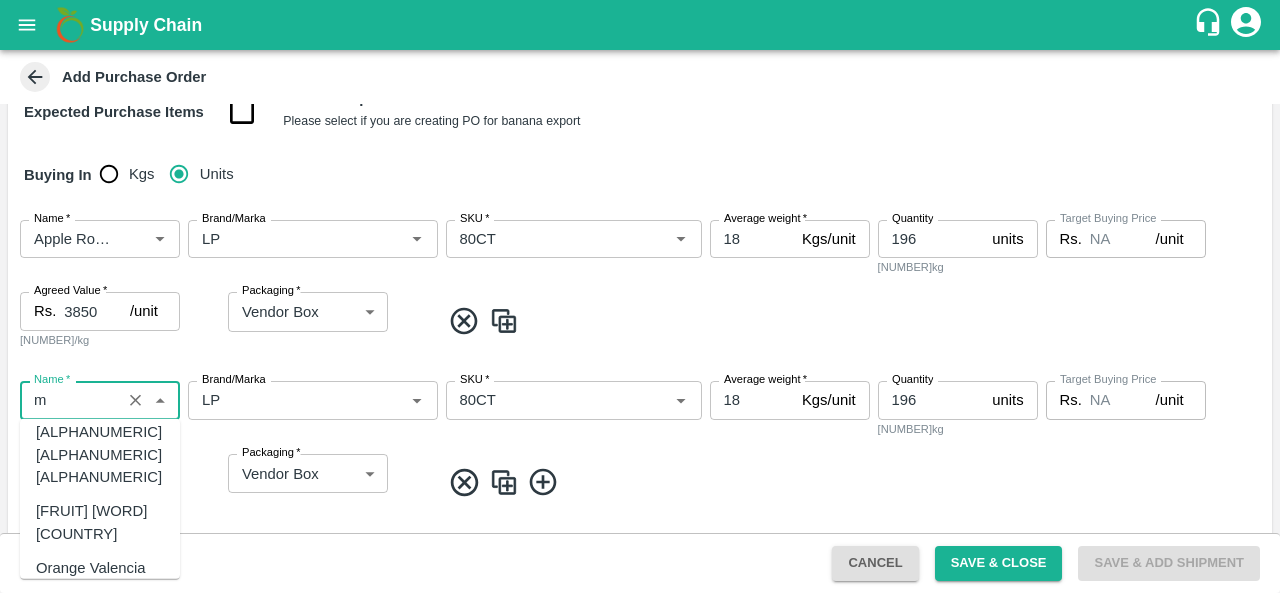 scroll, scrollTop: 0, scrollLeft: 0, axis: both 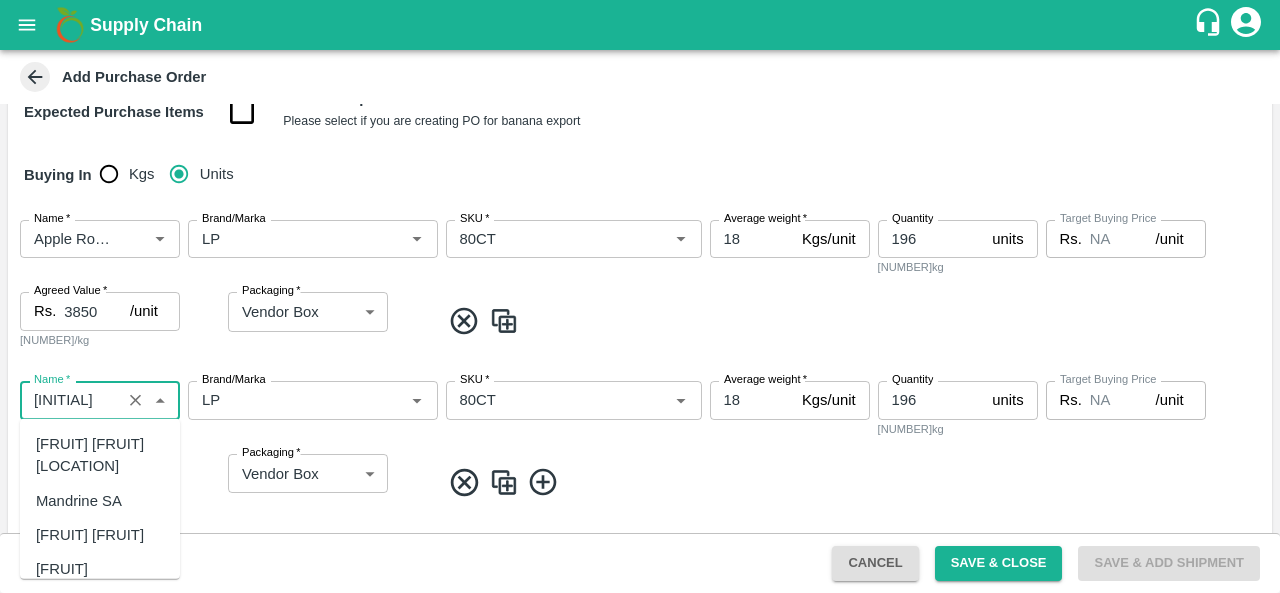 click on "Mandrine SA" at bounding box center (79, 500) 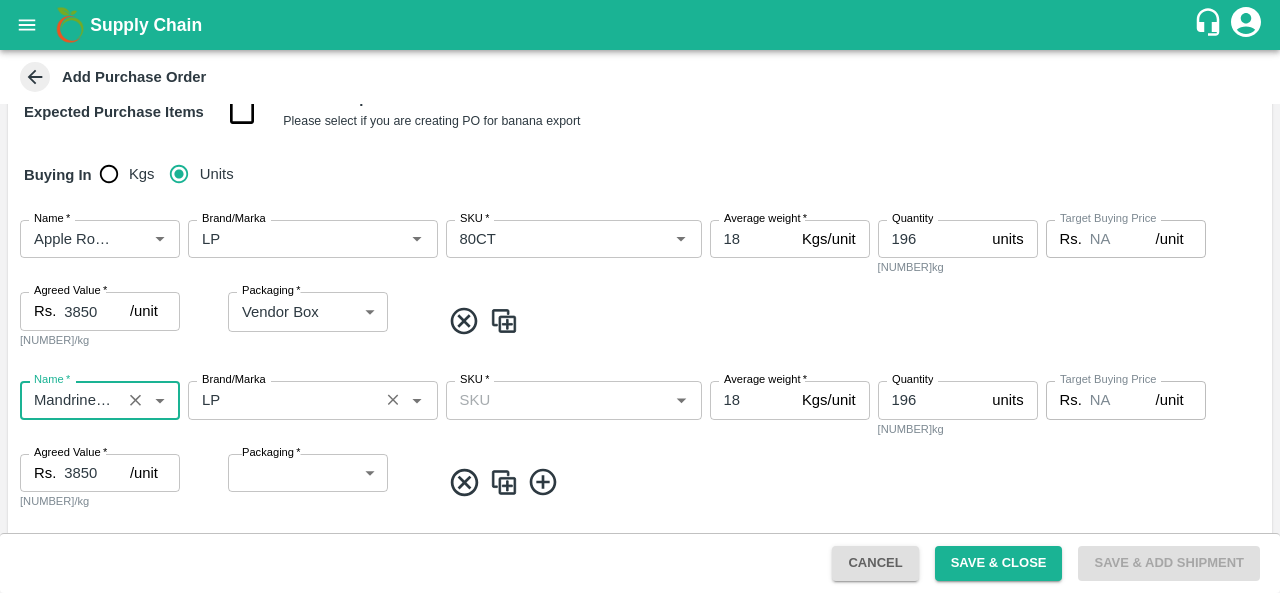 type on "Mandrine SA" 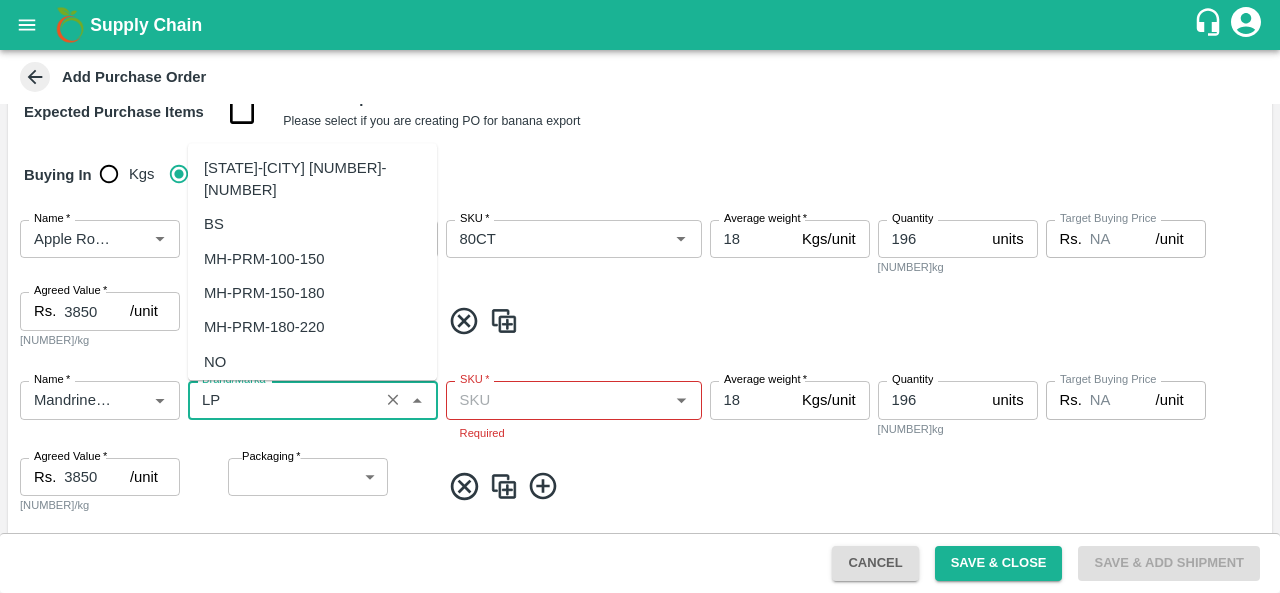 click on "Brand/Marka" at bounding box center [283, 400] 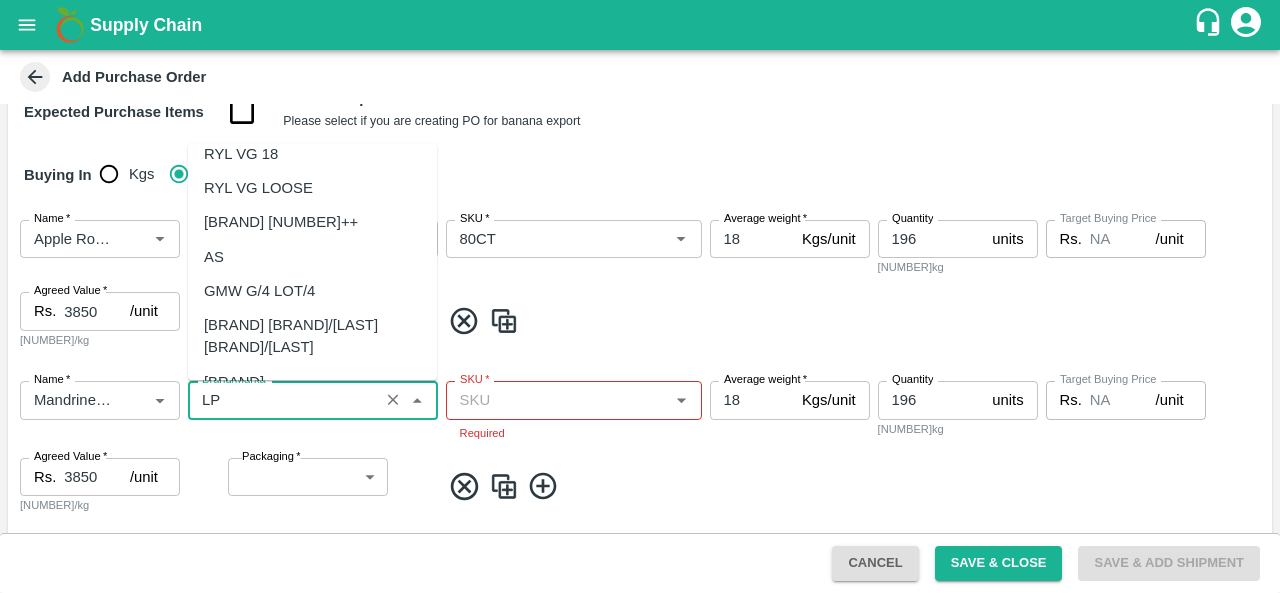 click on "Brand/Marka" at bounding box center [283, 400] 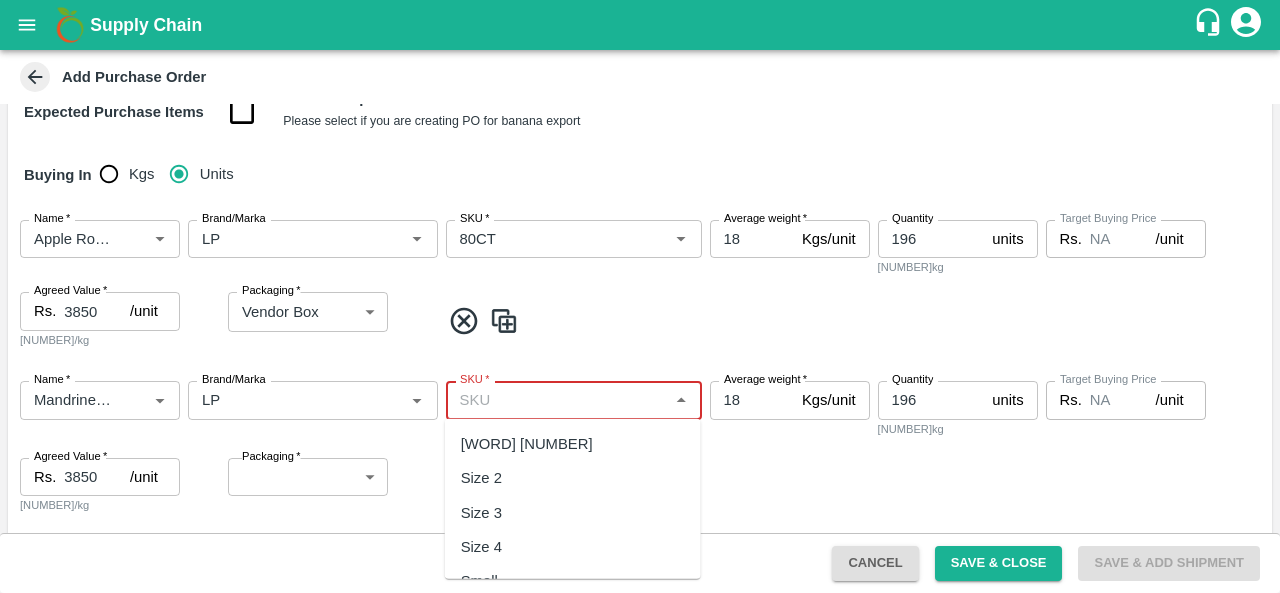 click on "SKU   *" at bounding box center [557, 400] 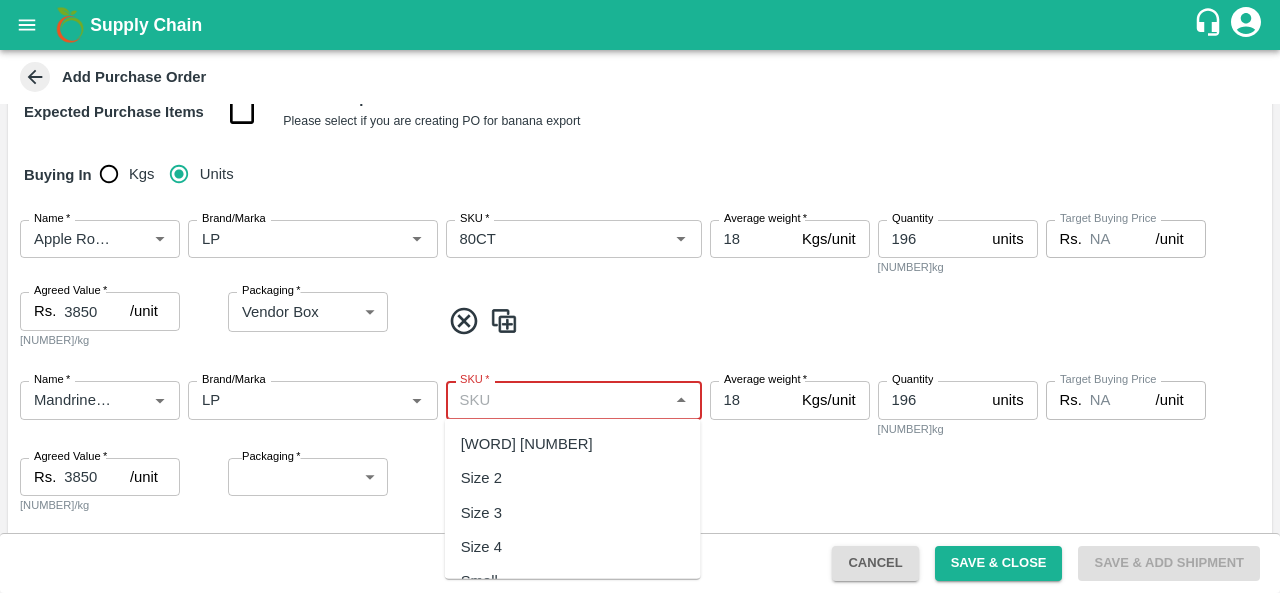 click on "Size 3" at bounding box center (573, 512) 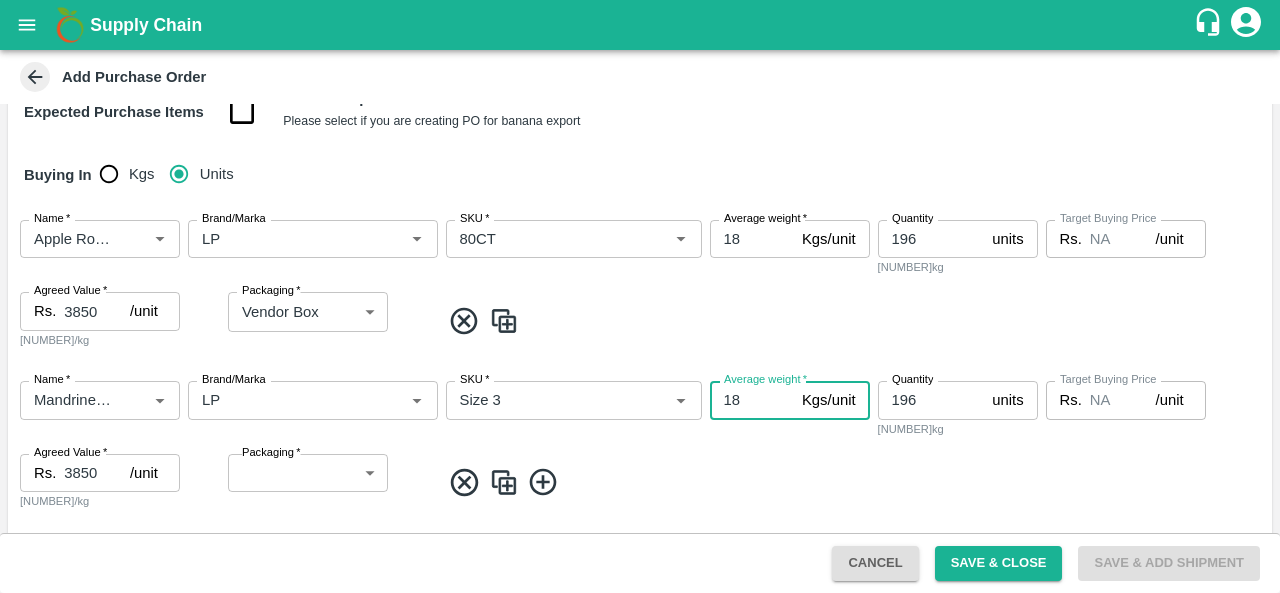 click on "18" at bounding box center (752, 400) 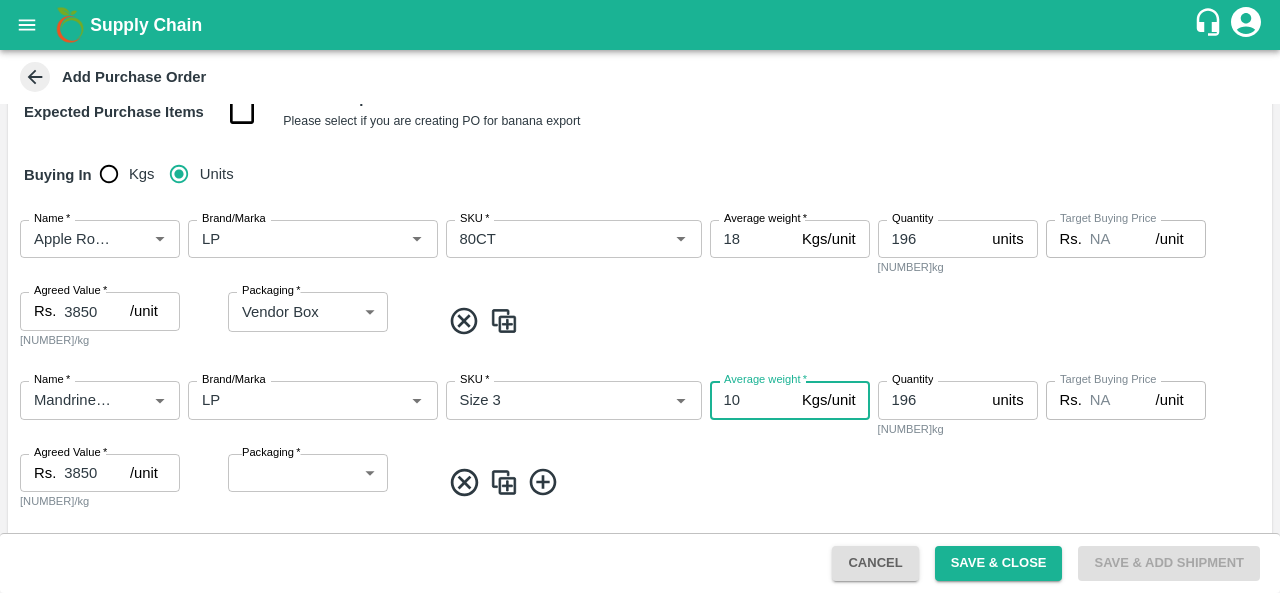 type on "10" 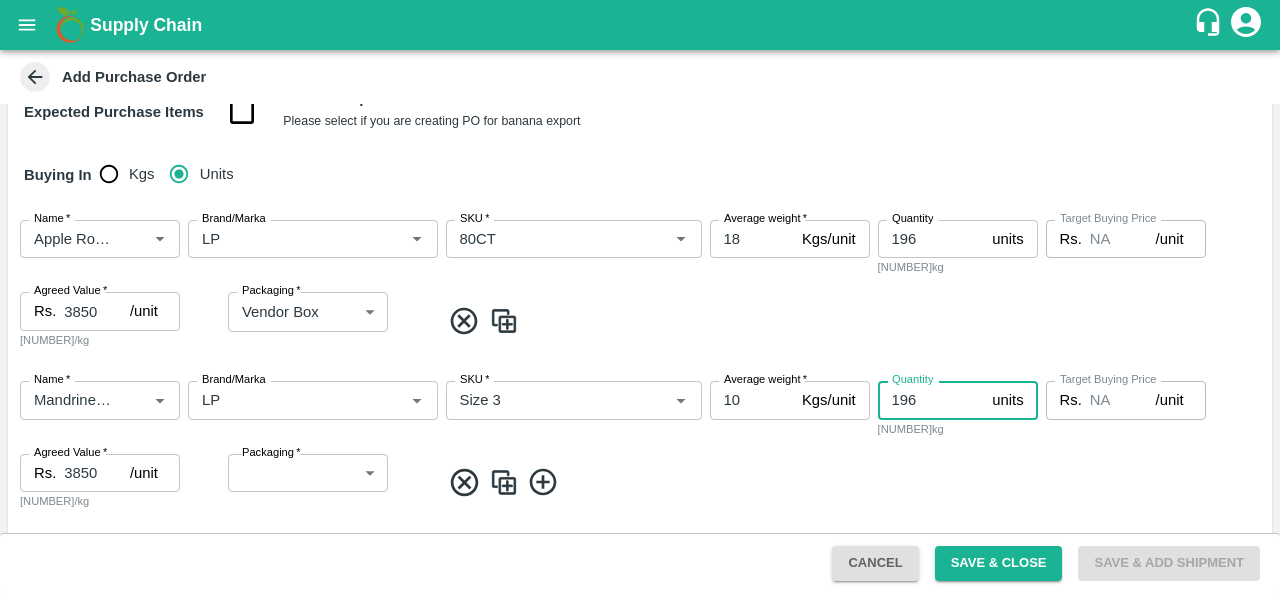 click on "196" at bounding box center (931, 400) 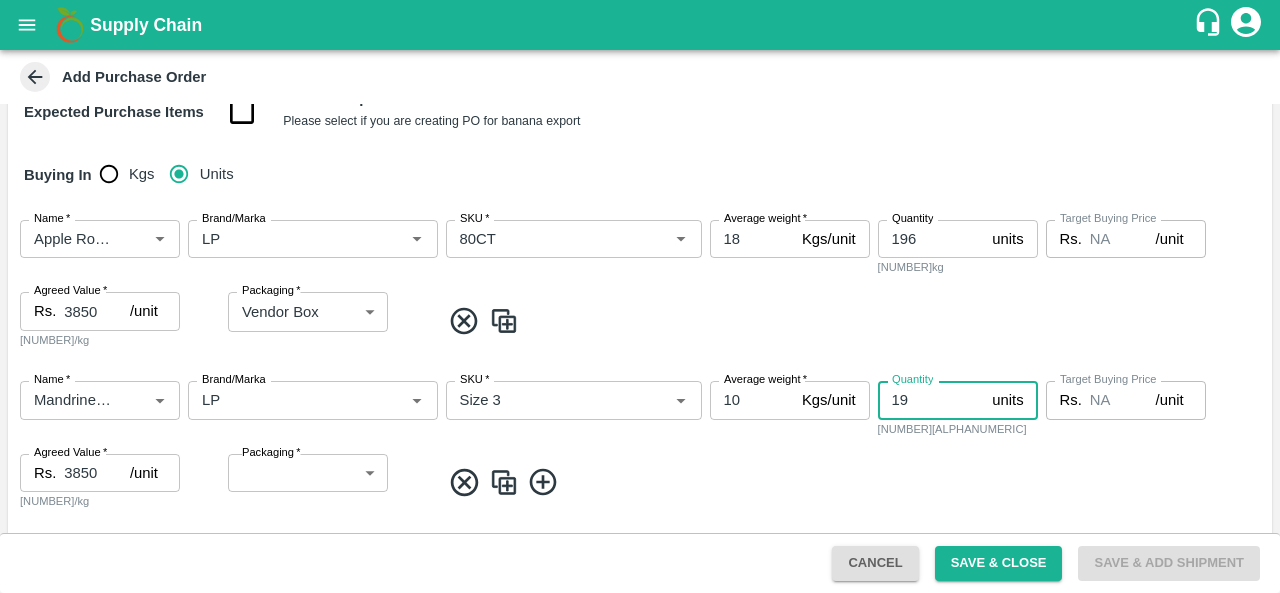 type on "1" 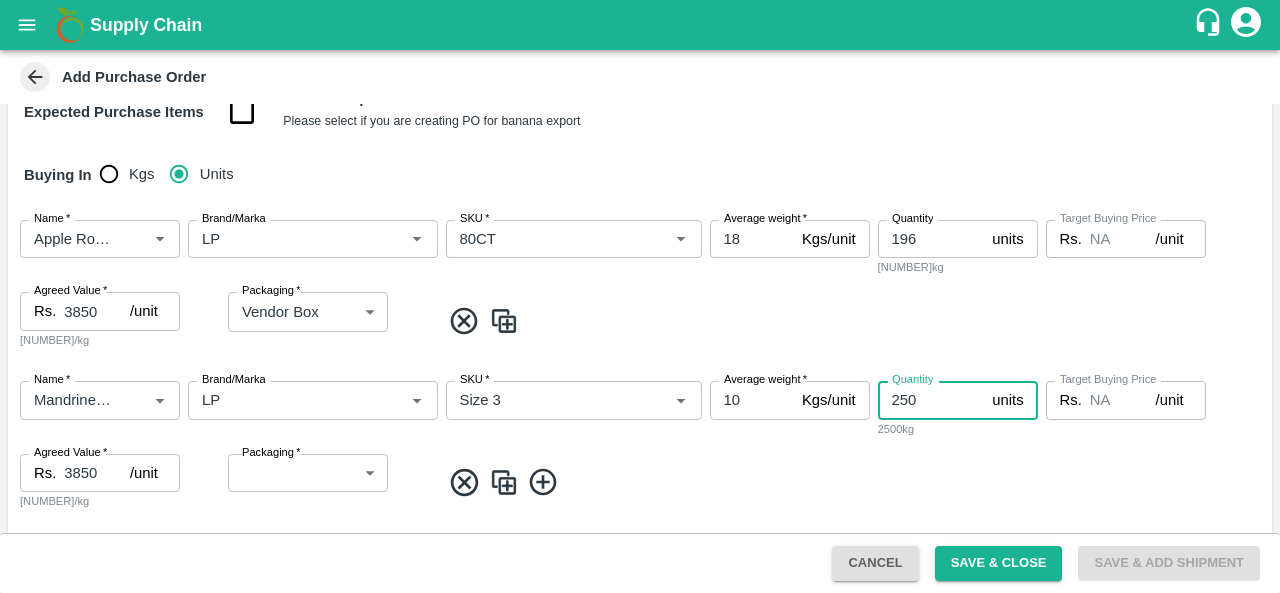 type on "250" 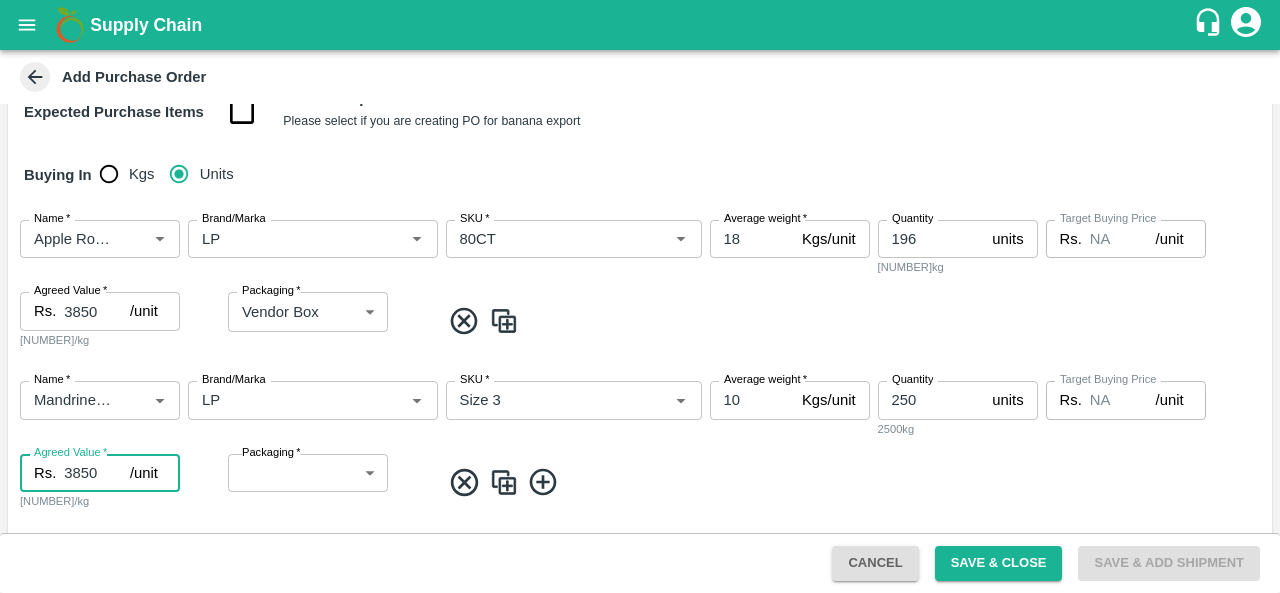 click on "3850" at bounding box center (97, 473) 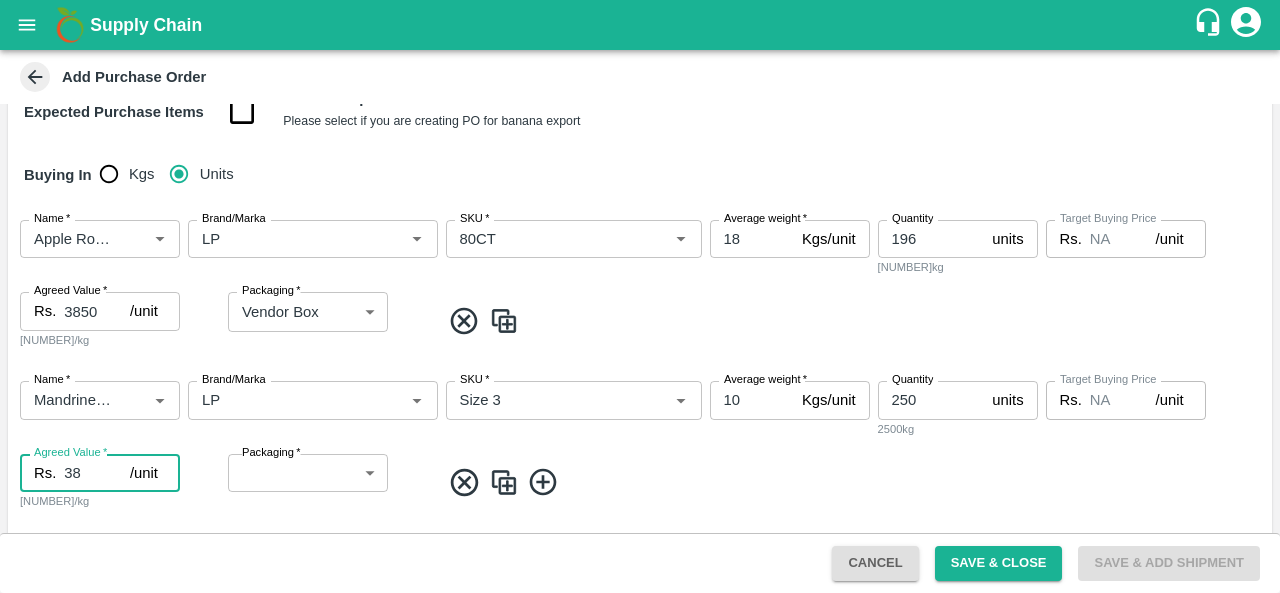 type on "3" 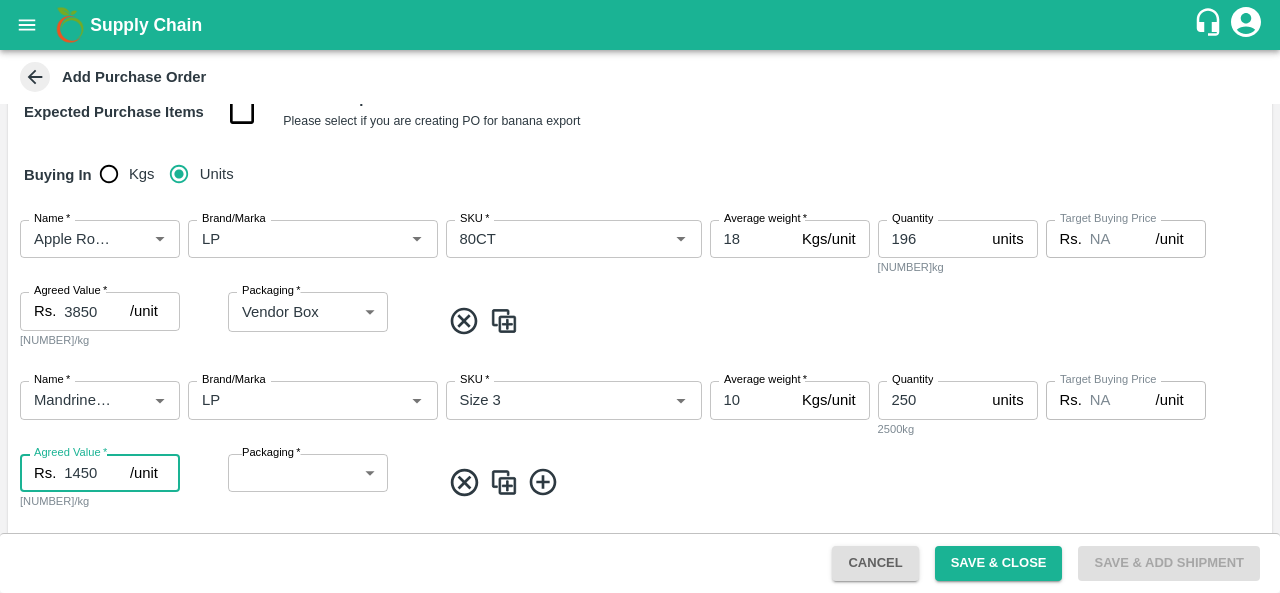 type on "1450" 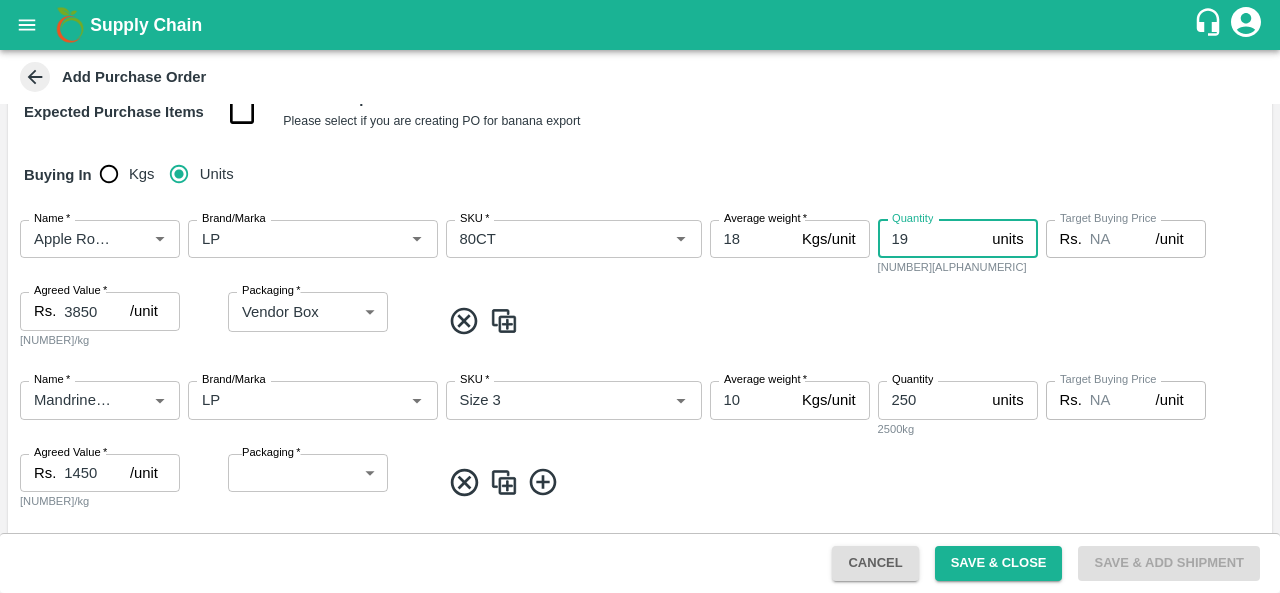 type on "1" 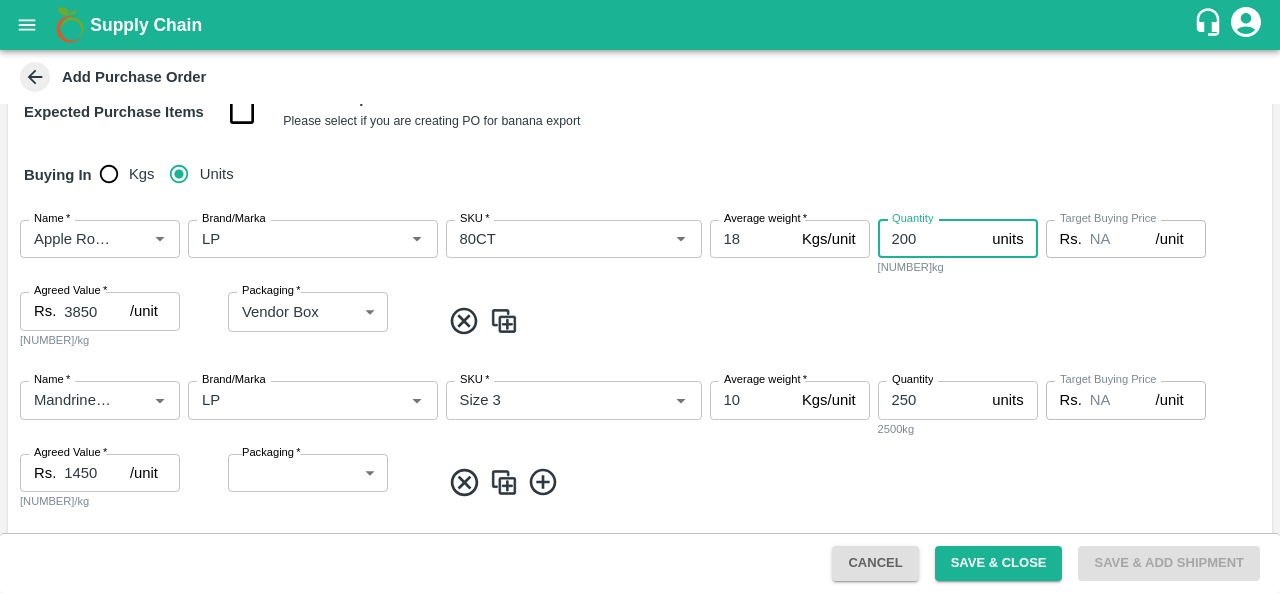 type on "200" 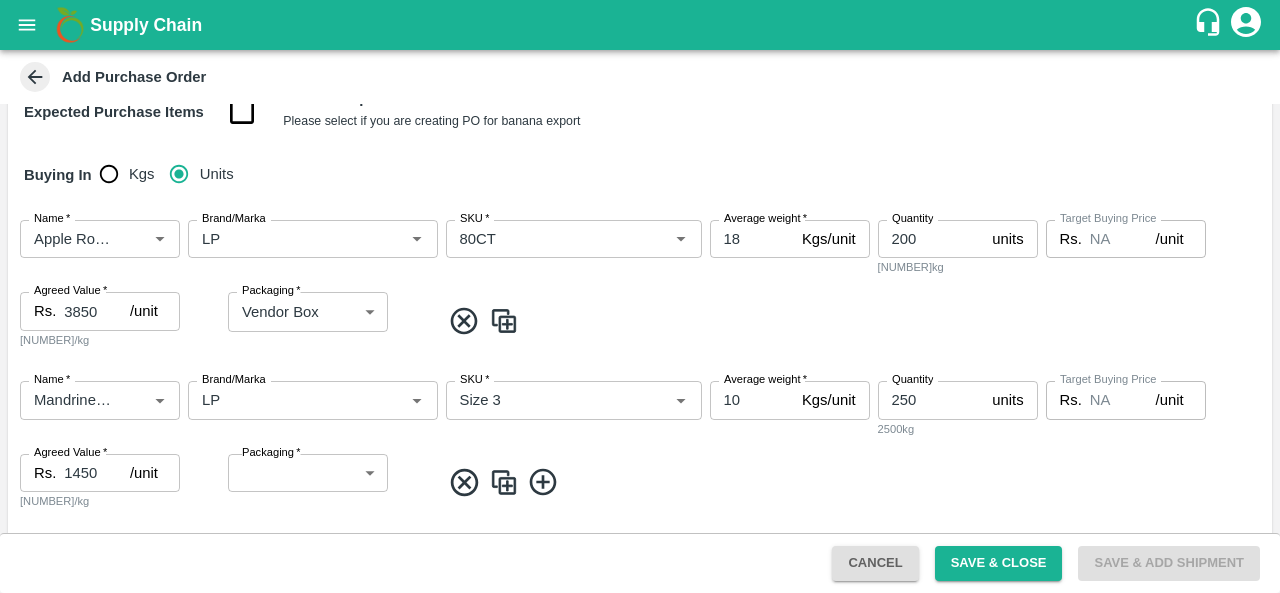 scroll, scrollTop: 469, scrollLeft: 0, axis: vertical 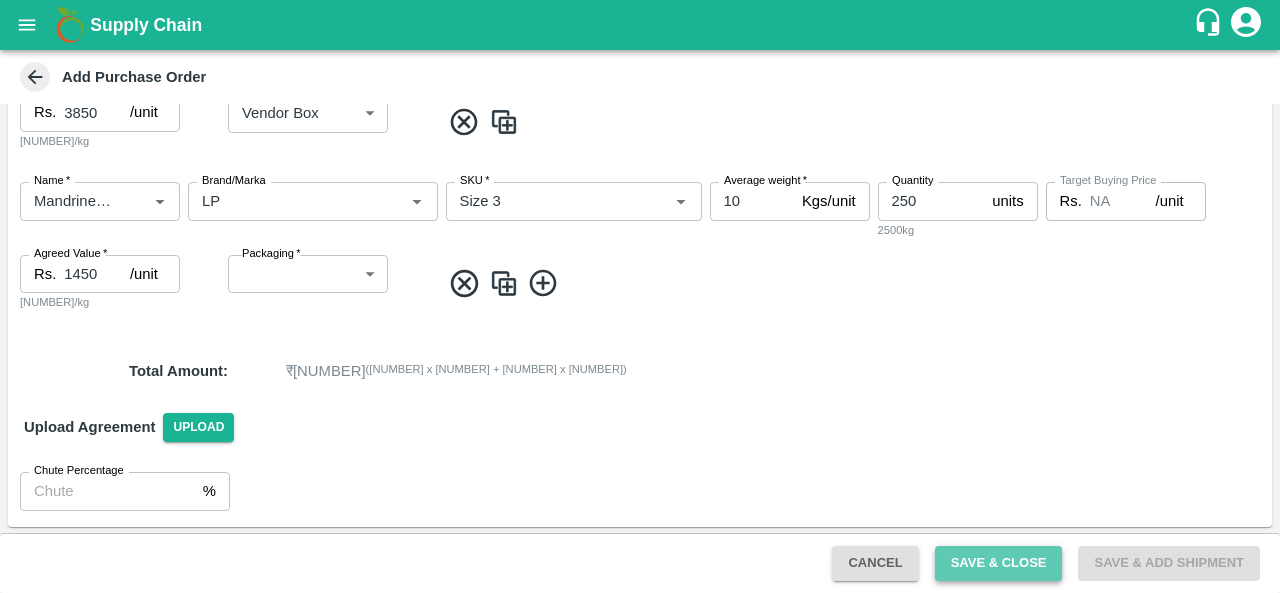 click on "Save & Close" at bounding box center (999, 563) 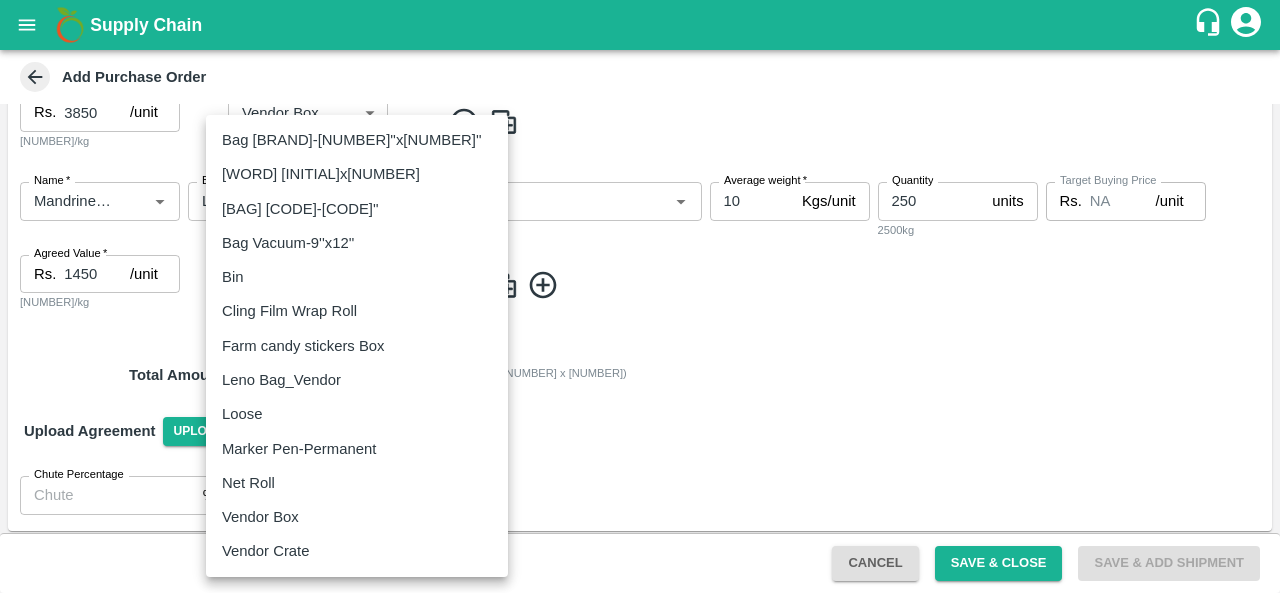 click on "Supply Chain Add Purchase Order PO Type   * Direct Purchase 3 PO Type DC   * DC   * Buyers   * [FIRST] [LAST] Buyers   * Supplier   * Supplier   * Add Vendor Add Farmer Address   * [CITY], [CITY] ([CITY]) [NEIGHBORHOOD], [STATE] Address Purchase Date   * 01/08/2025 Purchase Date Incharge DC Executive [FIRST] [LAST] Incharge DC Executive   * Model   * Fixed Fixed Model Vendor Type Local Purchase LOCAL_PURCHASE Vendor Type Expected Purchase Items Banana Export PO Please select if you are creating PO for banana export Buying In Kgs Units Name   * Name   * Brand/Marka Brand/Marka SKU   * SKU   * Average weight   * 10 Kgs/unit Average weight Quantity 250 units Quantity 2500kg" at bounding box center (640, 296) 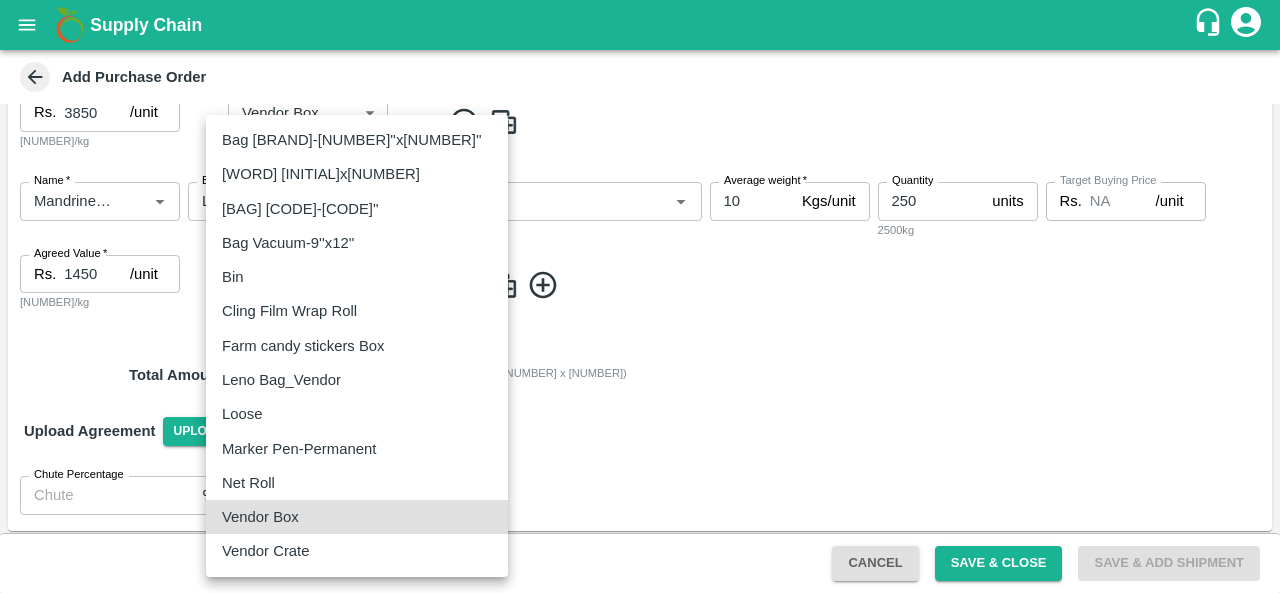 type on "276" 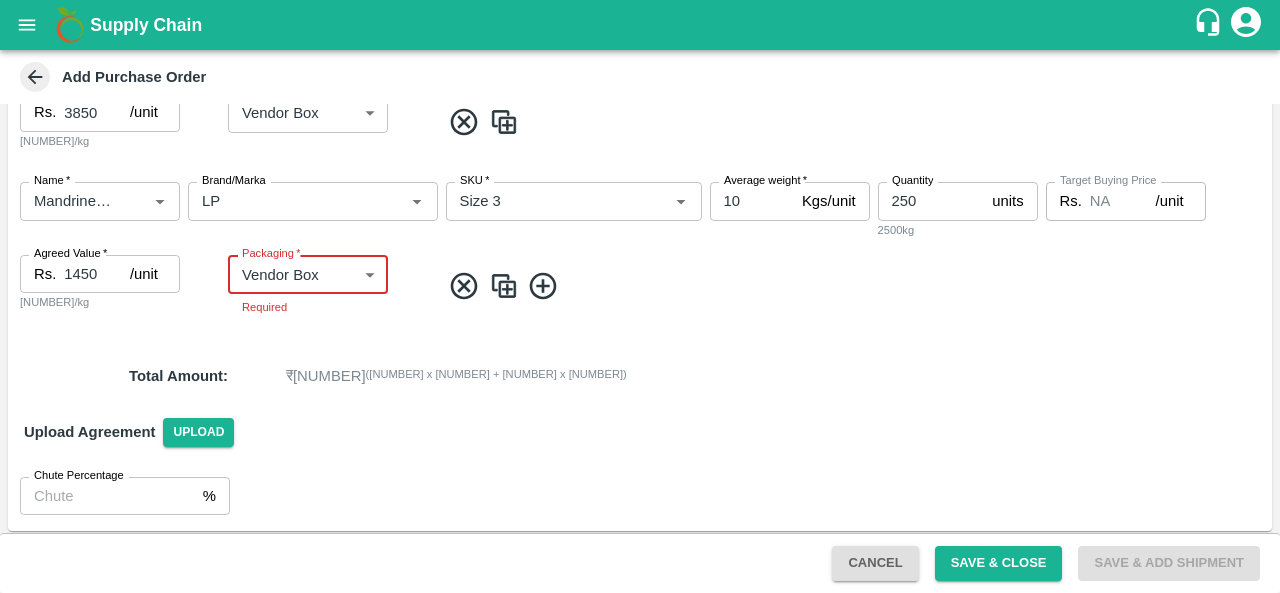 click on "Upload Agreement Upload" at bounding box center (640, 432) 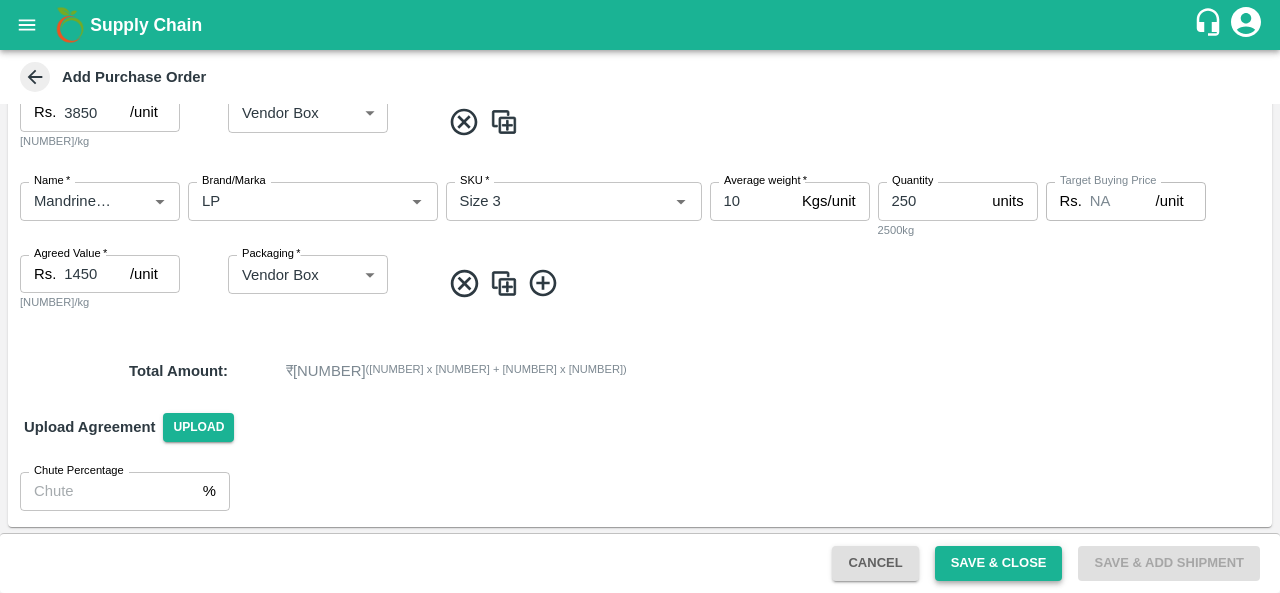 click on "Save & Close" at bounding box center (999, 563) 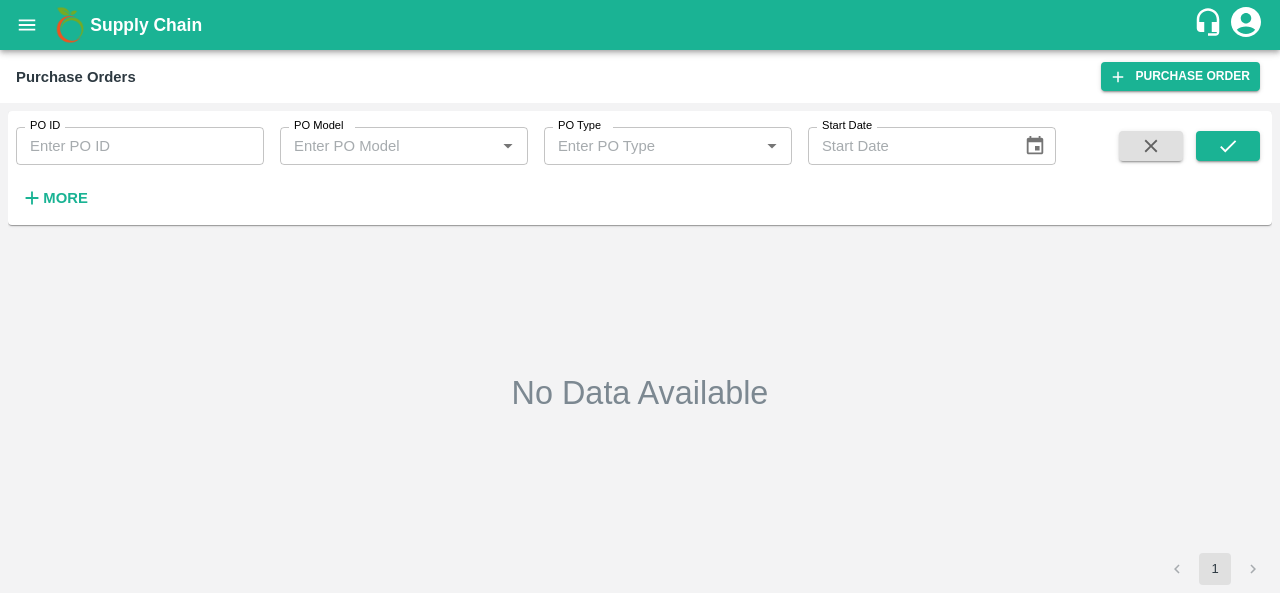 scroll, scrollTop: 0, scrollLeft: 0, axis: both 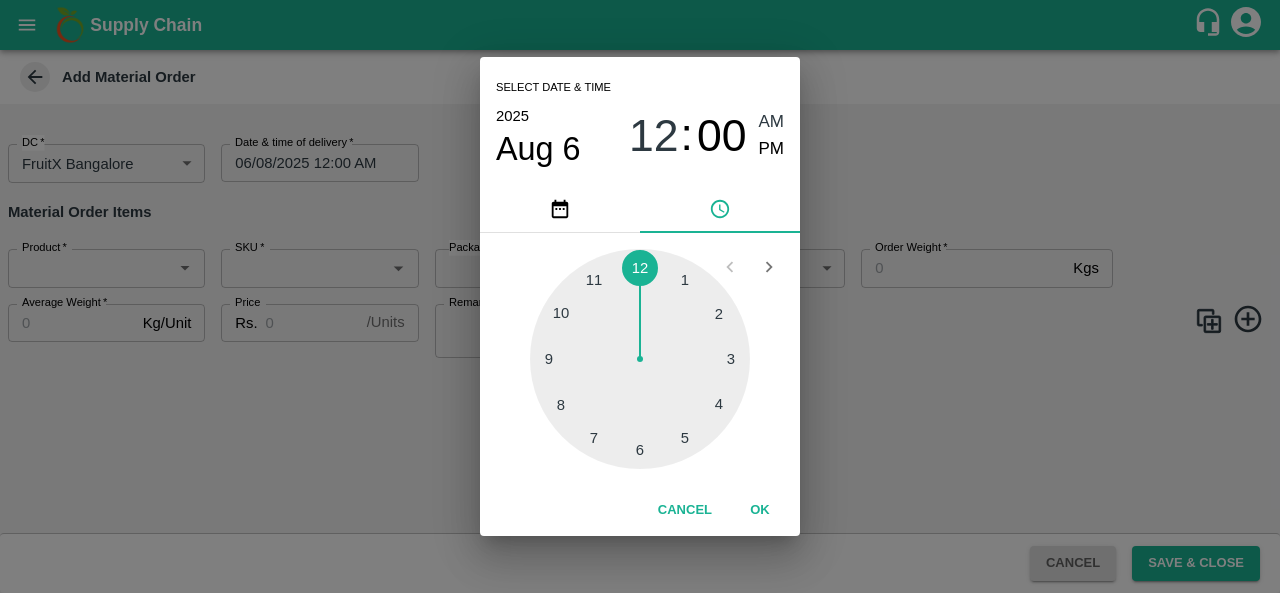 click on "Select date & time 2025 Aug 6 12 : 00 AM PM 1 2 3 4 5 6 7 8 9 10 11 12 Cancel OK" at bounding box center [640, 296] 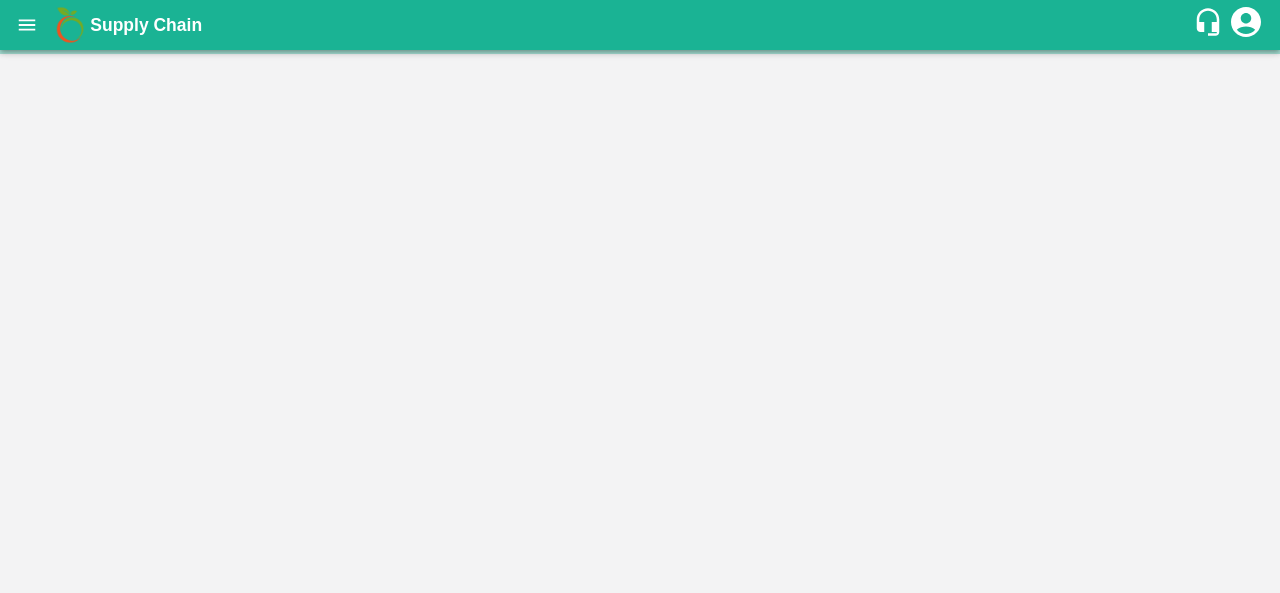 scroll, scrollTop: 0, scrollLeft: 0, axis: both 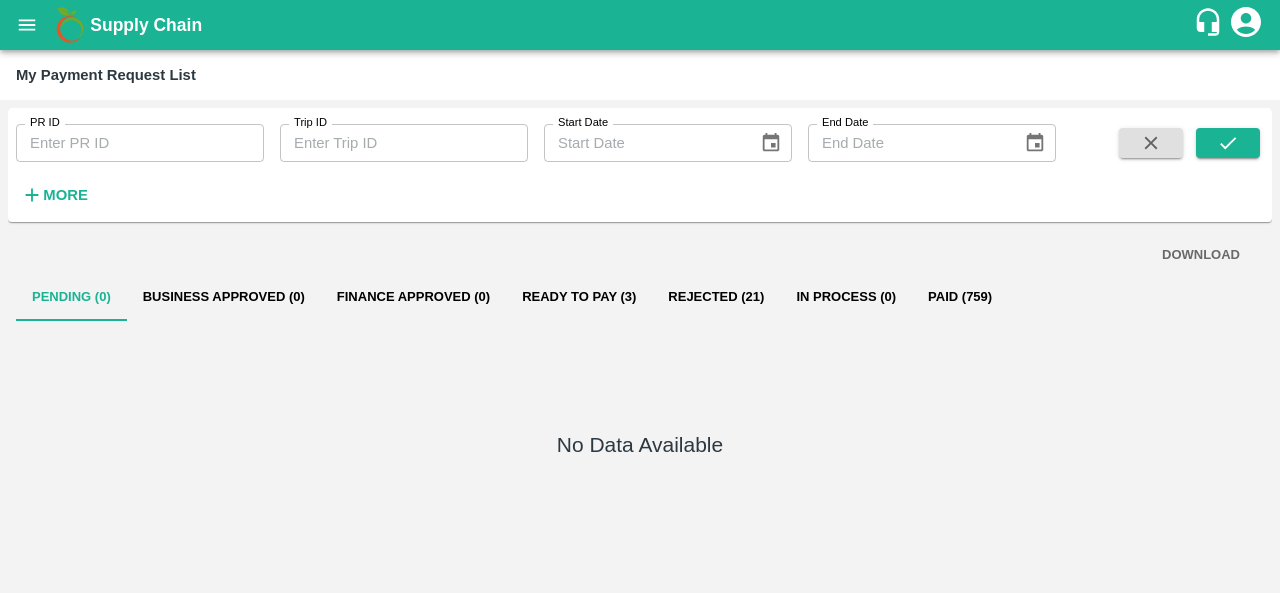 drag, startPoint x: 572, startPoint y: 303, endPoint x: 446, endPoint y: 357, distance: 137.08392 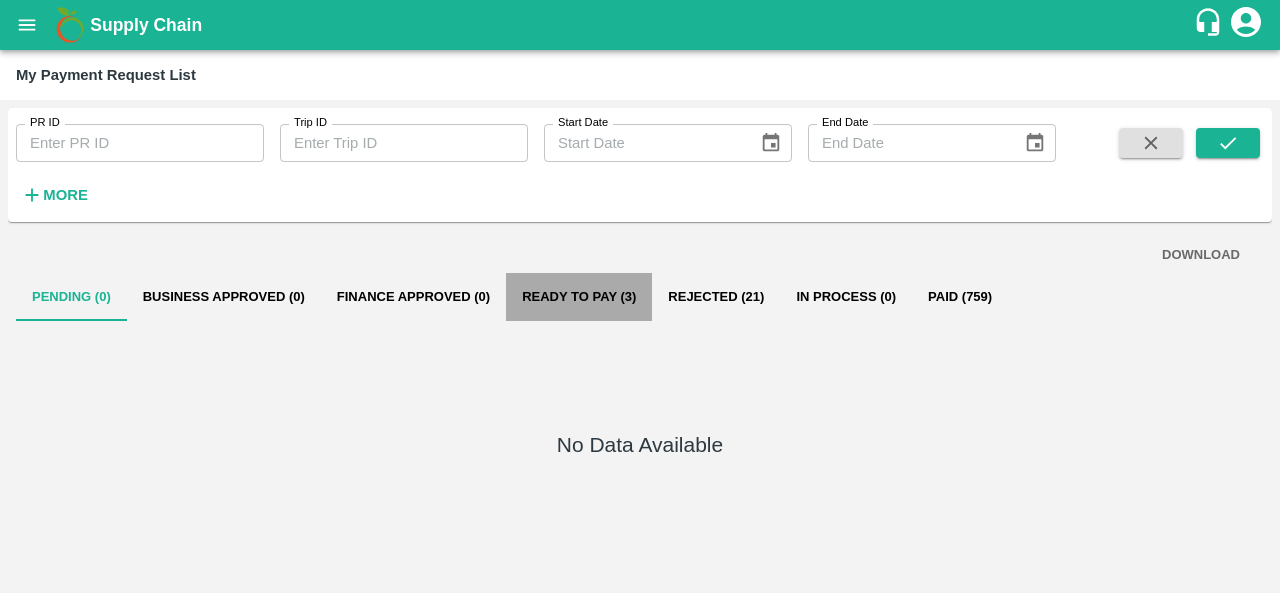 click on "Ready To Pay (3)" at bounding box center [579, 297] 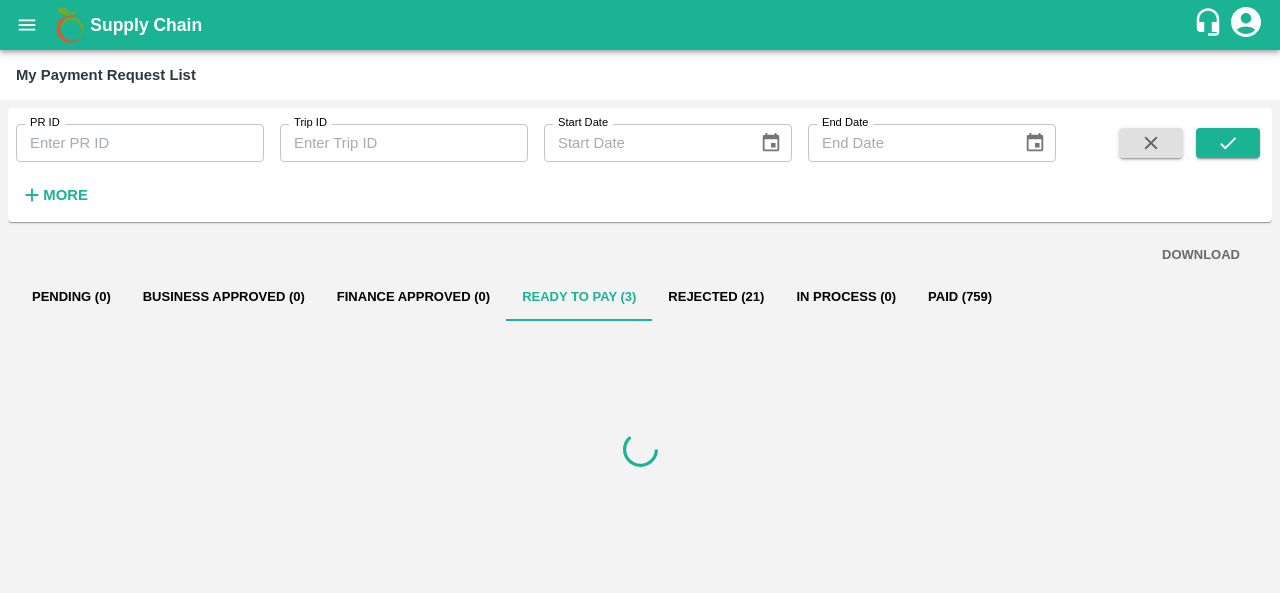 click at bounding box center [640, 449] 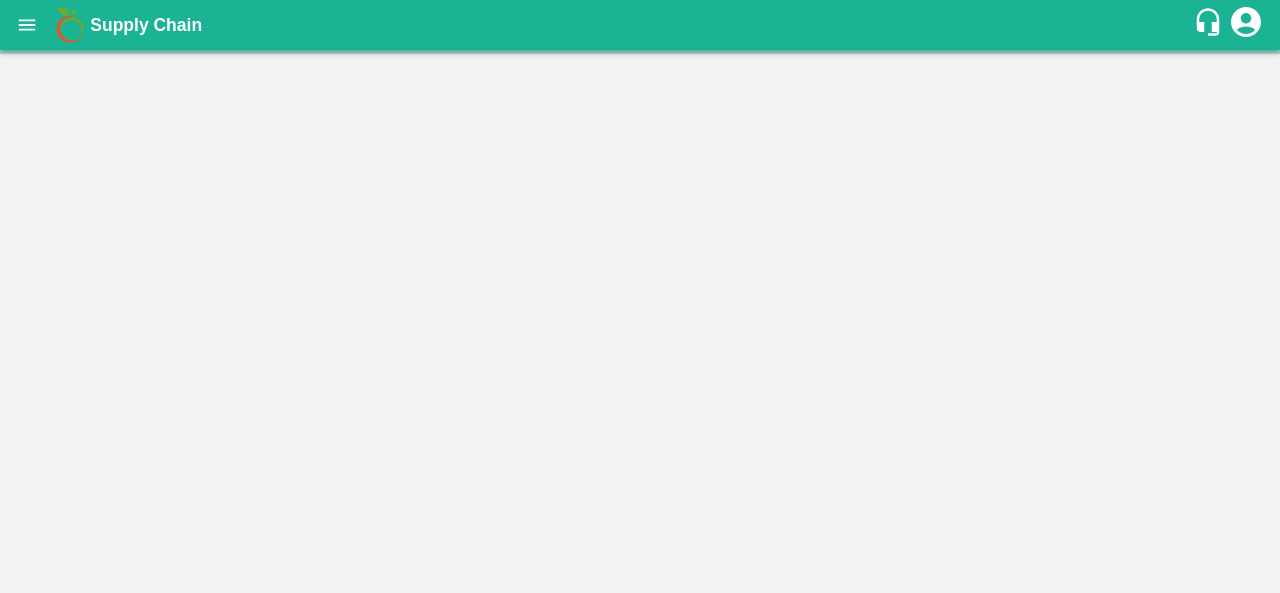 scroll, scrollTop: 0, scrollLeft: 0, axis: both 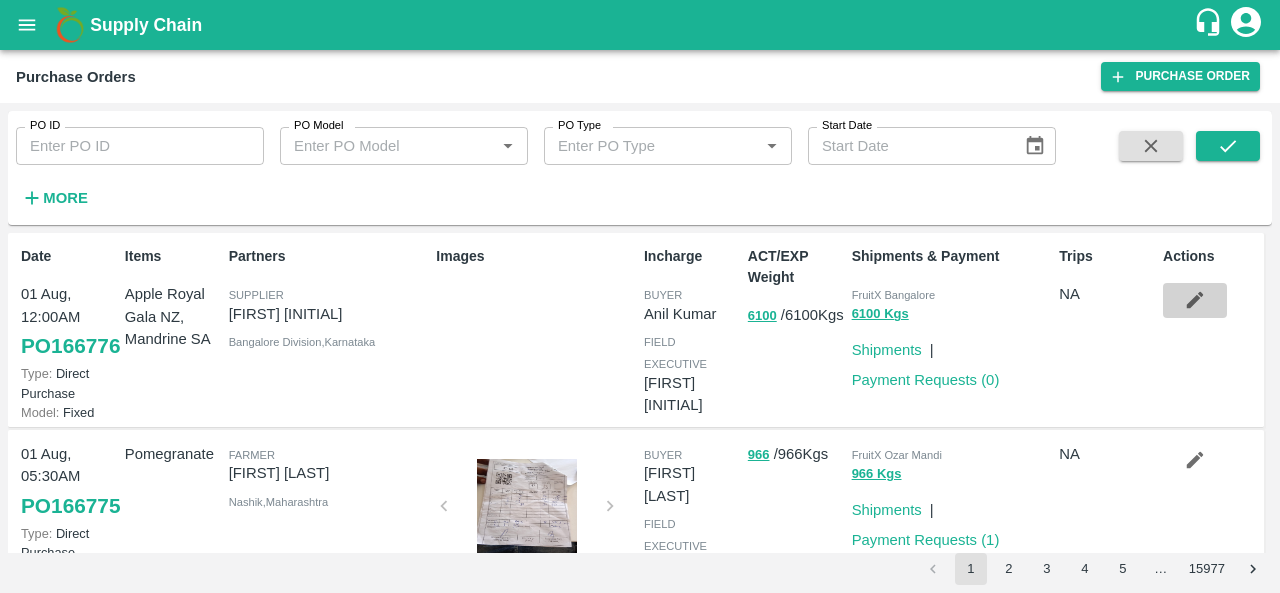 click 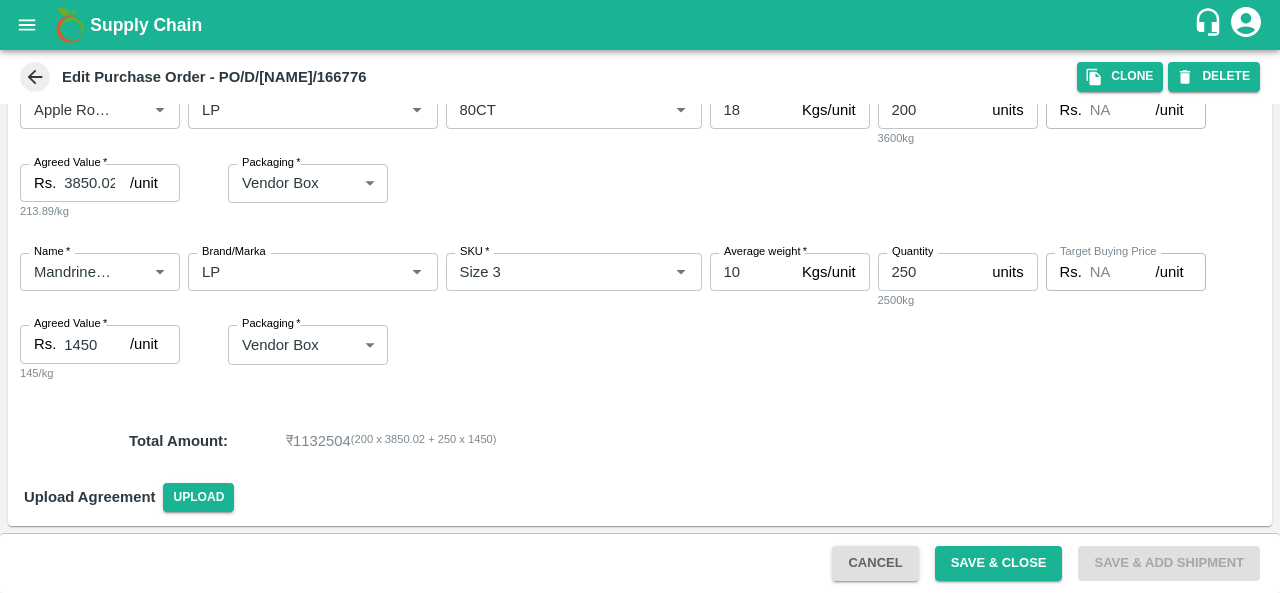 scroll, scrollTop: 220, scrollLeft: 0, axis: vertical 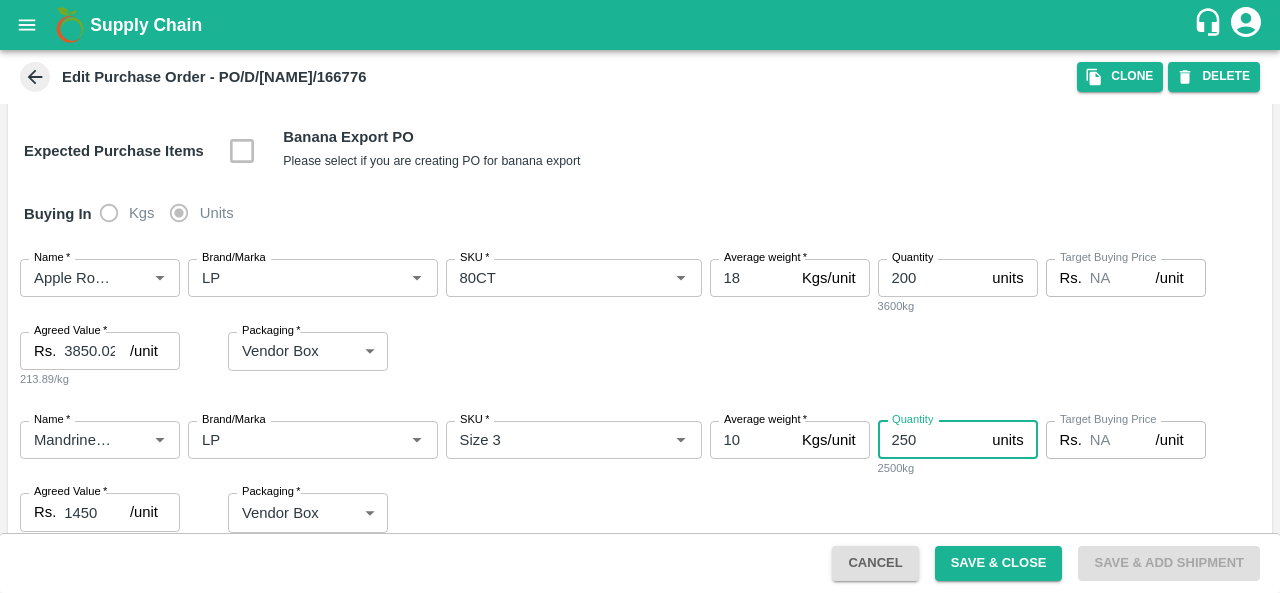 click on "250" at bounding box center [931, 440] 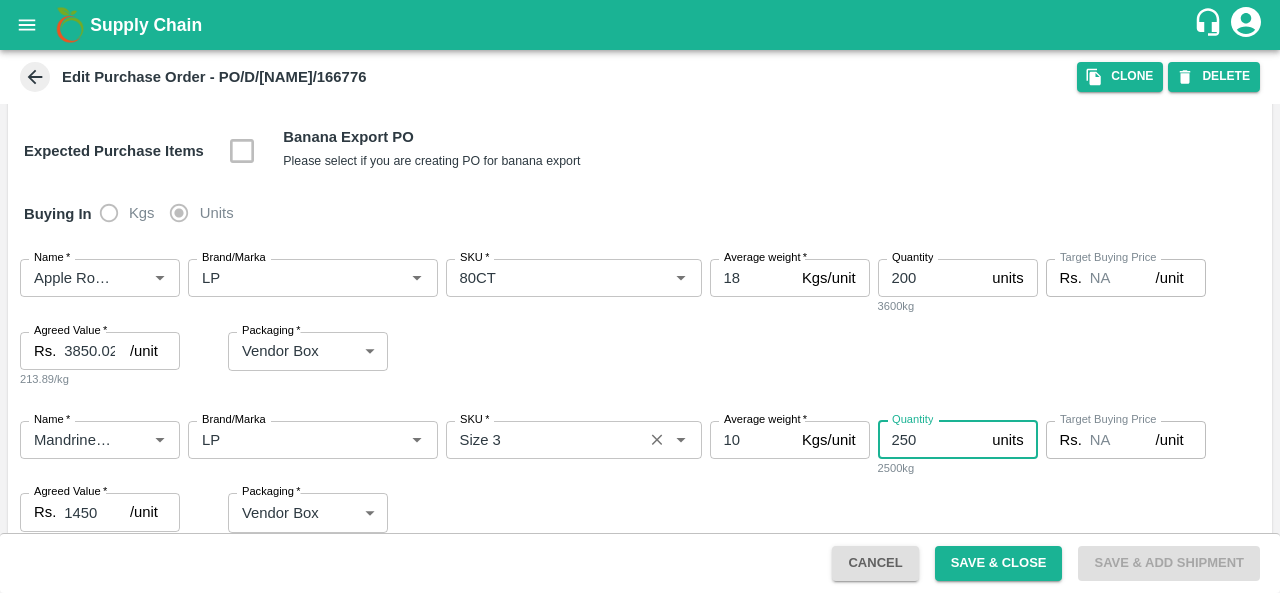 scroll, scrollTop: 388, scrollLeft: 0, axis: vertical 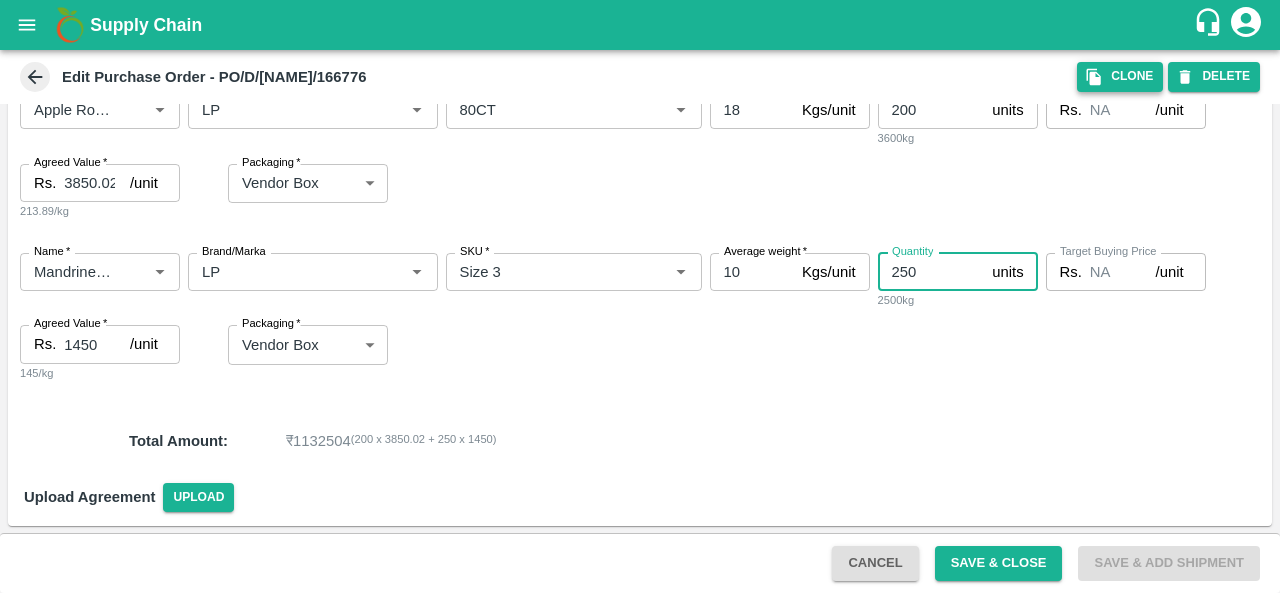 click 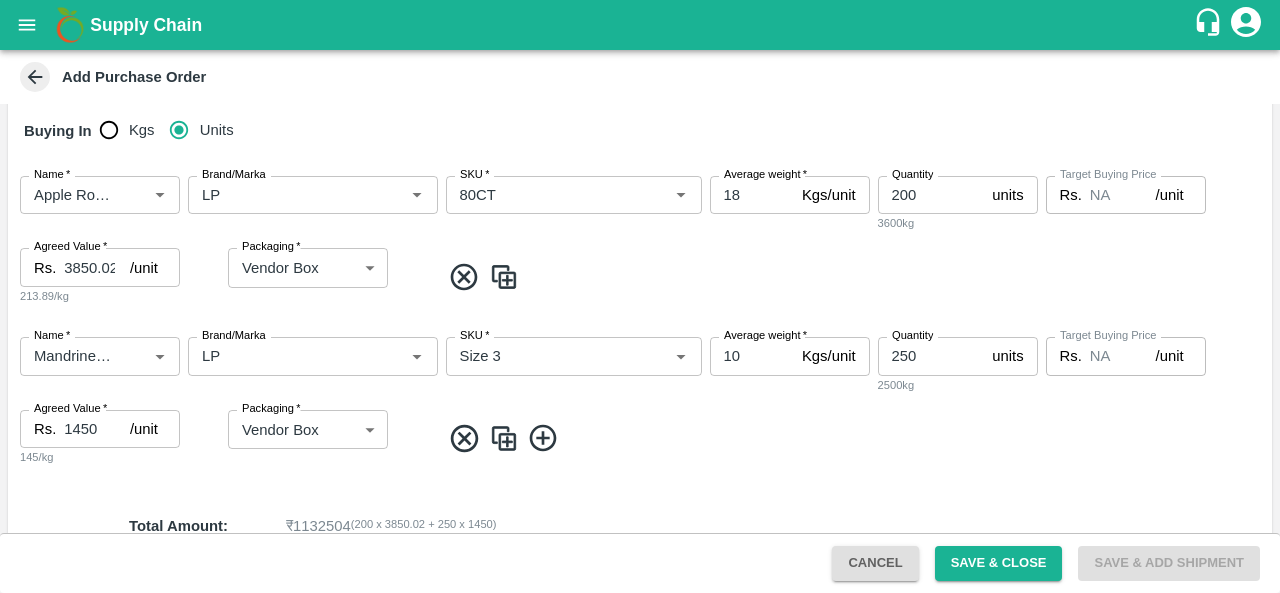 type 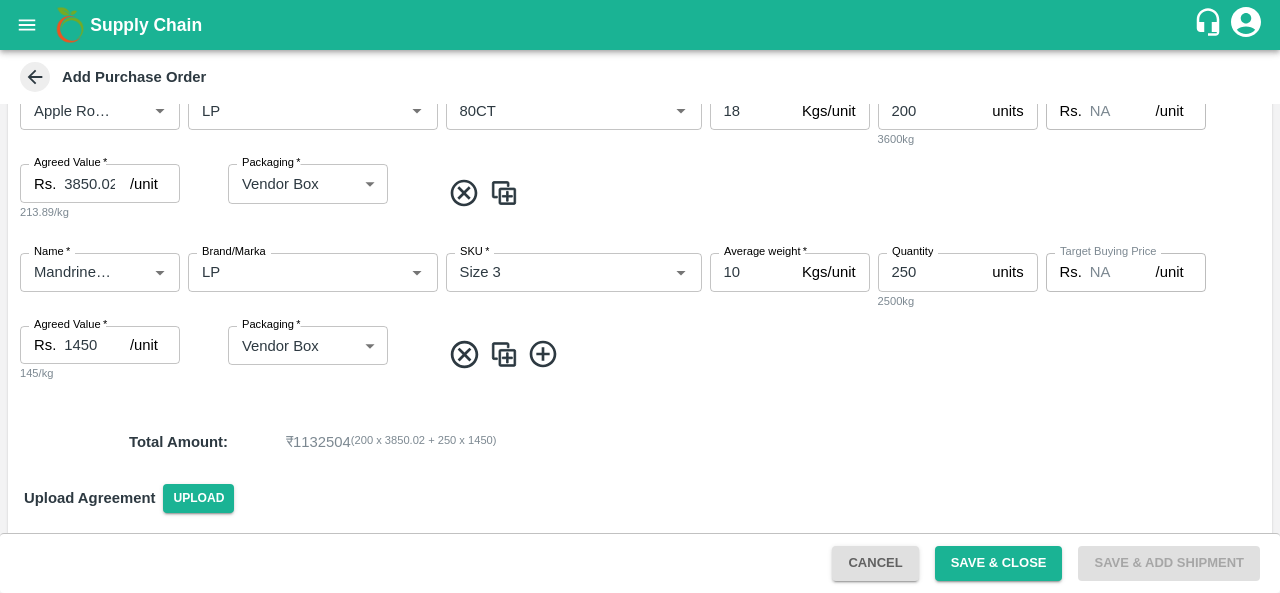 scroll, scrollTop: 316, scrollLeft: 0, axis: vertical 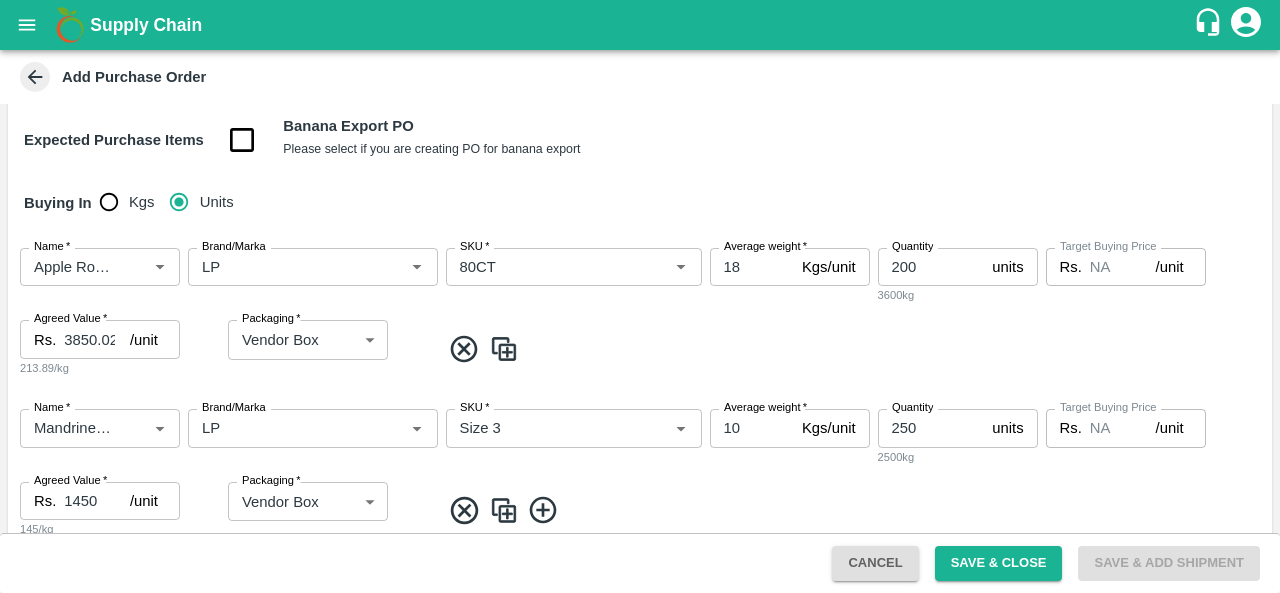 click 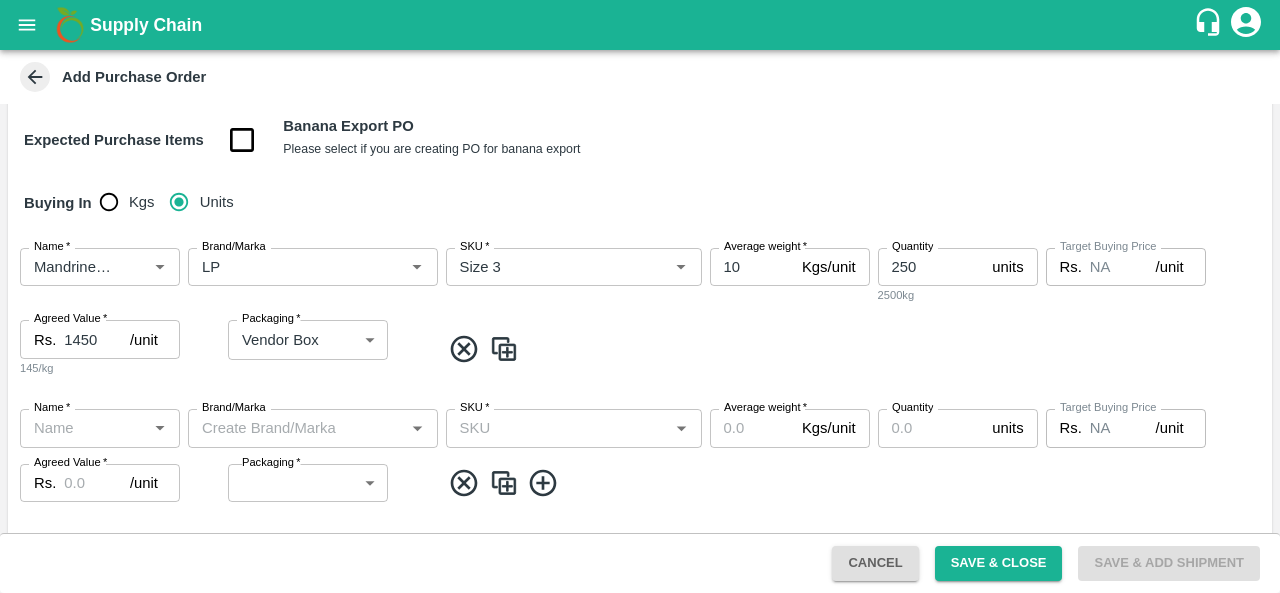 click 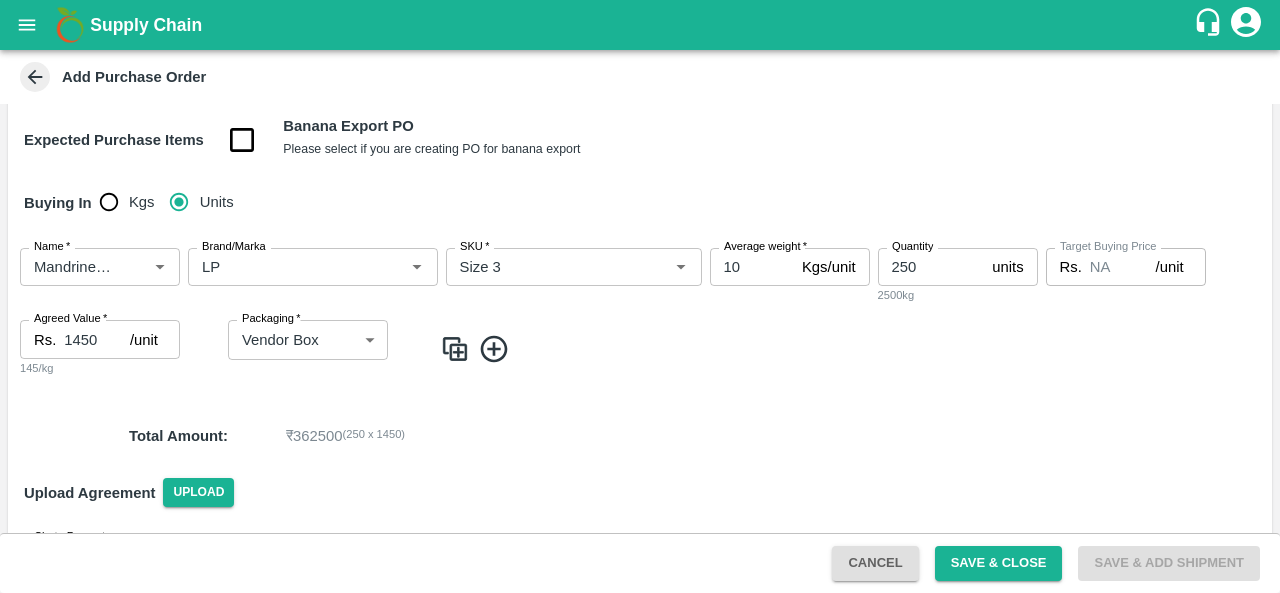 click on "250" at bounding box center (931, 267) 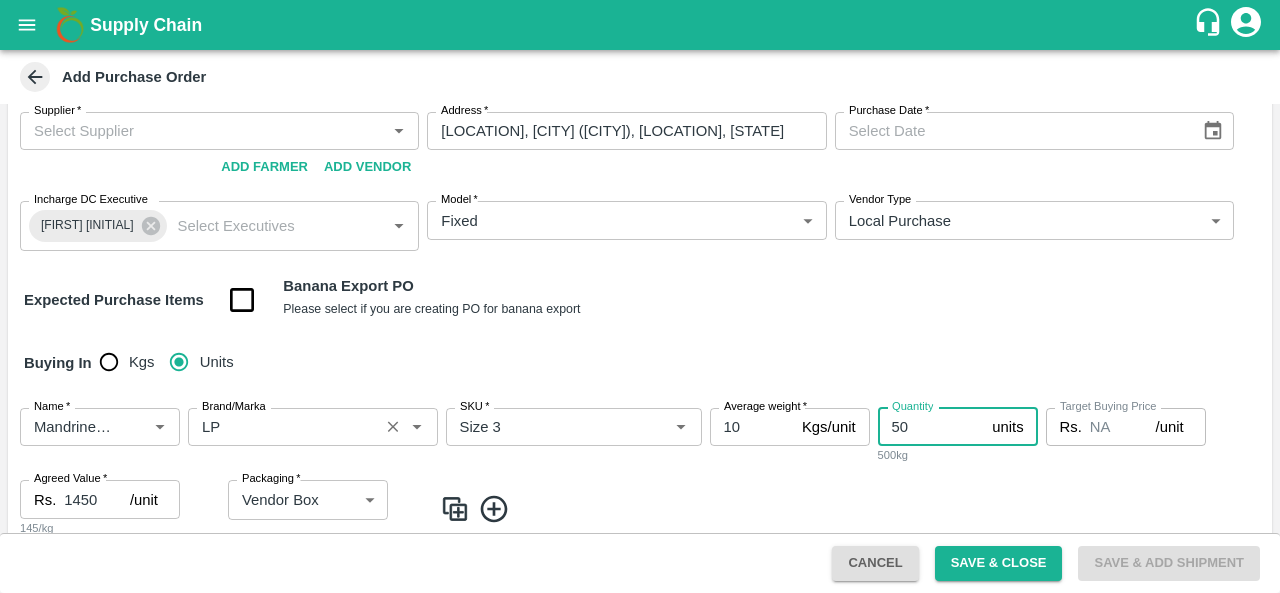 scroll, scrollTop: 0, scrollLeft: 0, axis: both 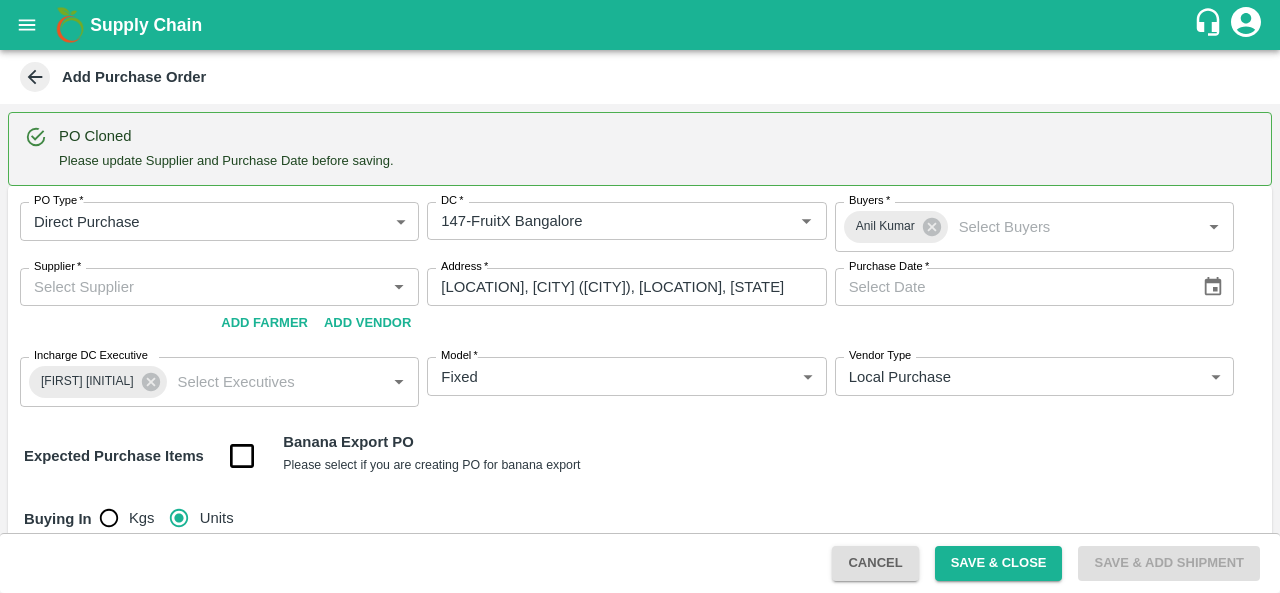 type on "50" 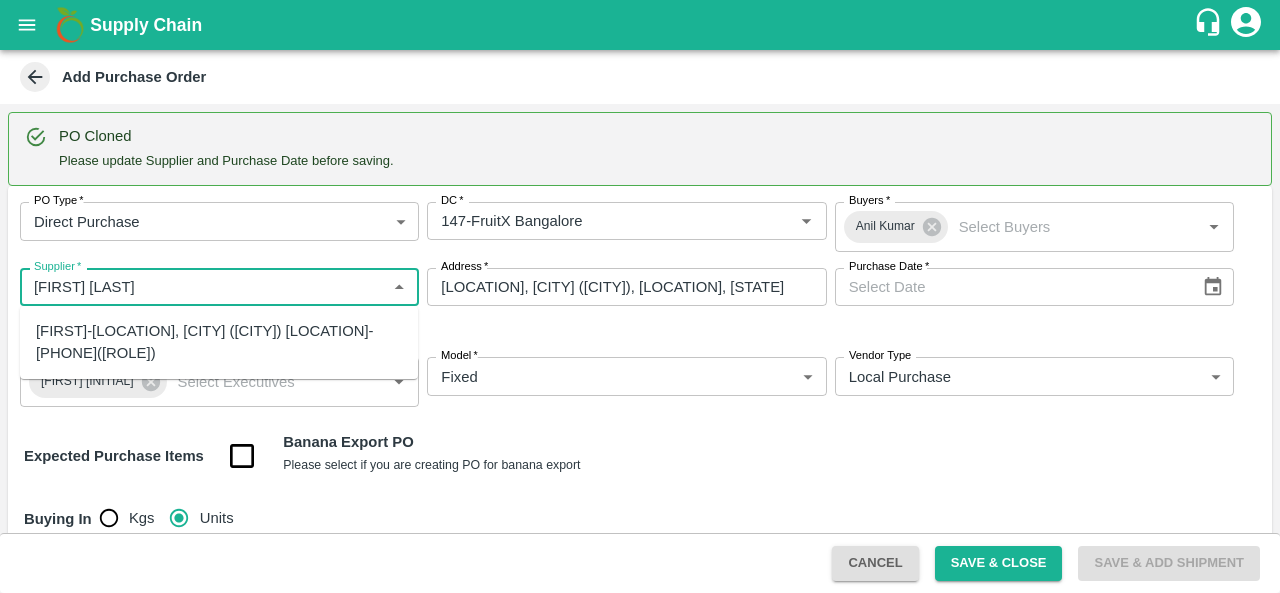 click on "[FIRST]-[CITY], [CITY] ([CITY])-[PHONE]([ROLE])" at bounding box center (219, 342) 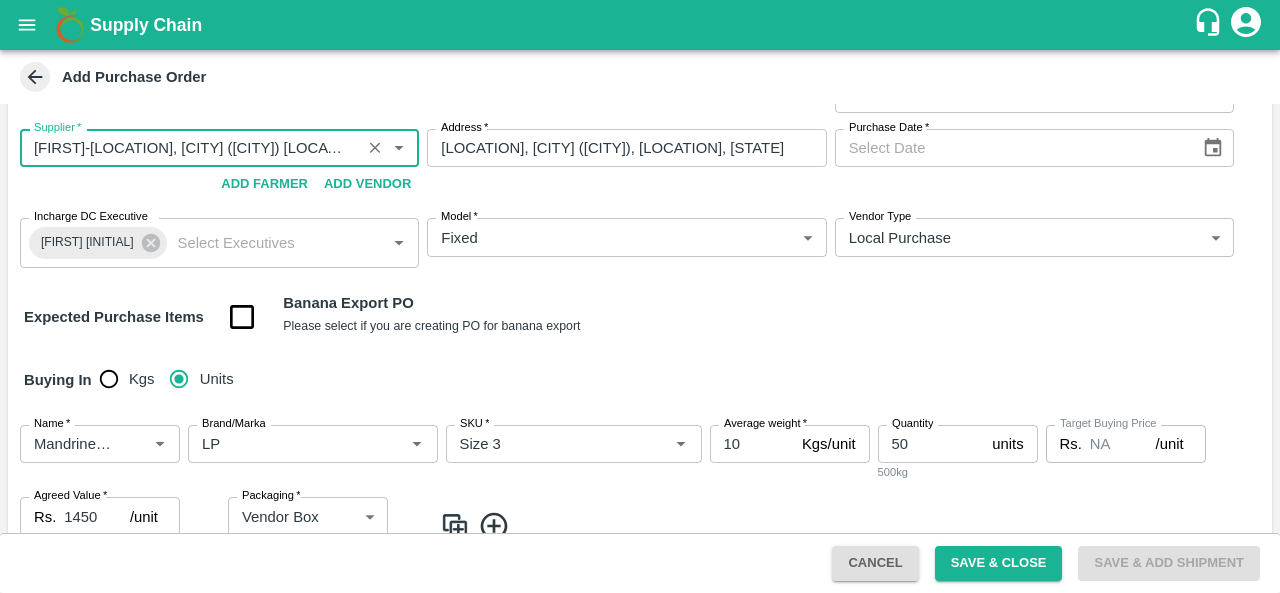 scroll, scrollTop: 142, scrollLeft: 0, axis: vertical 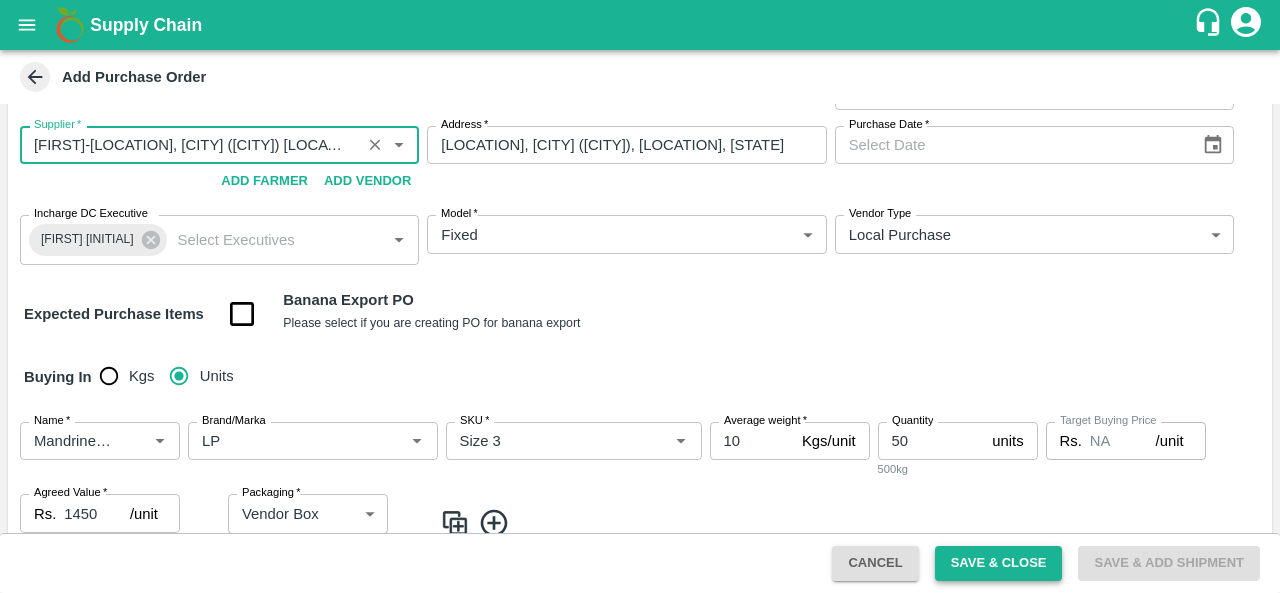 type on "[FIRST]-[CITY], [CITY] ([CITY])-[PHONE]([ROLE])" 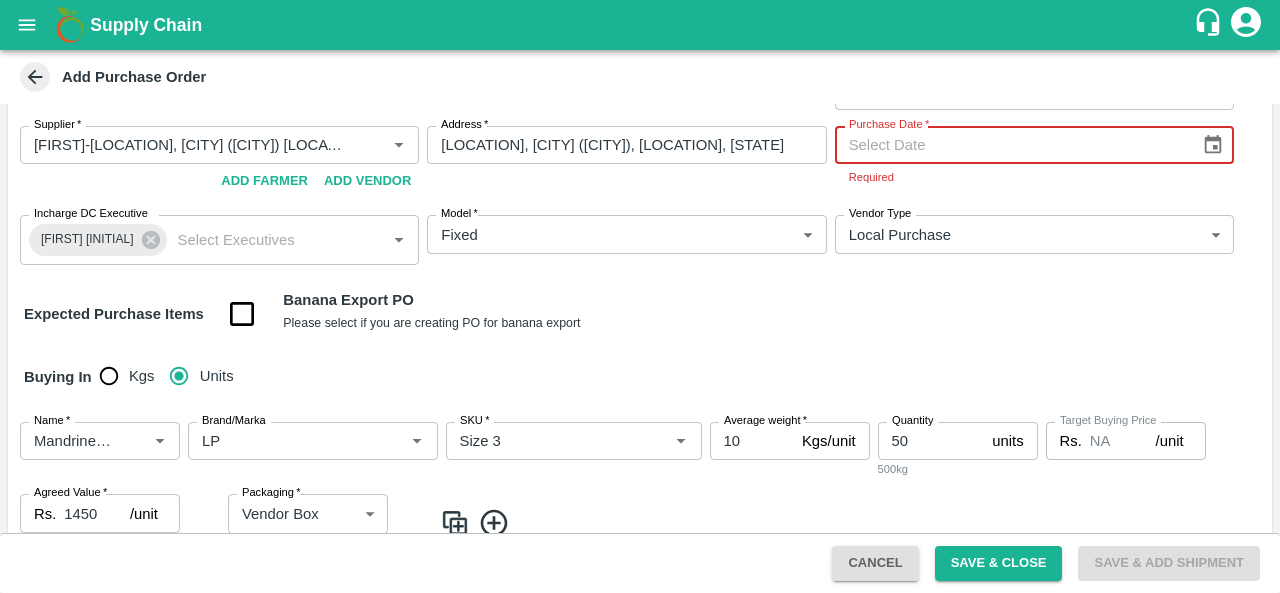 type on "DD/MM/YYYY" 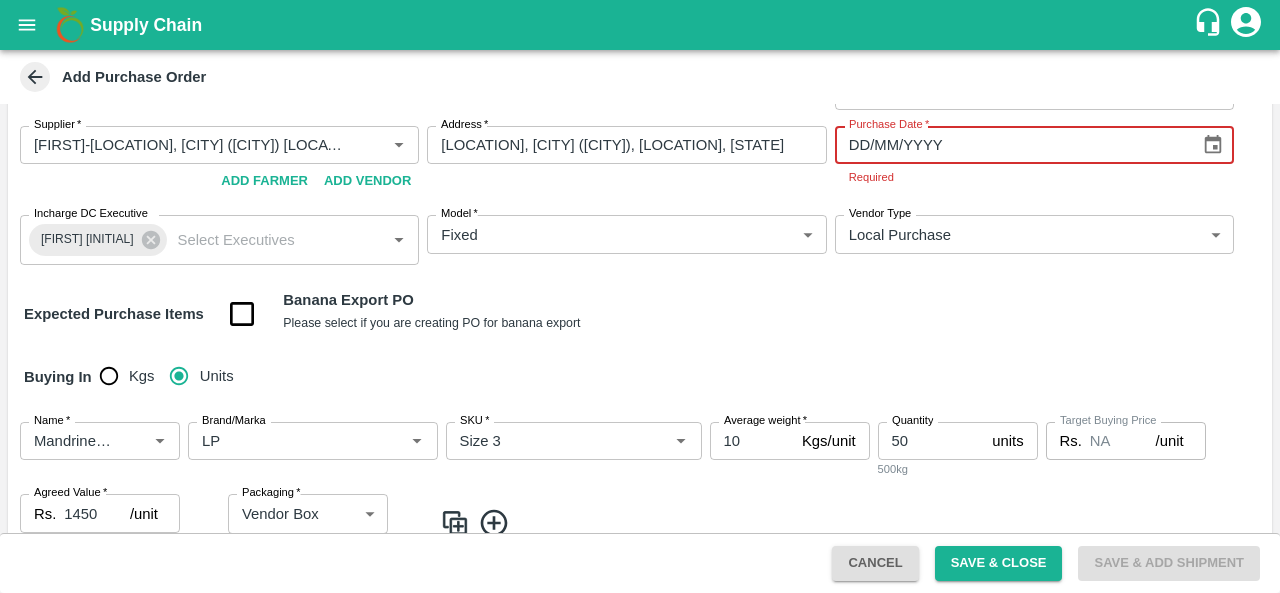 click on "DD/MM/YYYY" at bounding box center [1010, 145] 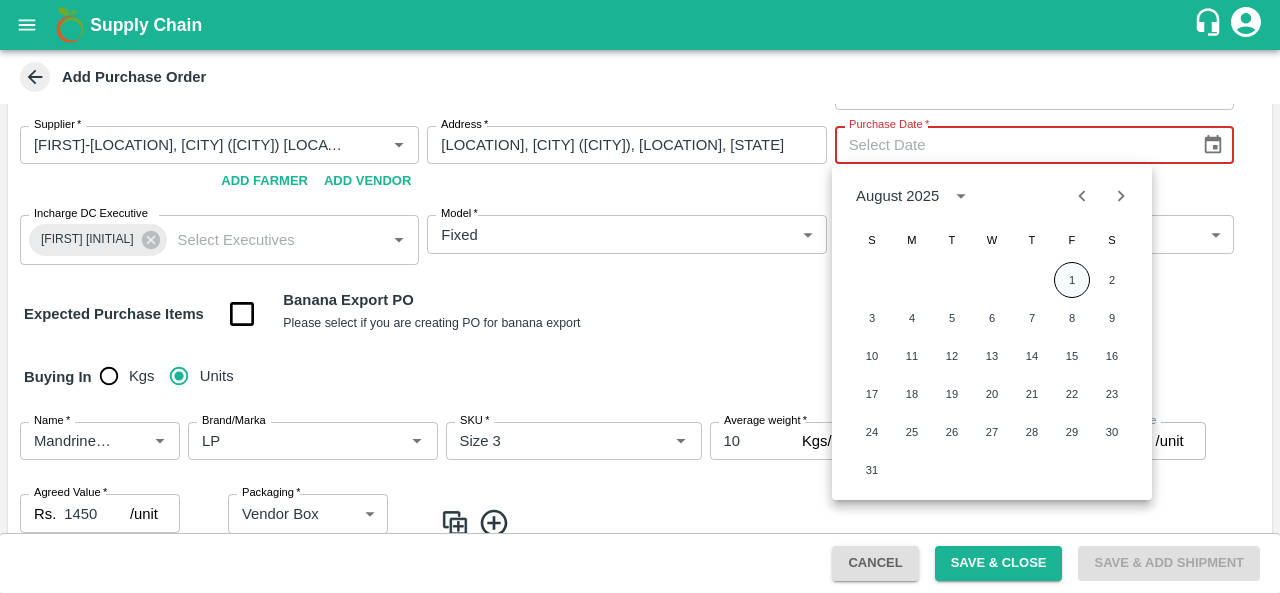 click on "1" at bounding box center [1072, 280] 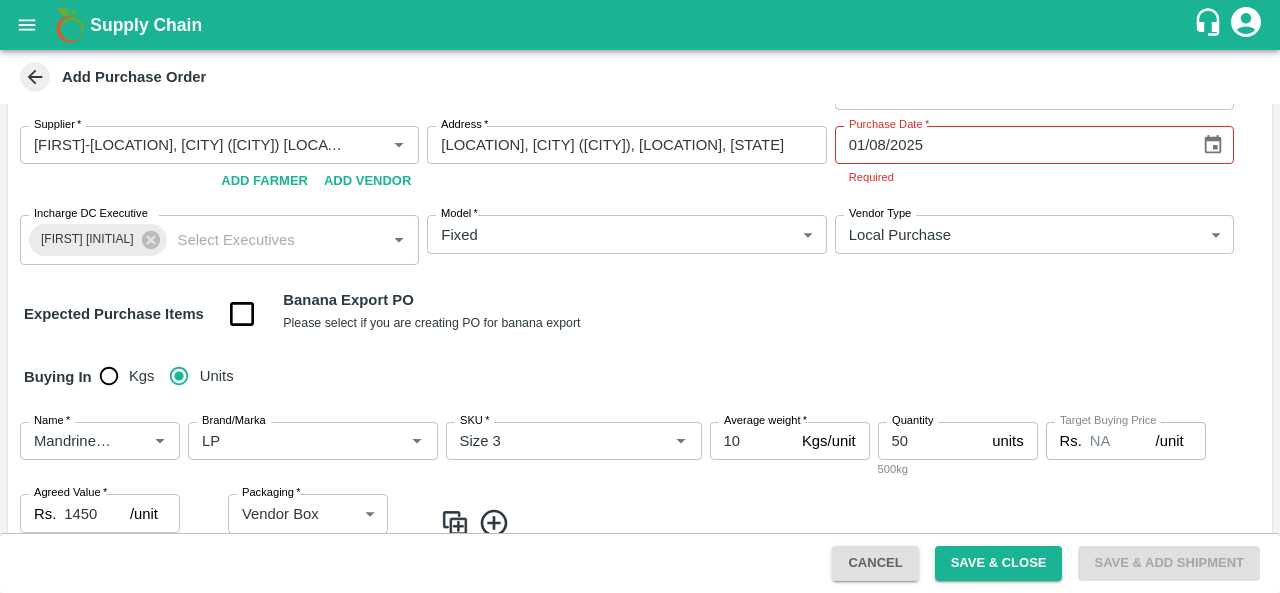 click on "Expected Purchase Items Banana Export PO Please select if you are creating PO for banana export" at bounding box center [640, 314] 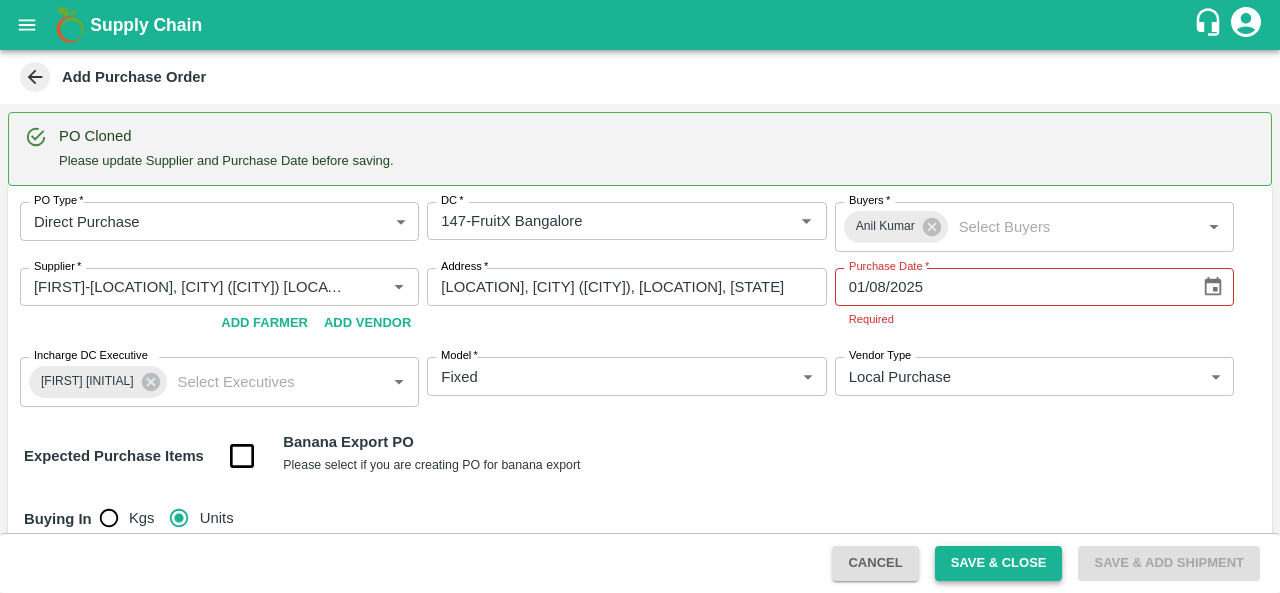 click on "Save & Close" at bounding box center [999, 563] 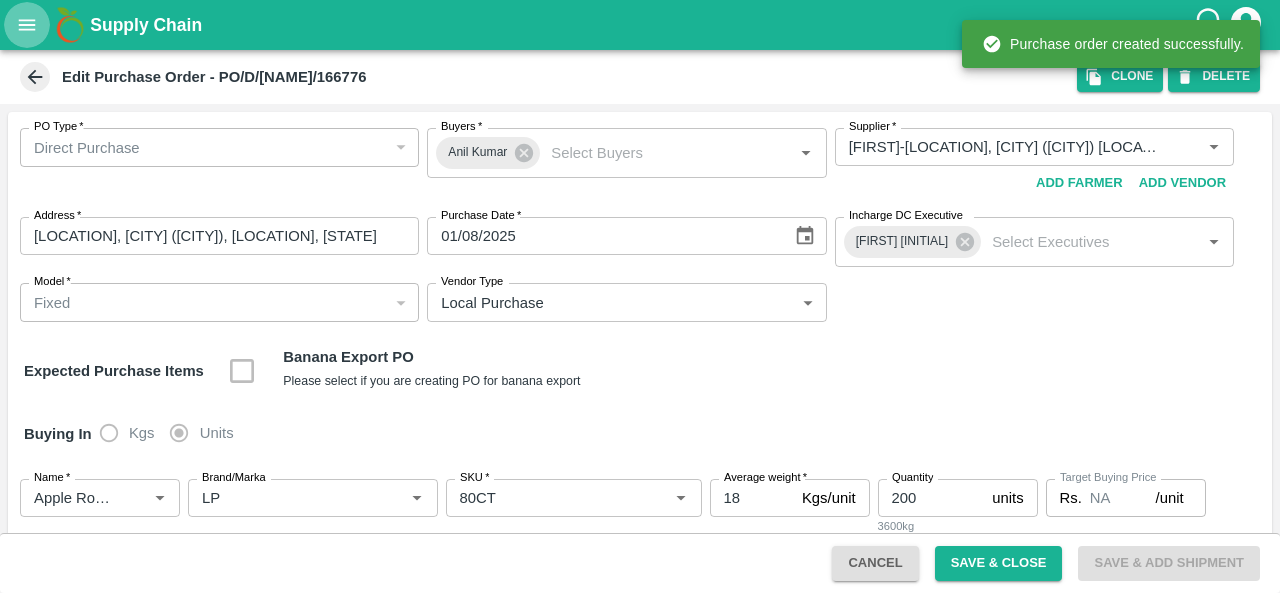 click 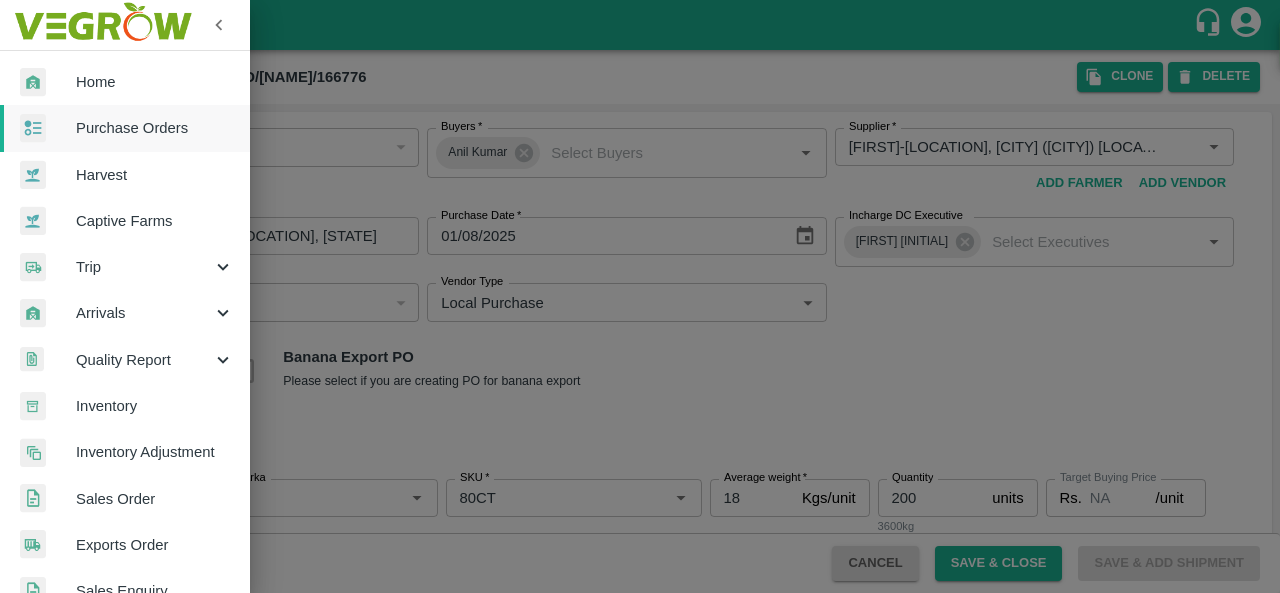 click on "Purchase Orders" at bounding box center [155, 128] 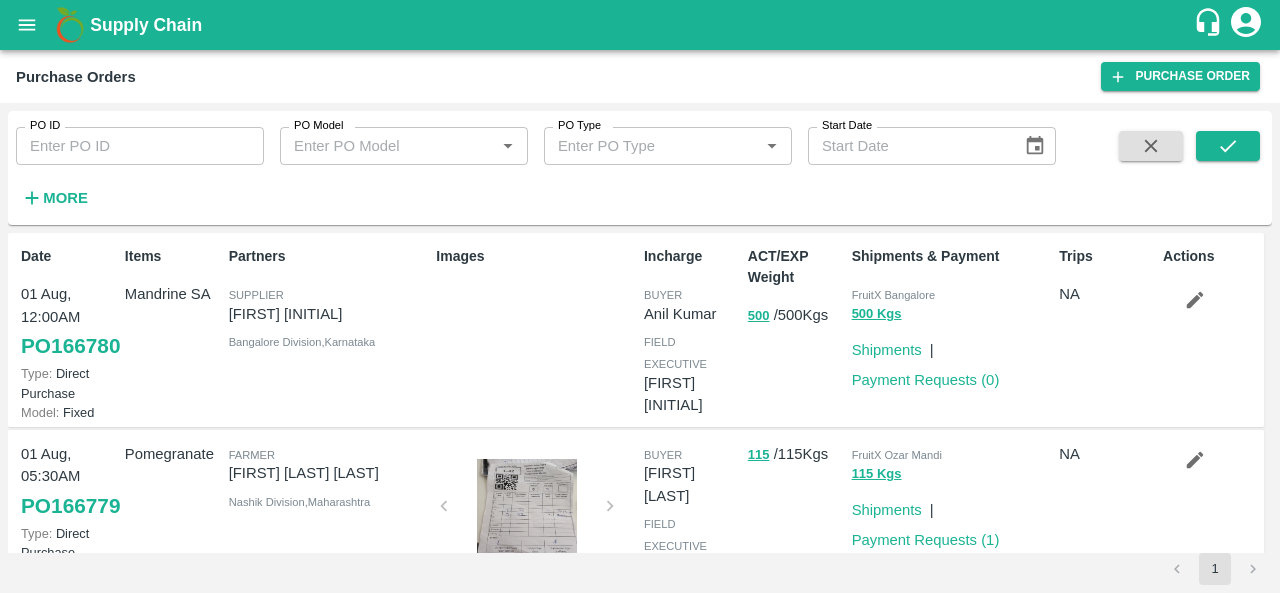 click on "More" at bounding box center (65, 198) 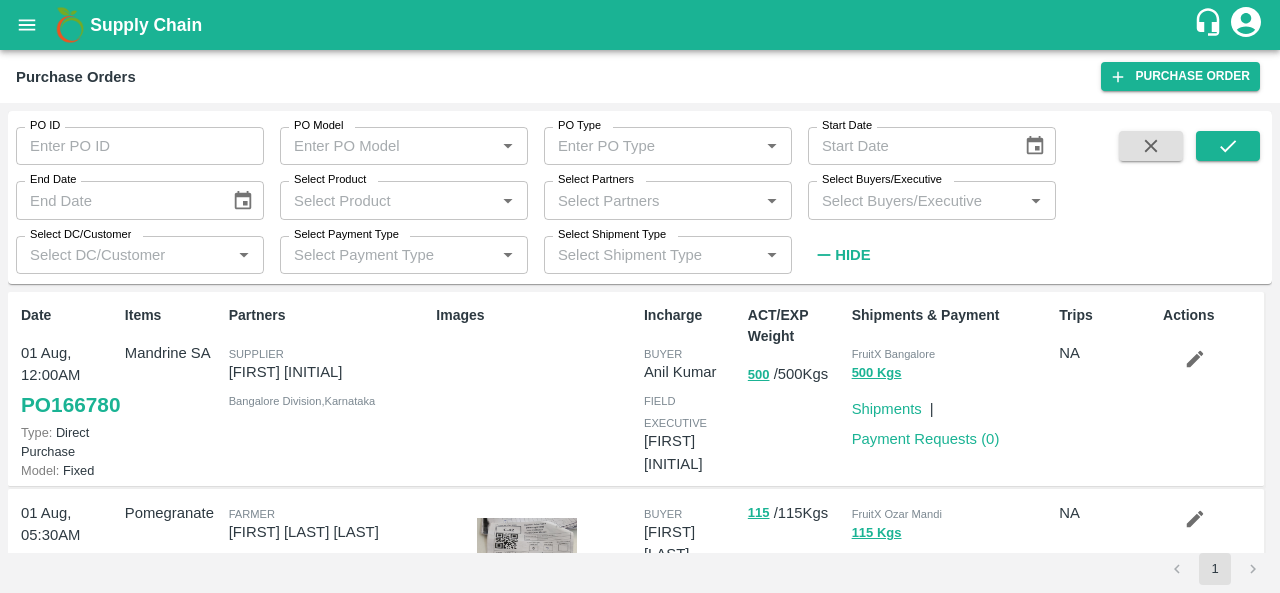 click on "Select Buyers/Executive" at bounding box center (915, 200) 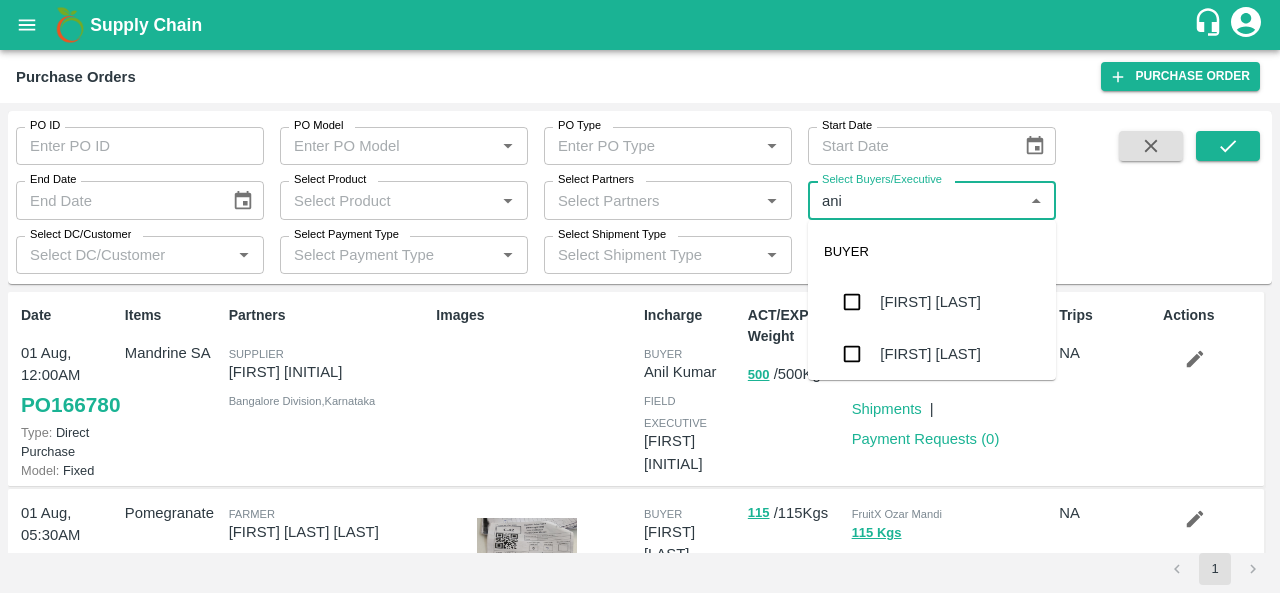 type on "[FIRST]" 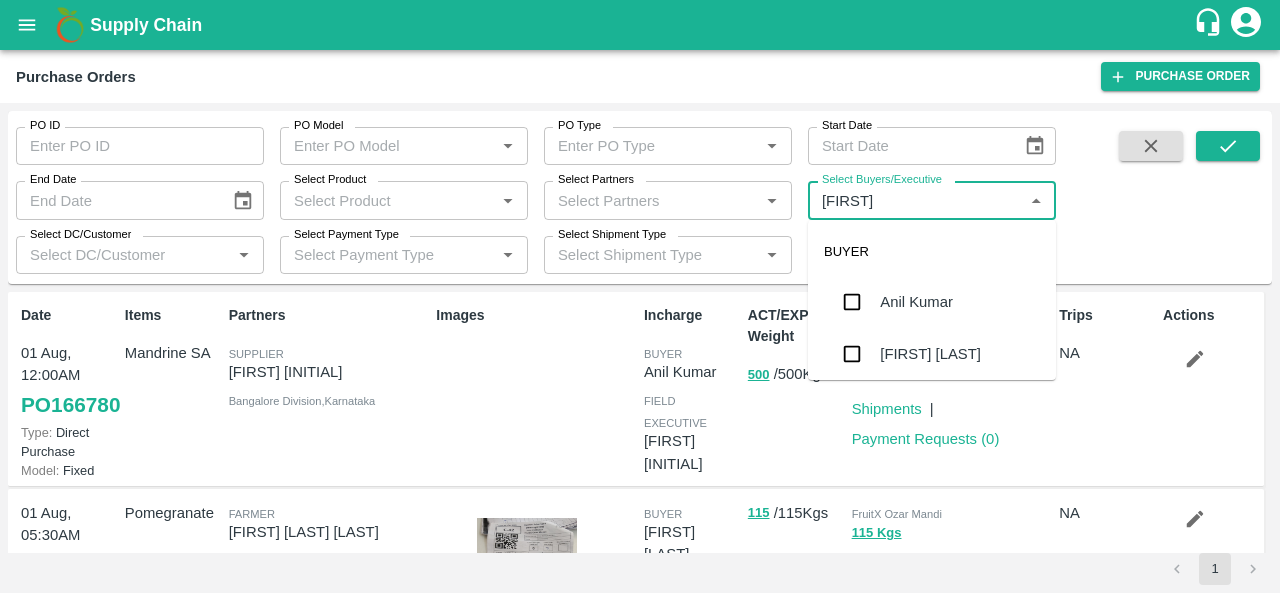 click on "[FIRST] [LAST]" at bounding box center (916, 302) 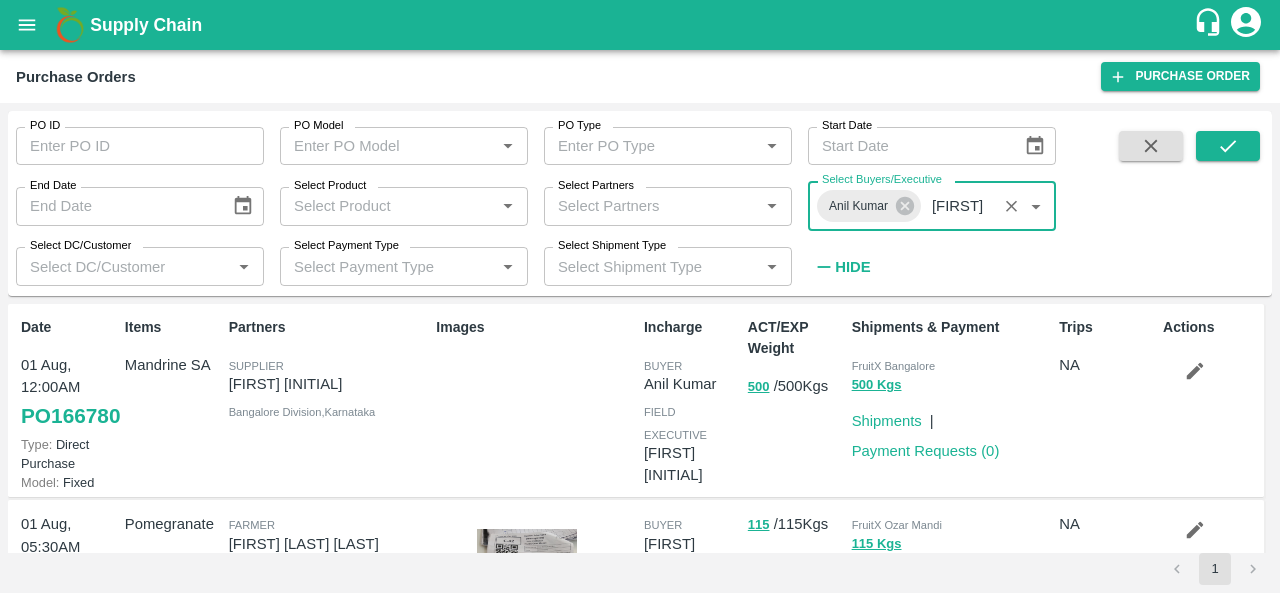 type 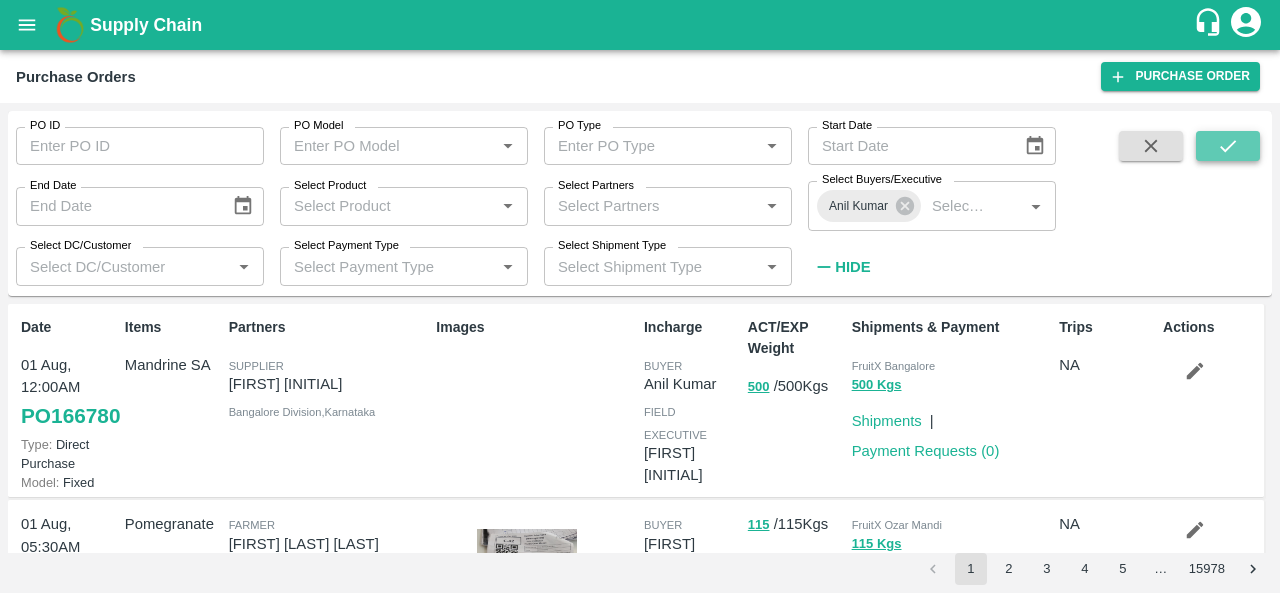 click at bounding box center (1228, 146) 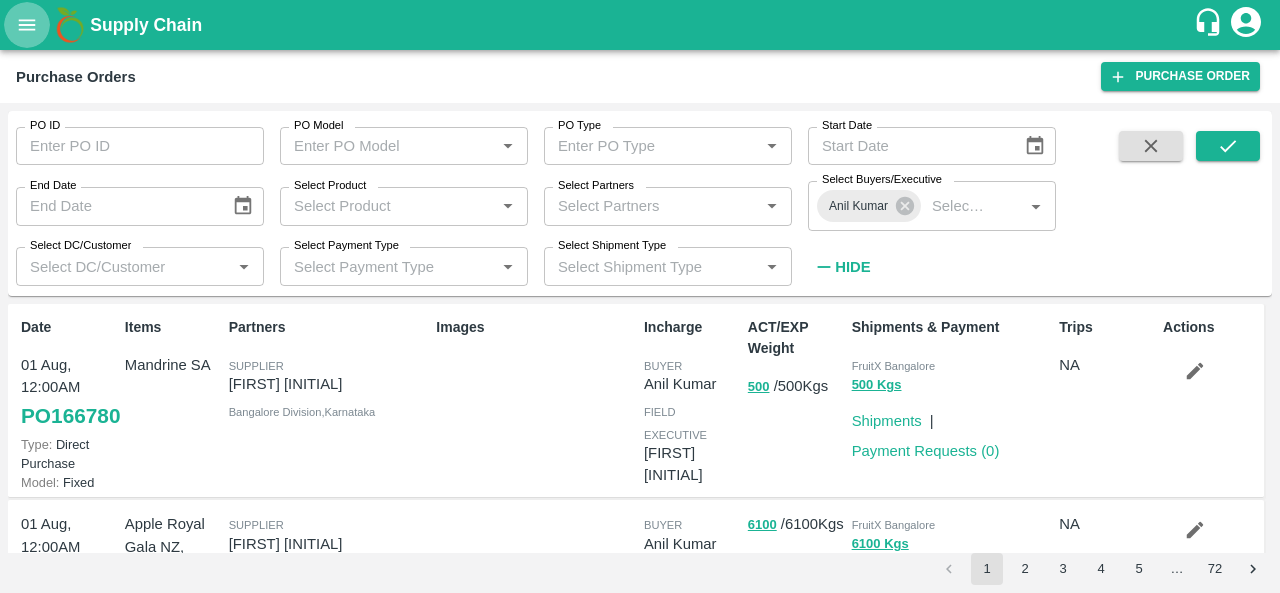 click 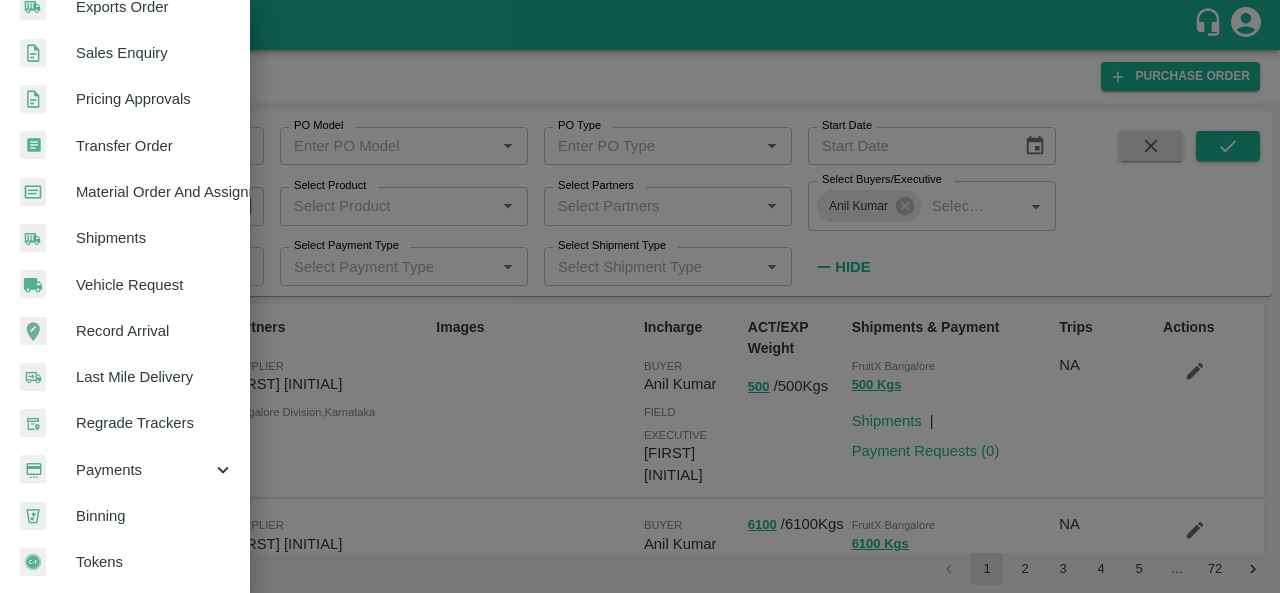 scroll, scrollTop: 546, scrollLeft: 0, axis: vertical 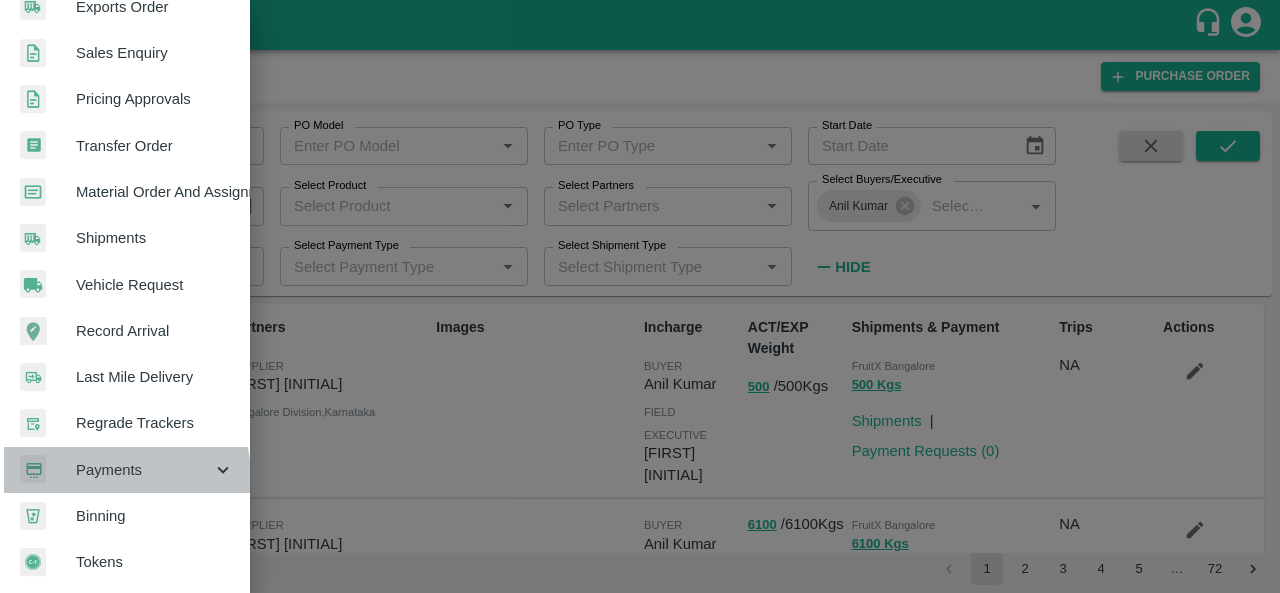 click on "Payments" at bounding box center (144, 470) 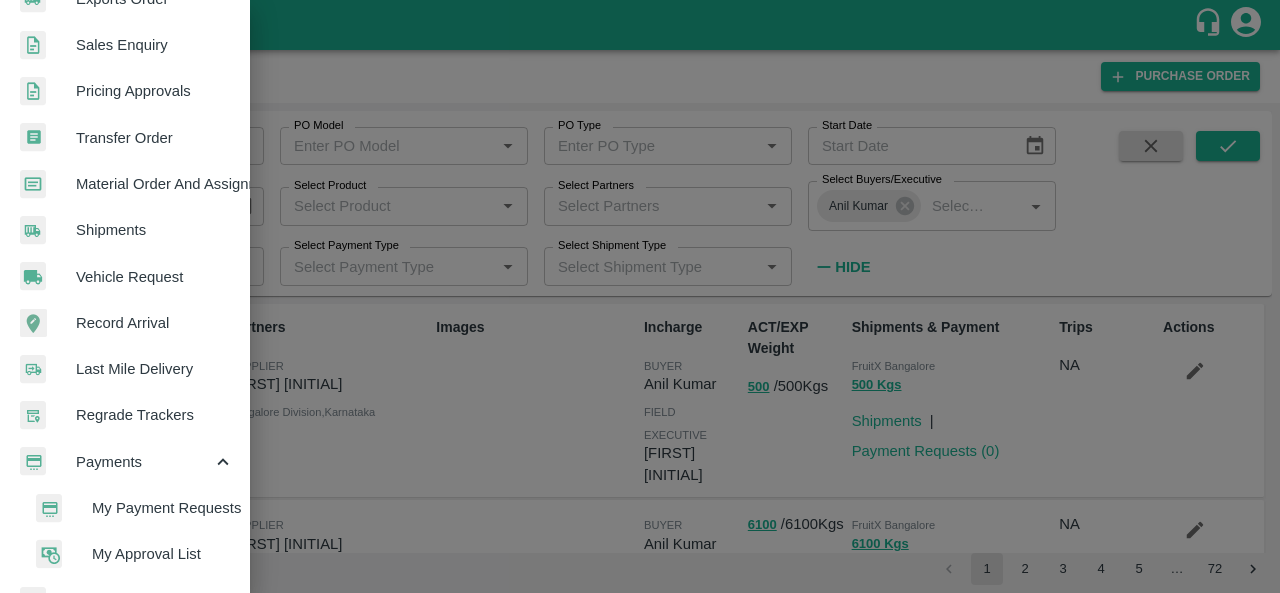 click on "My Payment Requests" at bounding box center [163, 508] 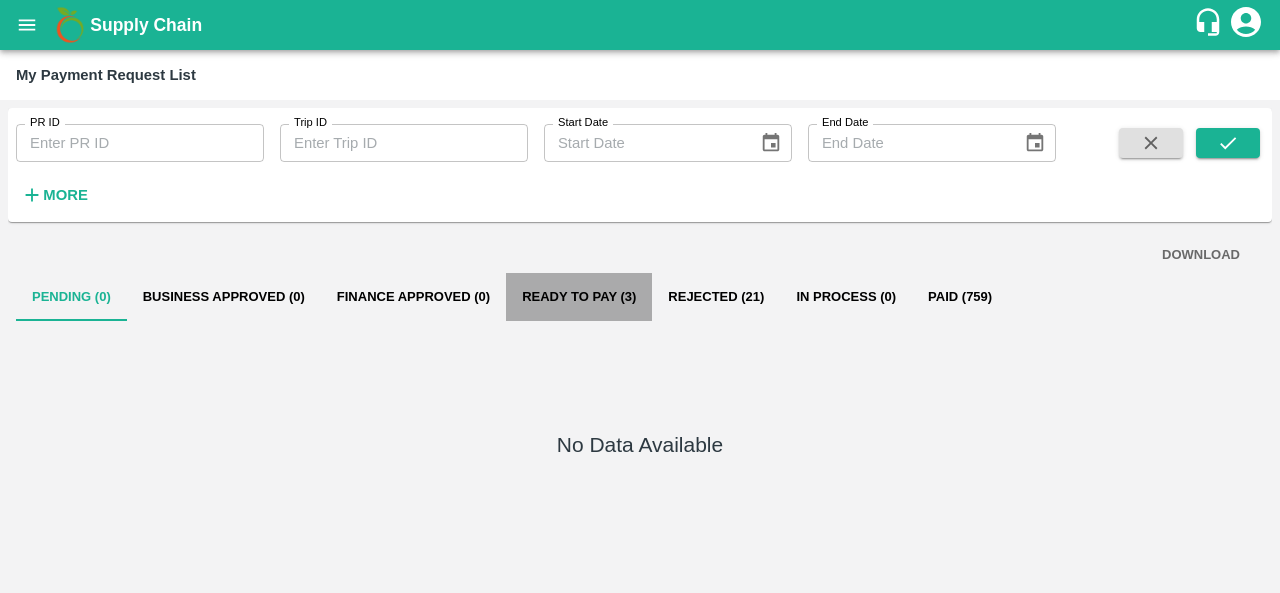 click on "Ready To Pay (3)" at bounding box center (579, 297) 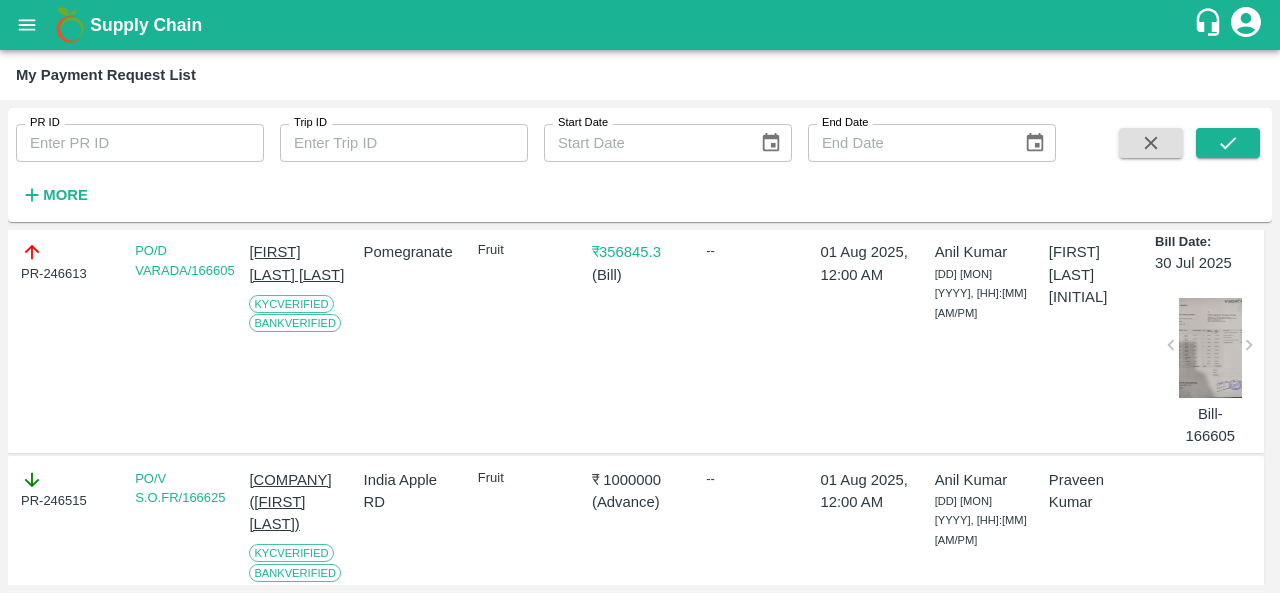 scroll, scrollTop: 444, scrollLeft: 0, axis: vertical 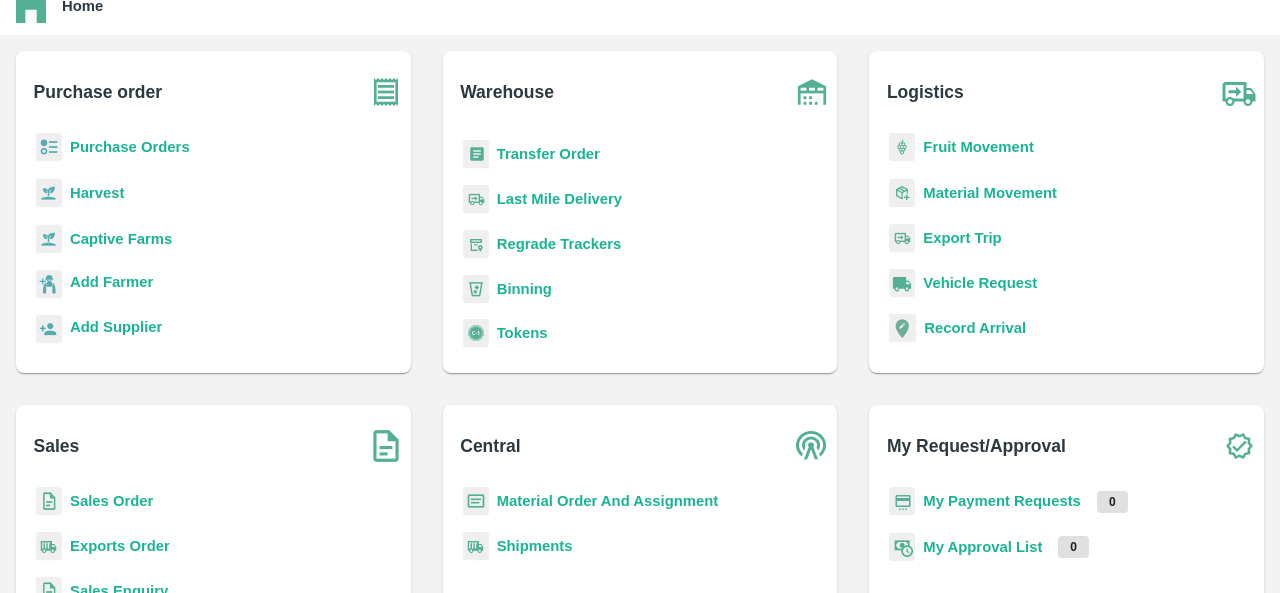 click on "Material Order And Assignment" at bounding box center [608, 501] 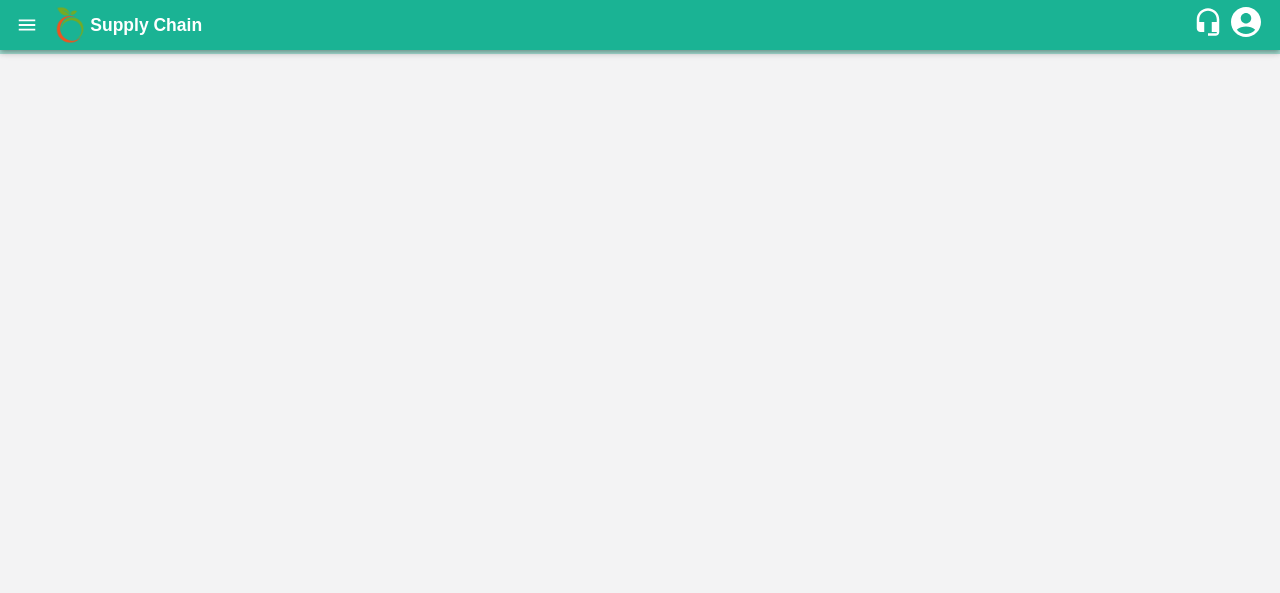 scroll, scrollTop: 0, scrollLeft: 0, axis: both 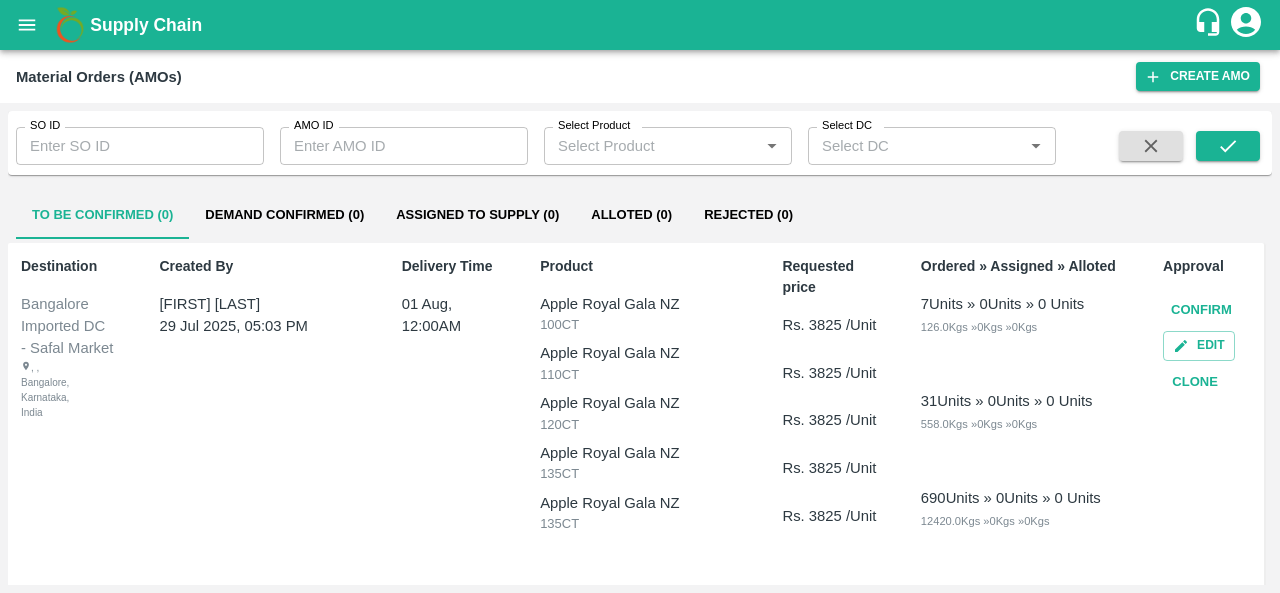 click on "Demand Confirmed (0)" at bounding box center [284, 215] 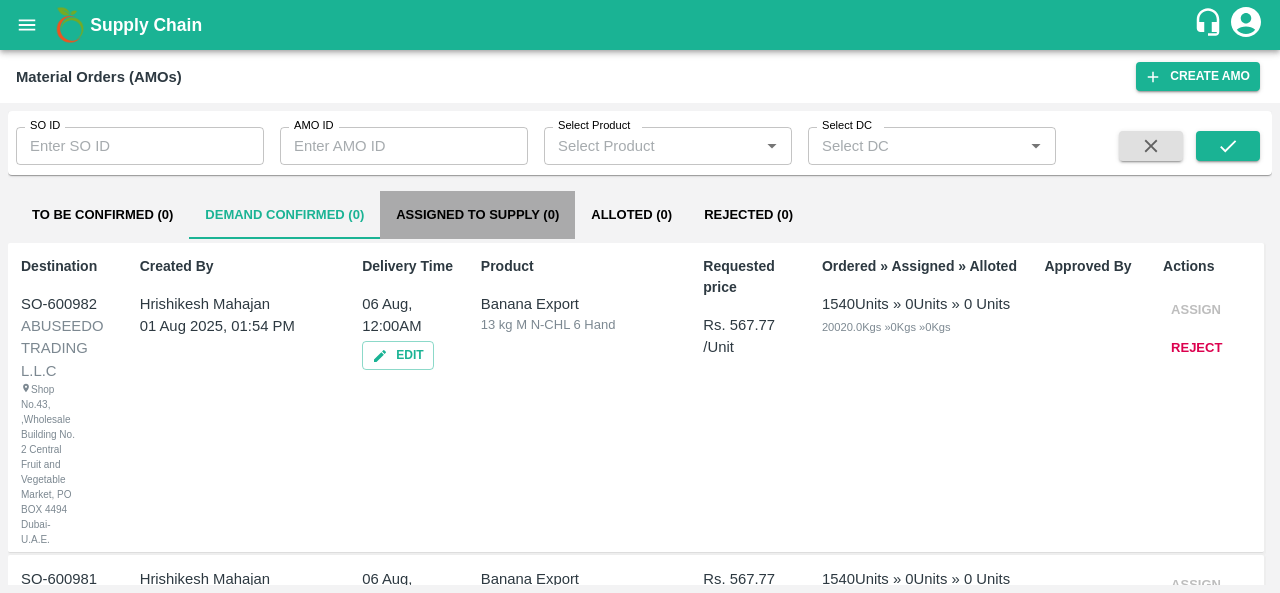 click on "Assigned to Supply (0)" at bounding box center [477, 215] 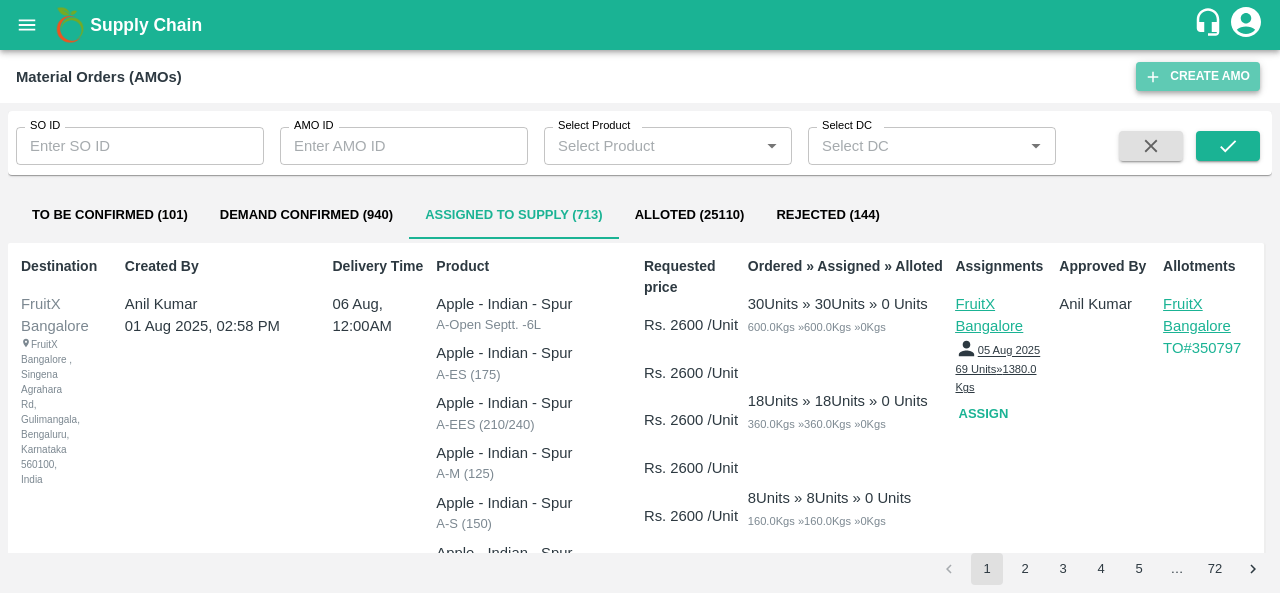 click on "Create AMO" at bounding box center (1198, 76) 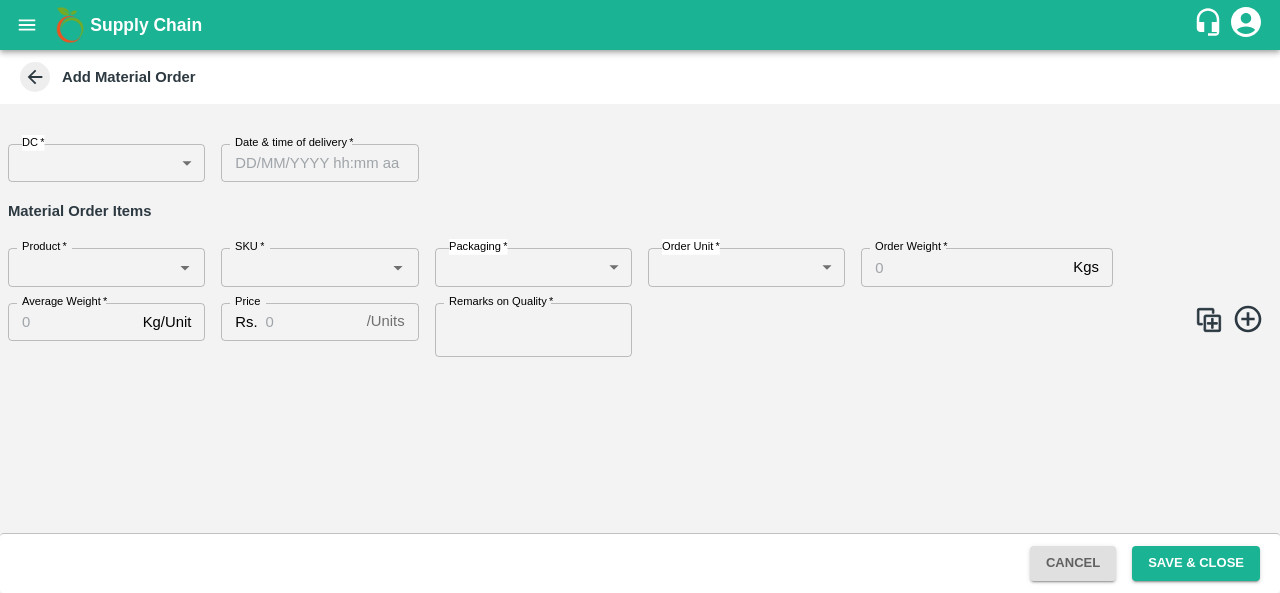 click 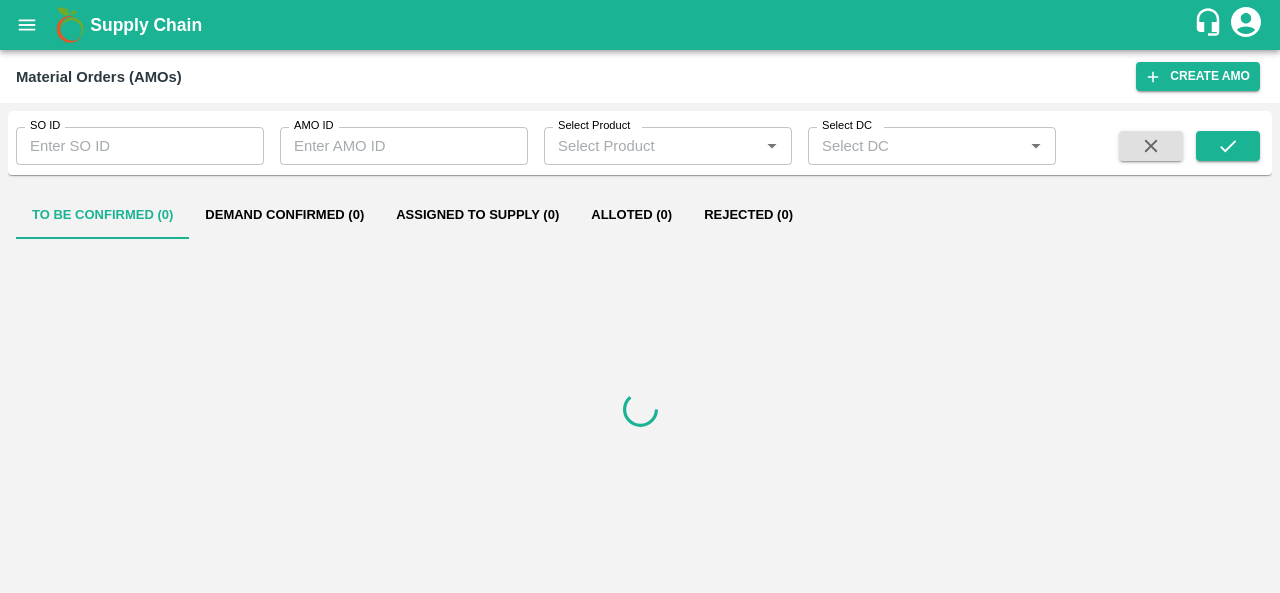 click at bounding box center (27, 25) 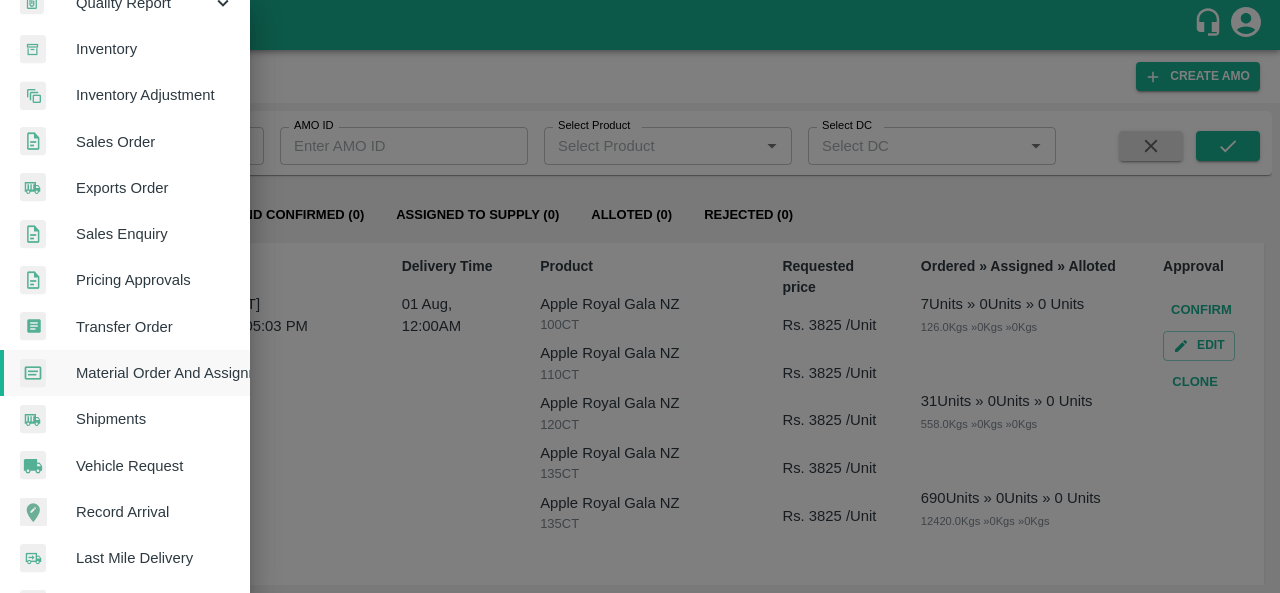 scroll, scrollTop: 355, scrollLeft: 0, axis: vertical 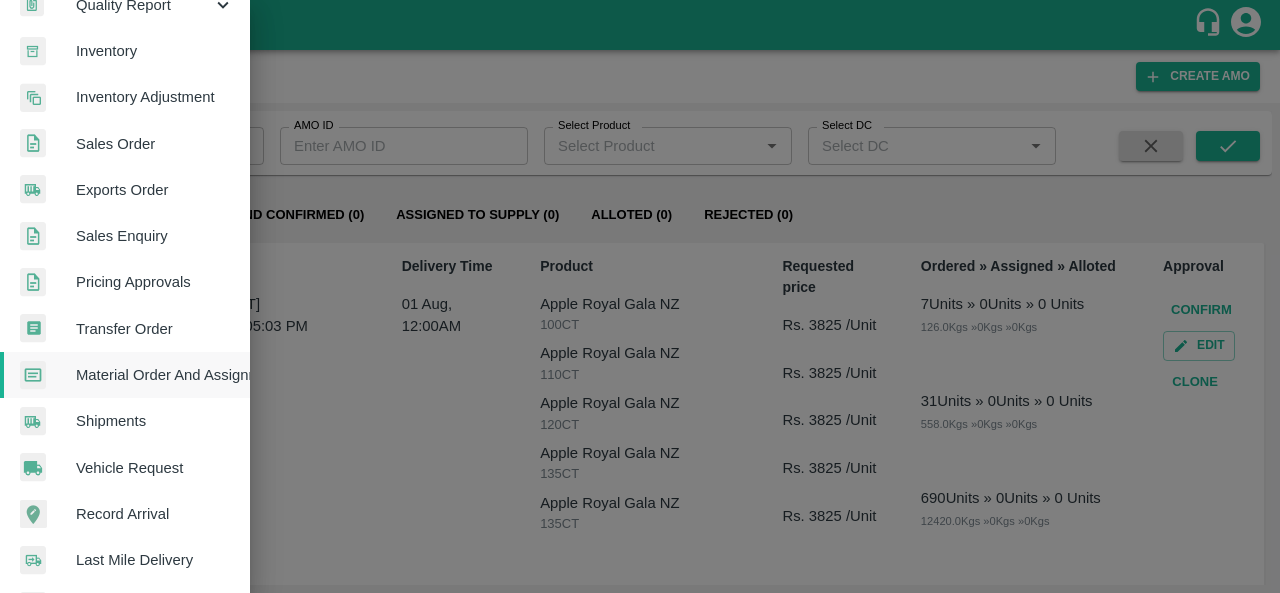 click on "Shipments" at bounding box center [155, 421] 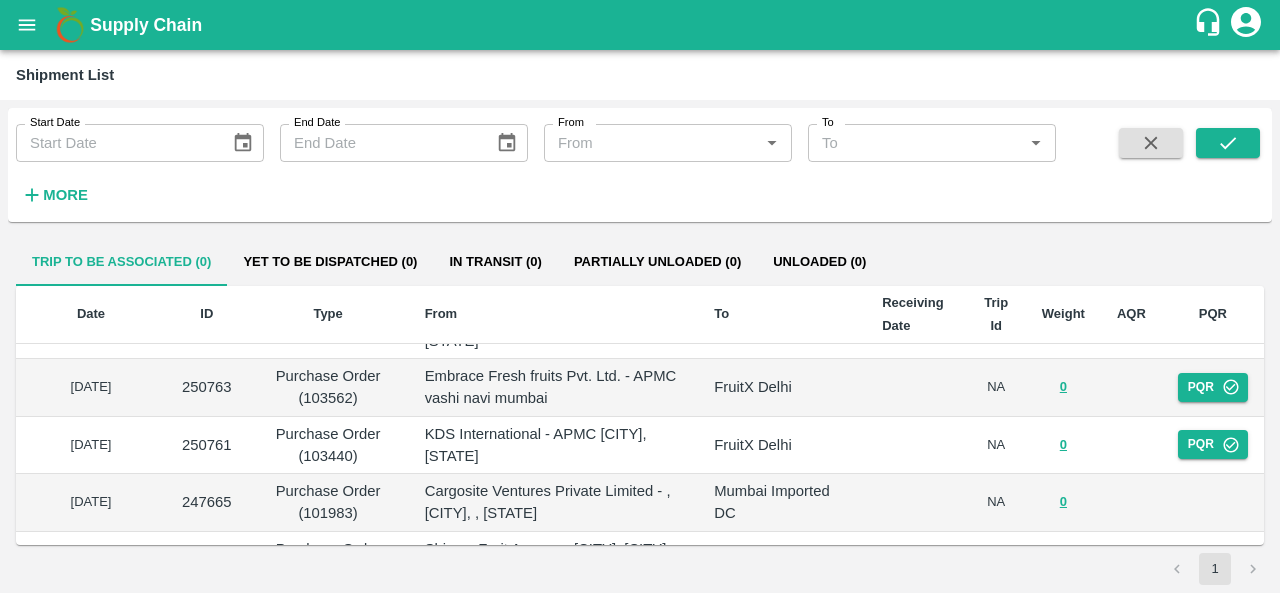 scroll, scrollTop: 815, scrollLeft: 0, axis: vertical 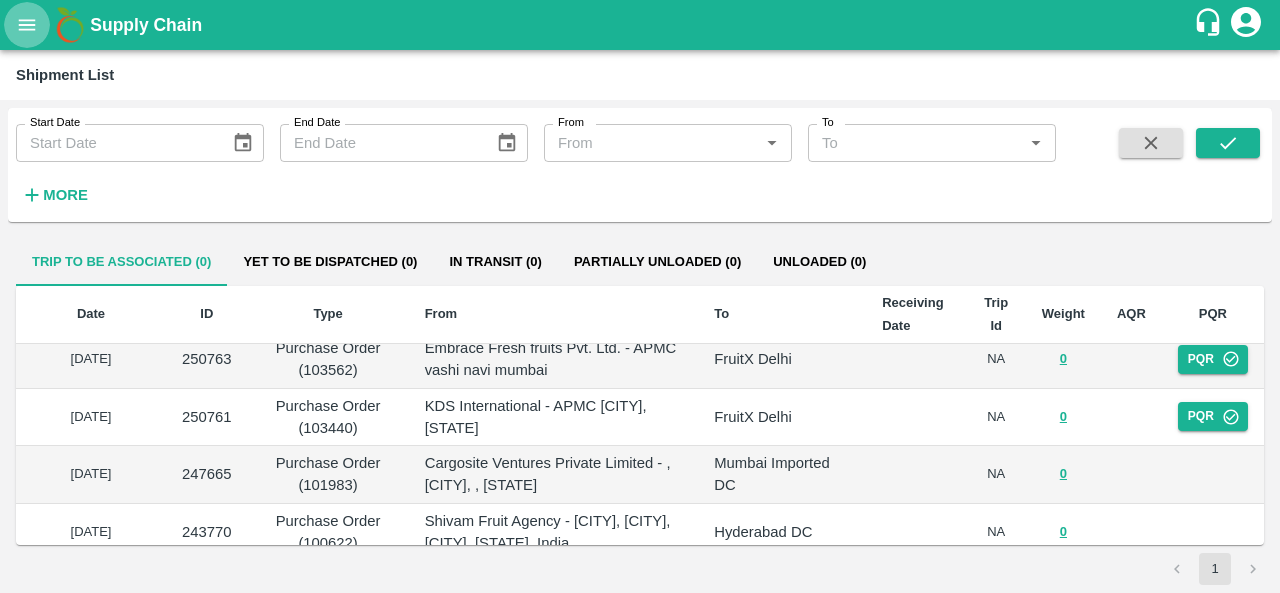 click 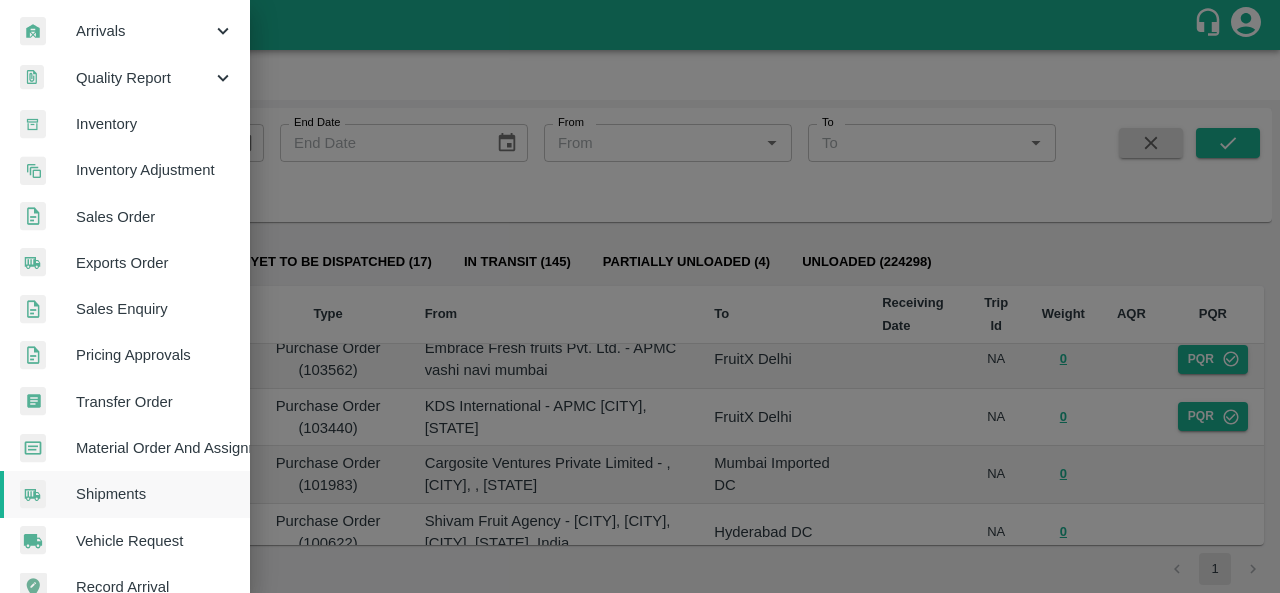 scroll, scrollTop: 291, scrollLeft: 0, axis: vertical 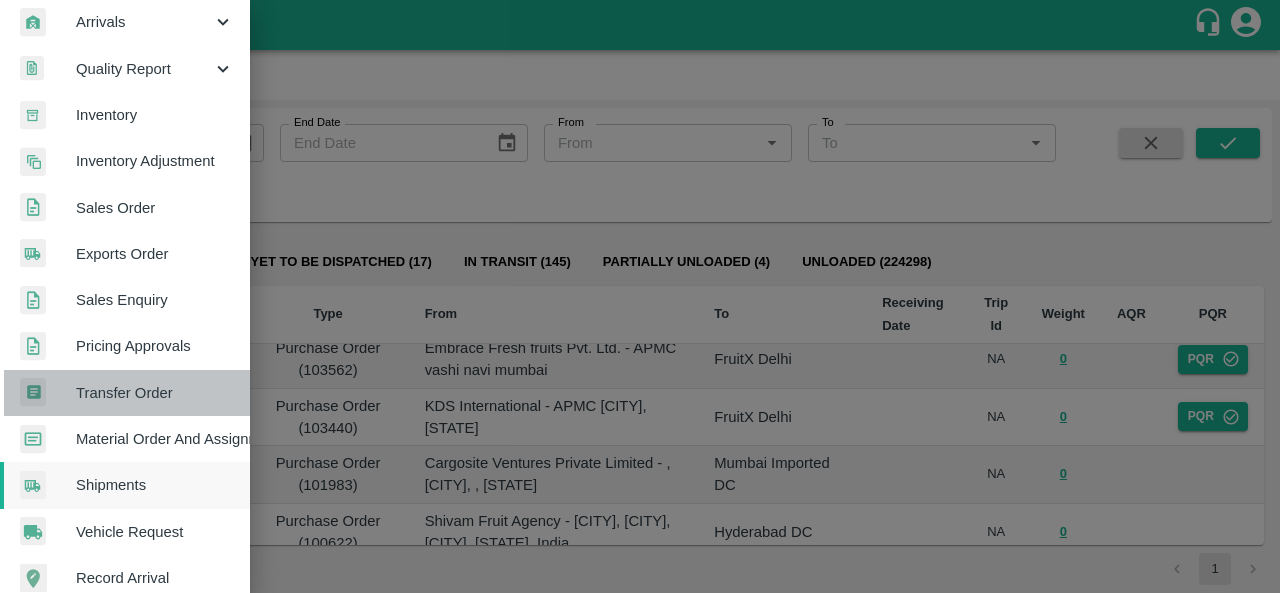 click on "Transfer Order" at bounding box center [155, 393] 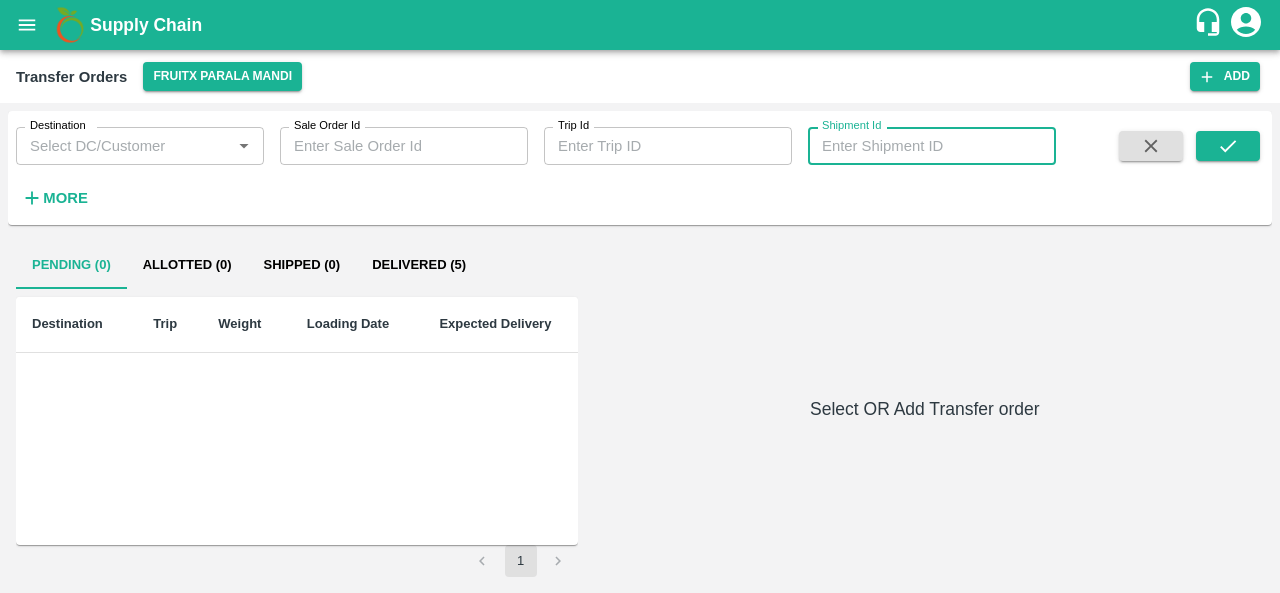 click on "Shipment Id" at bounding box center (932, 146) 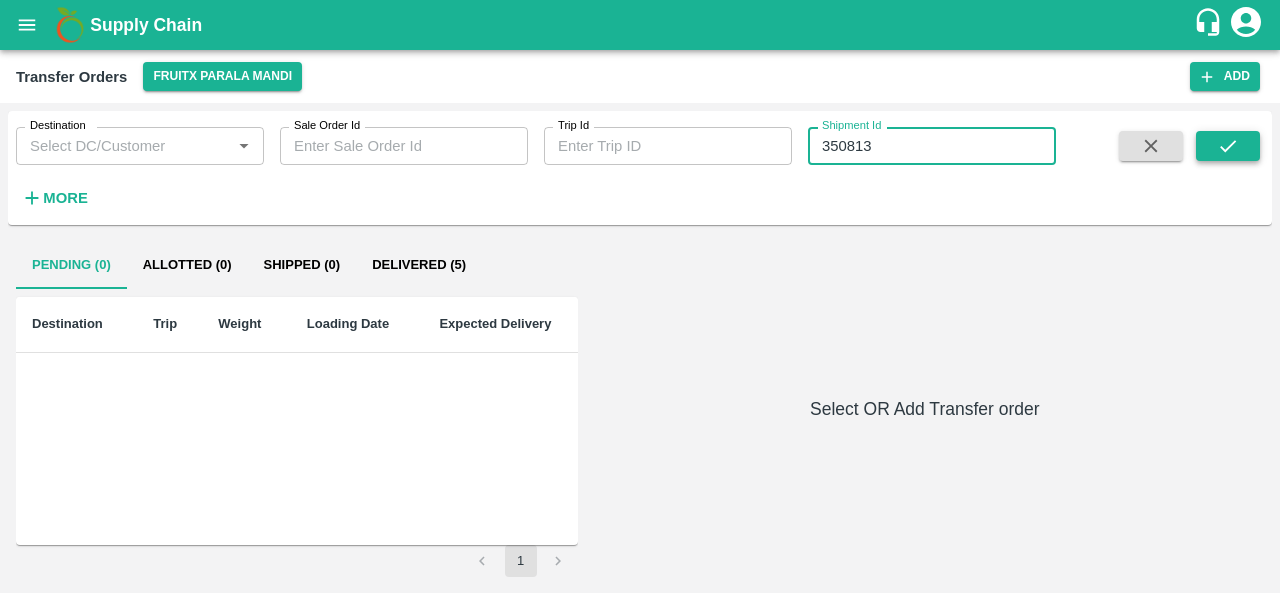 type on "350813" 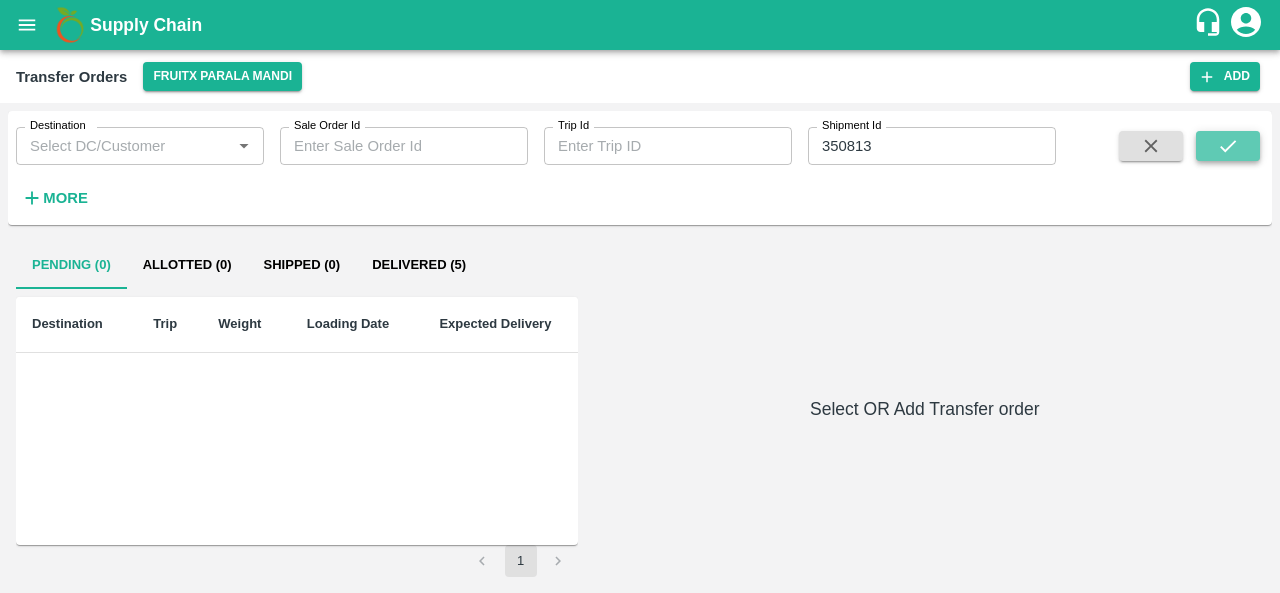 click at bounding box center (1228, 146) 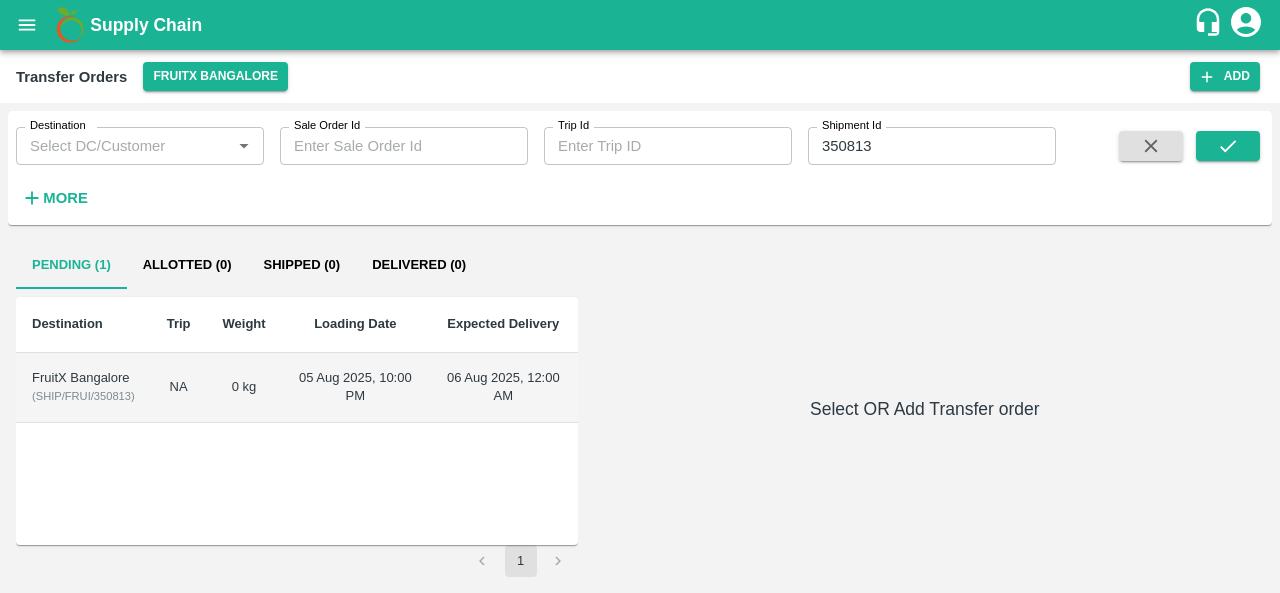 click on "FruitX Bangalore" at bounding box center (83, 378) 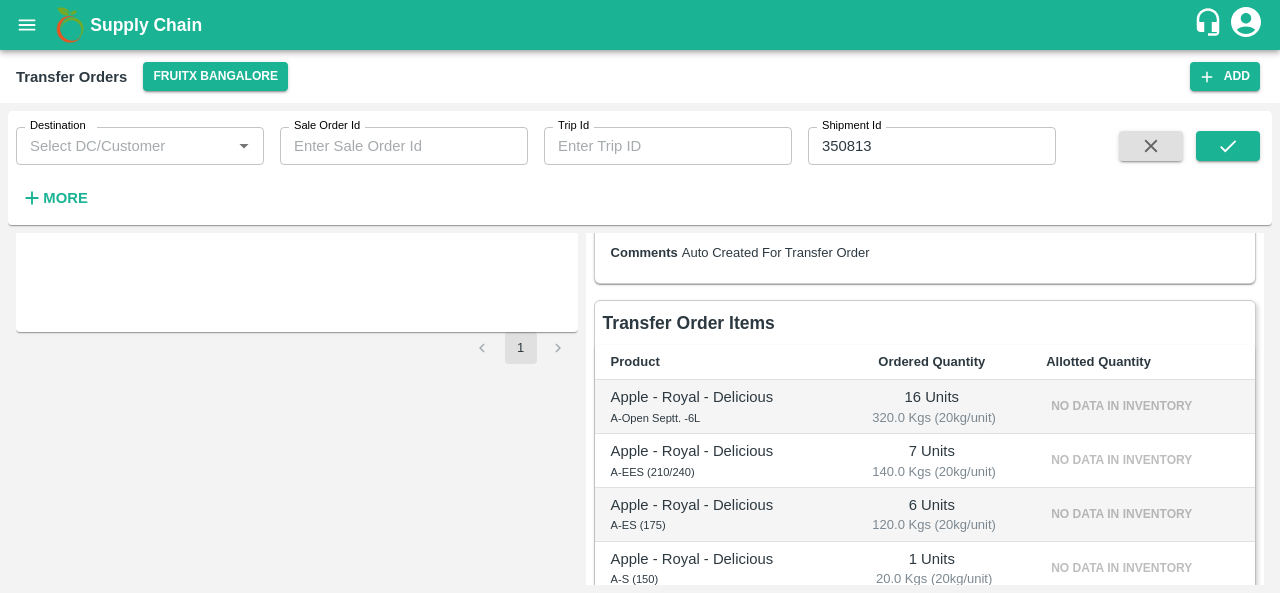 scroll, scrollTop: 0, scrollLeft: 0, axis: both 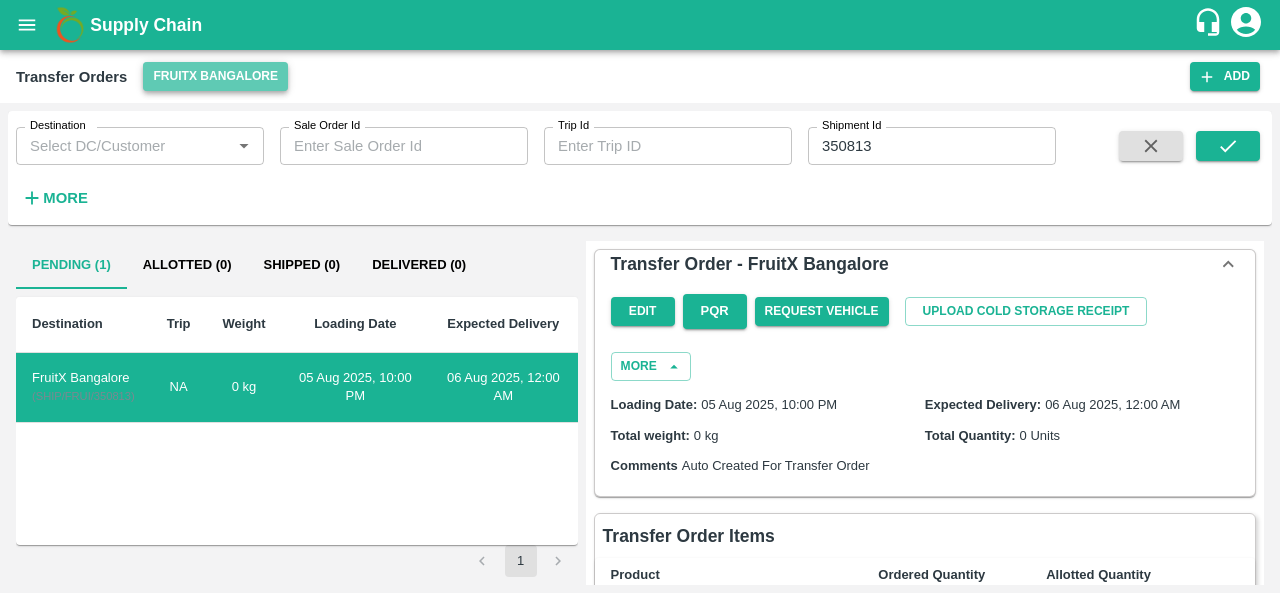 click on "FruitX Bangalore" at bounding box center (215, 76) 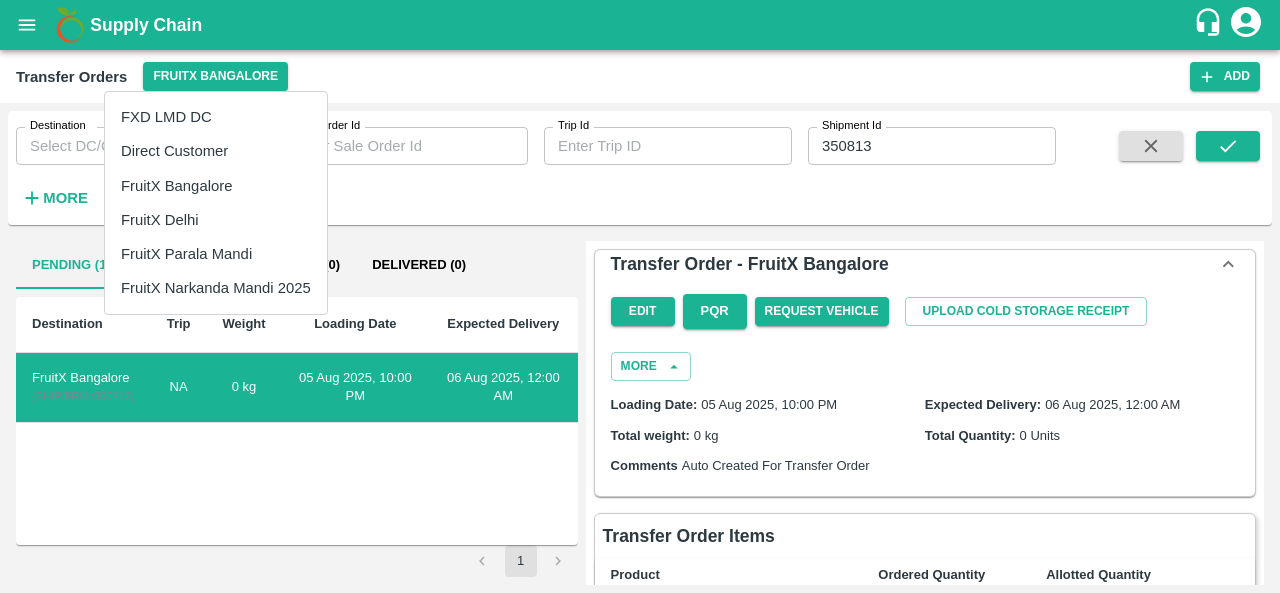 click at bounding box center (640, 296) 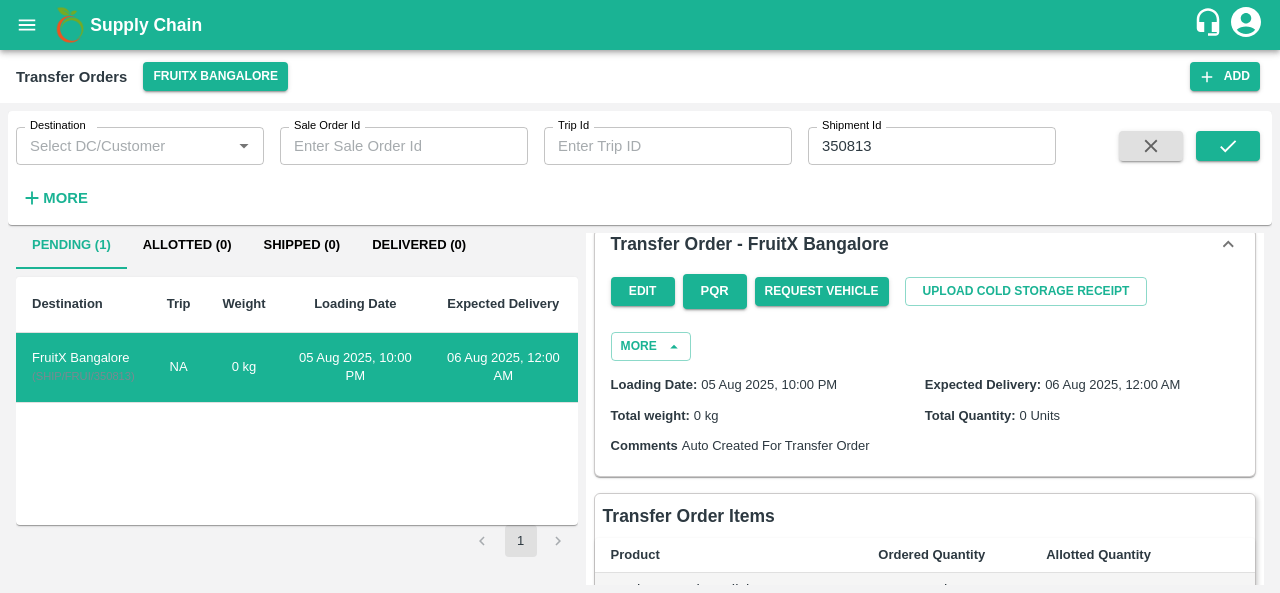 scroll, scrollTop: 0, scrollLeft: 0, axis: both 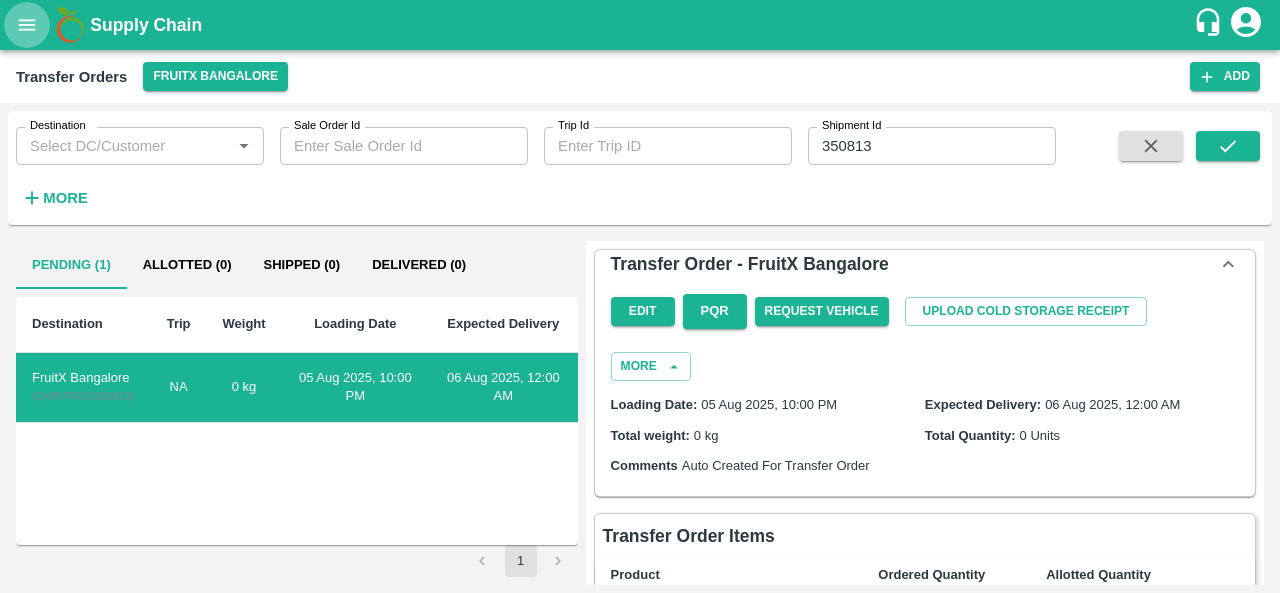 click 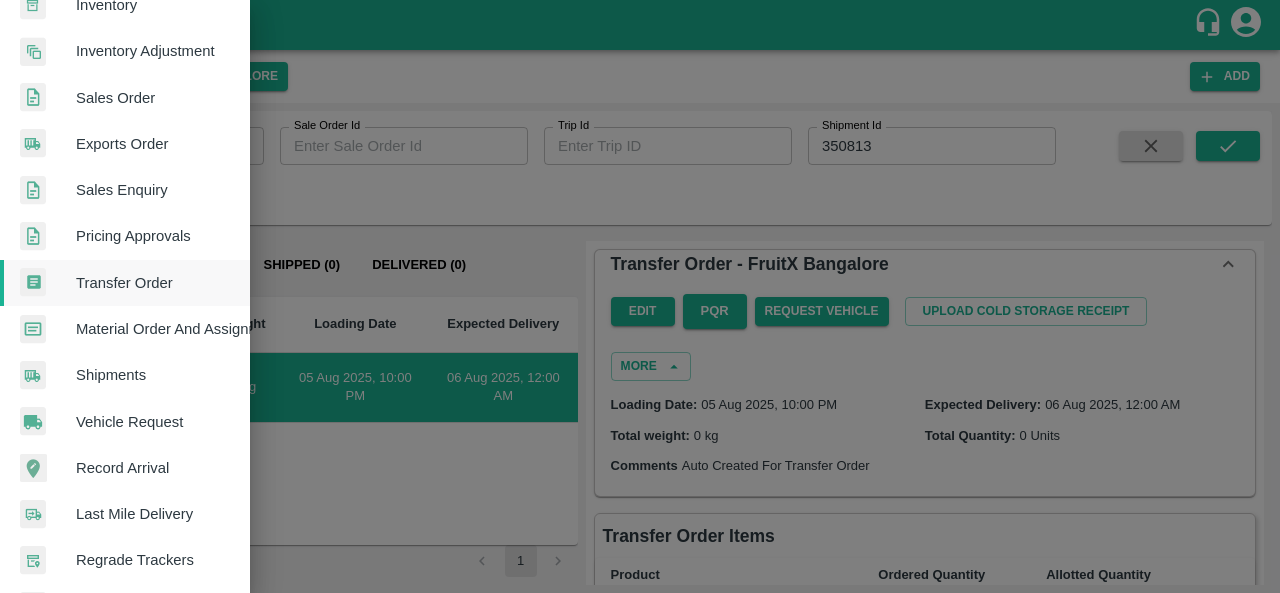 scroll, scrollTop: 411, scrollLeft: 0, axis: vertical 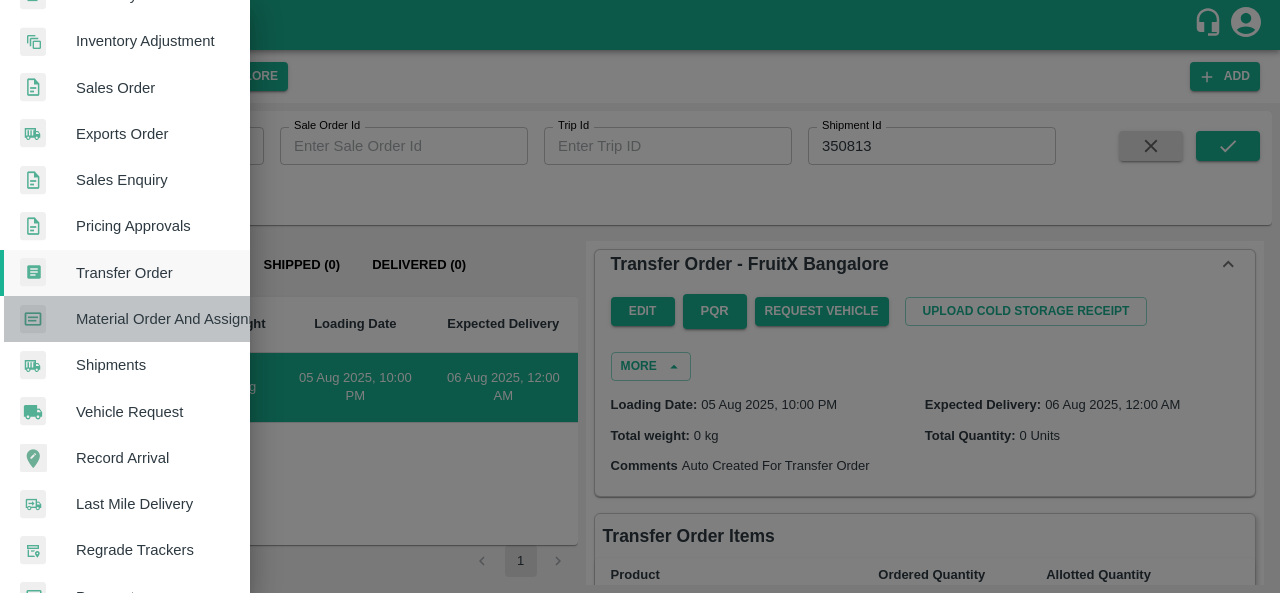 click on "Material Order And Assignment" at bounding box center (155, 319) 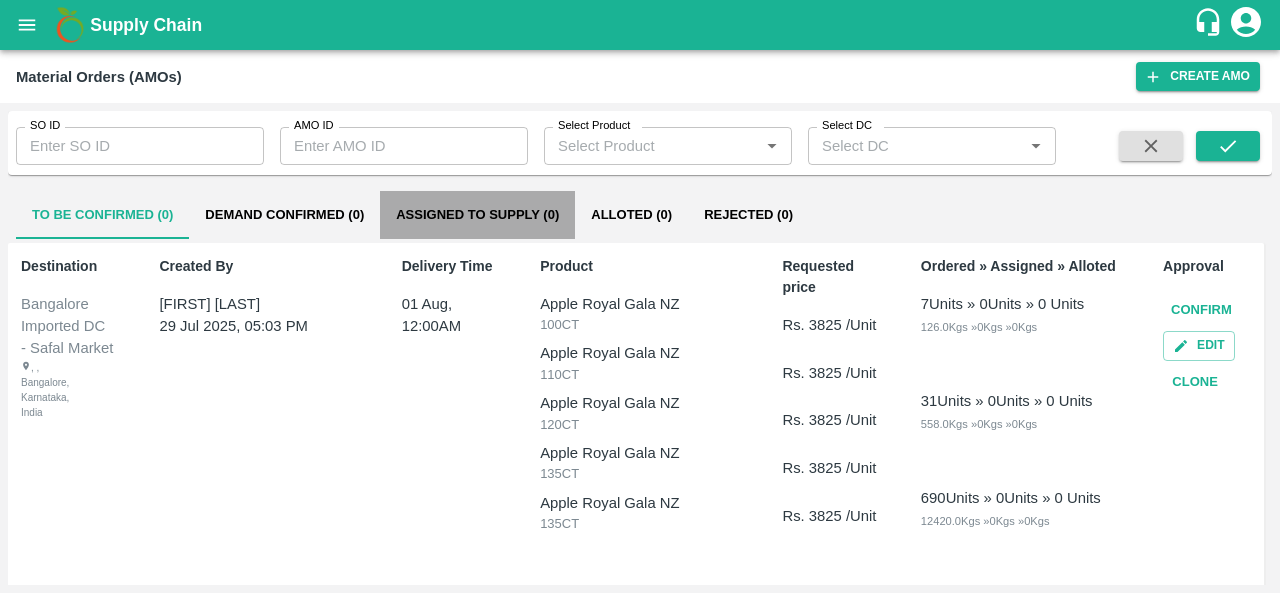 click on "Assigned to Supply (0)" at bounding box center [477, 215] 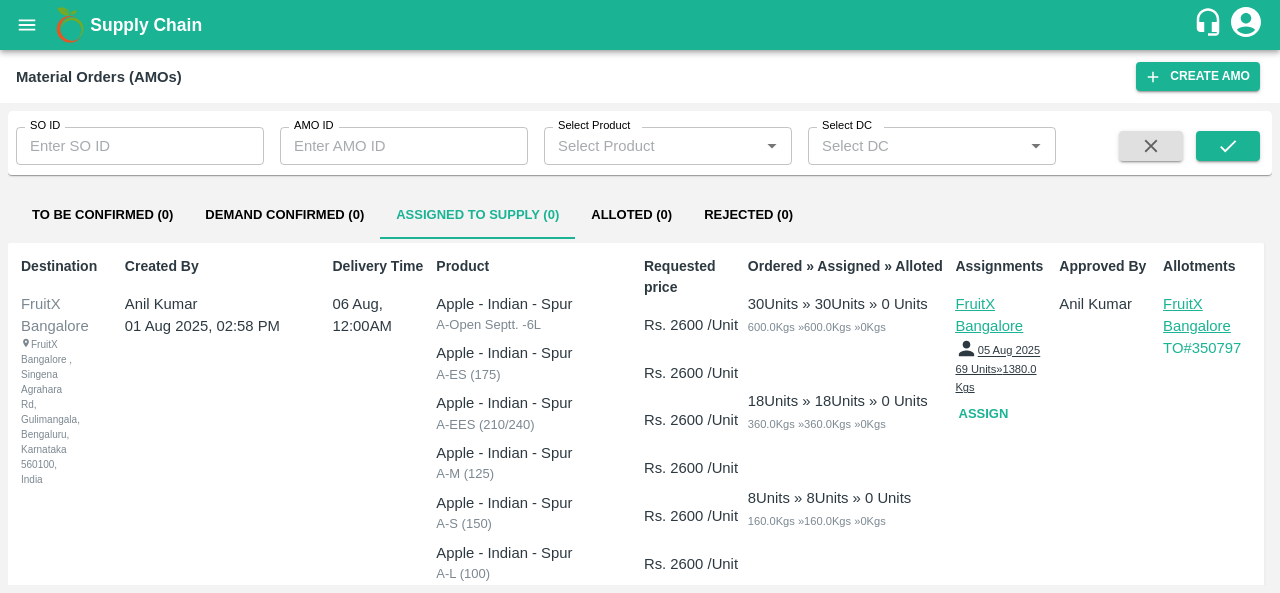 click on "Assign" at bounding box center [987, 414] 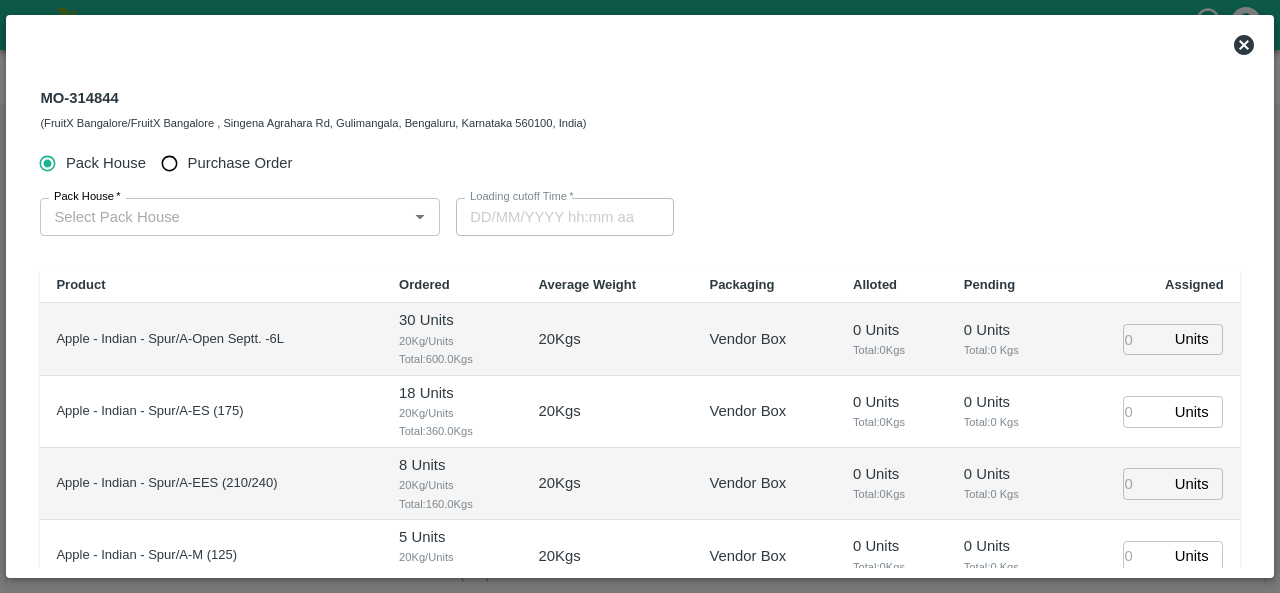 type on "06/08/2025 12:00 AM" 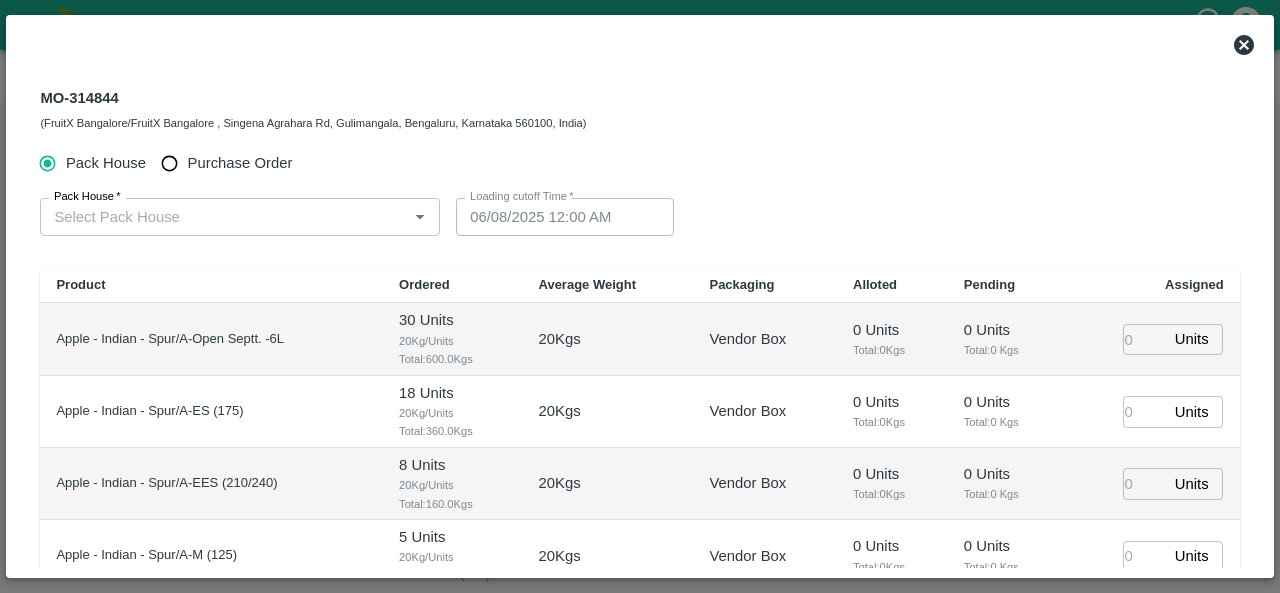 type 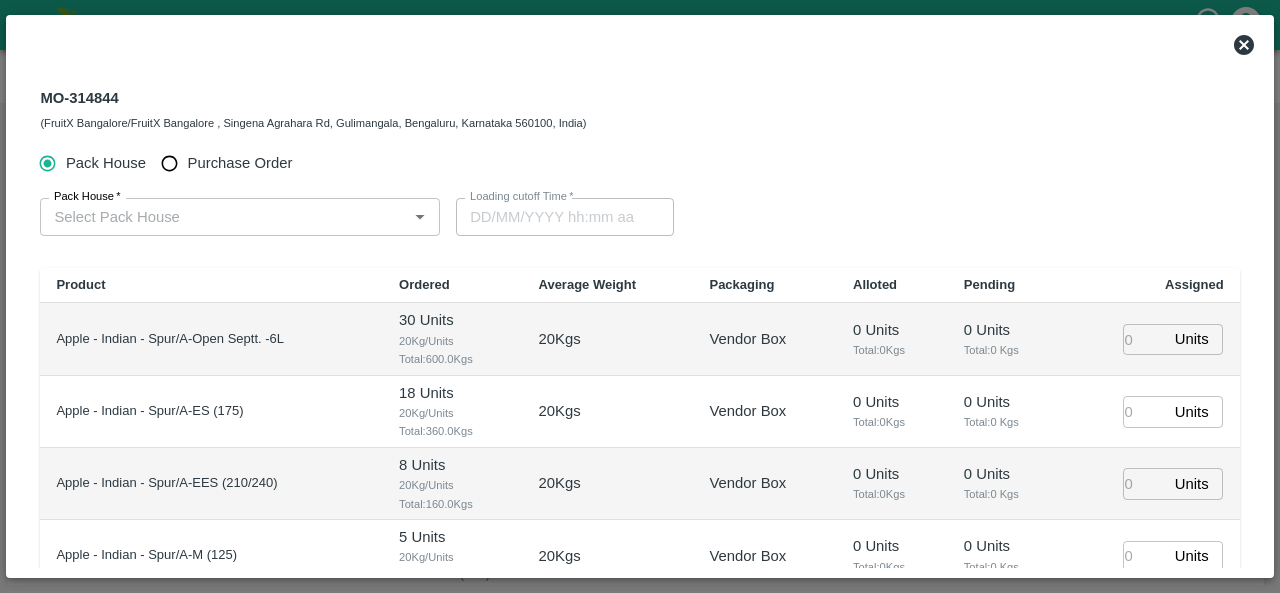 type on "1" 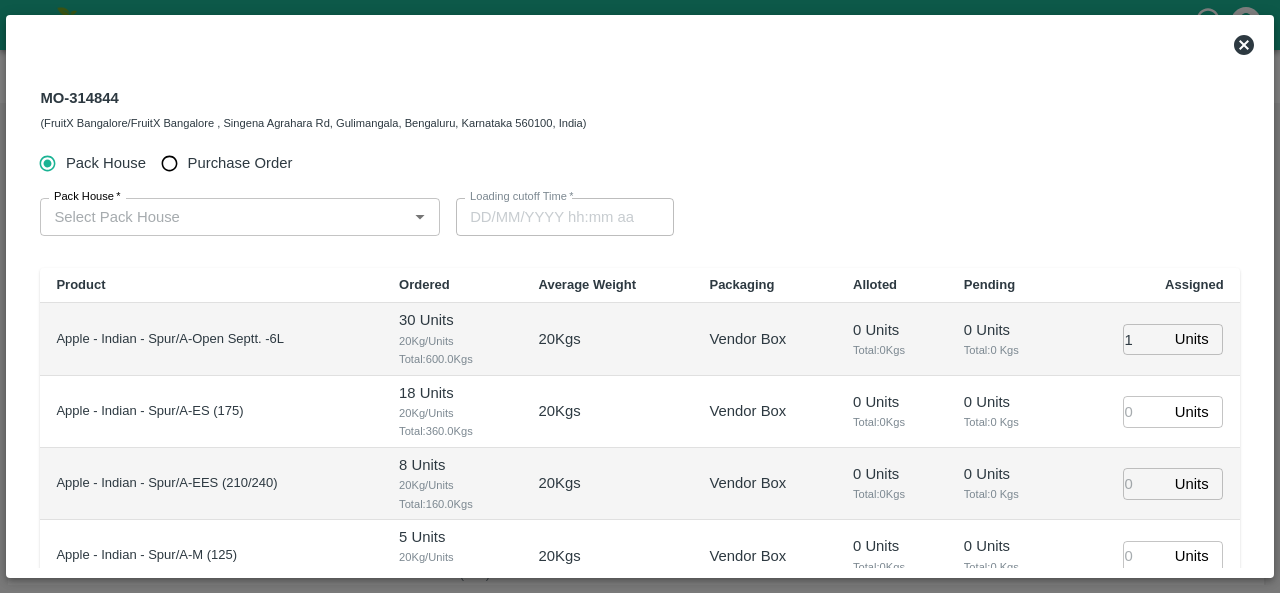 click on "1" at bounding box center [1145, 339] 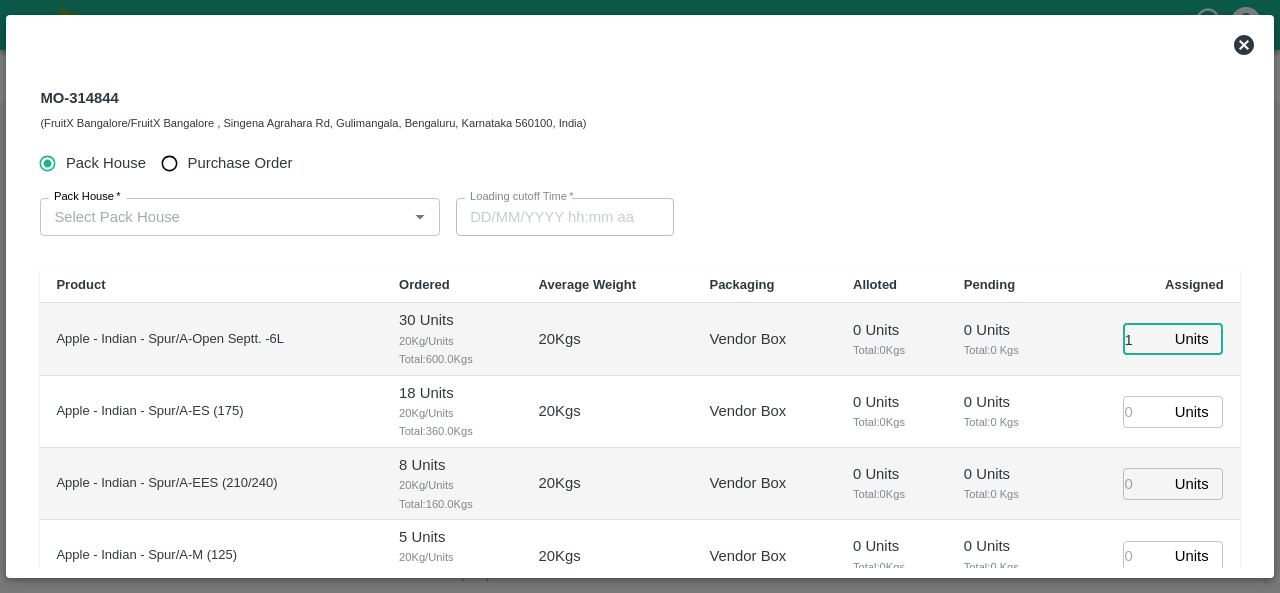 type on "05/08/2025 11:00 PM" 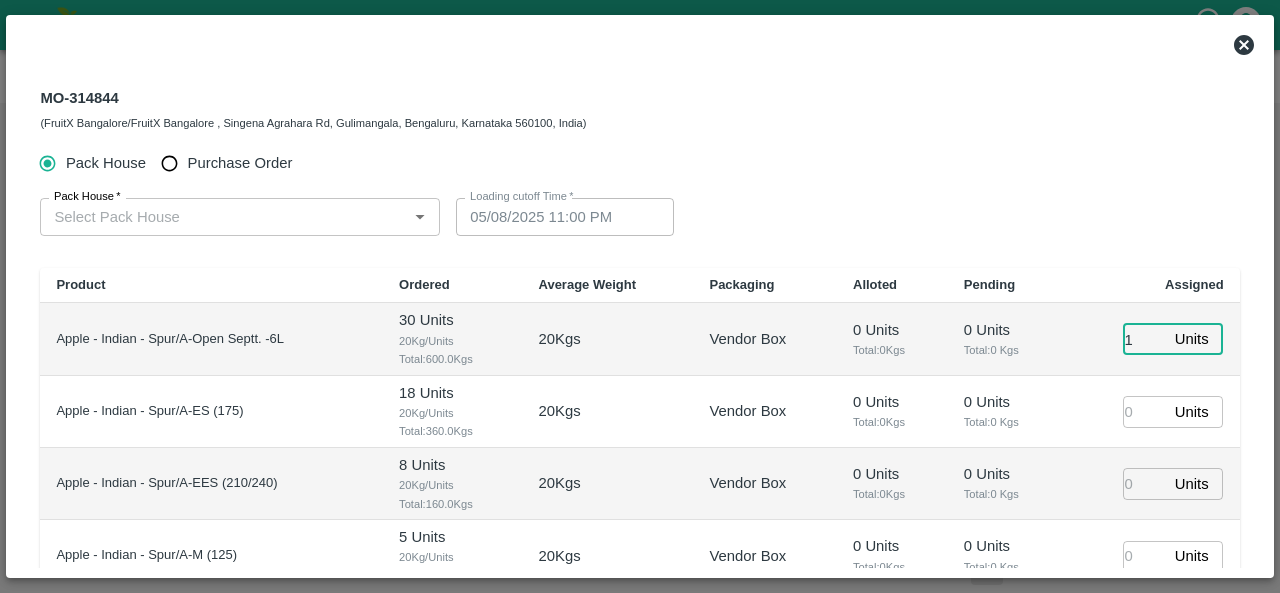 click on "Product" at bounding box center [211, 285] 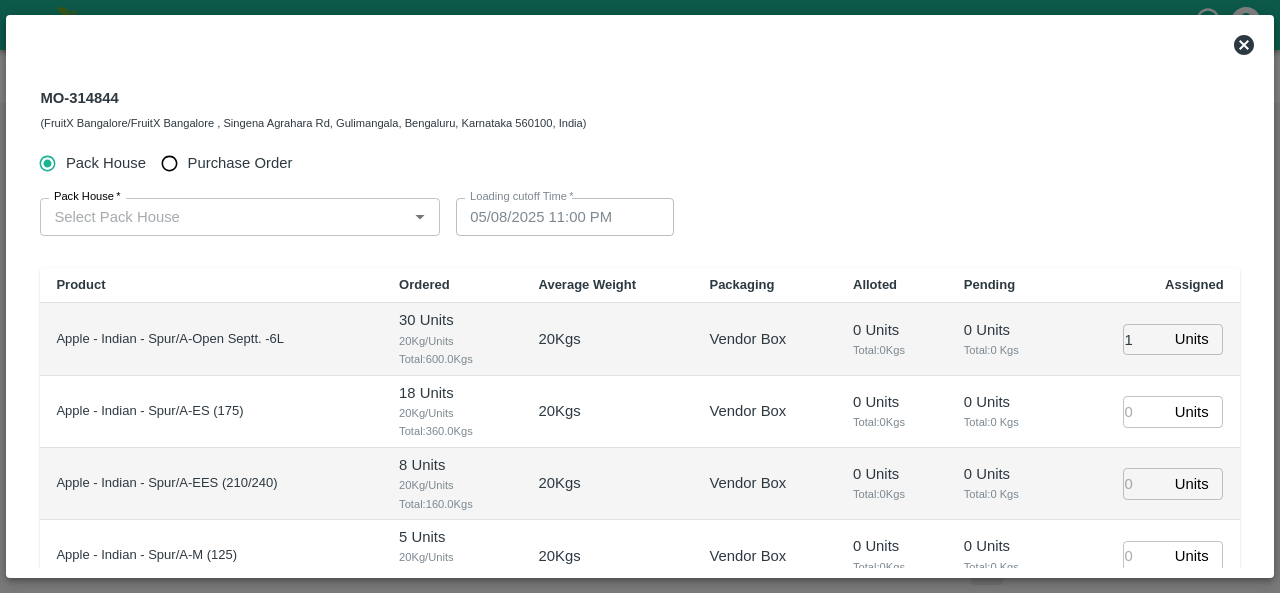click on "Pack House   *" at bounding box center [223, 217] 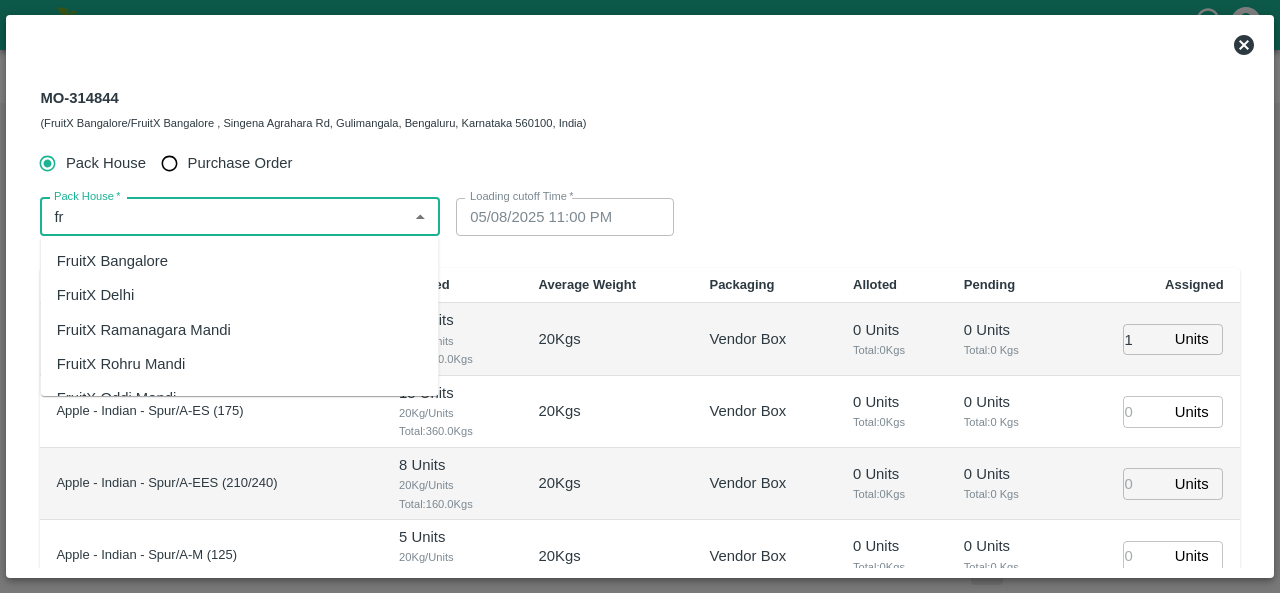 scroll, scrollTop: 0, scrollLeft: 0, axis: both 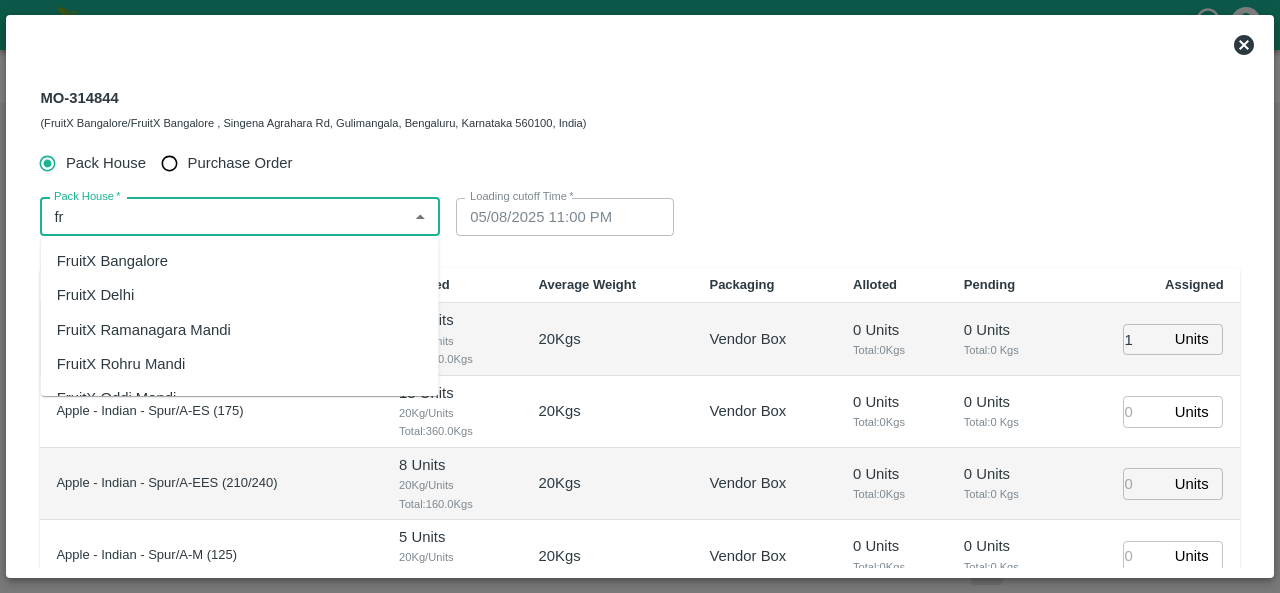 click on "FruitX Bangalore" at bounding box center [112, 261] 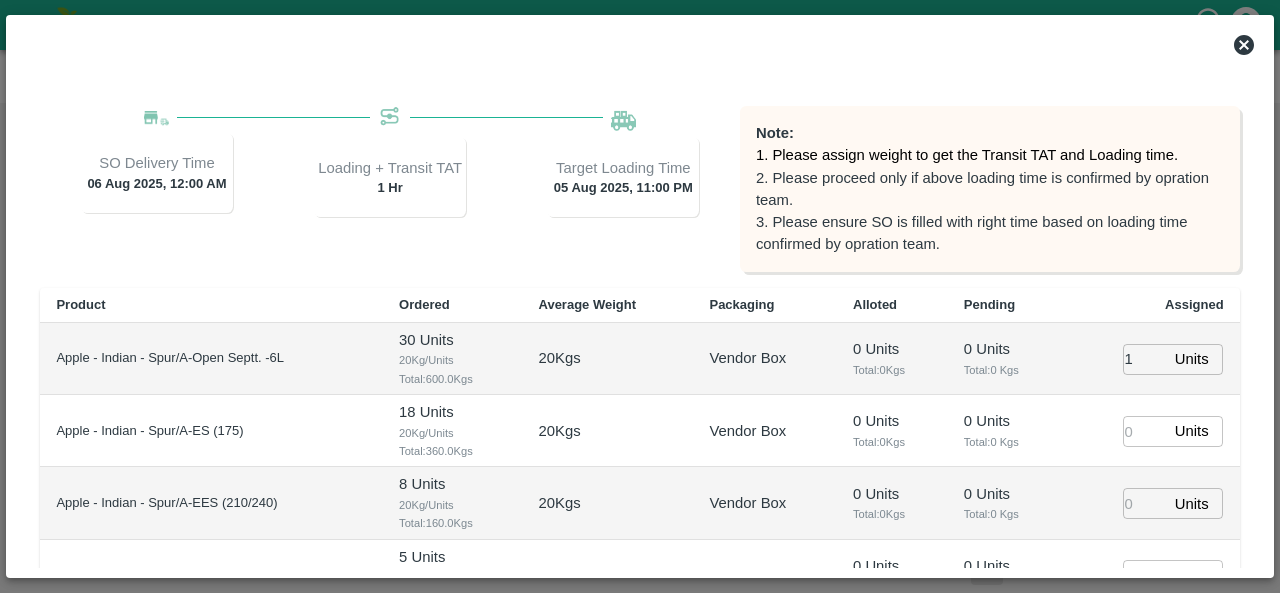 scroll, scrollTop: 186, scrollLeft: 0, axis: vertical 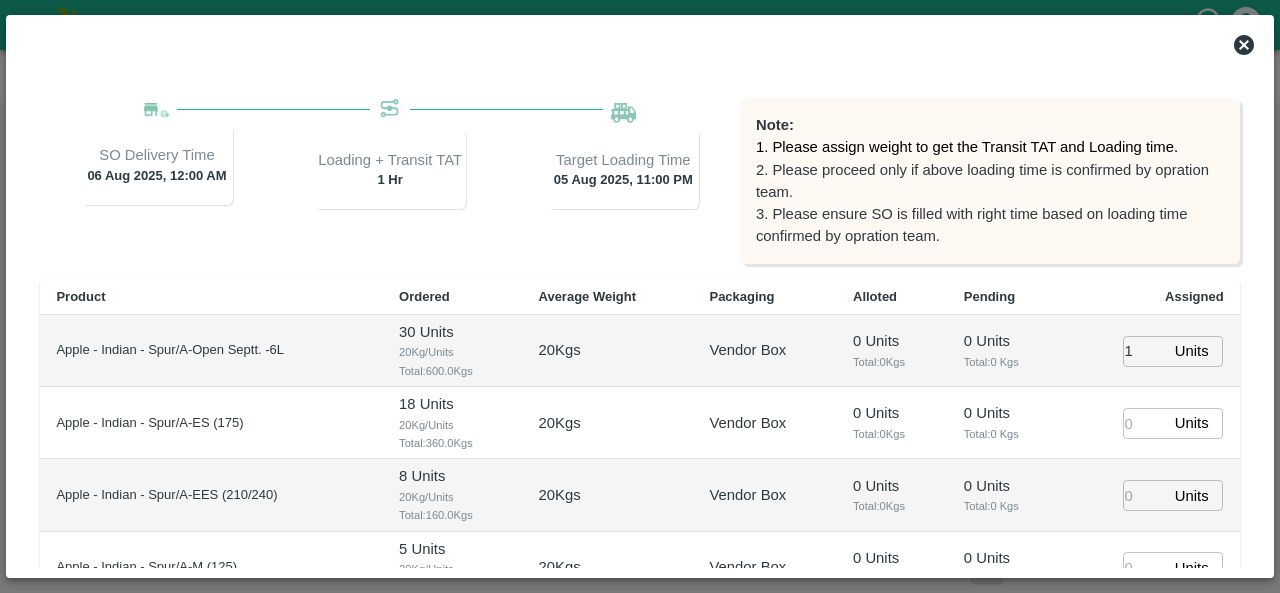 type on "FruitX Bangalore" 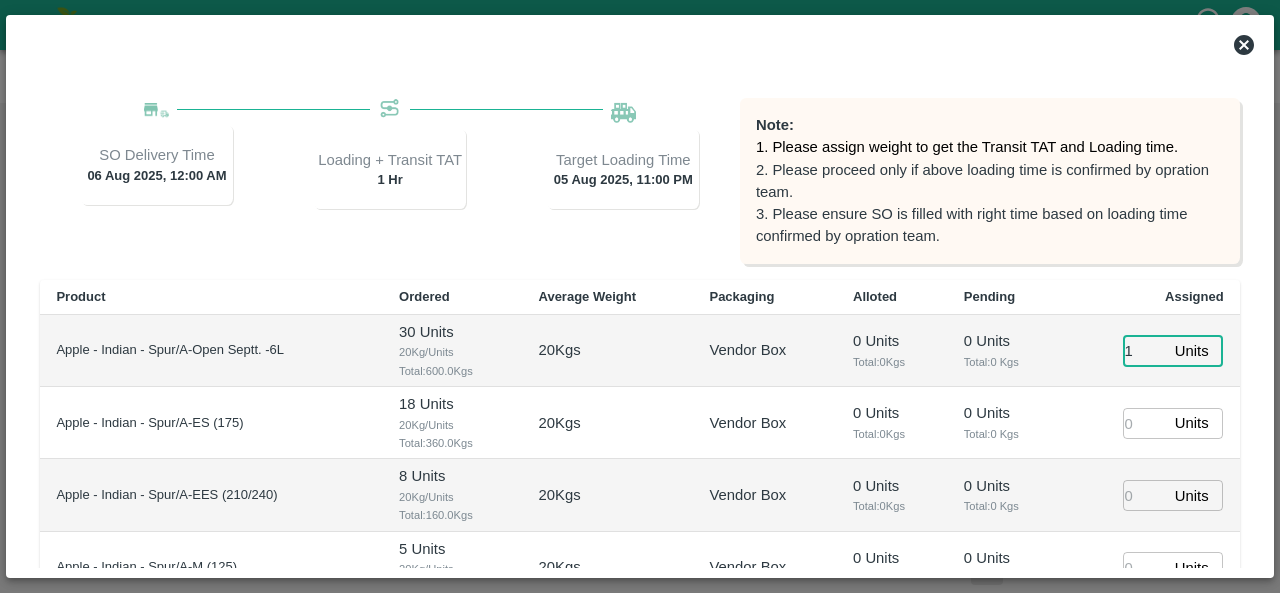 type on "0" 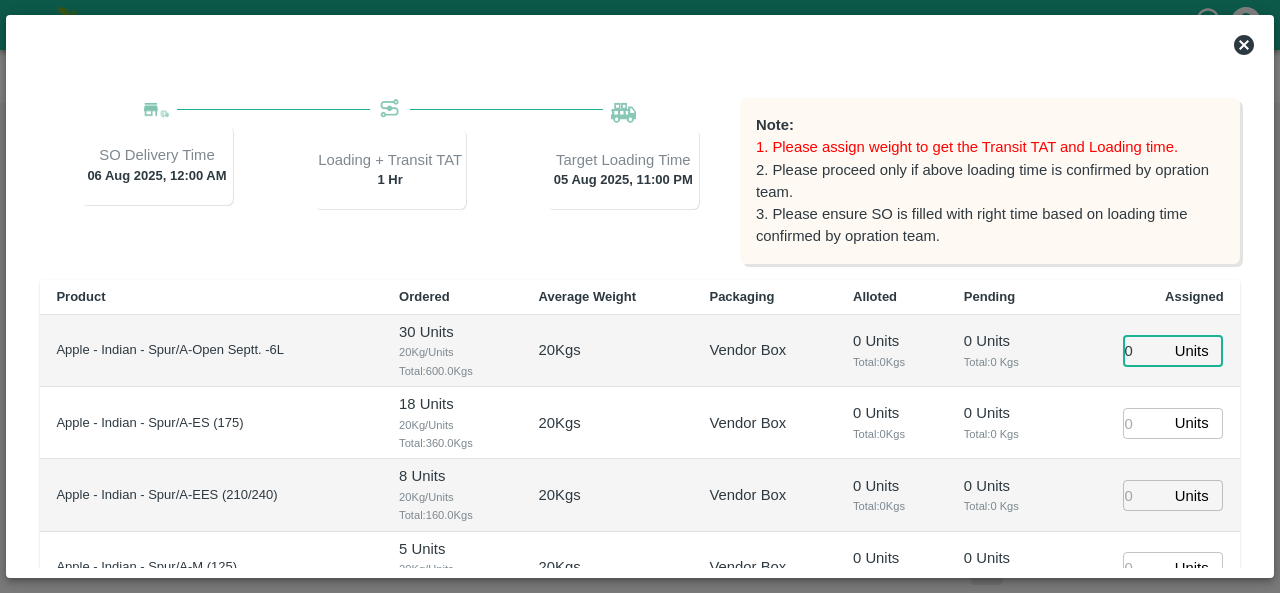 type 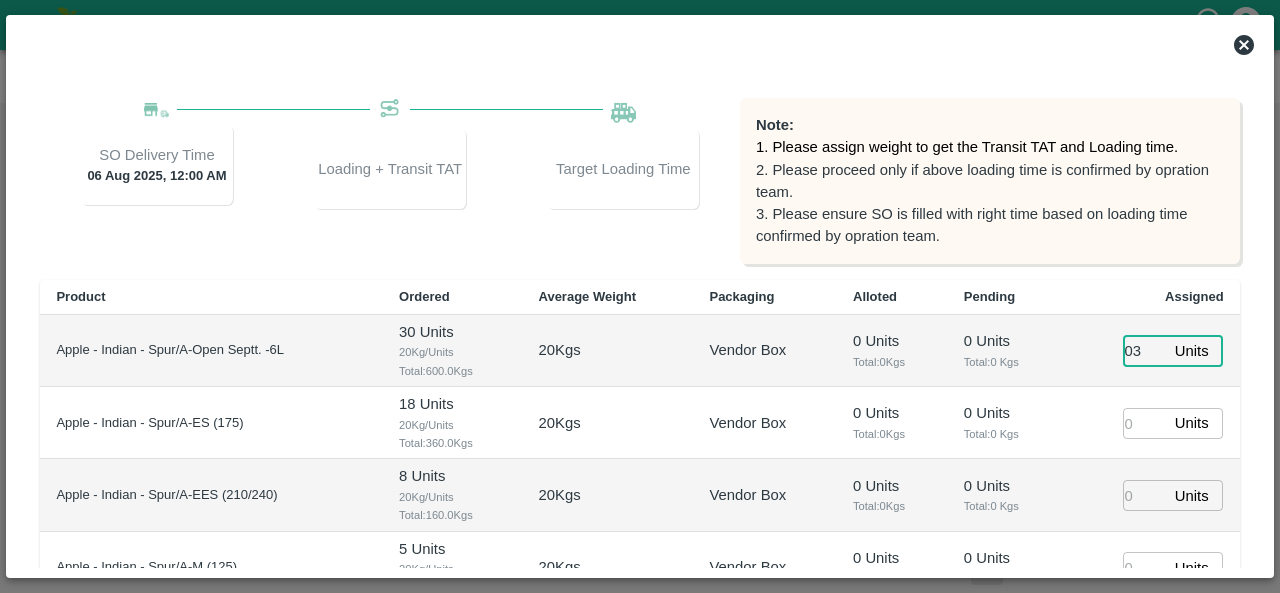 type on "030" 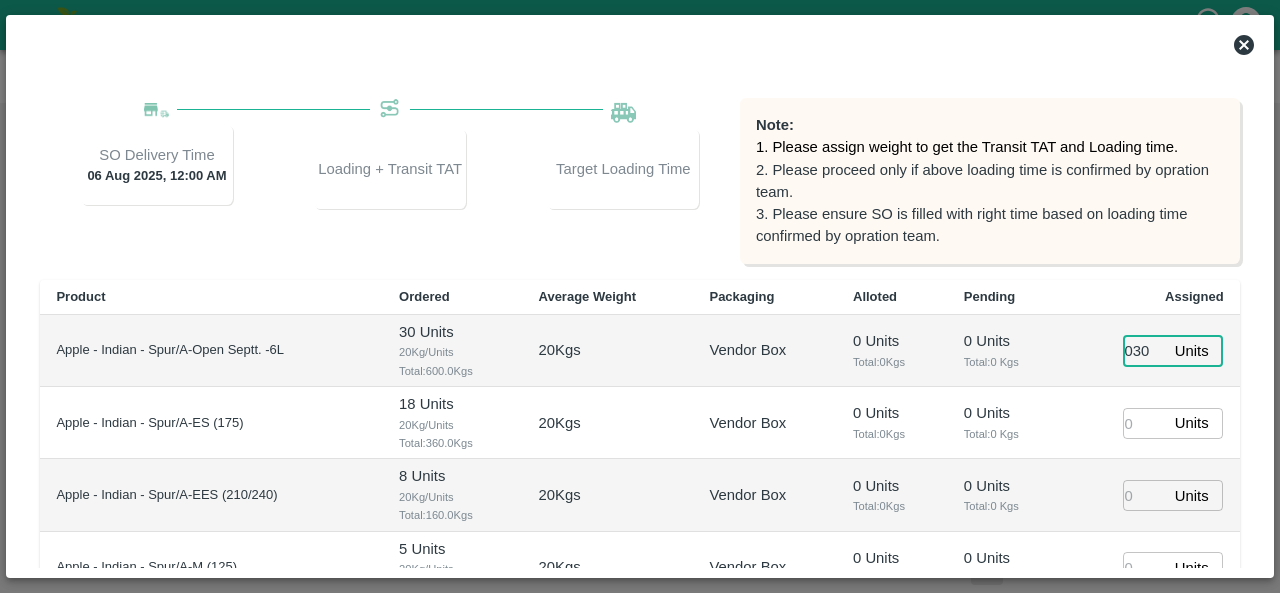 type on "05/08/2025 11:00 PM" 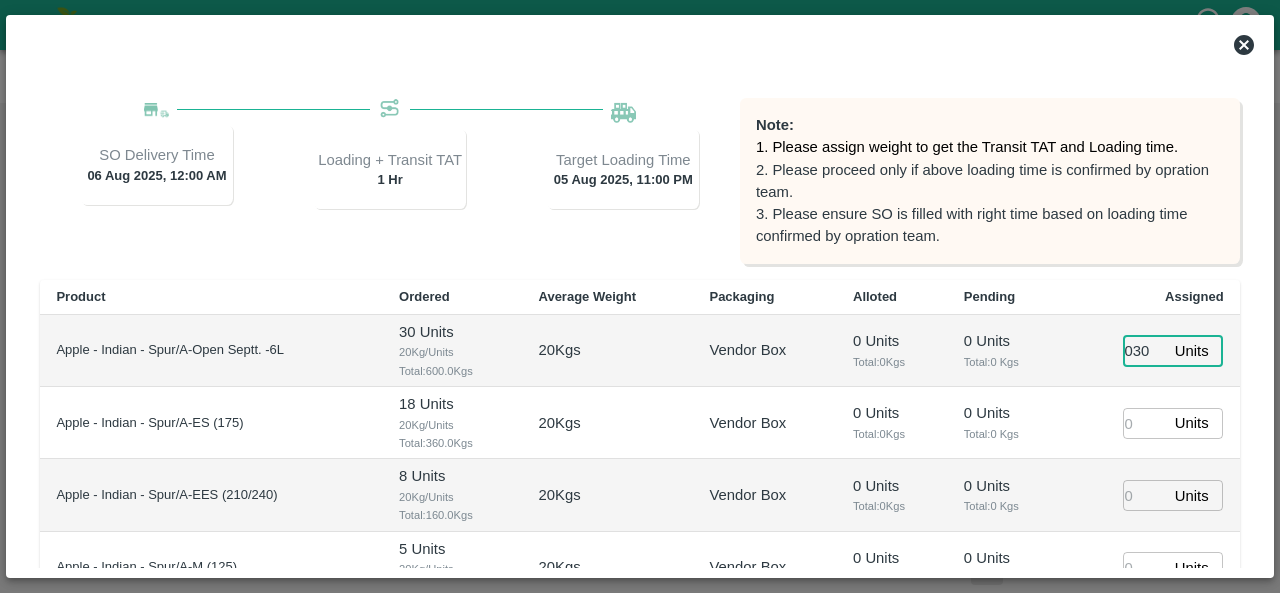 click on "030" at bounding box center (1145, 351) 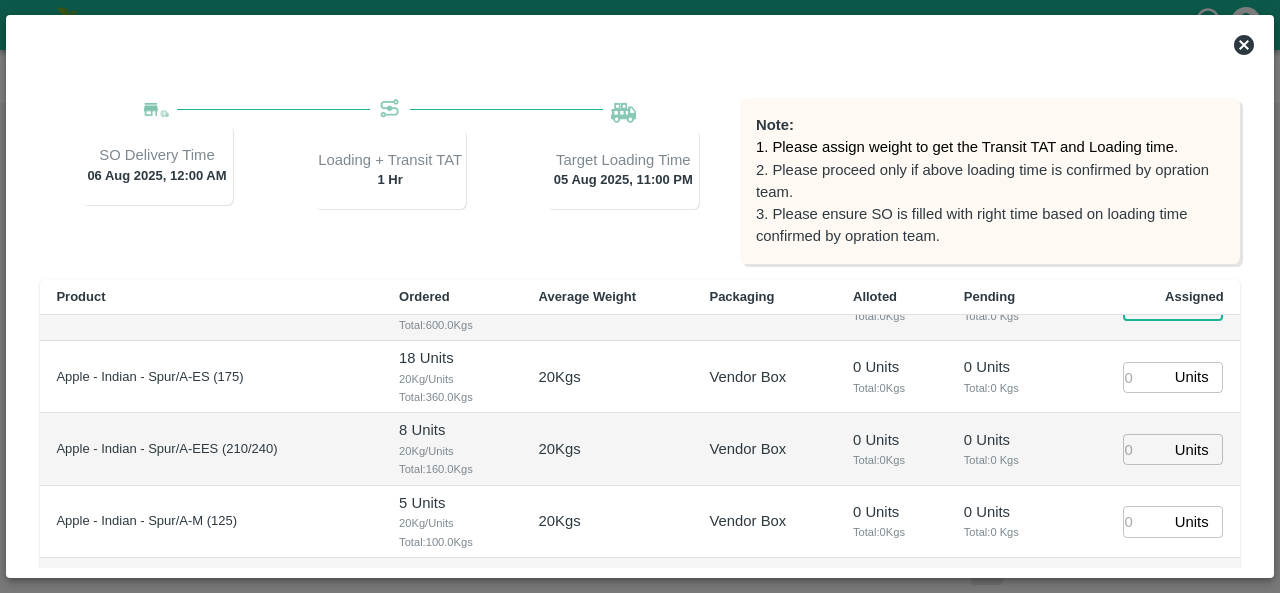 scroll, scrollTop: 0, scrollLeft: 0, axis: both 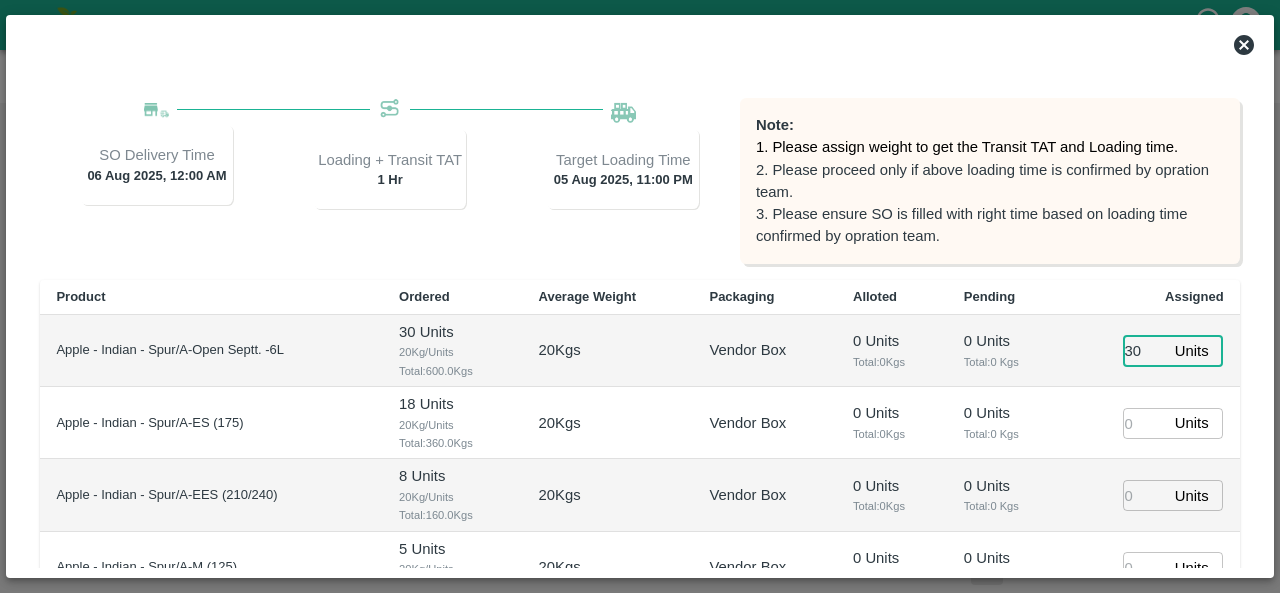 type on "30" 